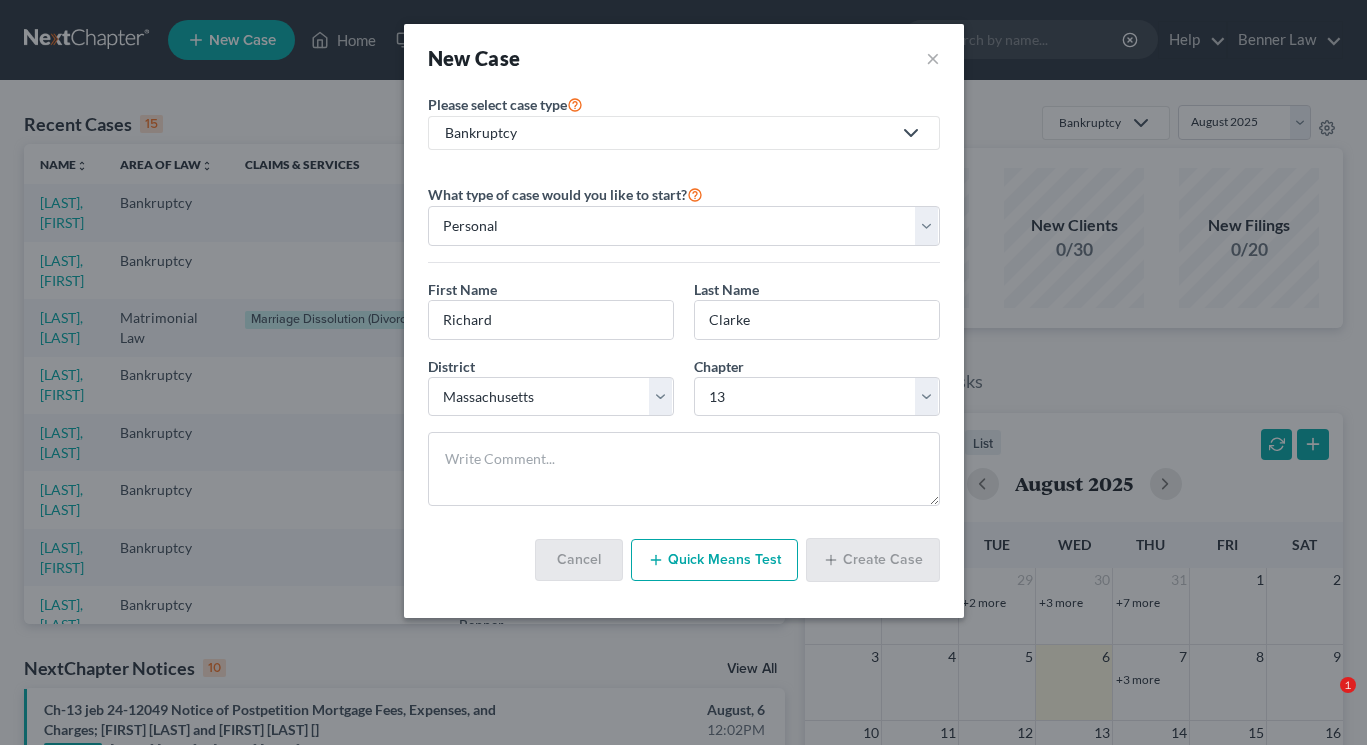 select on "39" 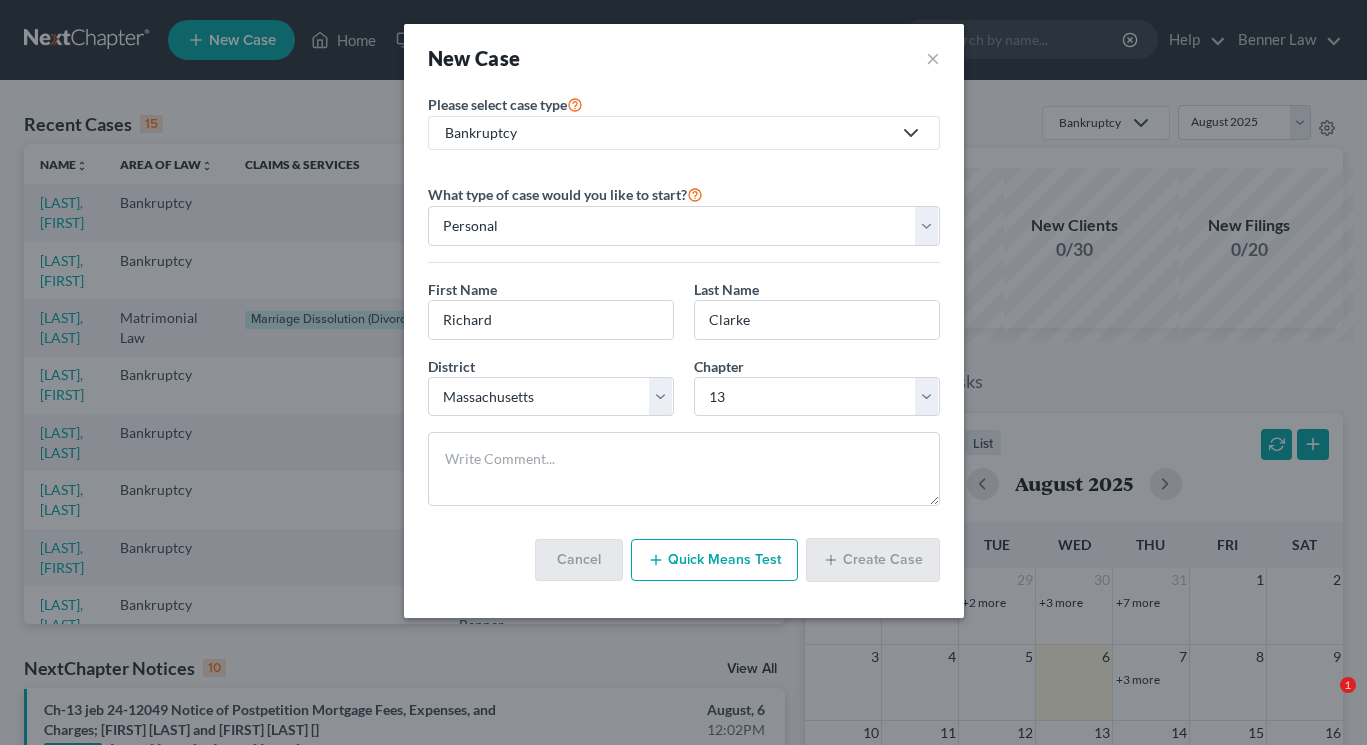 scroll, scrollTop: 0, scrollLeft: 0, axis: both 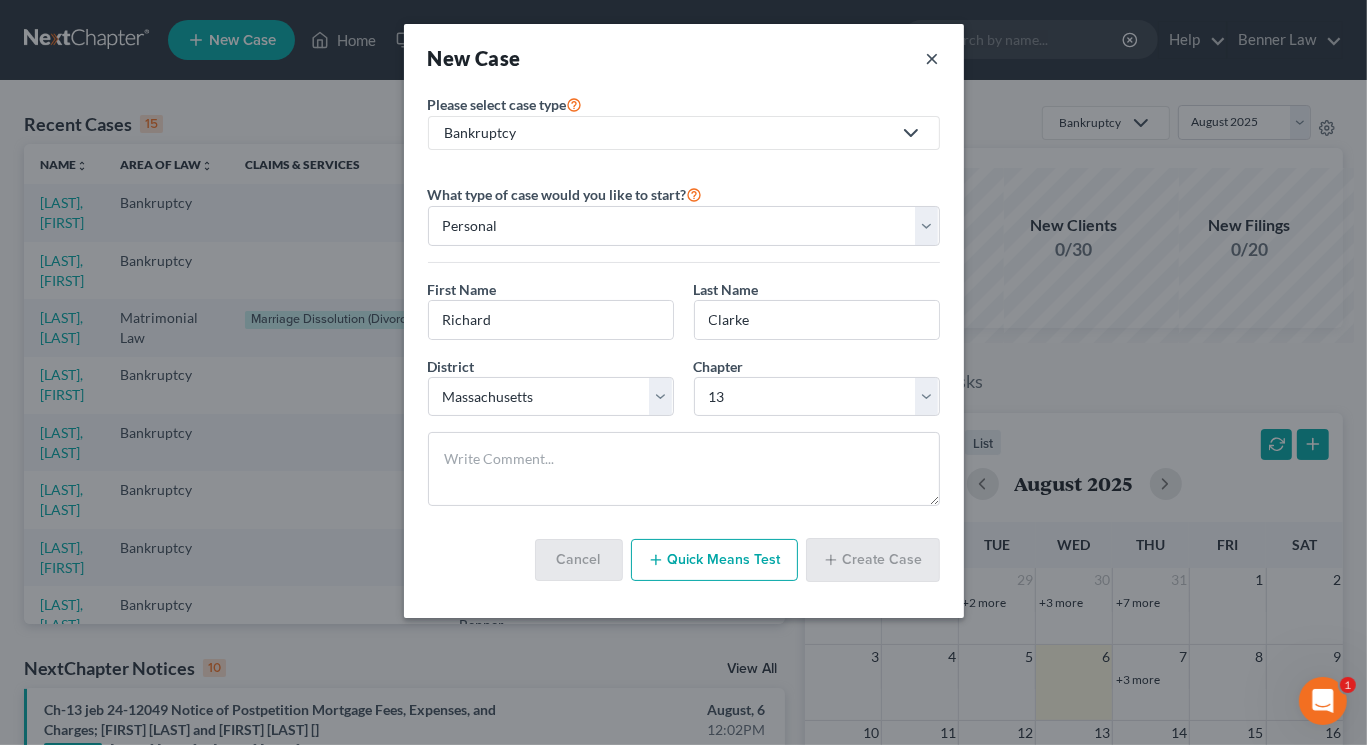 click on "×" at bounding box center [933, 58] 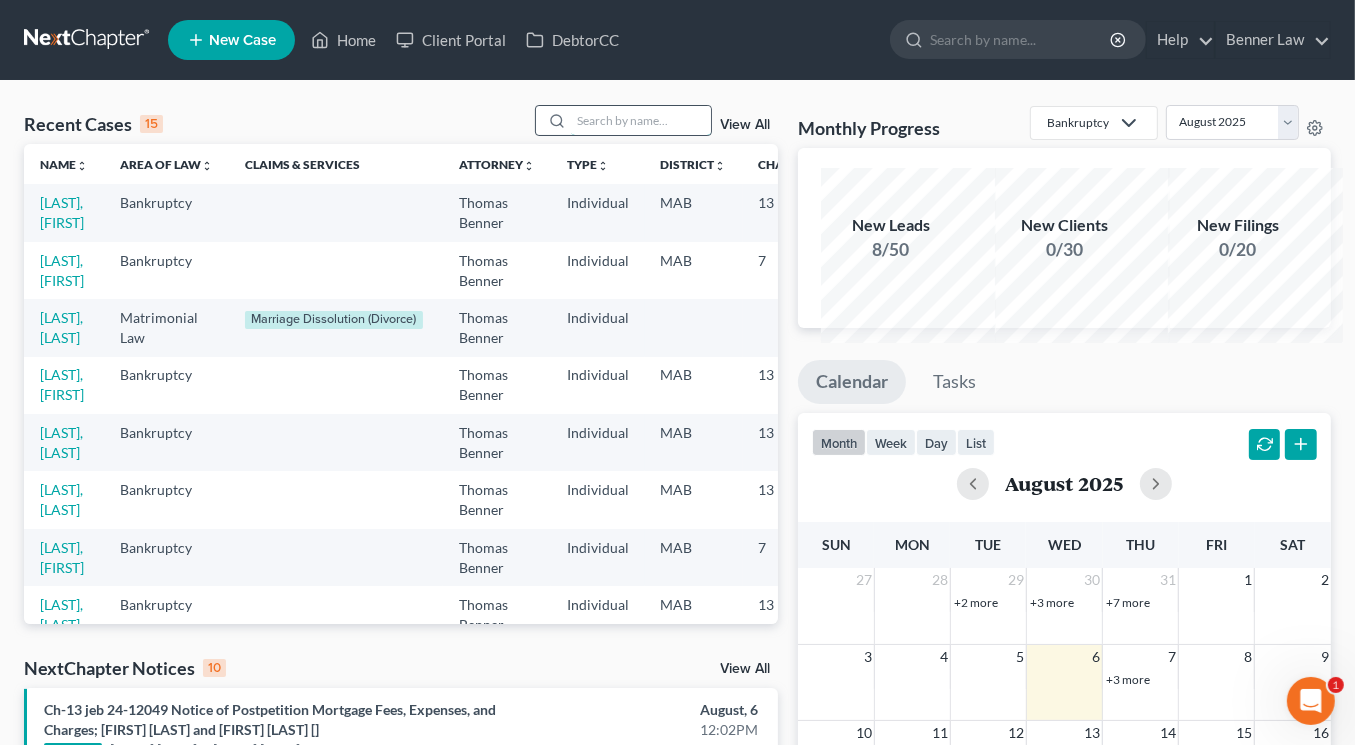click at bounding box center (641, 120) 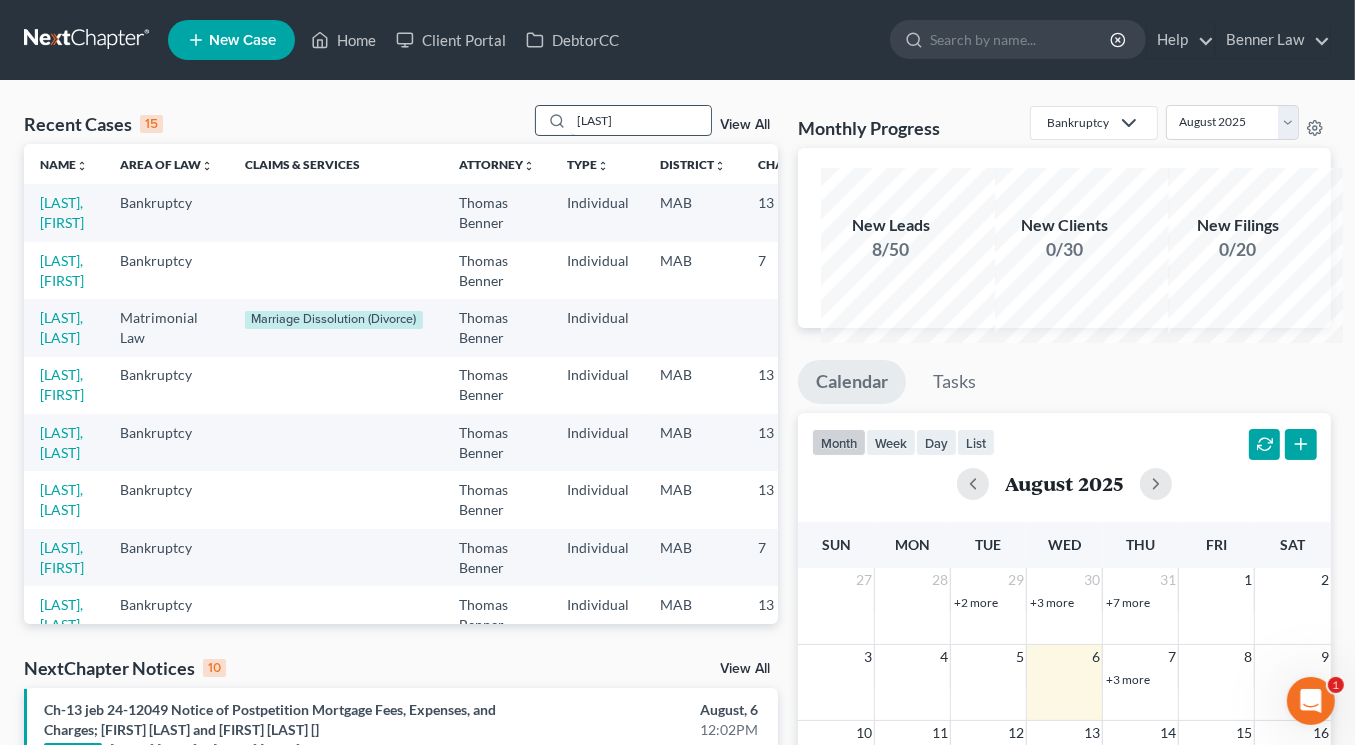 type on "[LAST]" 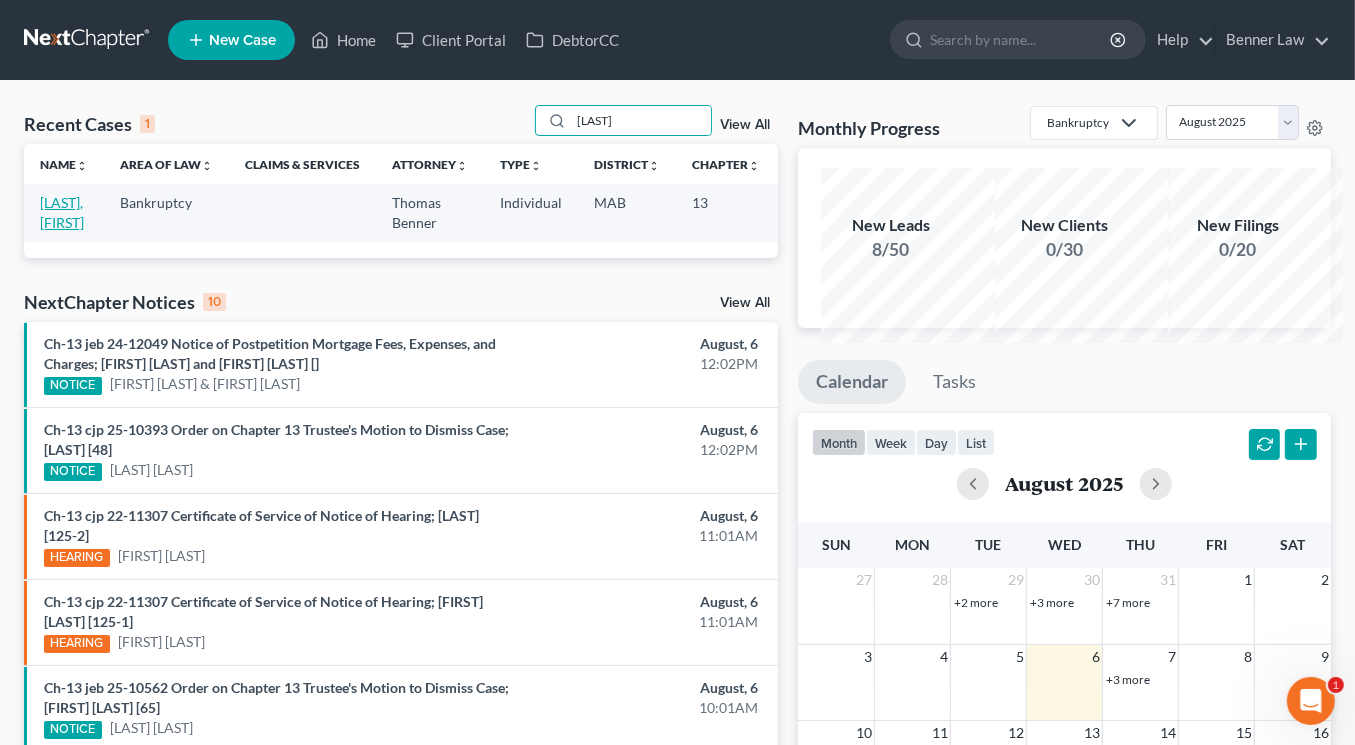 click on "[LAST], [FIRST]" at bounding box center [62, 212] 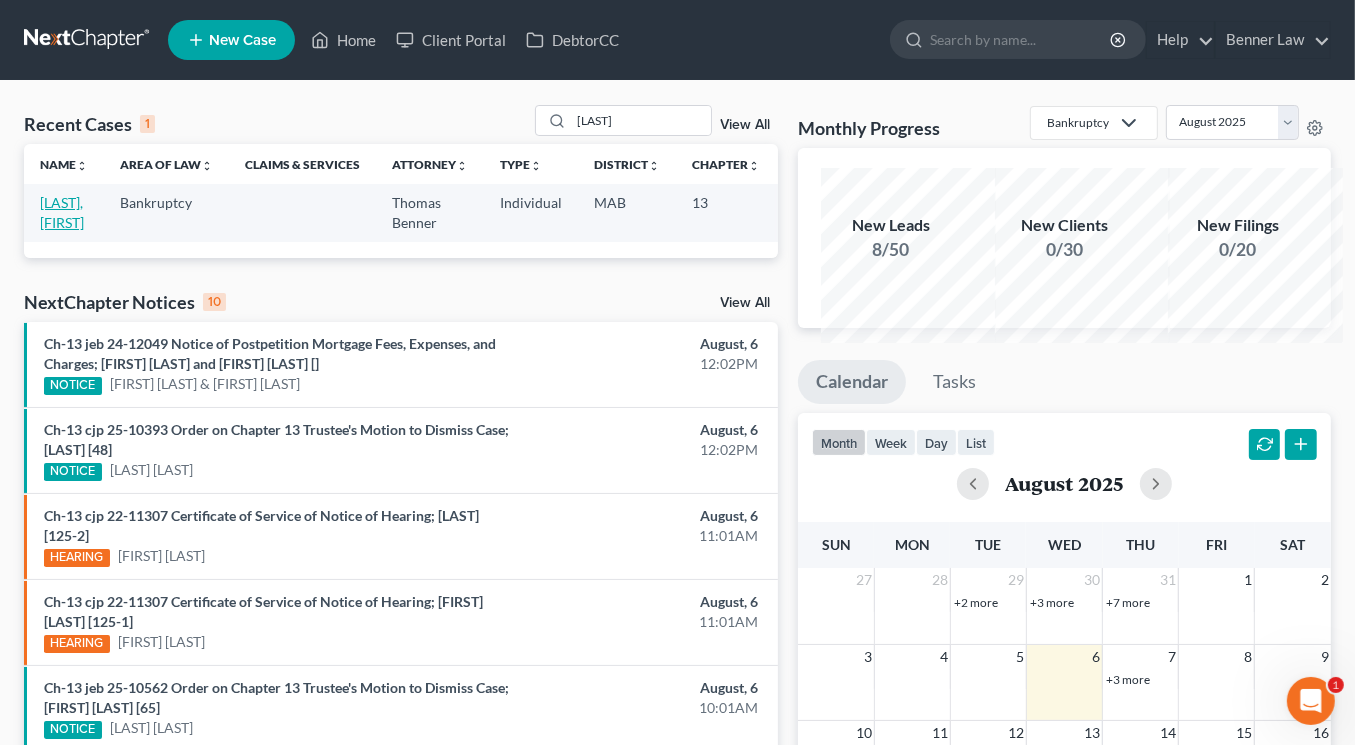 click on "[LAST], [FIRST]" at bounding box center (62, 212) 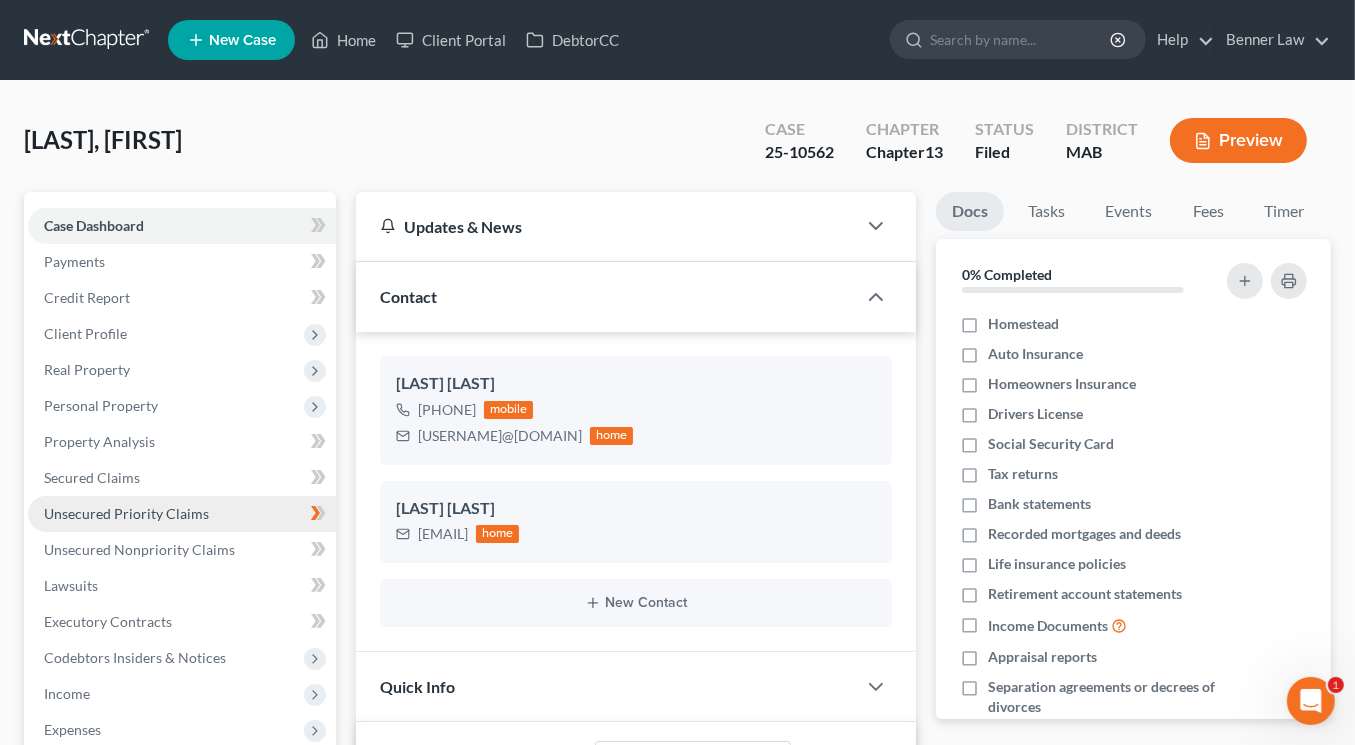 scroll, scrollTop: 8158, scrollLeft: 0, axis: vertical 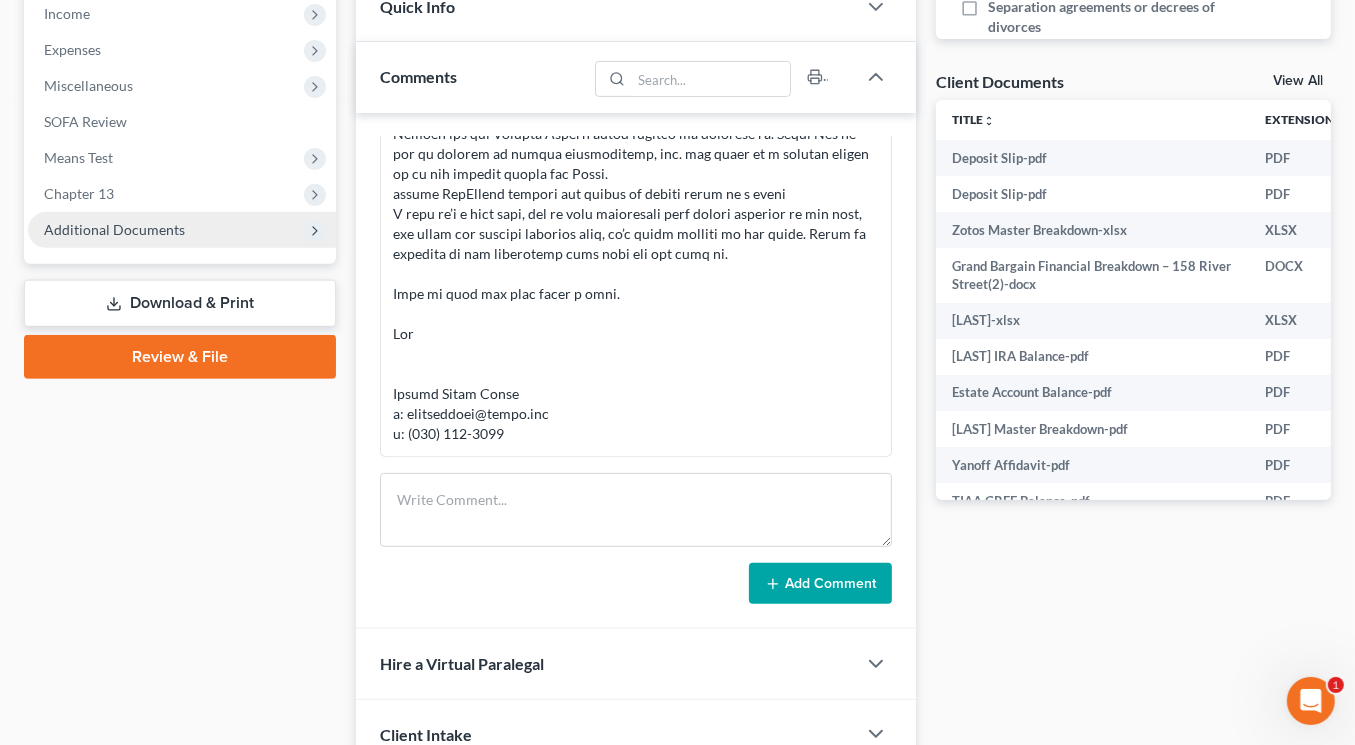 click on "Additional Documents" at bounding box center (114, 229) 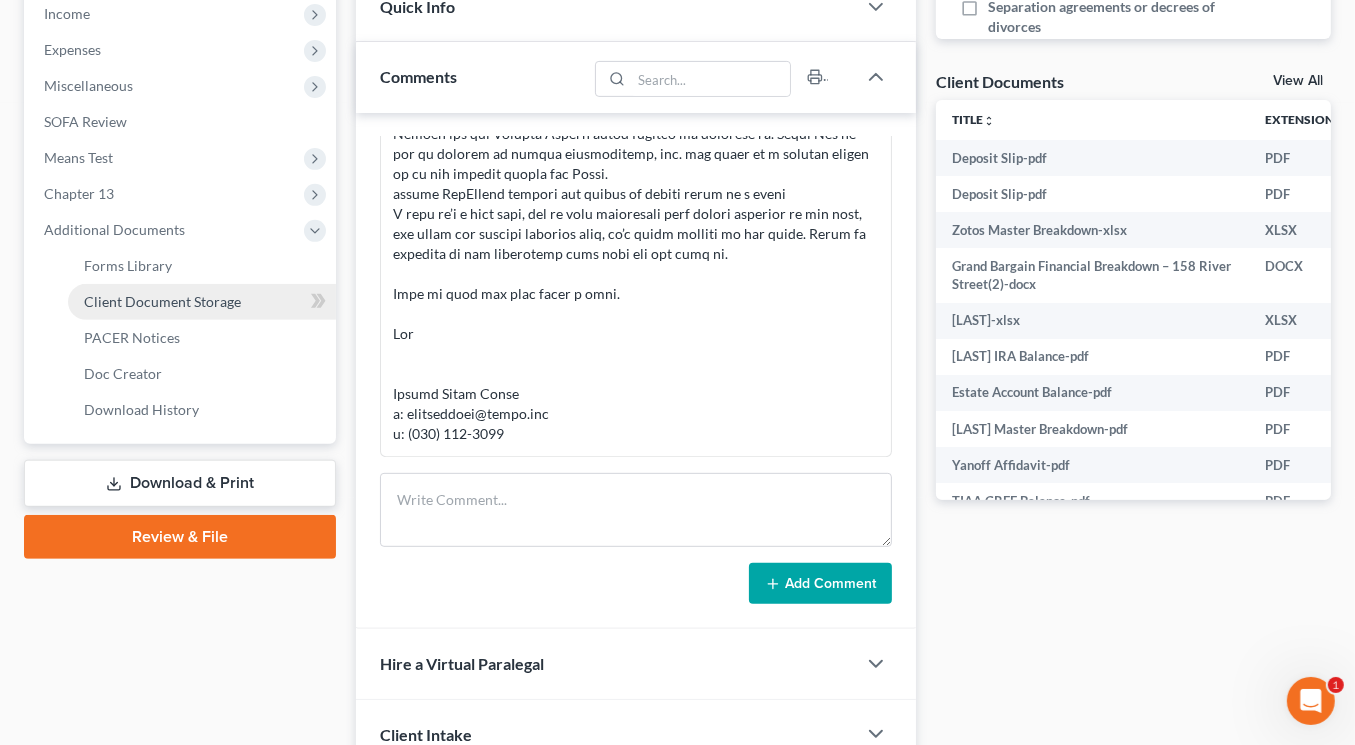 click on "Client Document Storage" at bounding box center [162, 301] 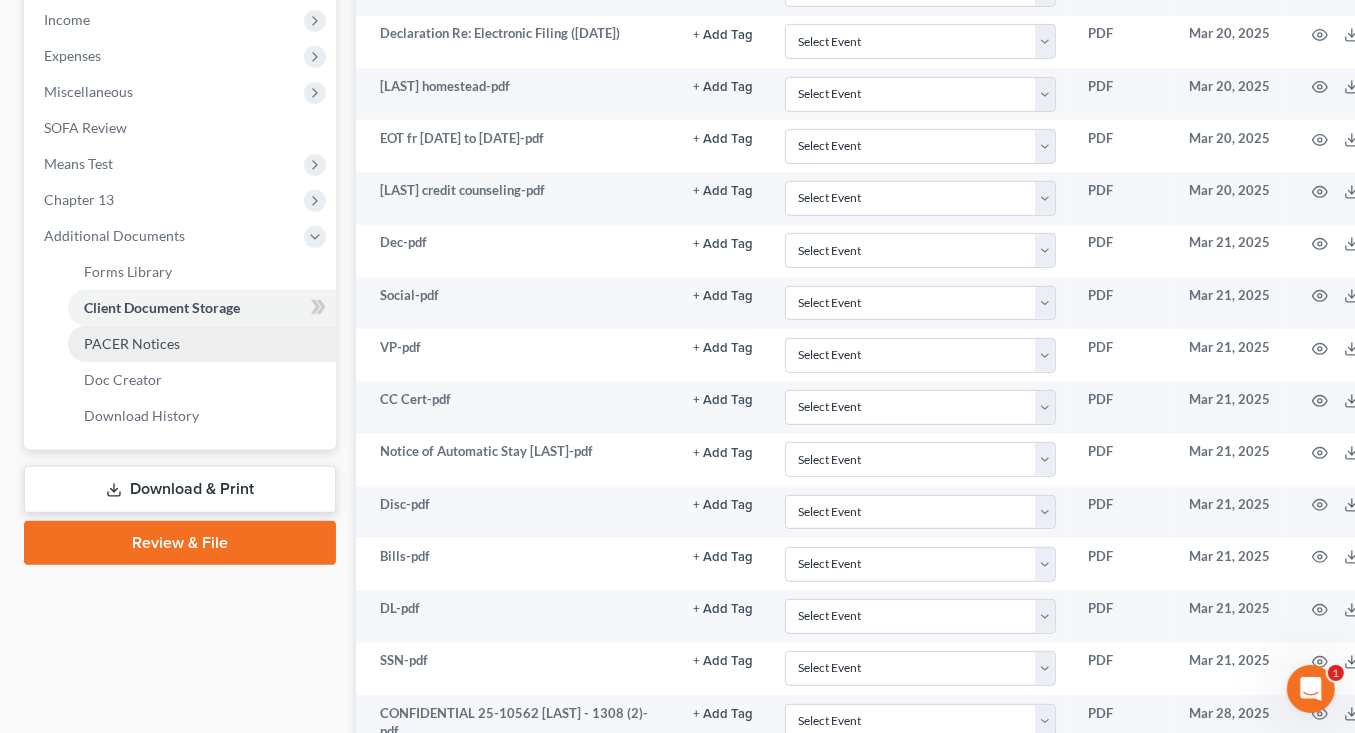 click on "PACER Notices" at bounding box center (132, 343) 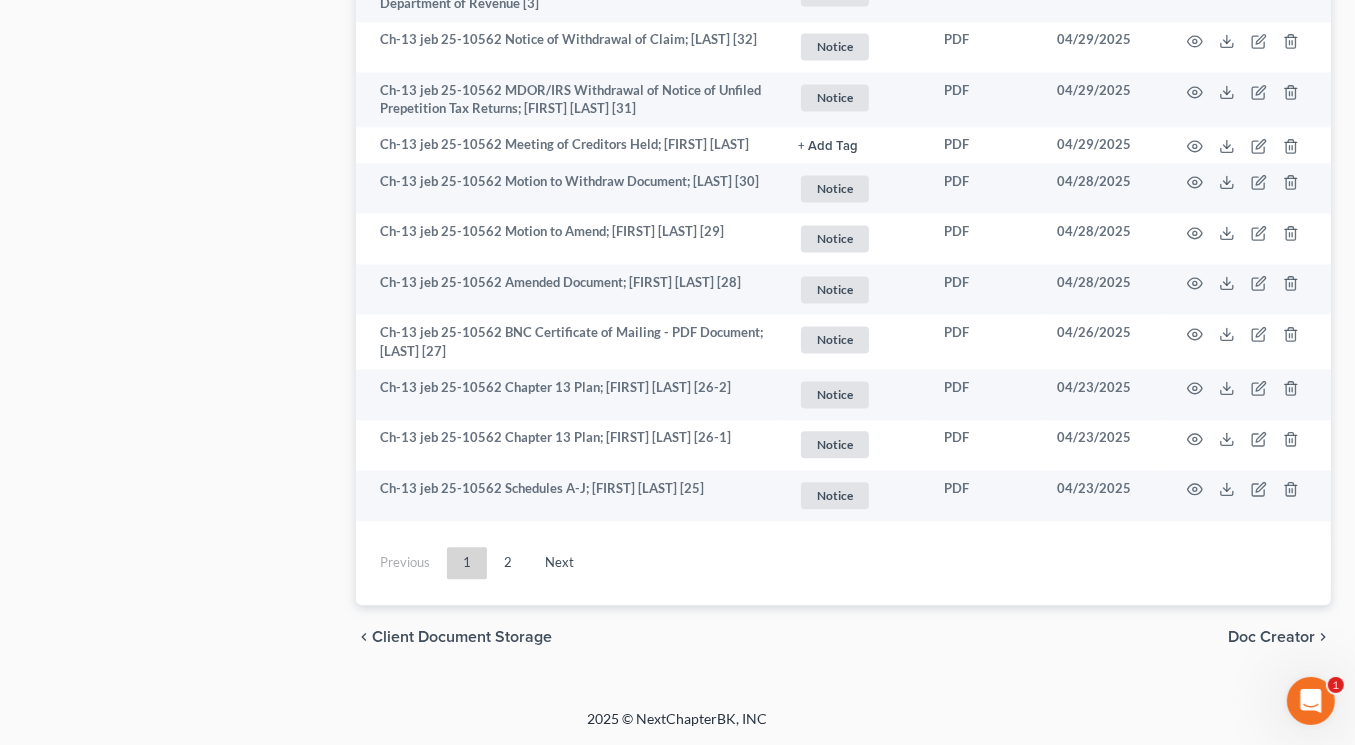 scroll, scrollTop: 5852, scrollLeft: 0, axis: vertical 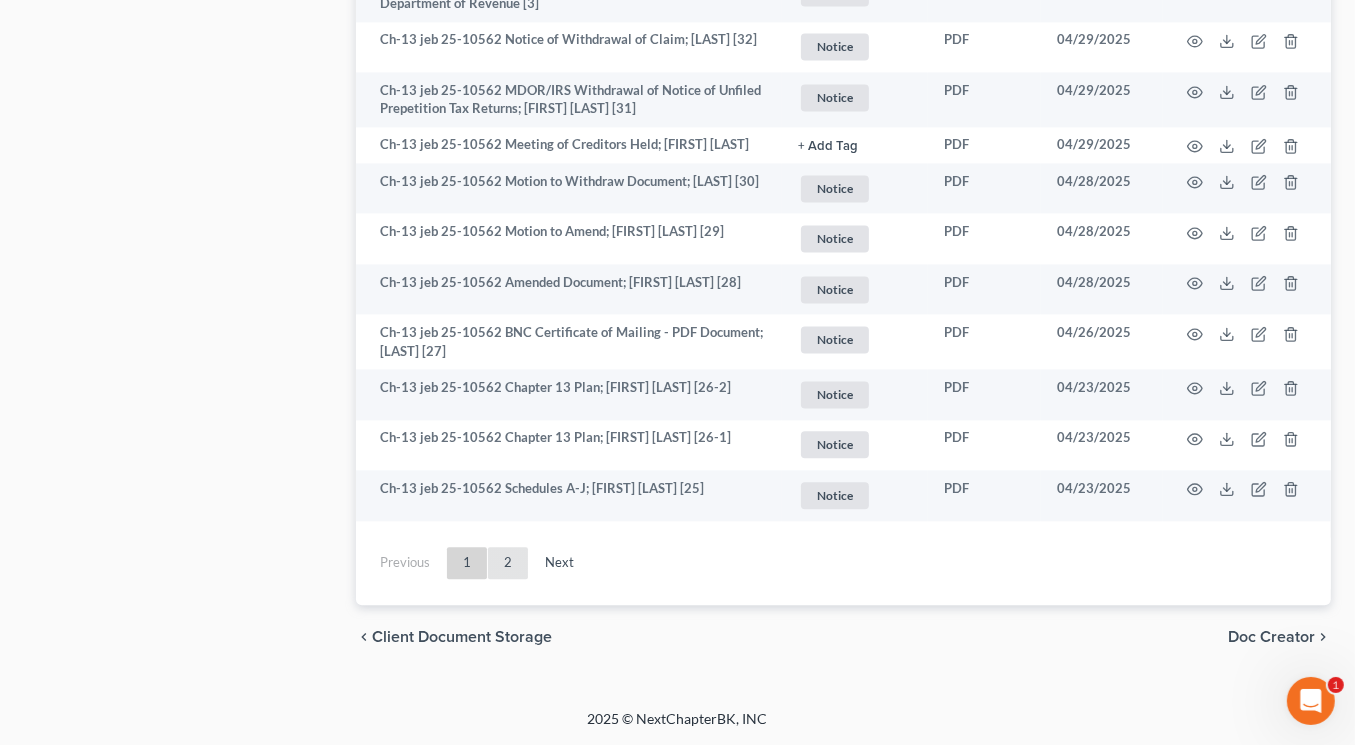 click on "2" at bounding box center (508, 563) 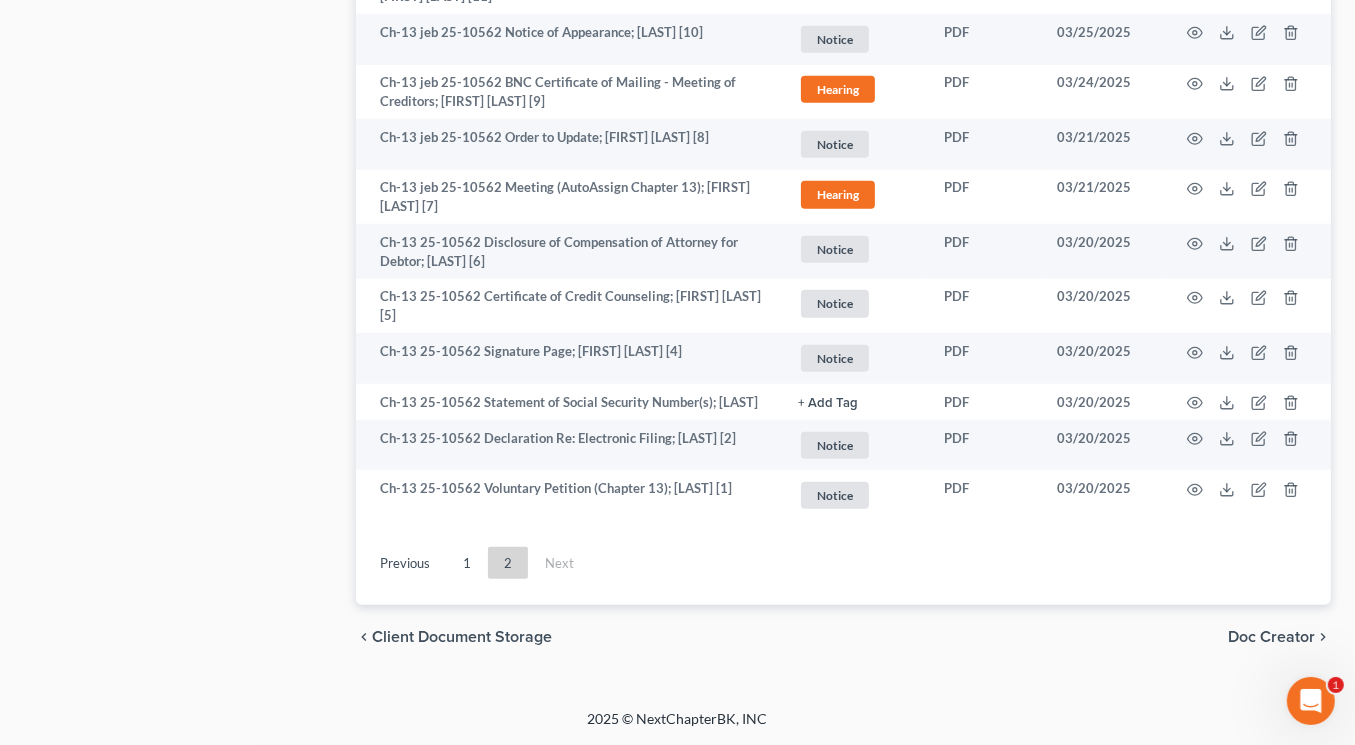 scroll, scrollTop: 2476, scrollLeft: 0, axis: vertical 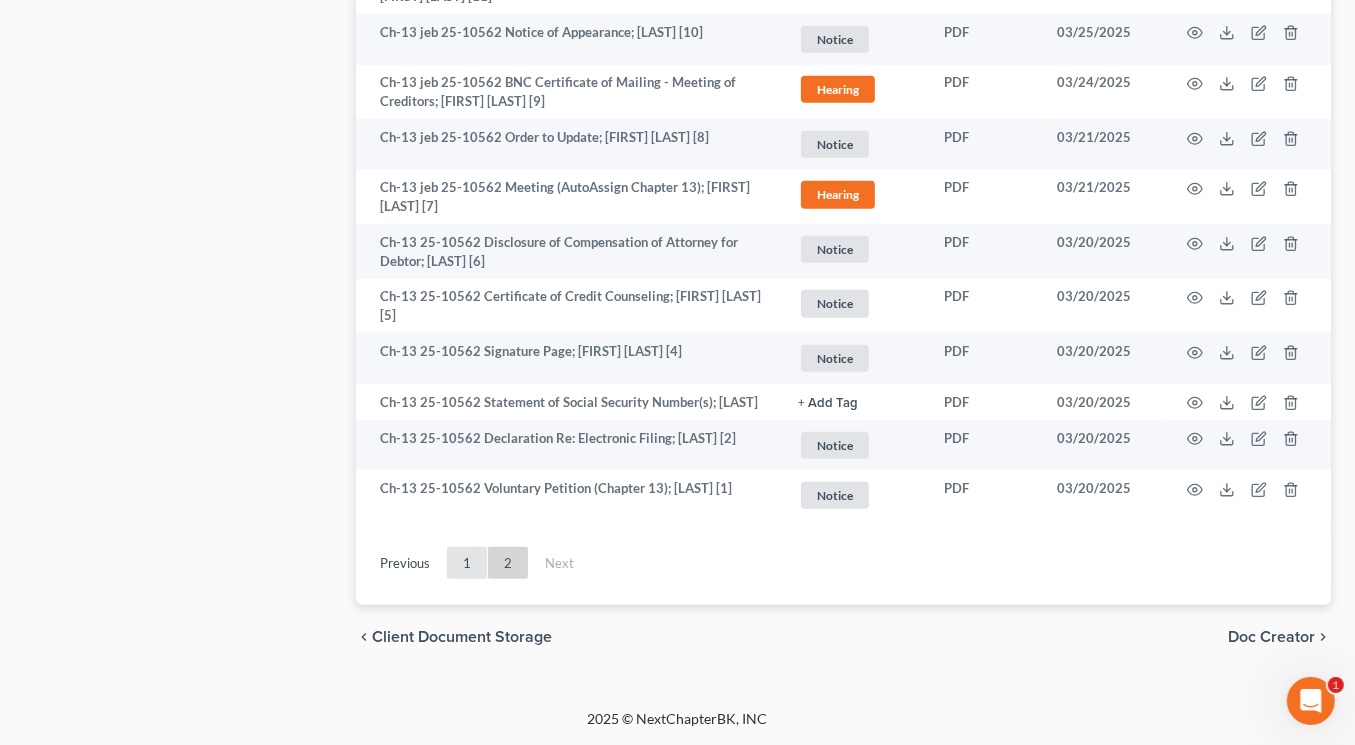click on "1" at bounding box center [467, 563] 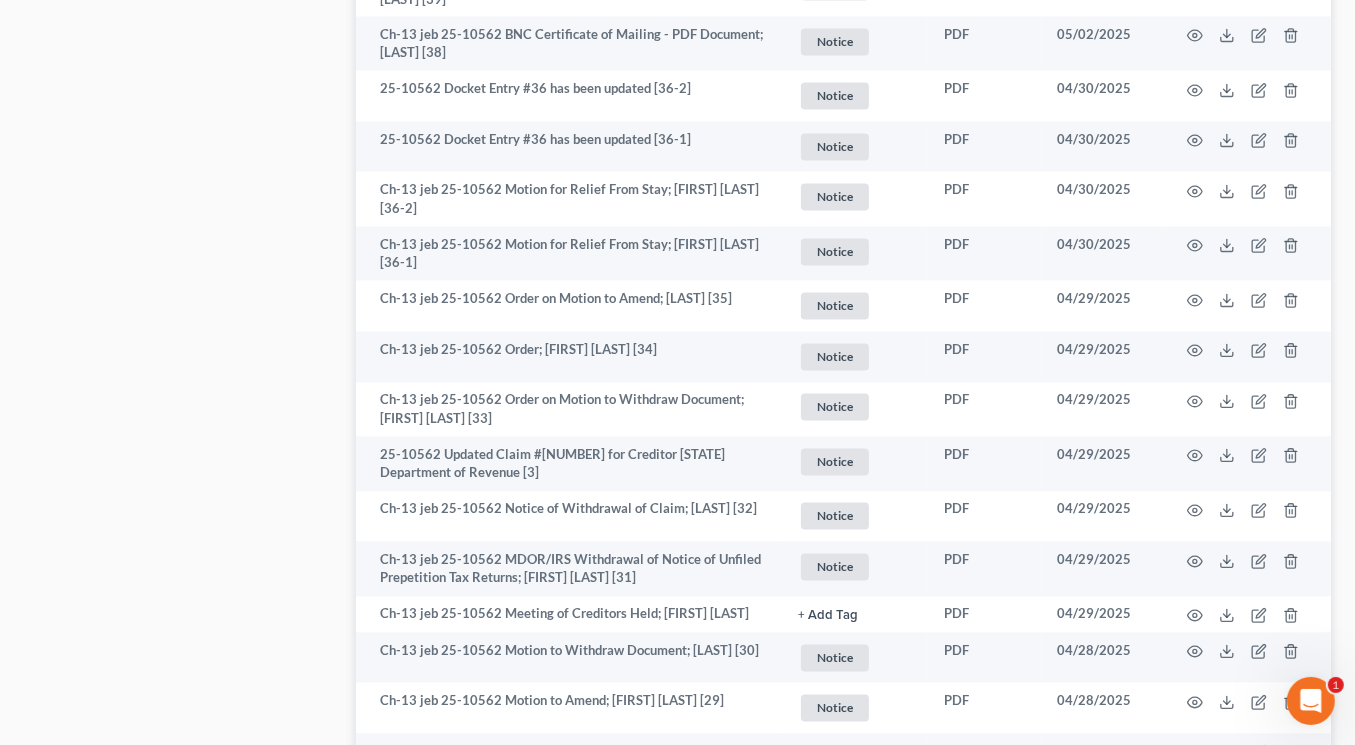scroll, scrollTop: 3340, scrollLeft: 0, axis: vertical 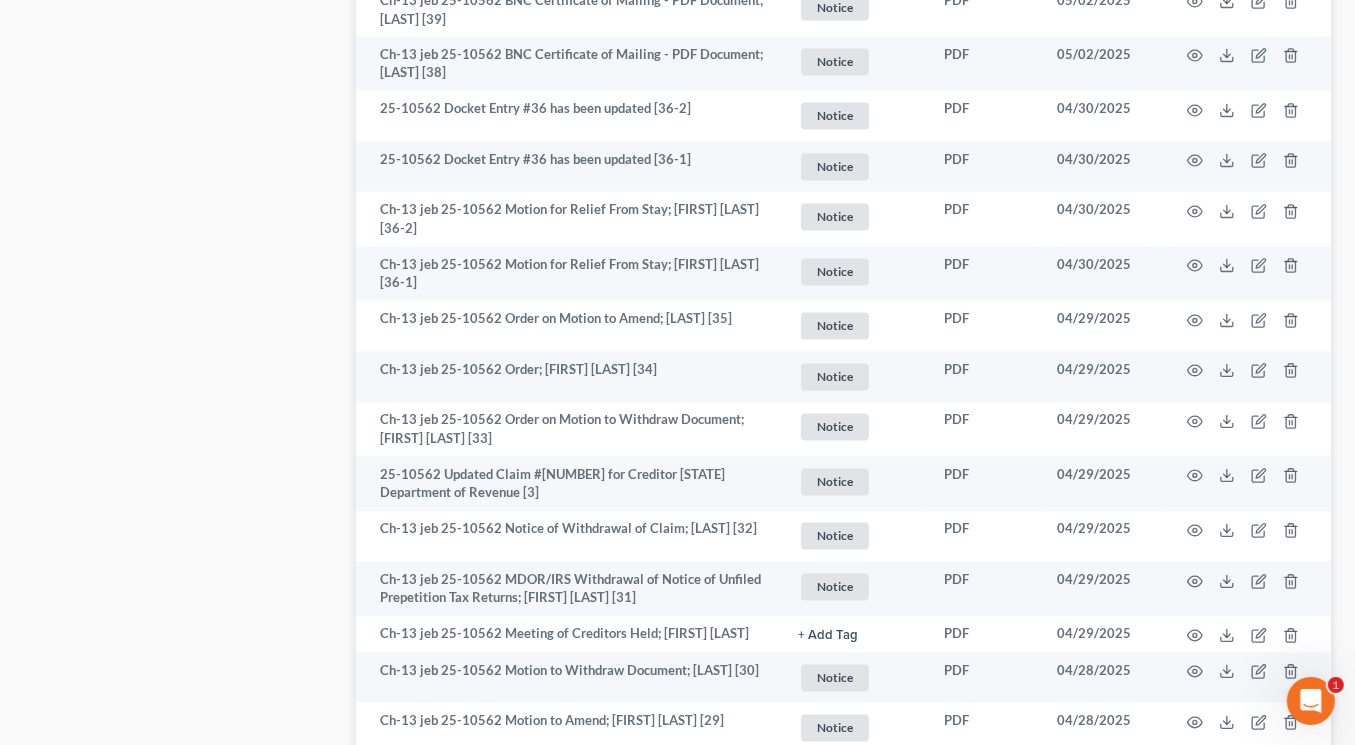 click 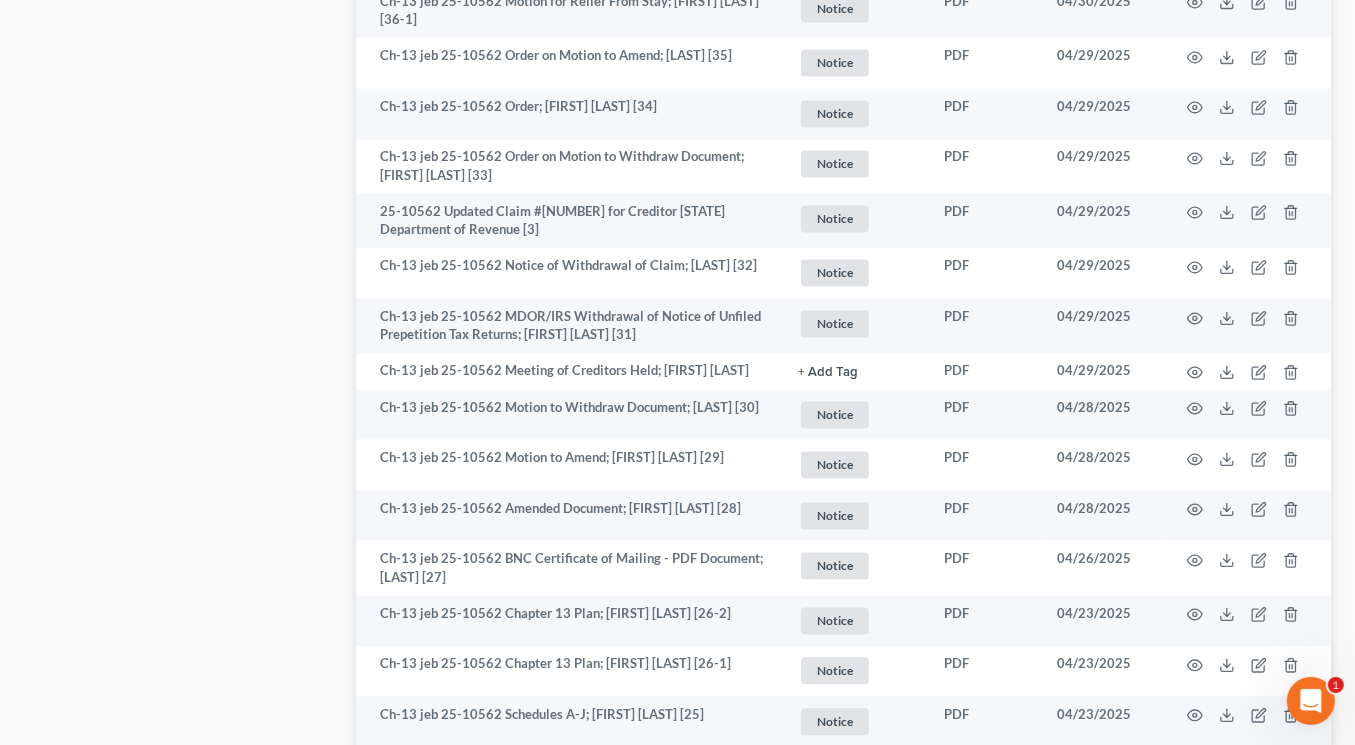 scroll, scrollTop: 3624, scrollLeft: 0, axis: vertical 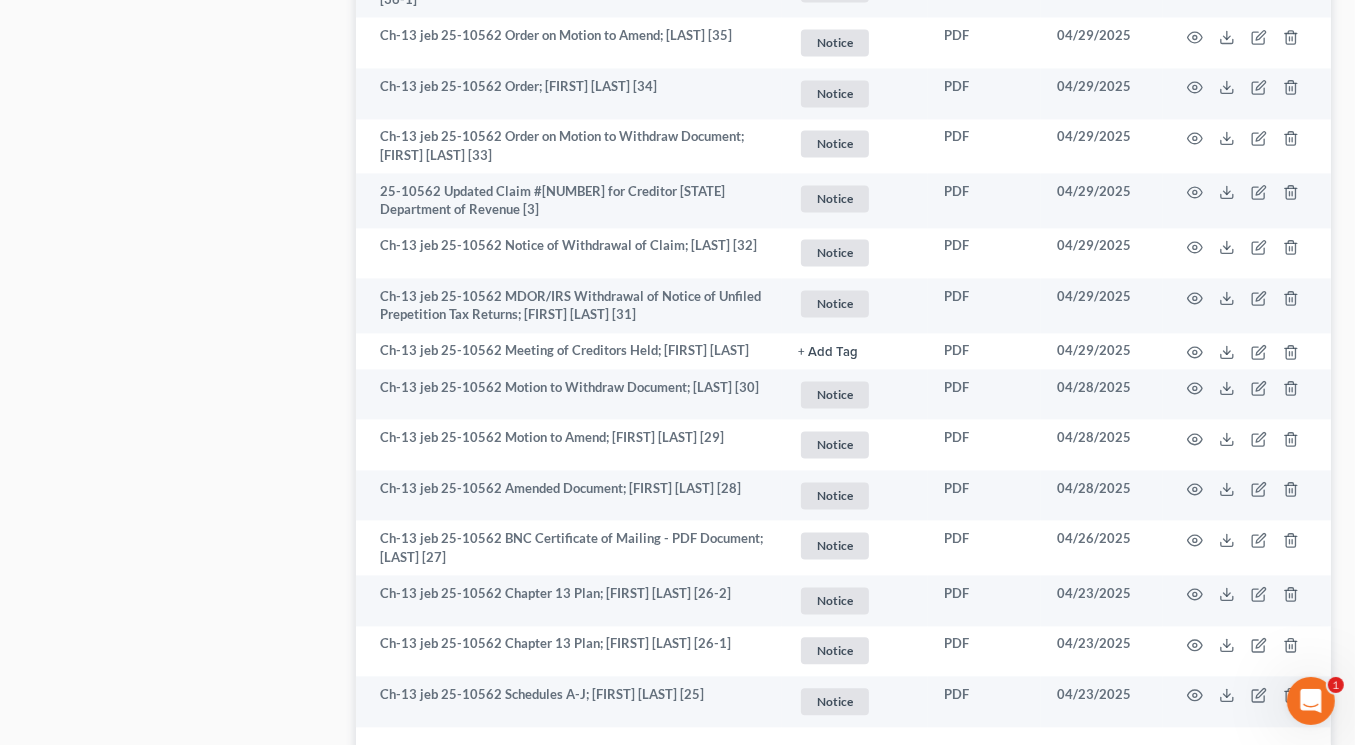 click 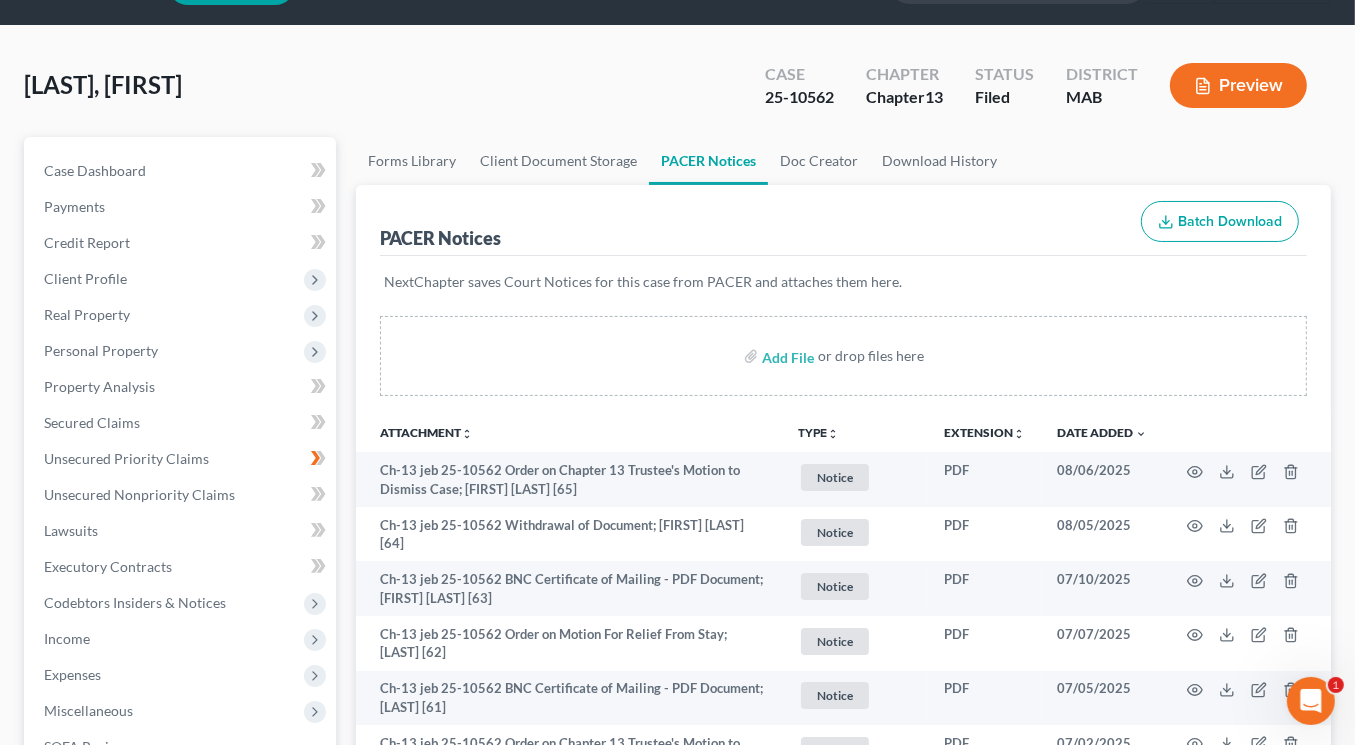 scroll, scrollTop: 0, scrollLeft: 0, axis: both 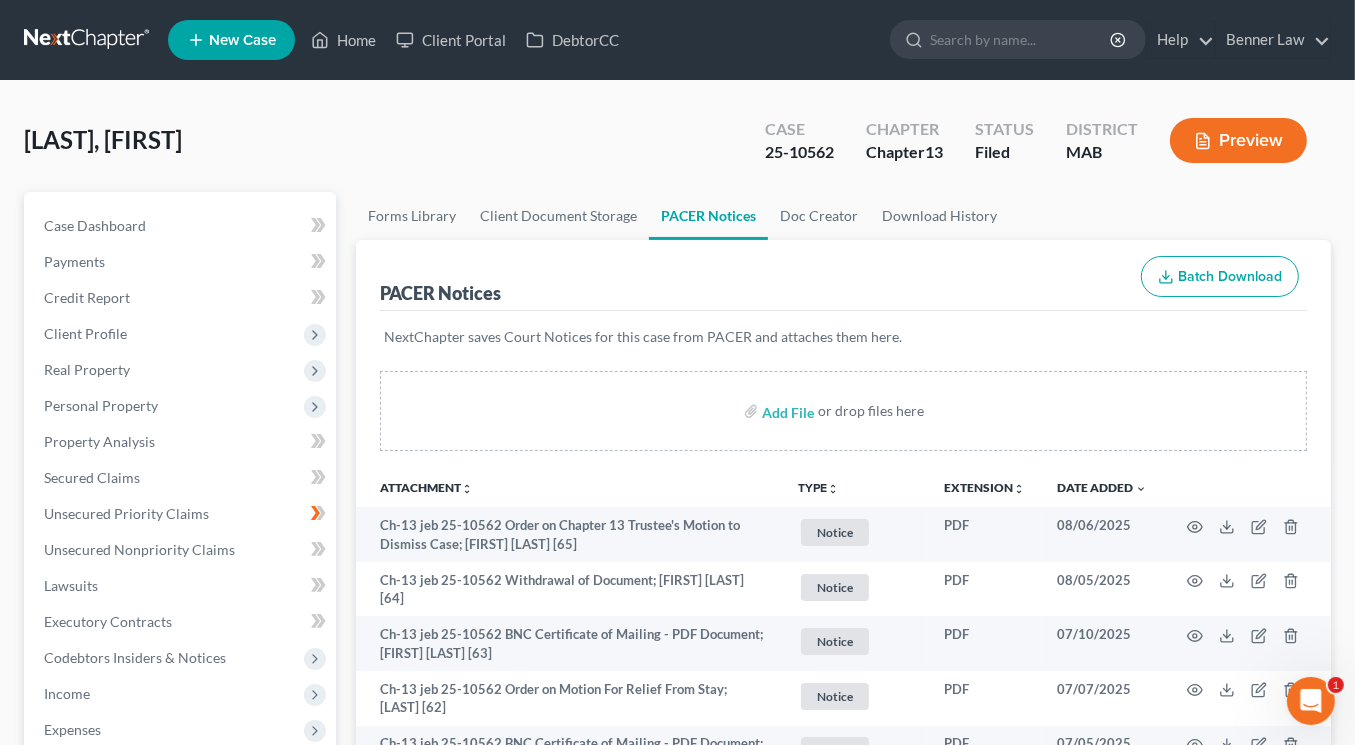 click on "New Case" at bounding box center [231, 40] 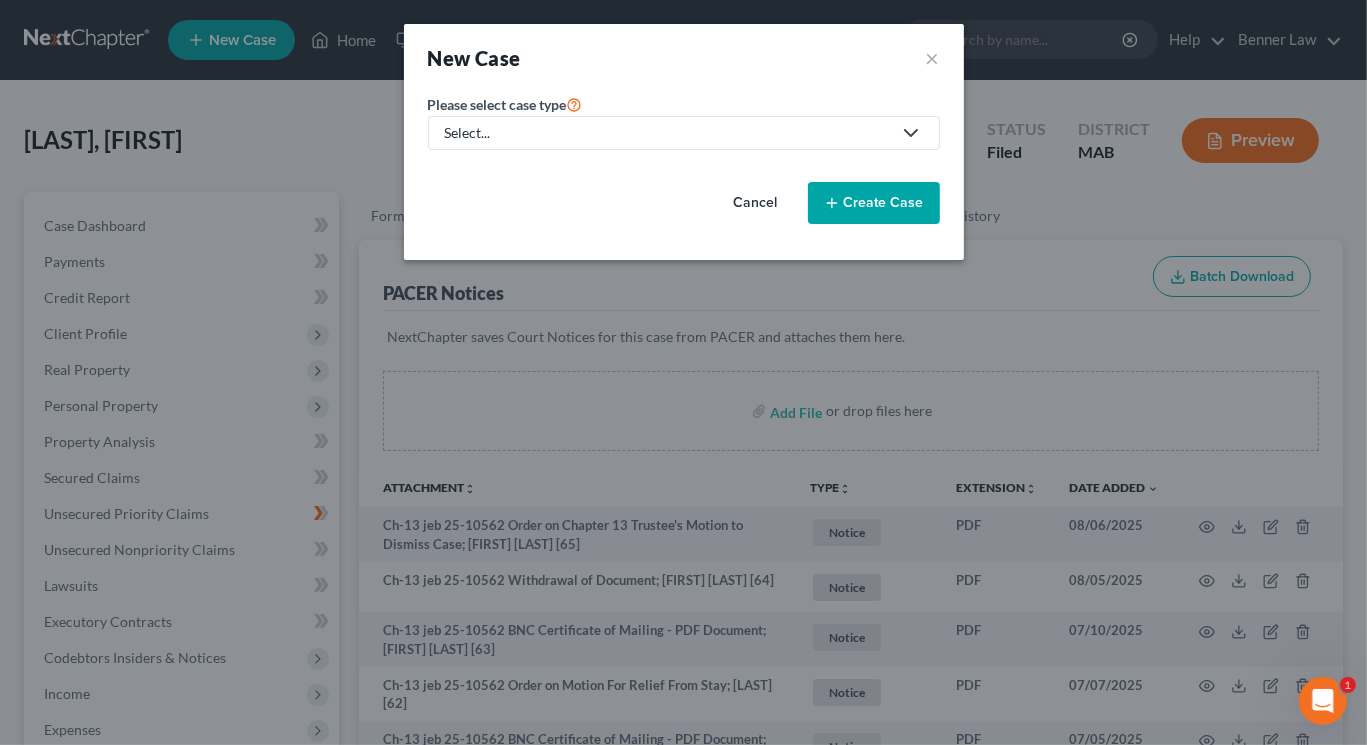click on "Select..." at bounding box center (668, 133) 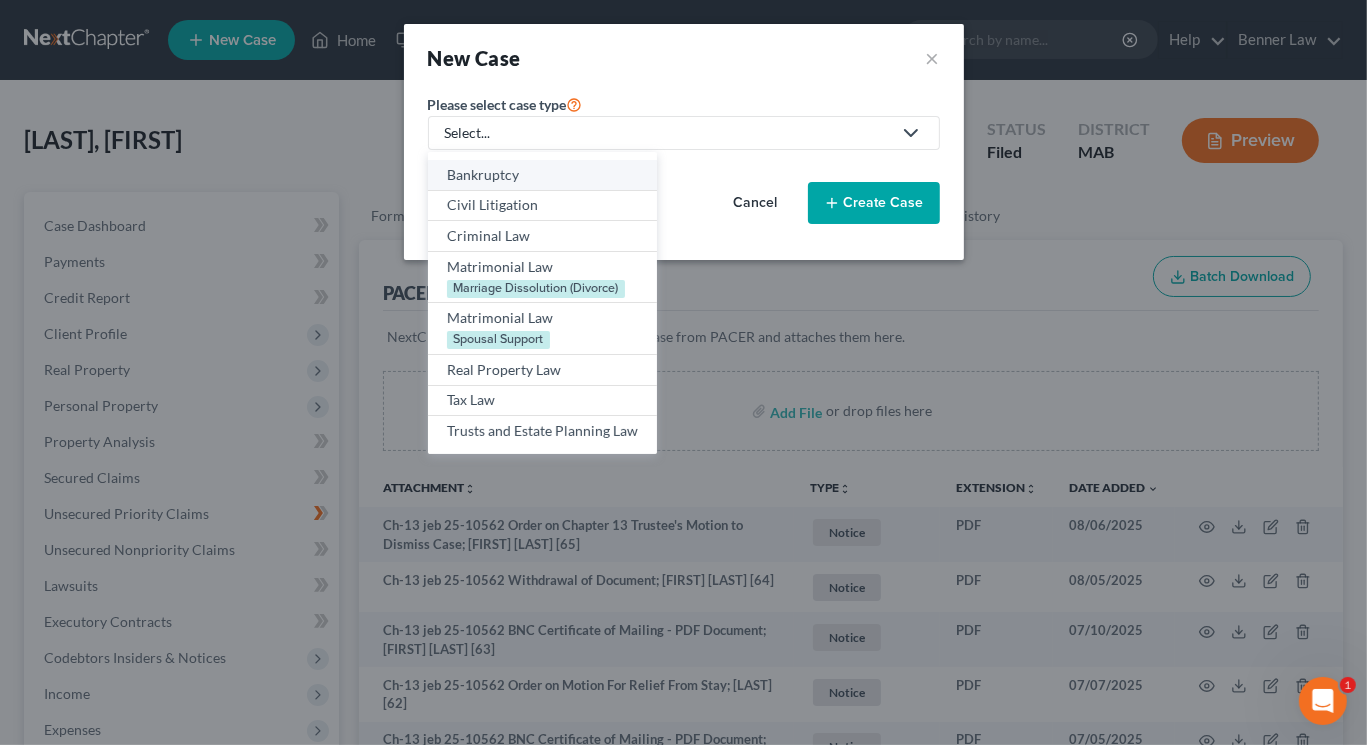 click on "Bankruptcy" at bounding box center [542, 175] 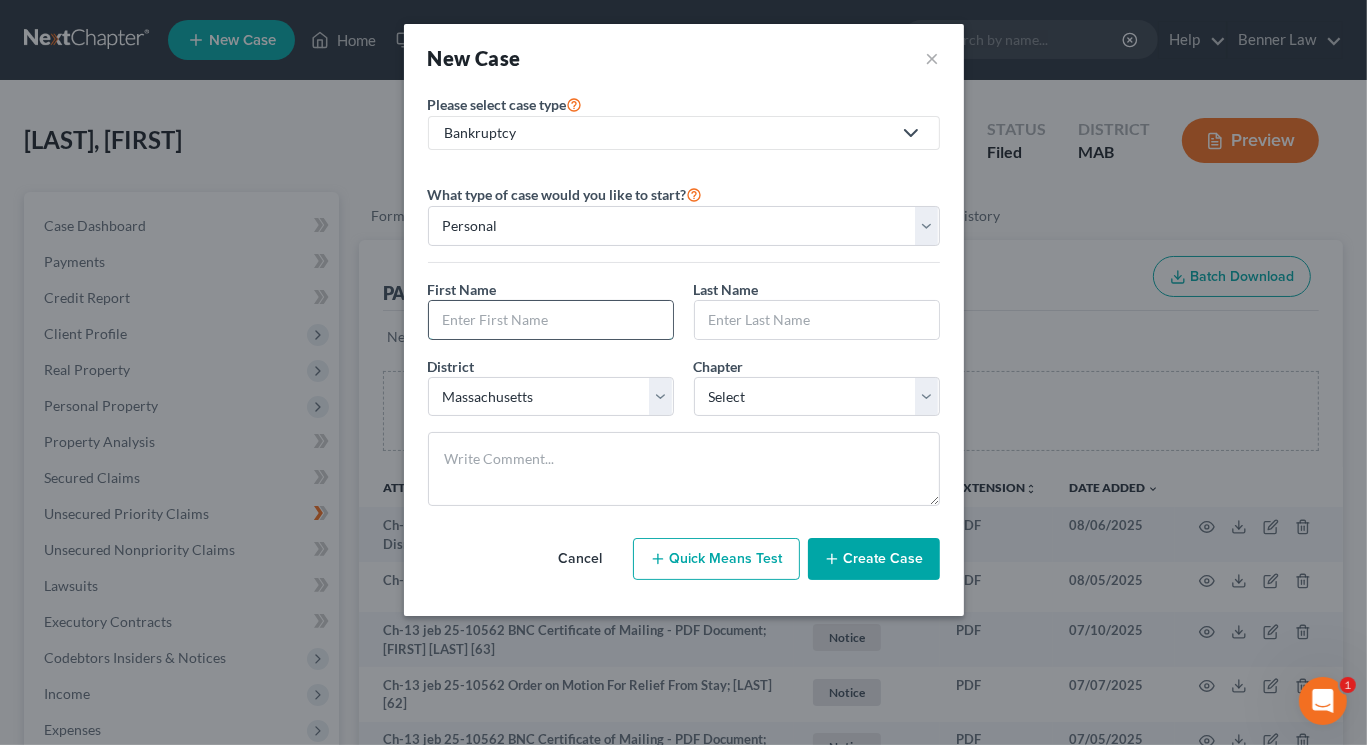 click at bounding box center (551, 320) 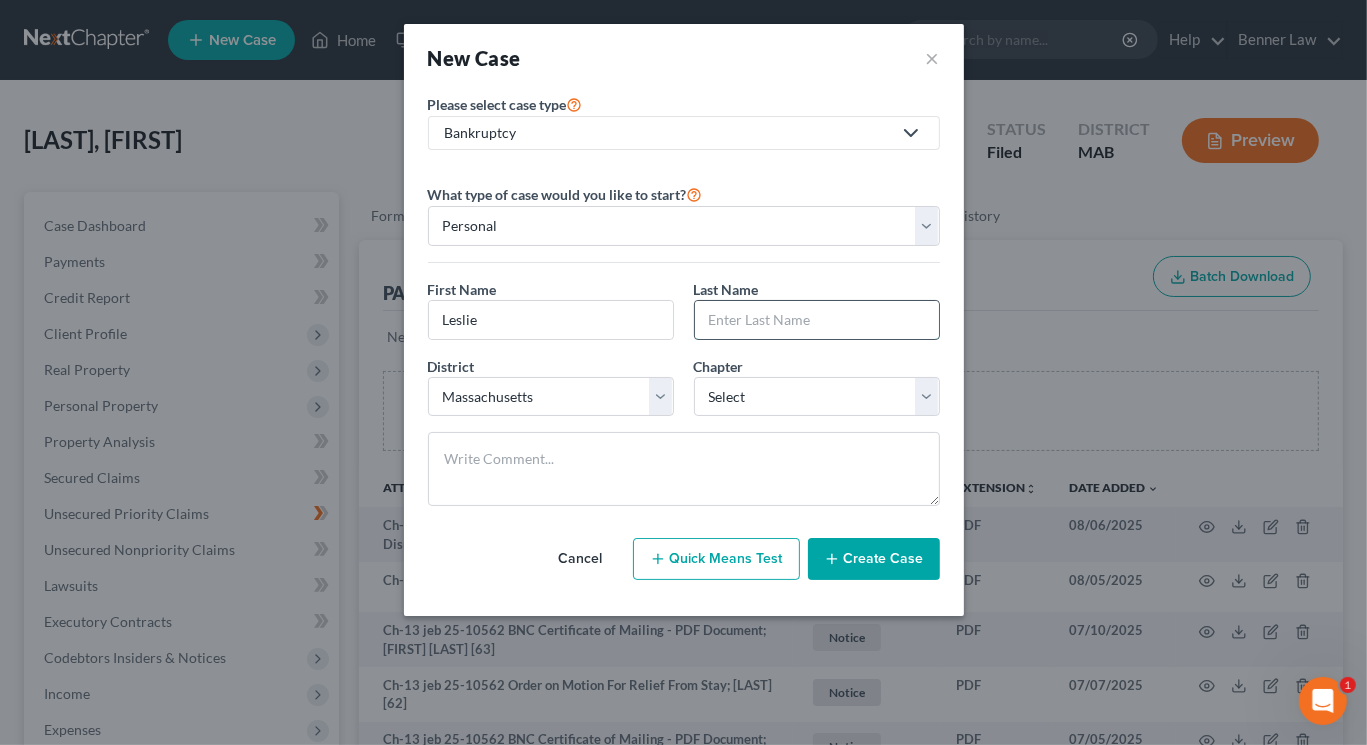 click at bounding box center [817, 320] 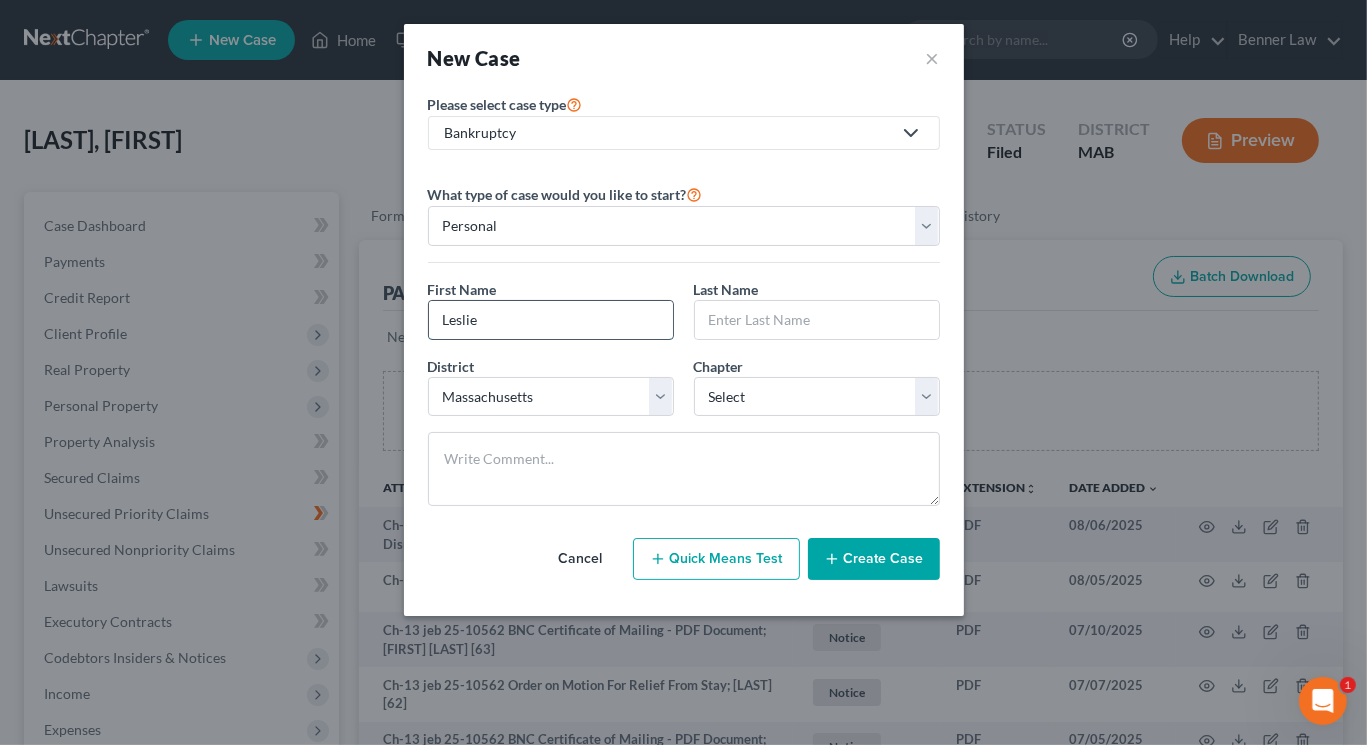 click on "Leslie" at bounding box center [551, 320] 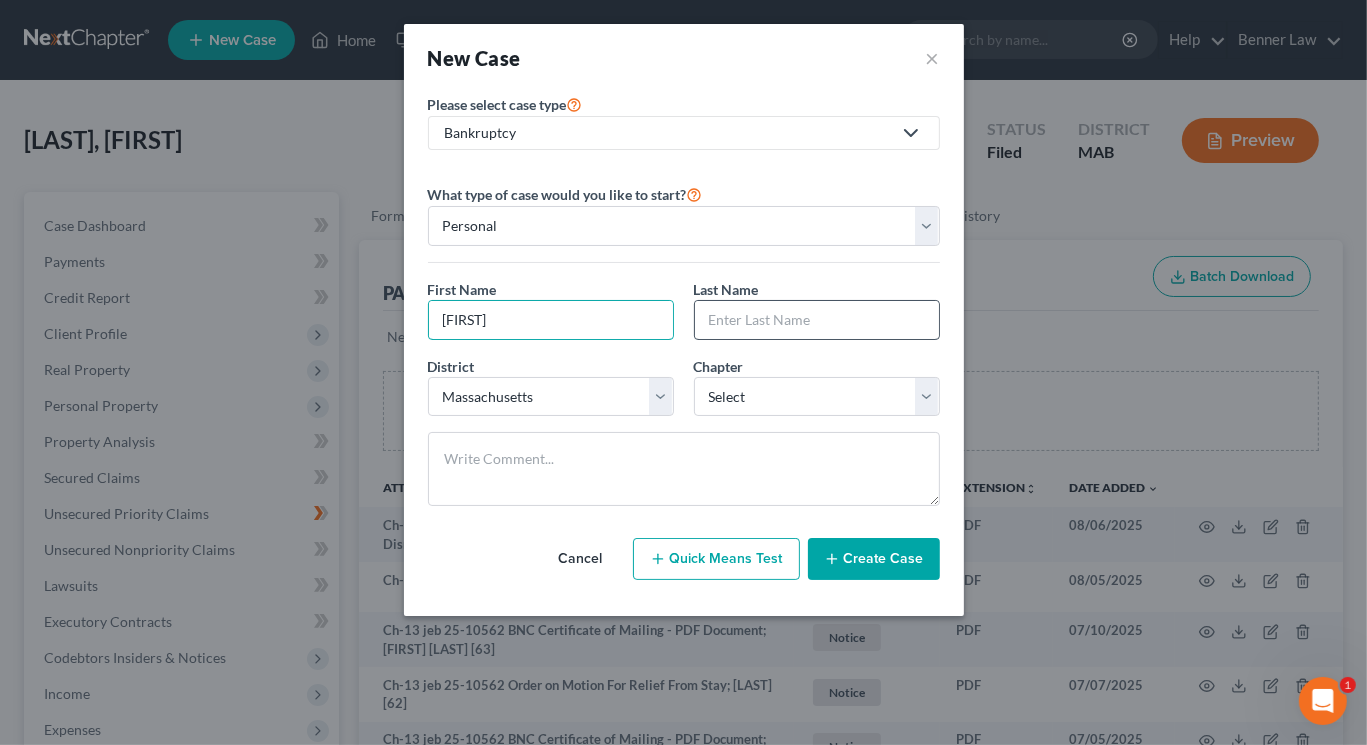 type on "[FIRST]" 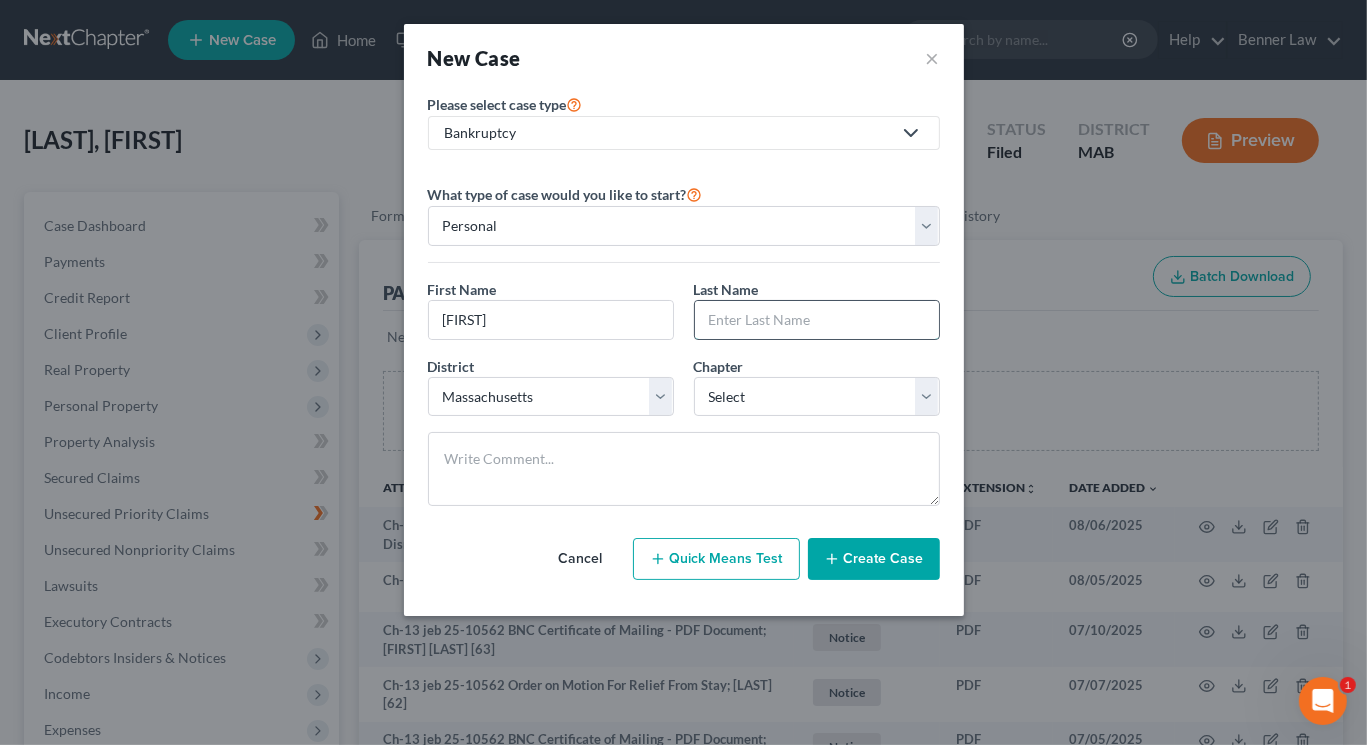click at bounding box center [817, 320] 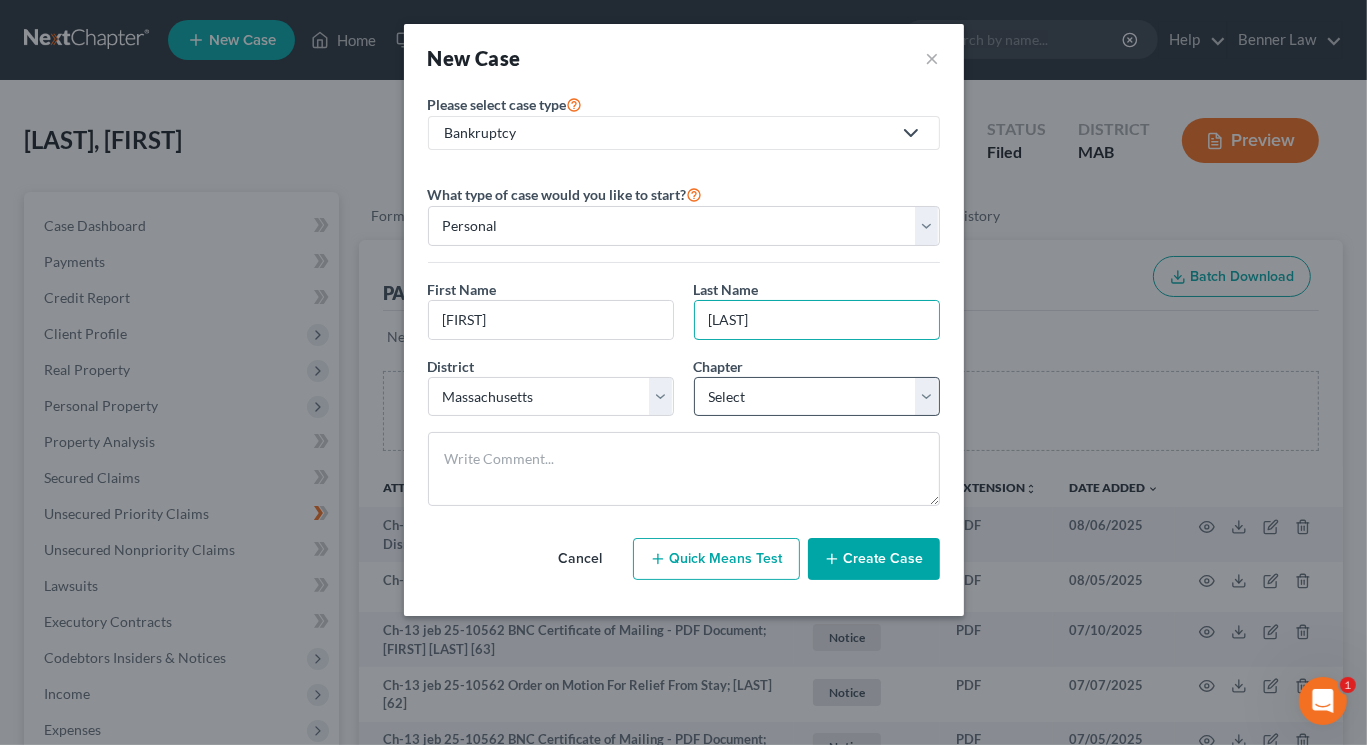 type on "[LAST]" 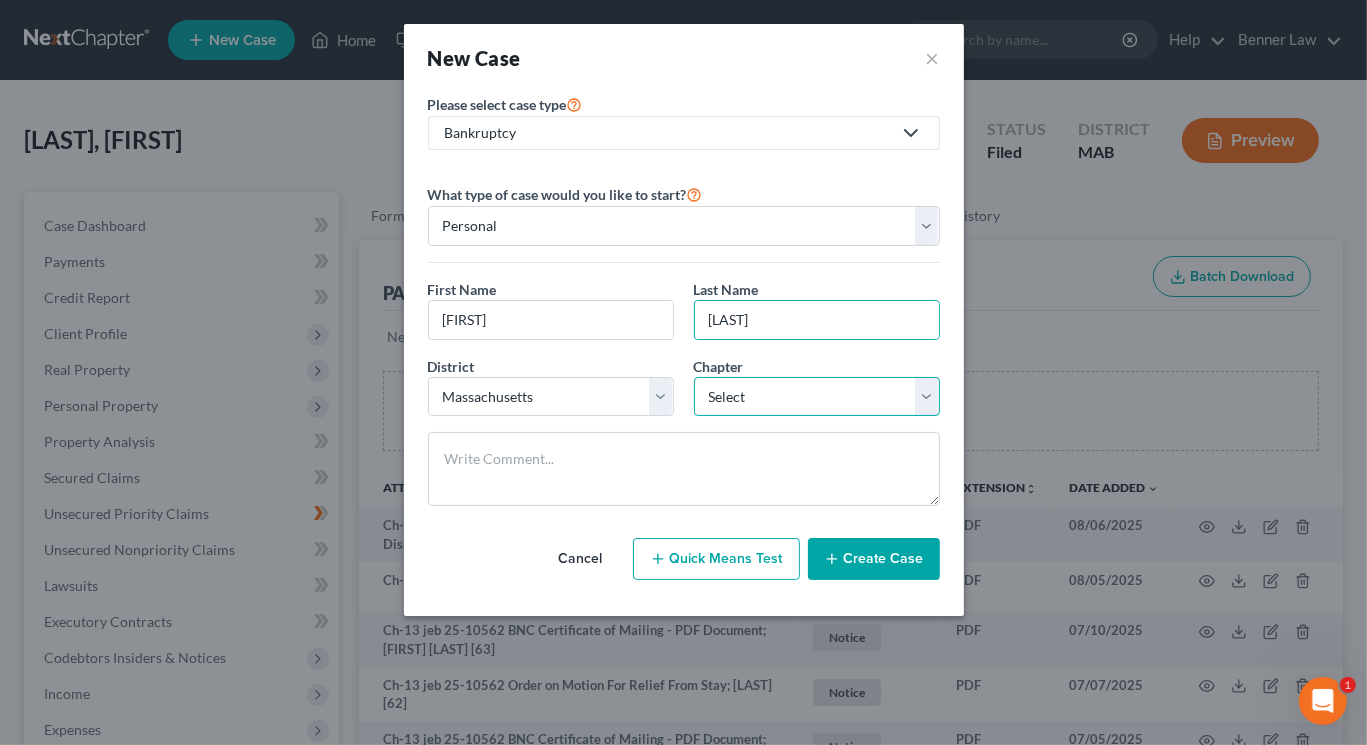 click on "Select 7 11 12 13" at bounding box center [817, 397] 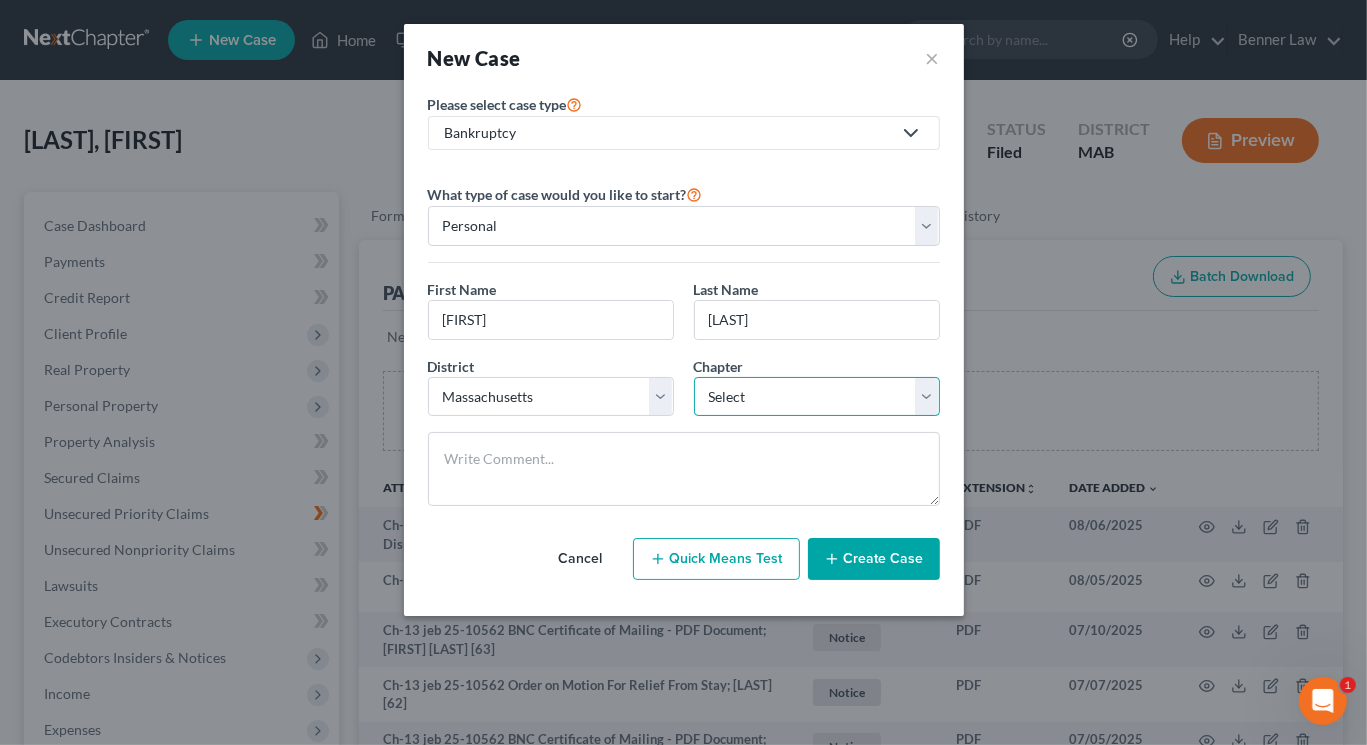 select on "3" 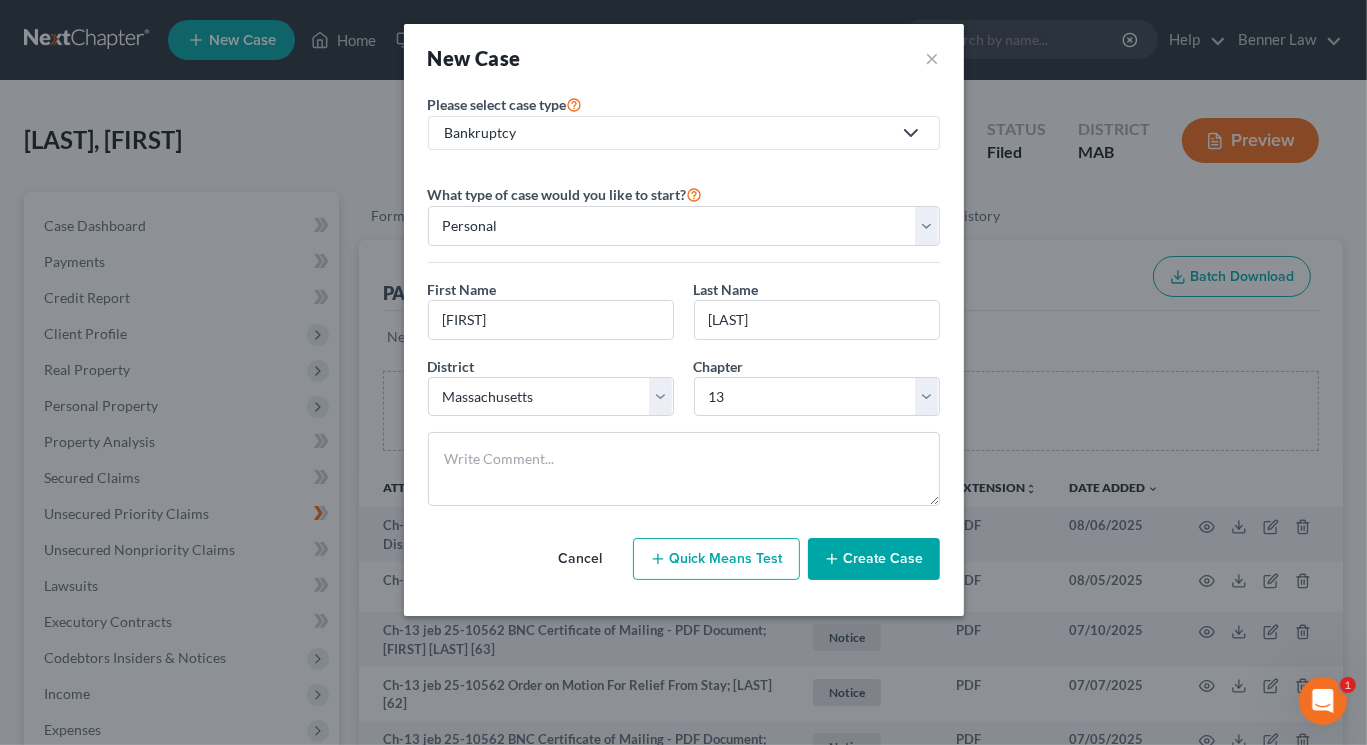 click on "Create Case" at bounding box center (874, 559) 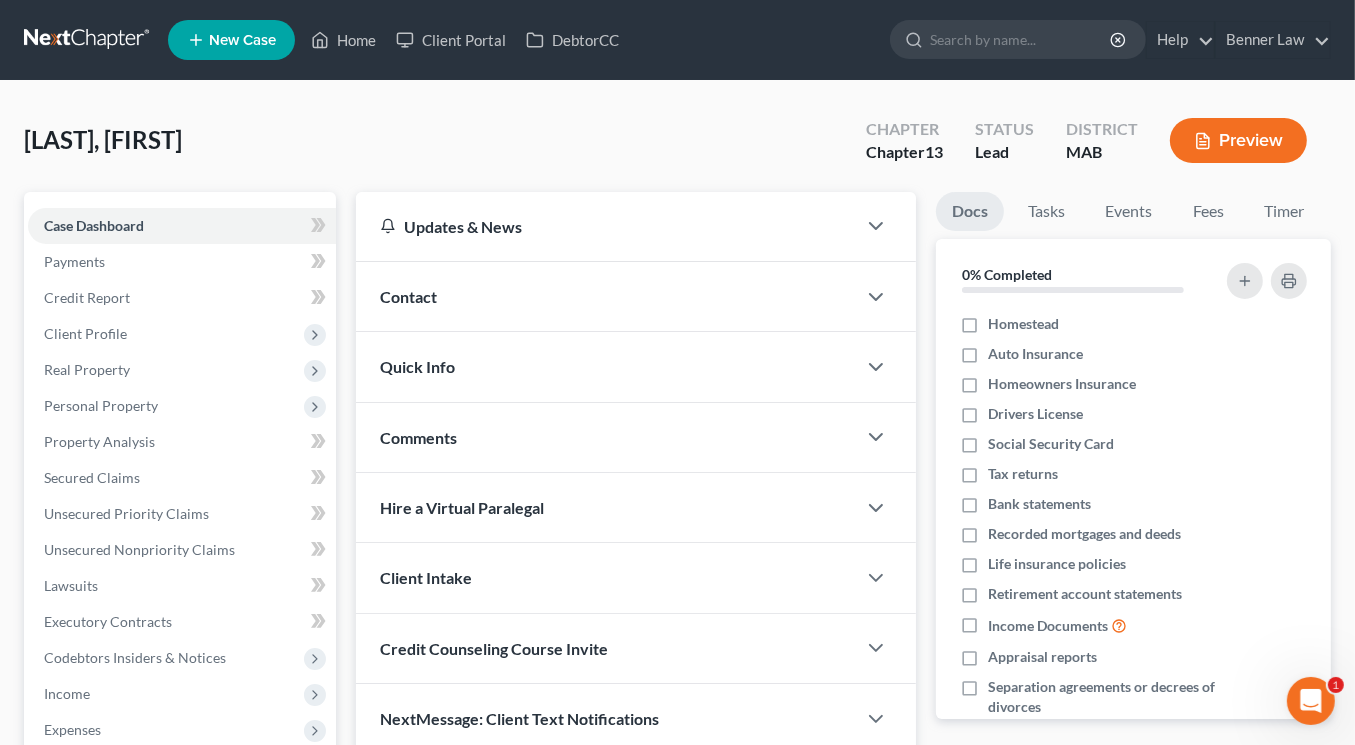 click on "Contact" at bounding box center [408, 296] 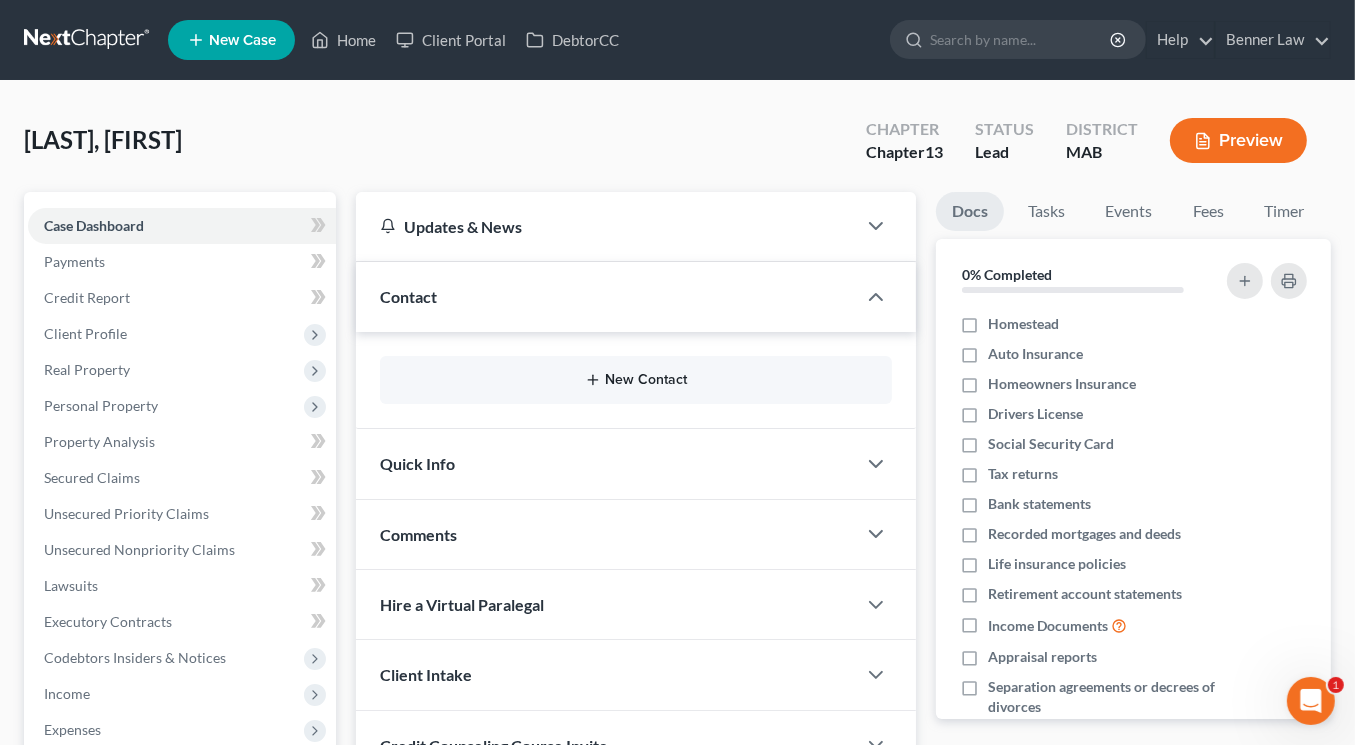 click on "New Contact" at bounding box center (636, 380) 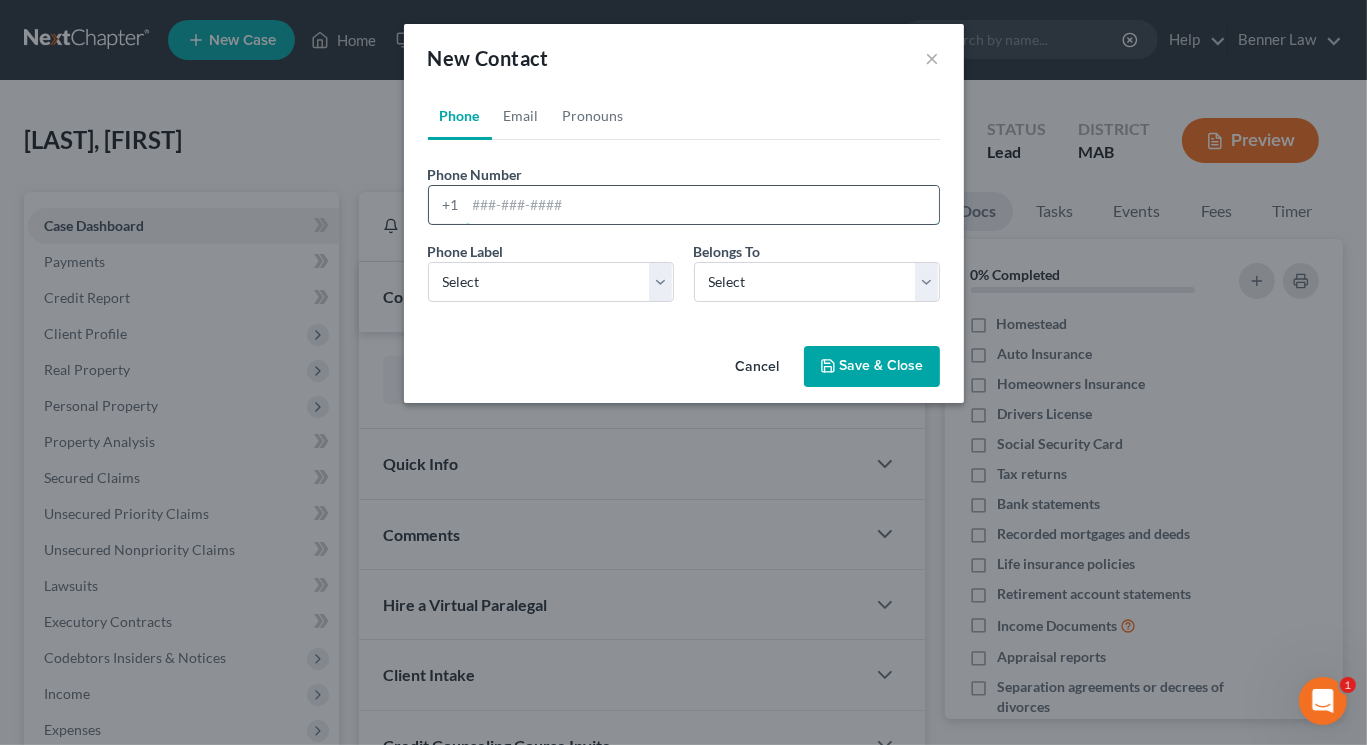 click at bounding box center [702, 205] 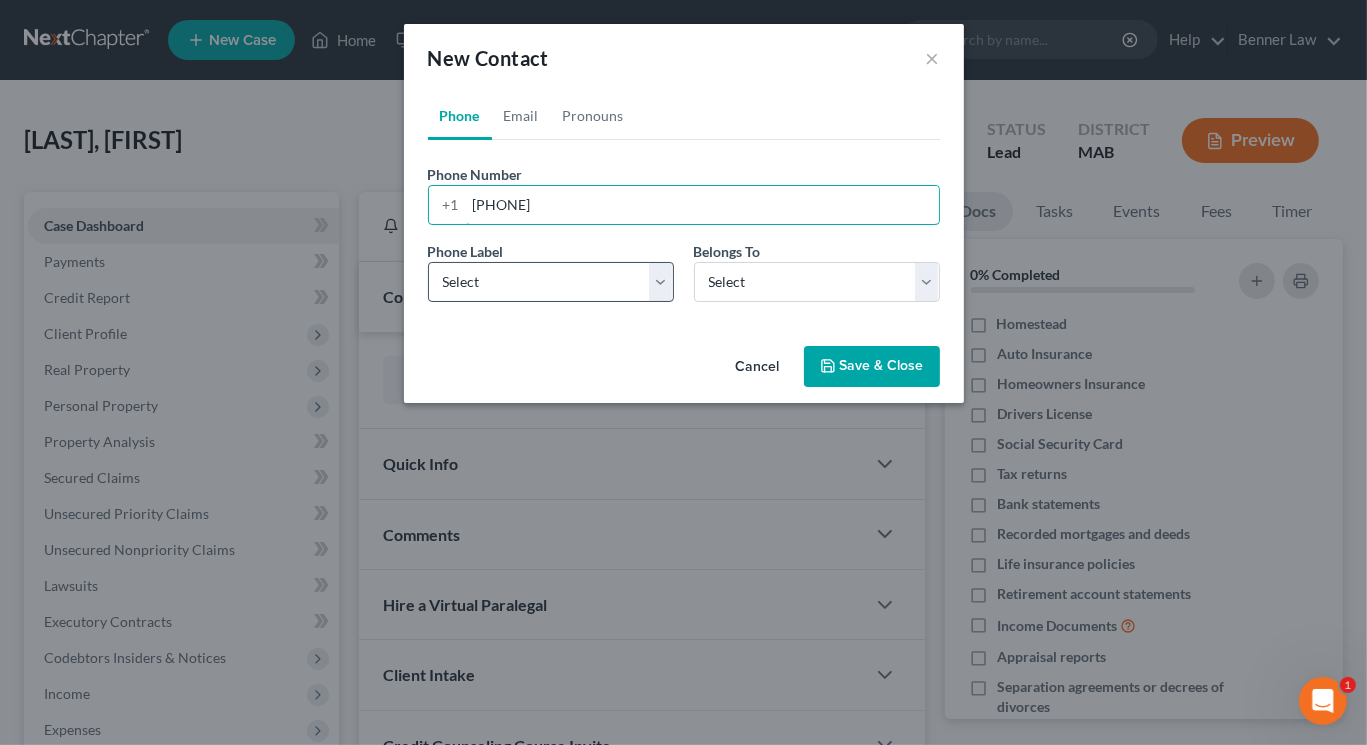 type on "[PHONE]" 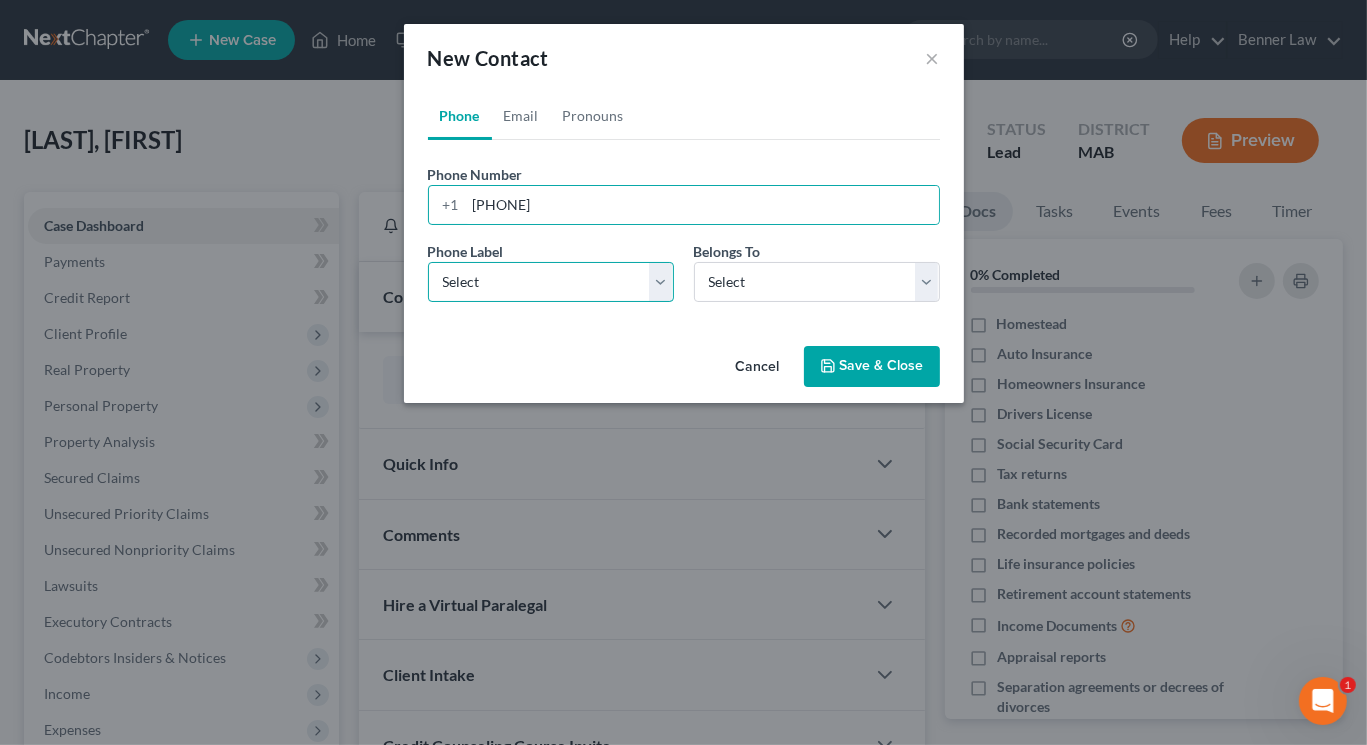 click on "Select Mobile Home Work Other" at bounding box center [551, 282] 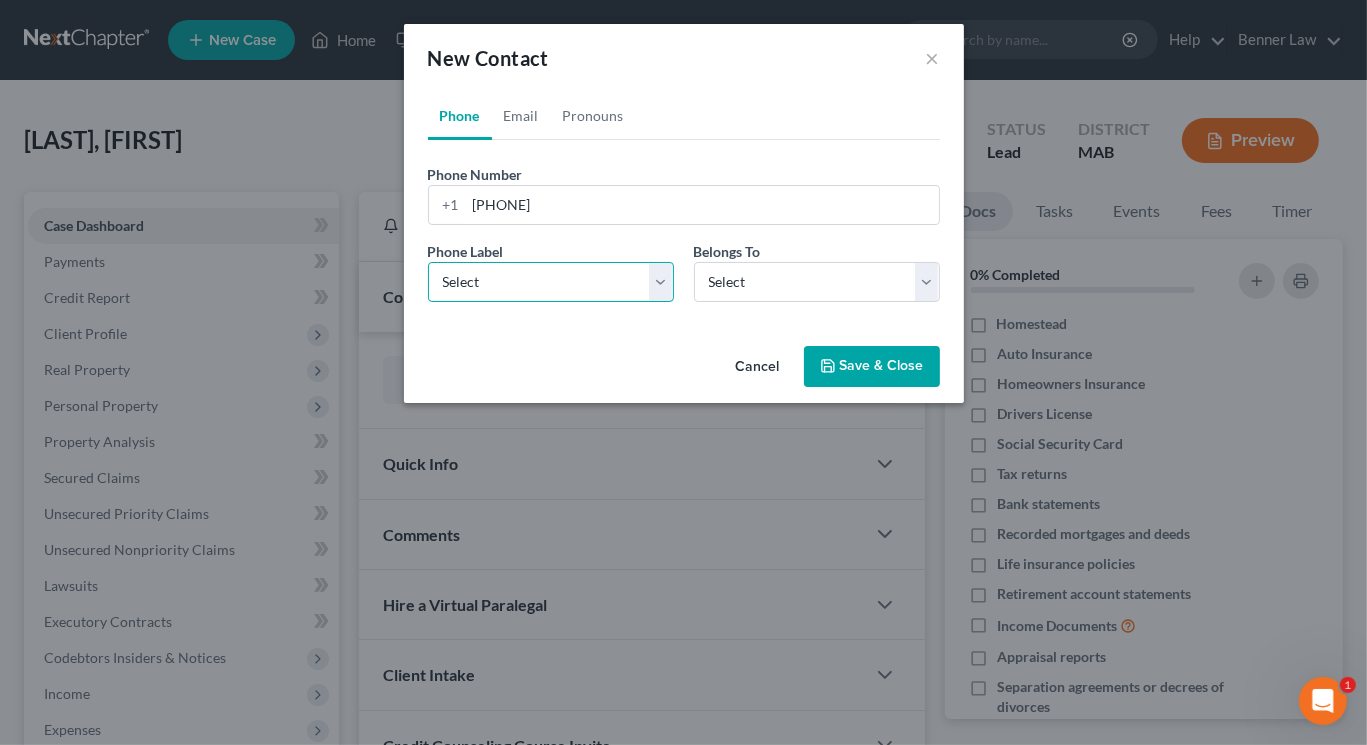select on "0" 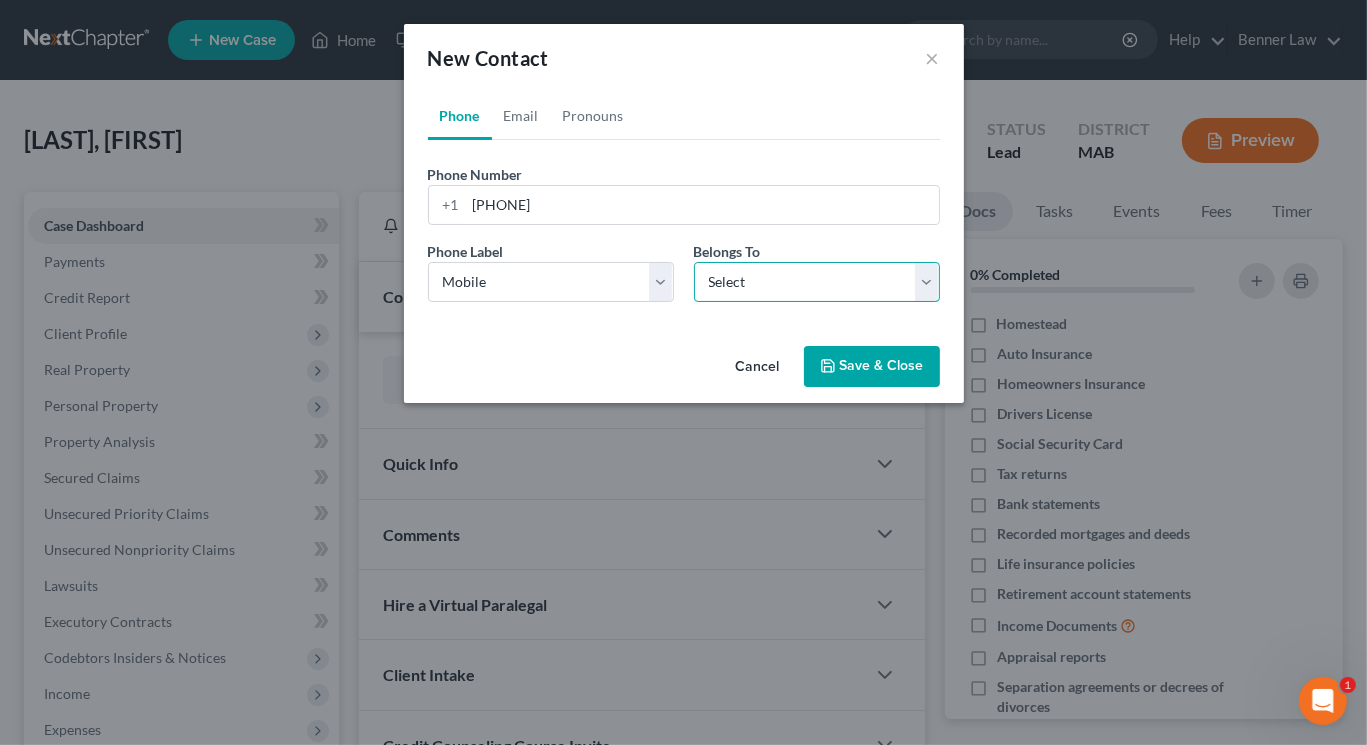 click on "Select Client Other" at bounding box center (817, 282) 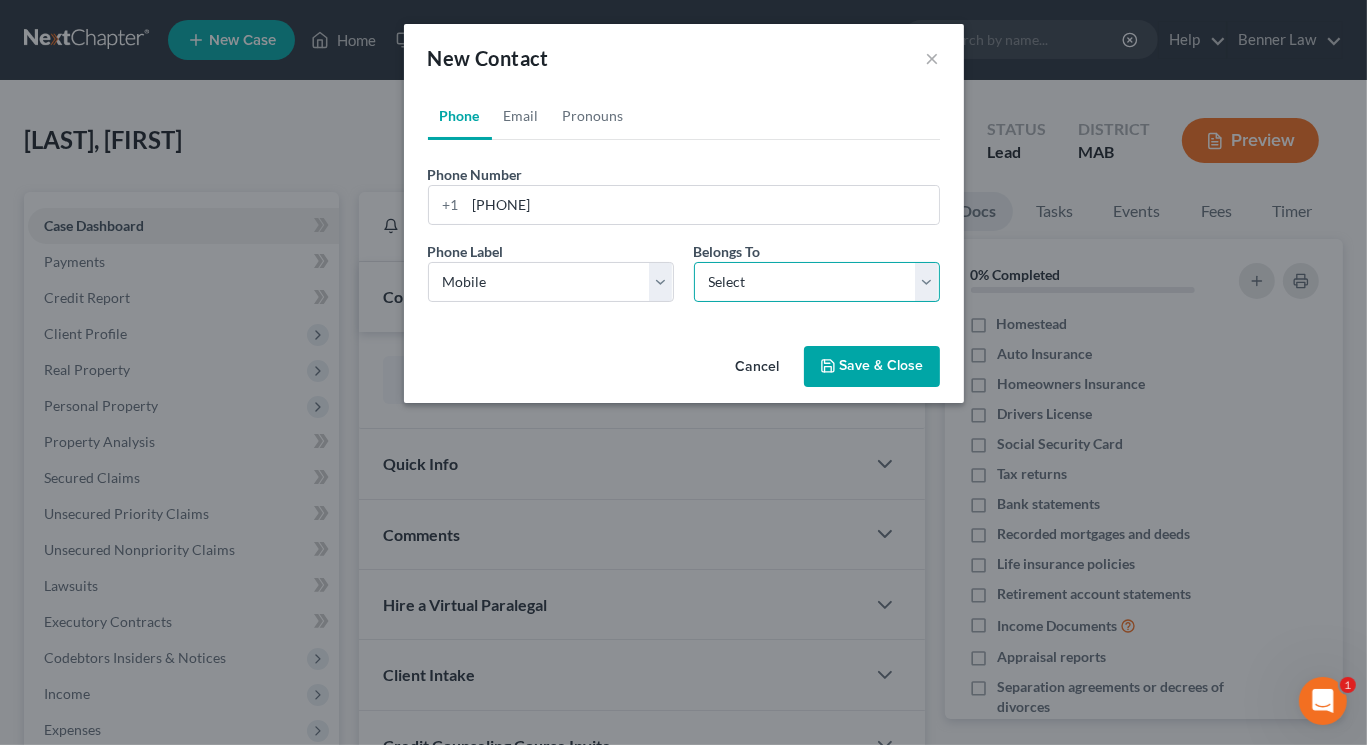 select on "0" 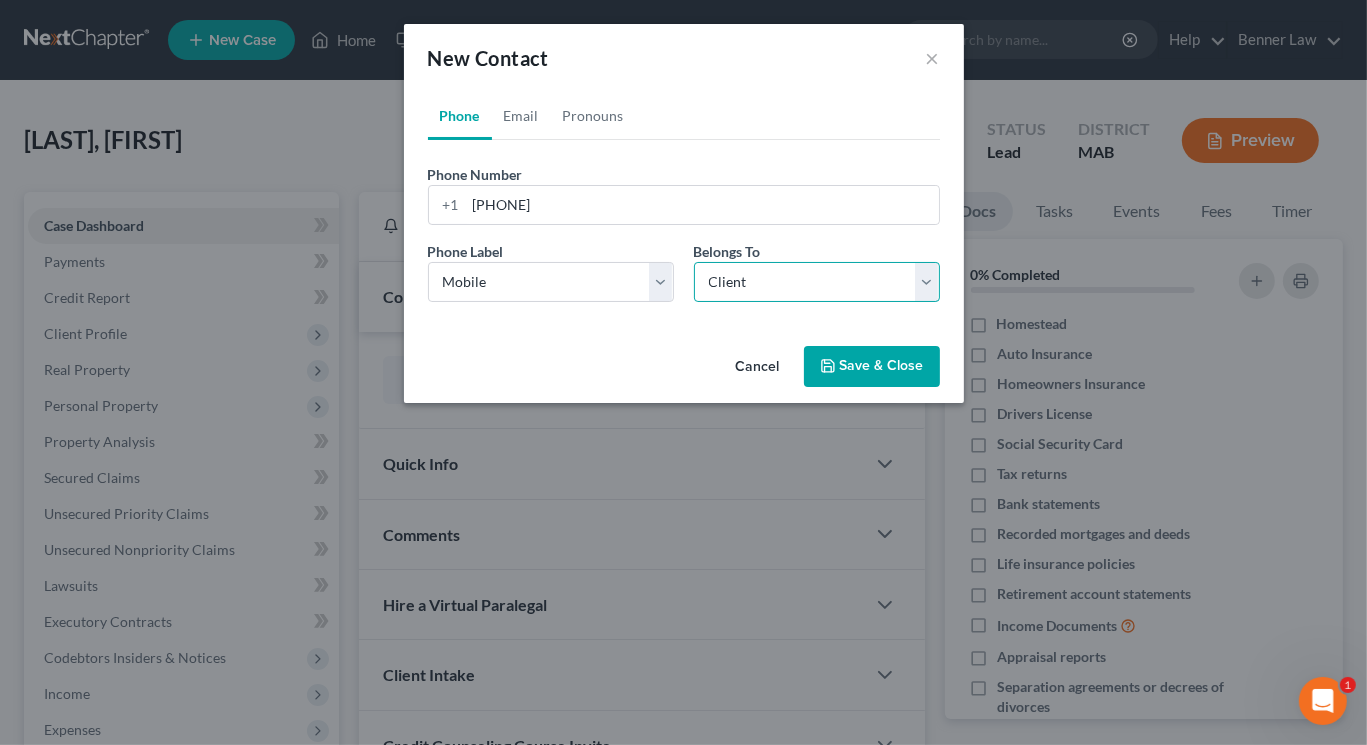select on "0" 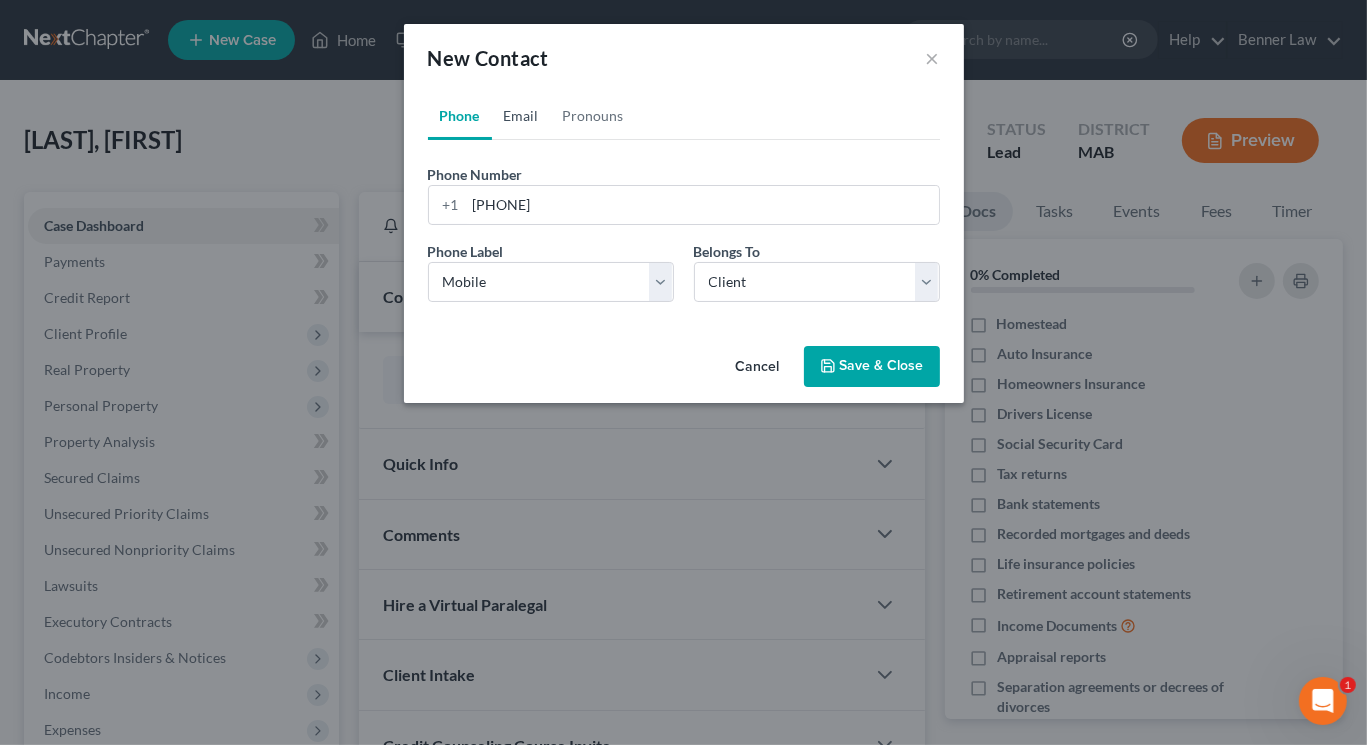 click on "Email" at bounding box center (521, 116) 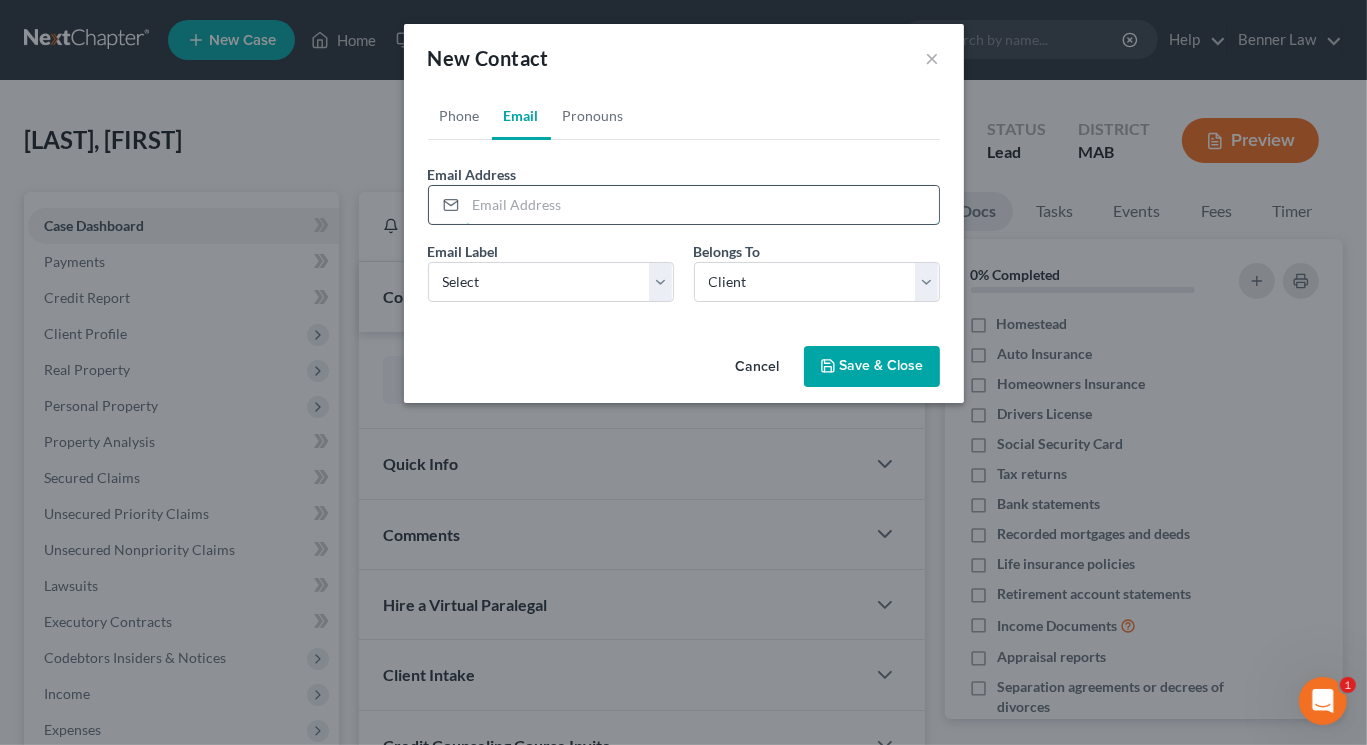 click at bounding box center [702, 205] 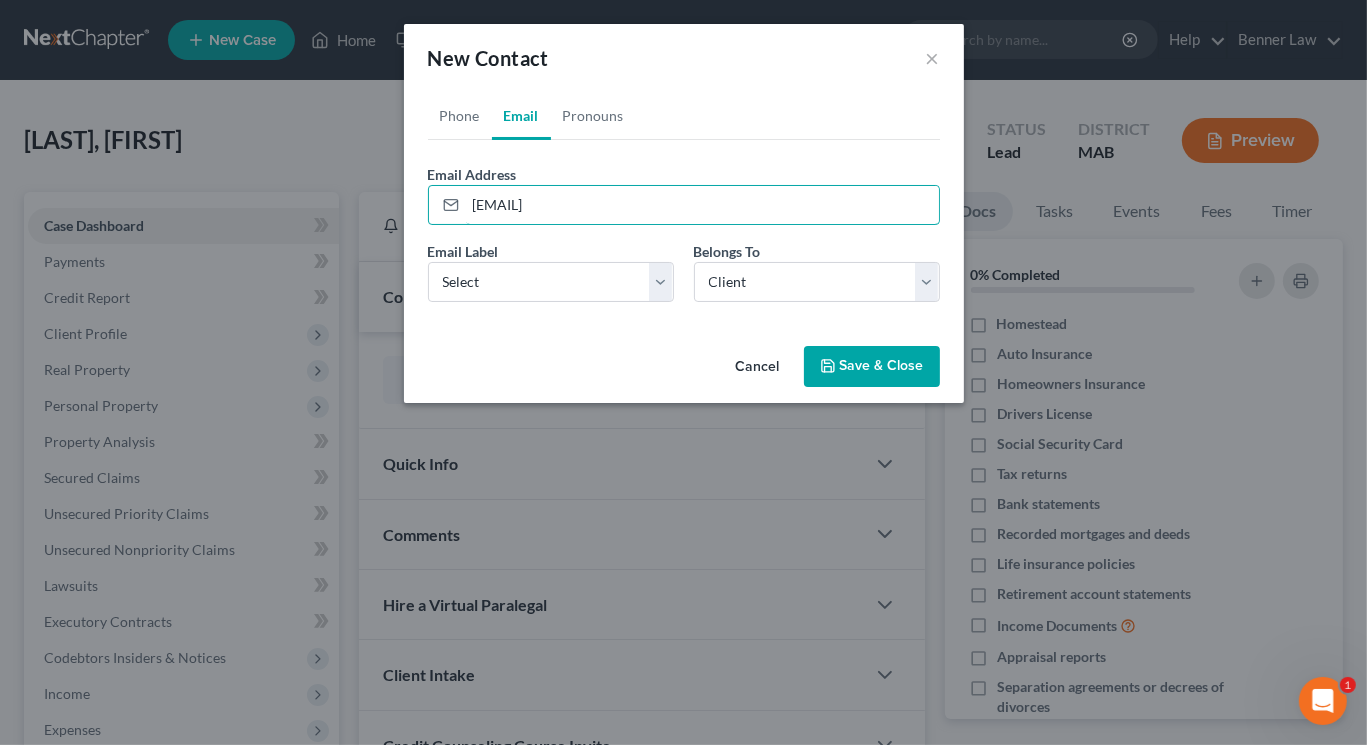 type on "[EMAIL]" 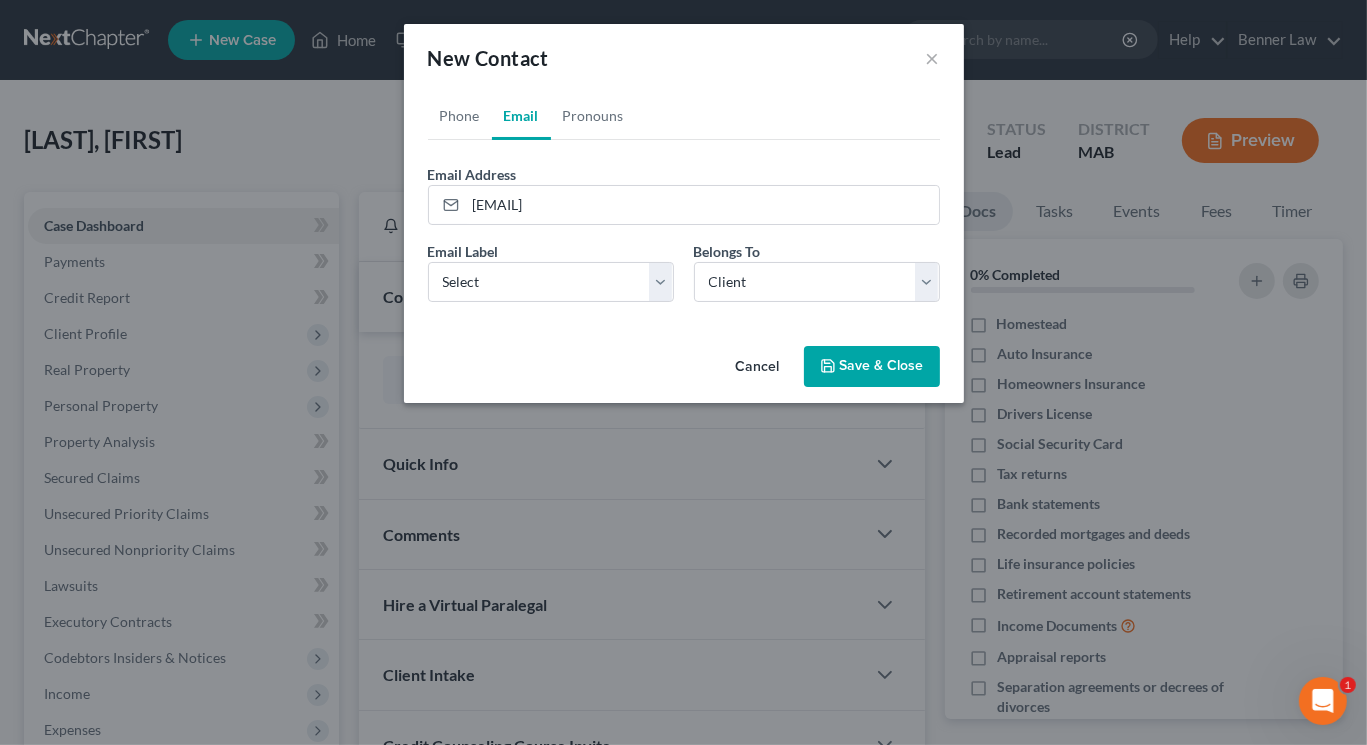 click on "Save & Close" at bounding box center (872, 367) 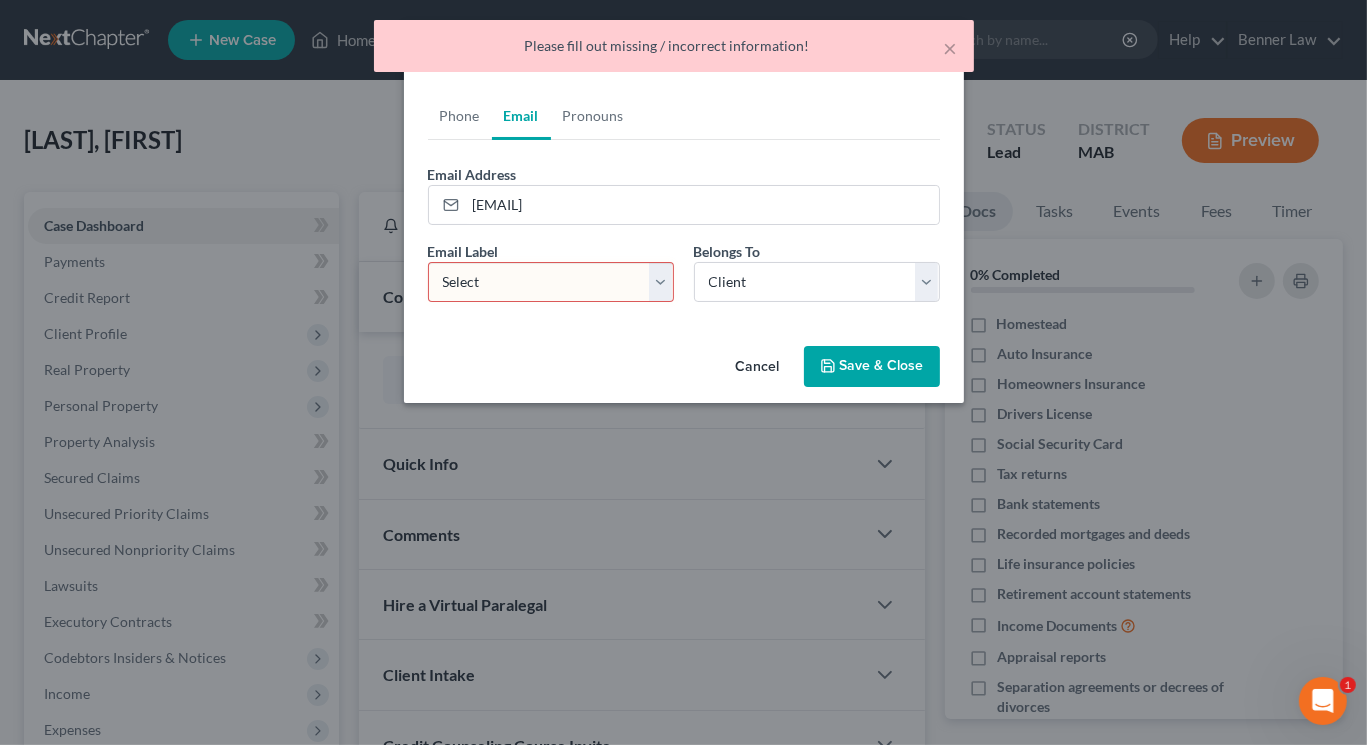 click on "Select Home Work Other" at bounding box center [551, 282] 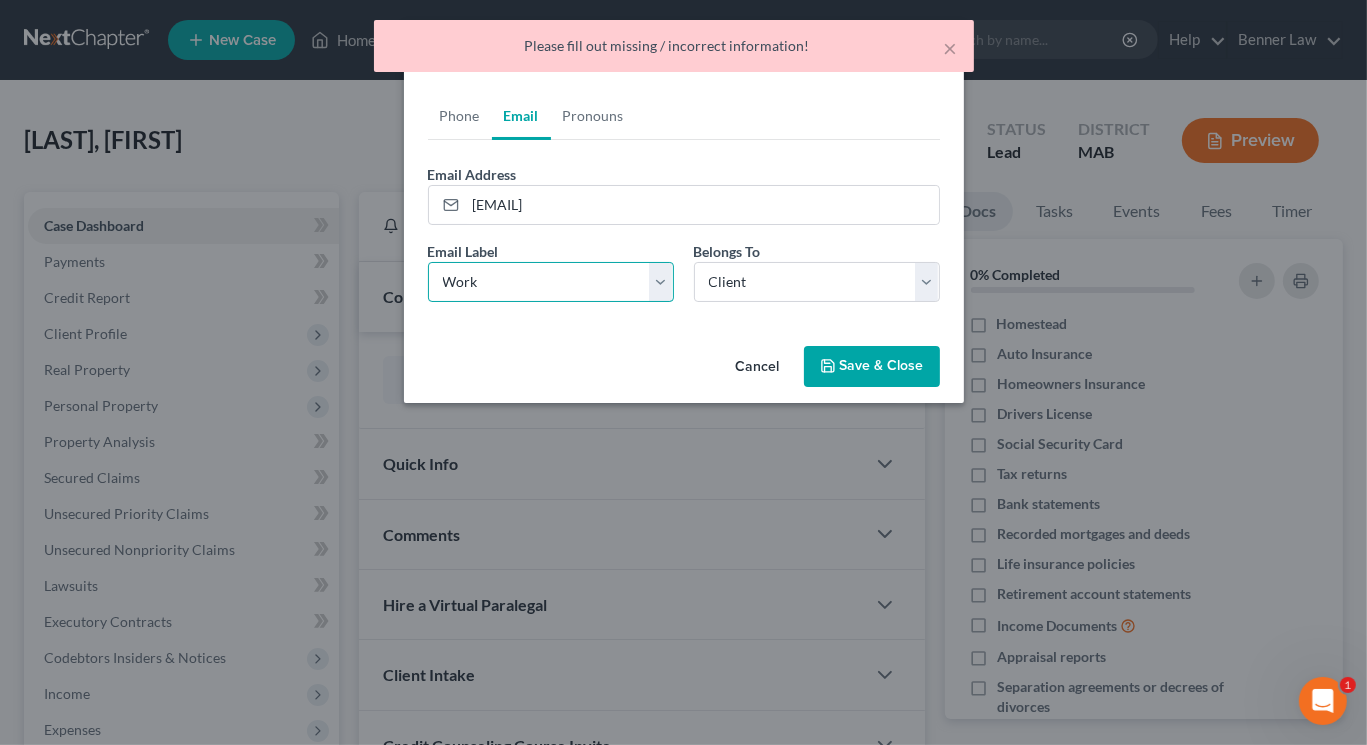 click on "Select Home Work Other" at bounding box center [551, 282] 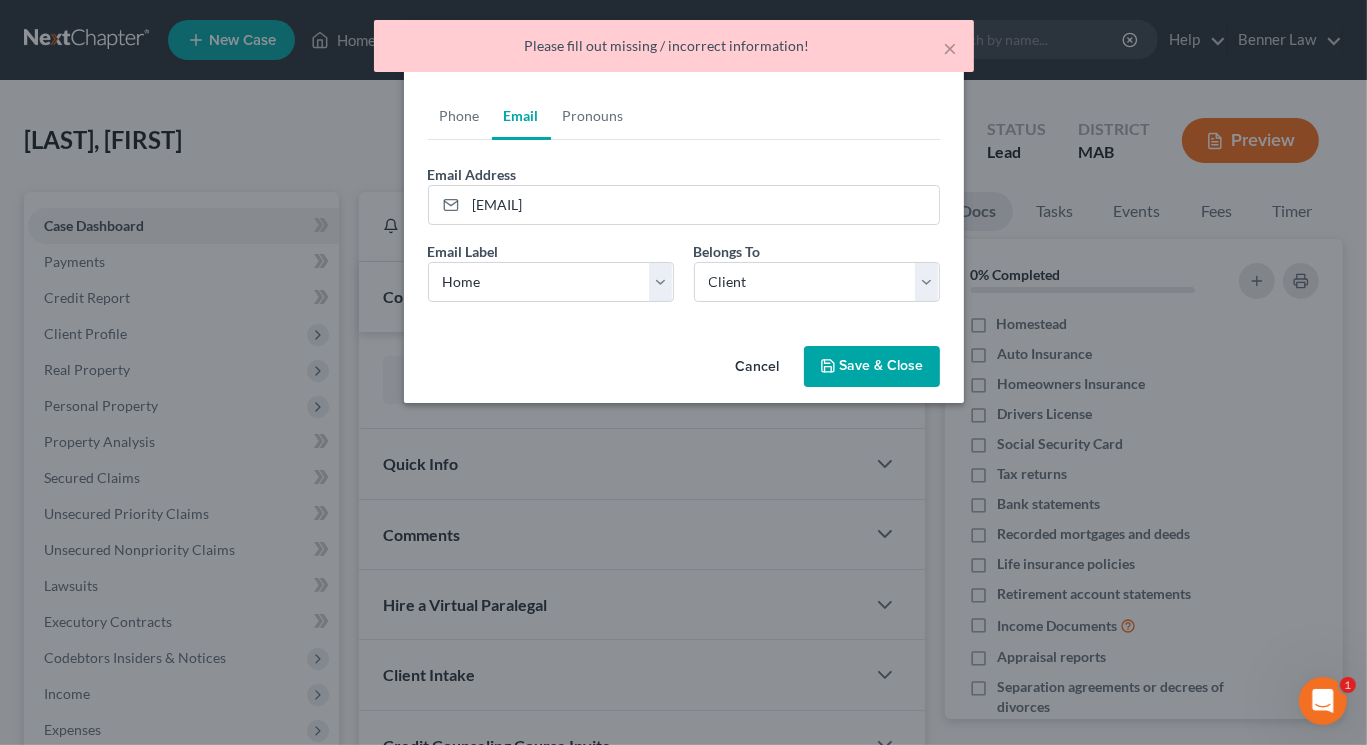 click on "Save & Close" at bounding box center [872, 367] 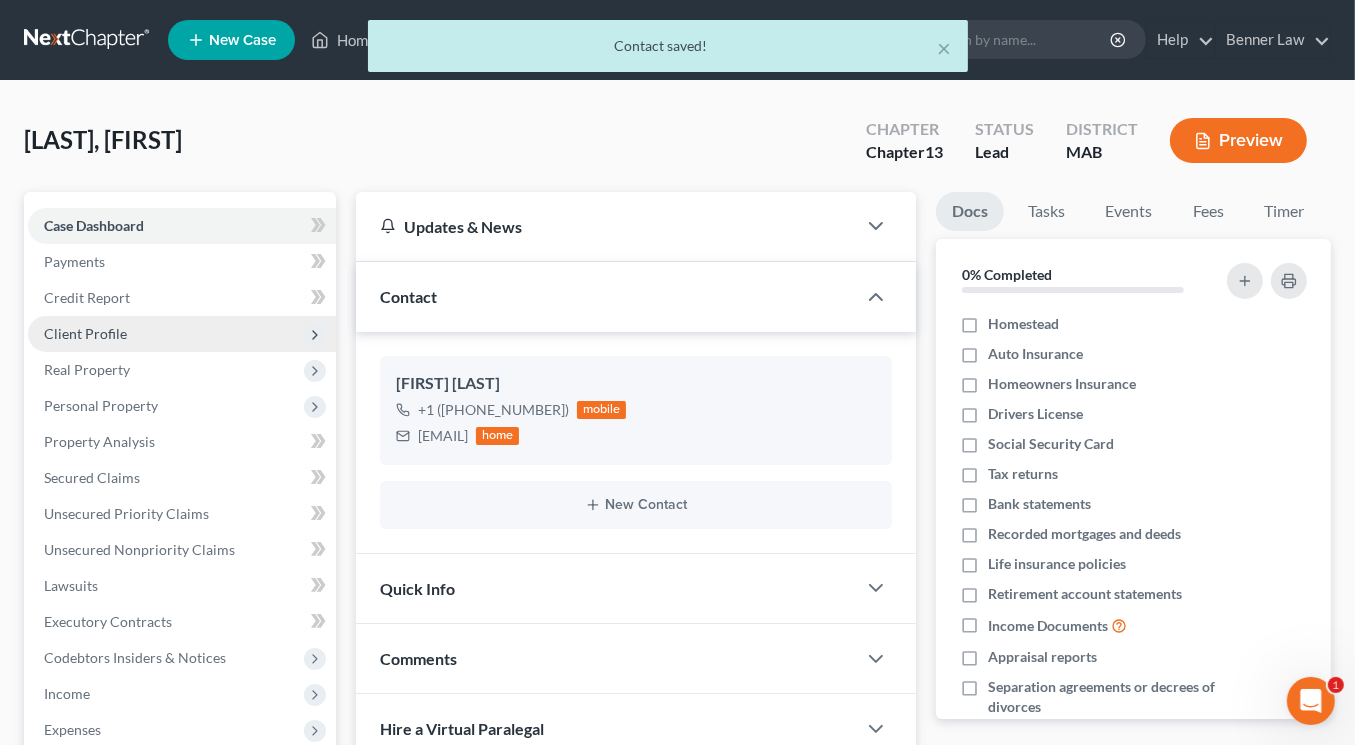 click on "Client Profile" at bounding box center [85, 333] 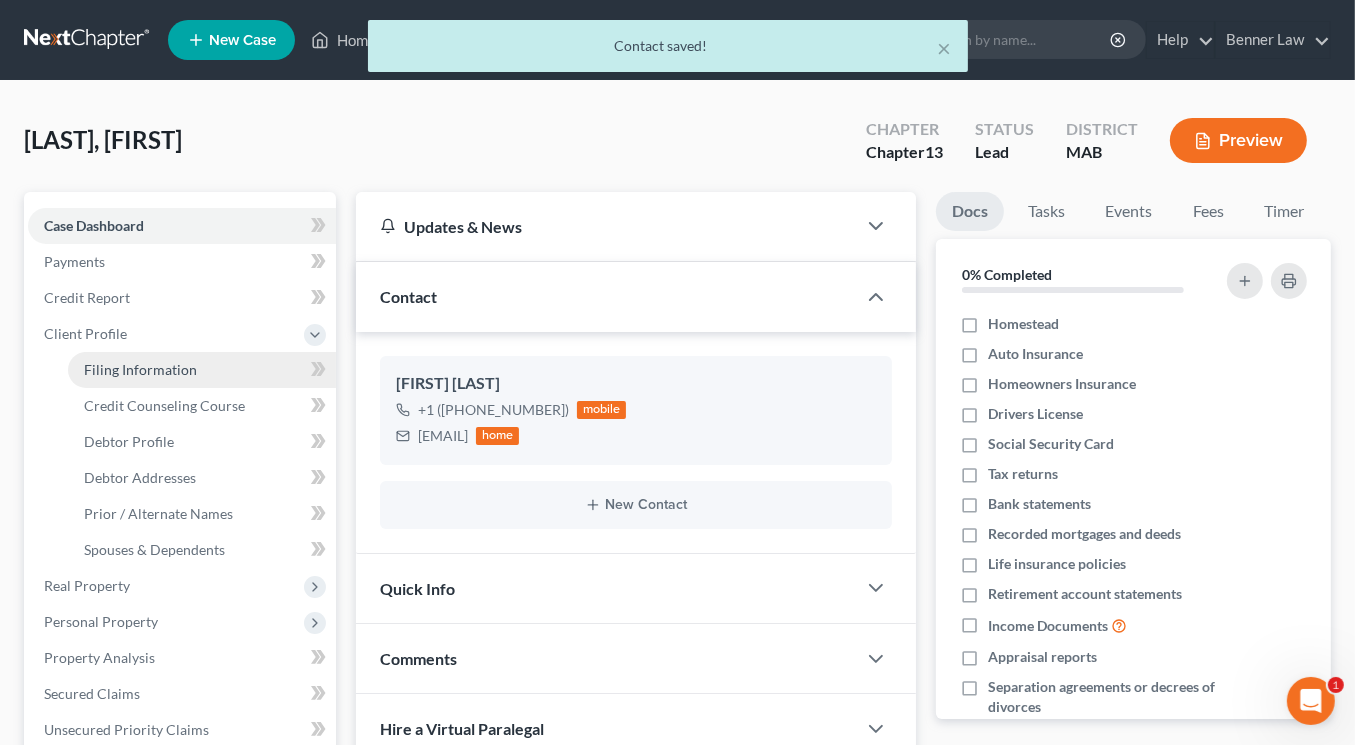 click on "Filing Information" at bounding box center (140, 369) 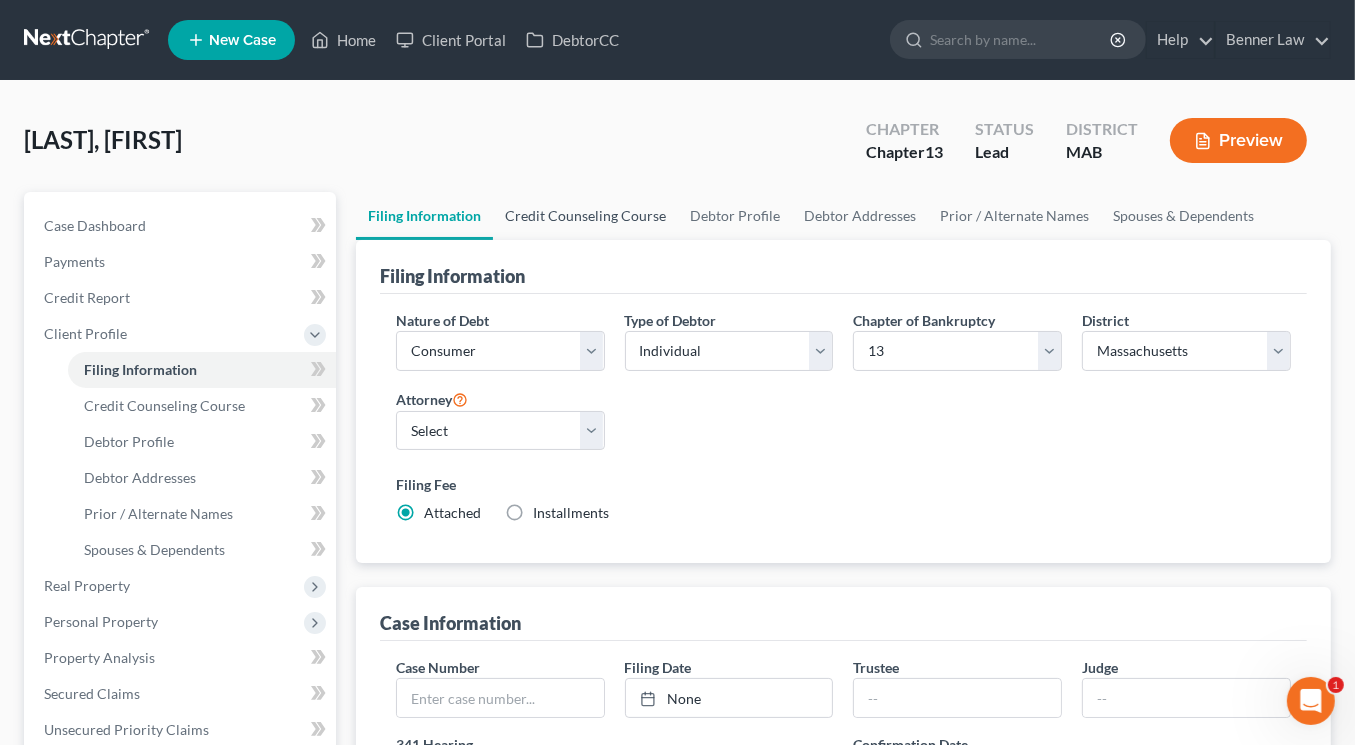 click on "Credit Counseling Course" at bounding box center [585, 216] 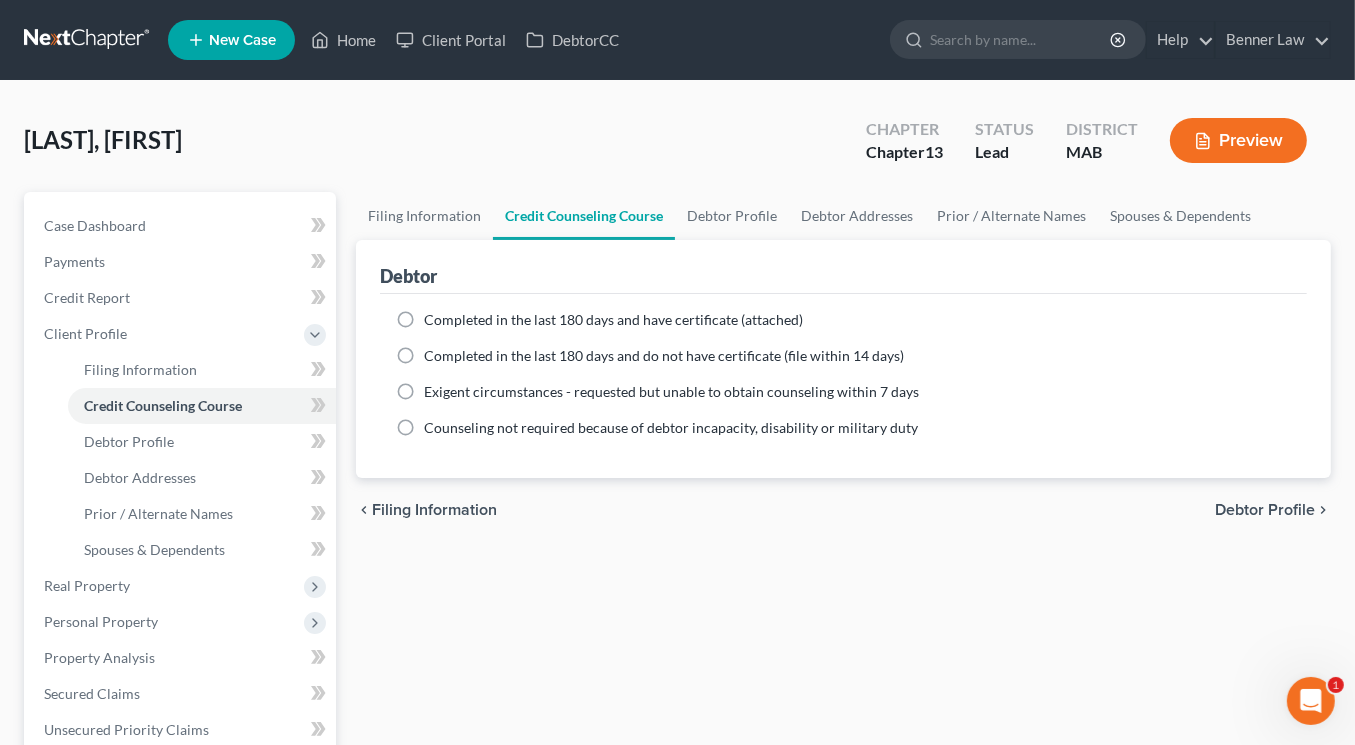 click on "Completed in the last 180 days and have certificate (attached)" at bounding box center (613, 320) 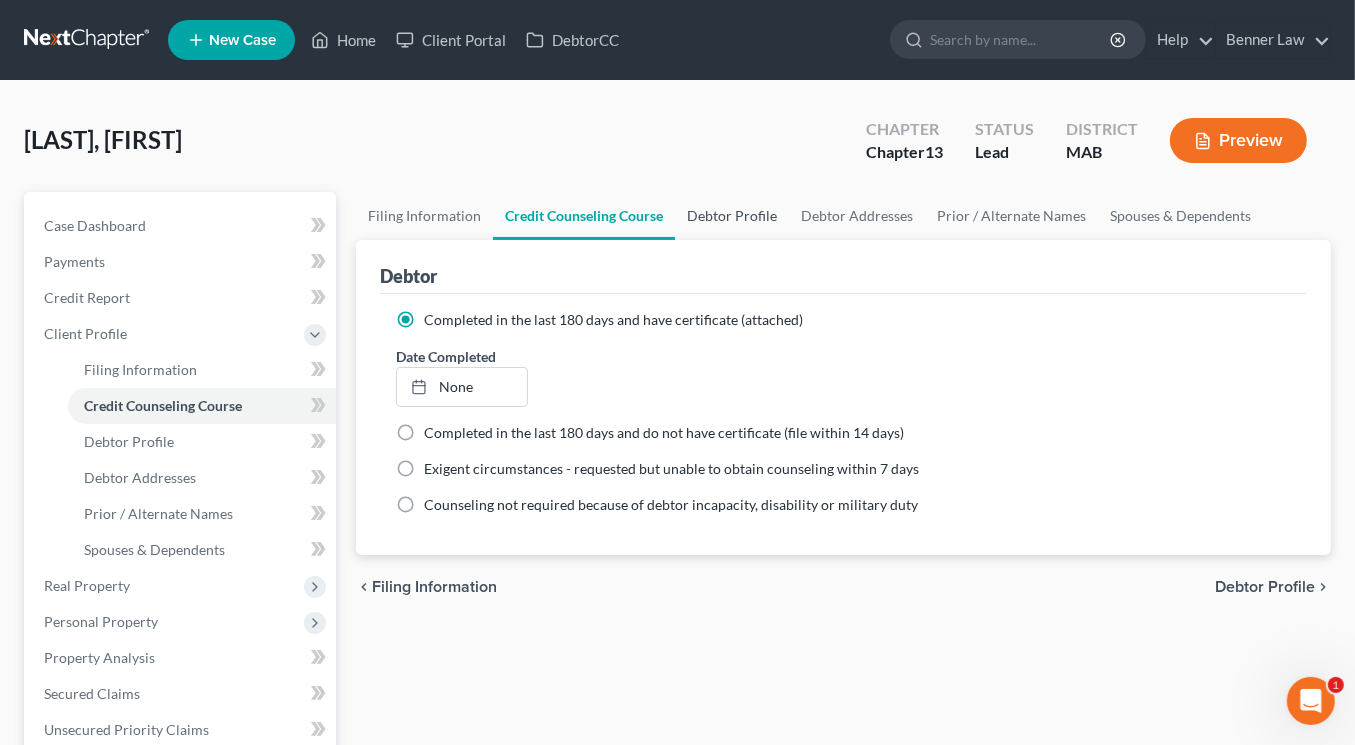 click on "Debtor Profile" at bounding box center [732, 216] 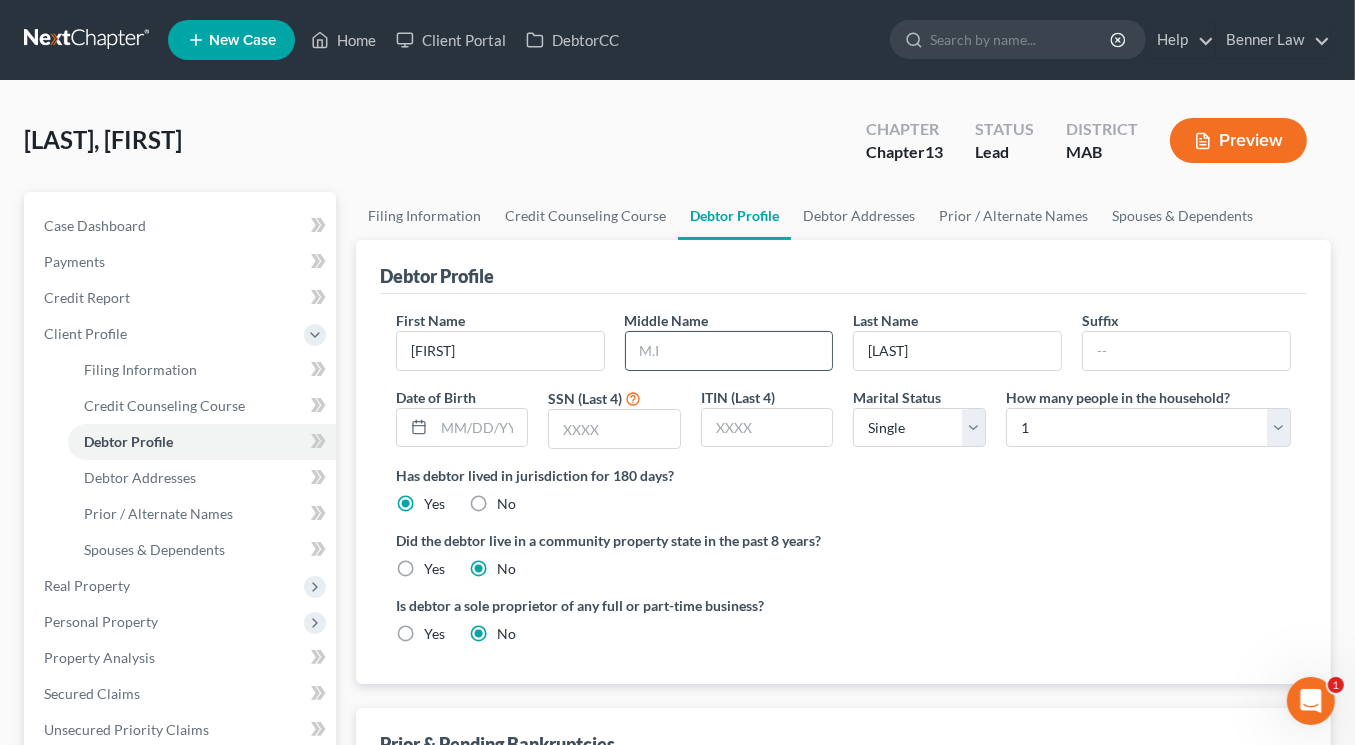 click at bounding box center [729, 351] 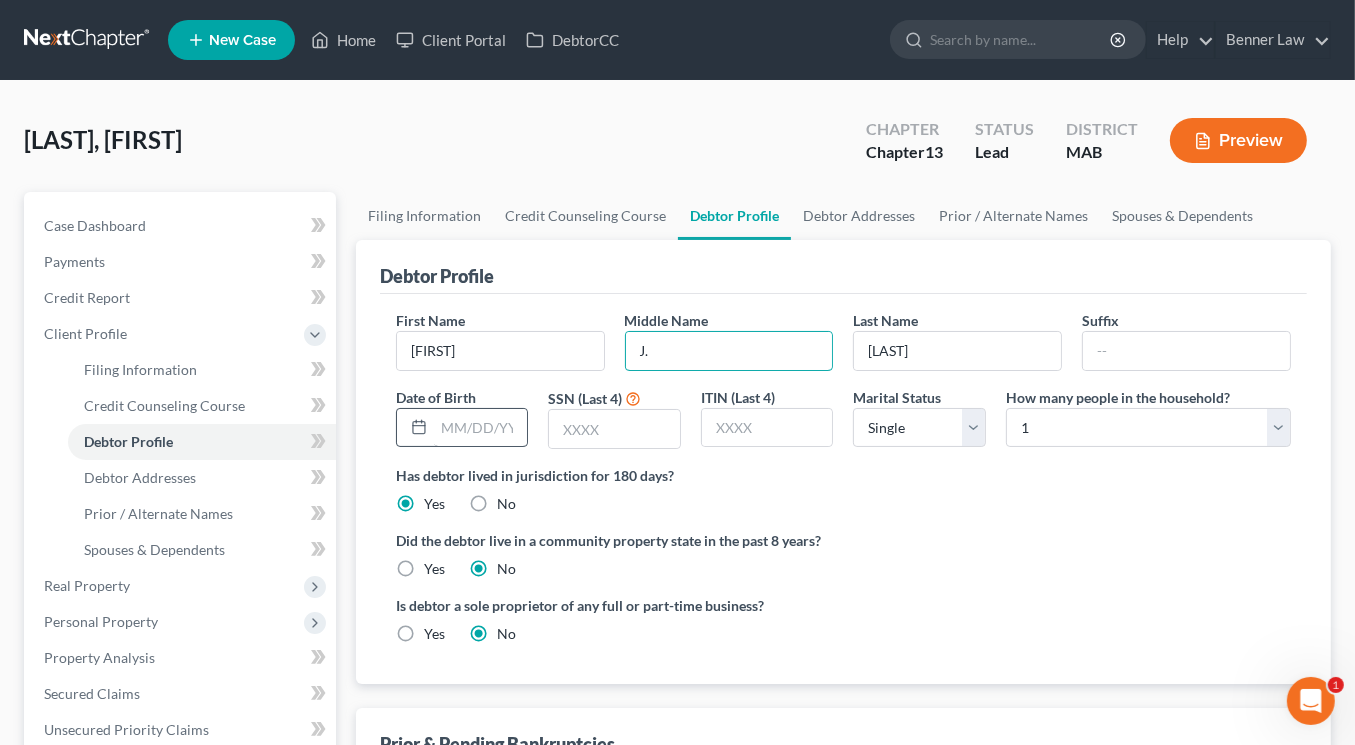 type on "J." 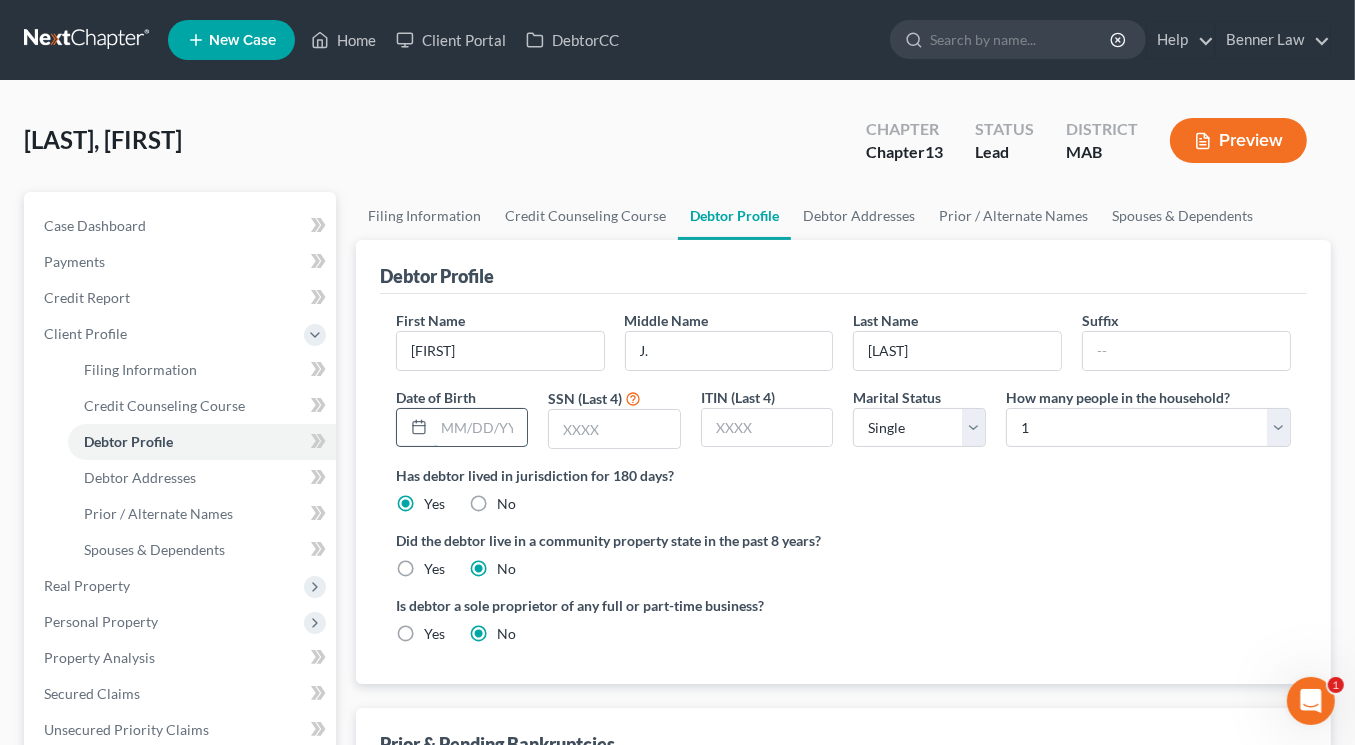 click at bounding box center [481, 428] 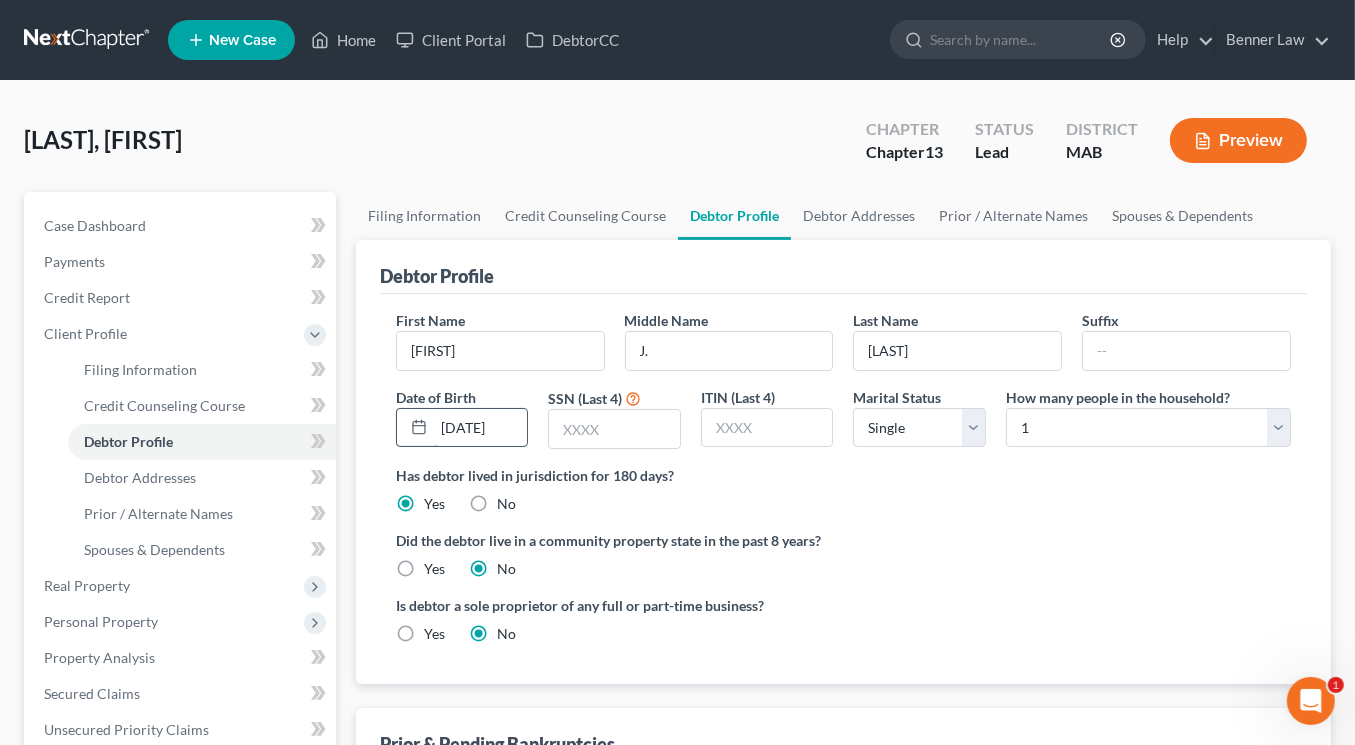 scroll, scrollTop: 0, scrollLeft: 20, axis: horizontal 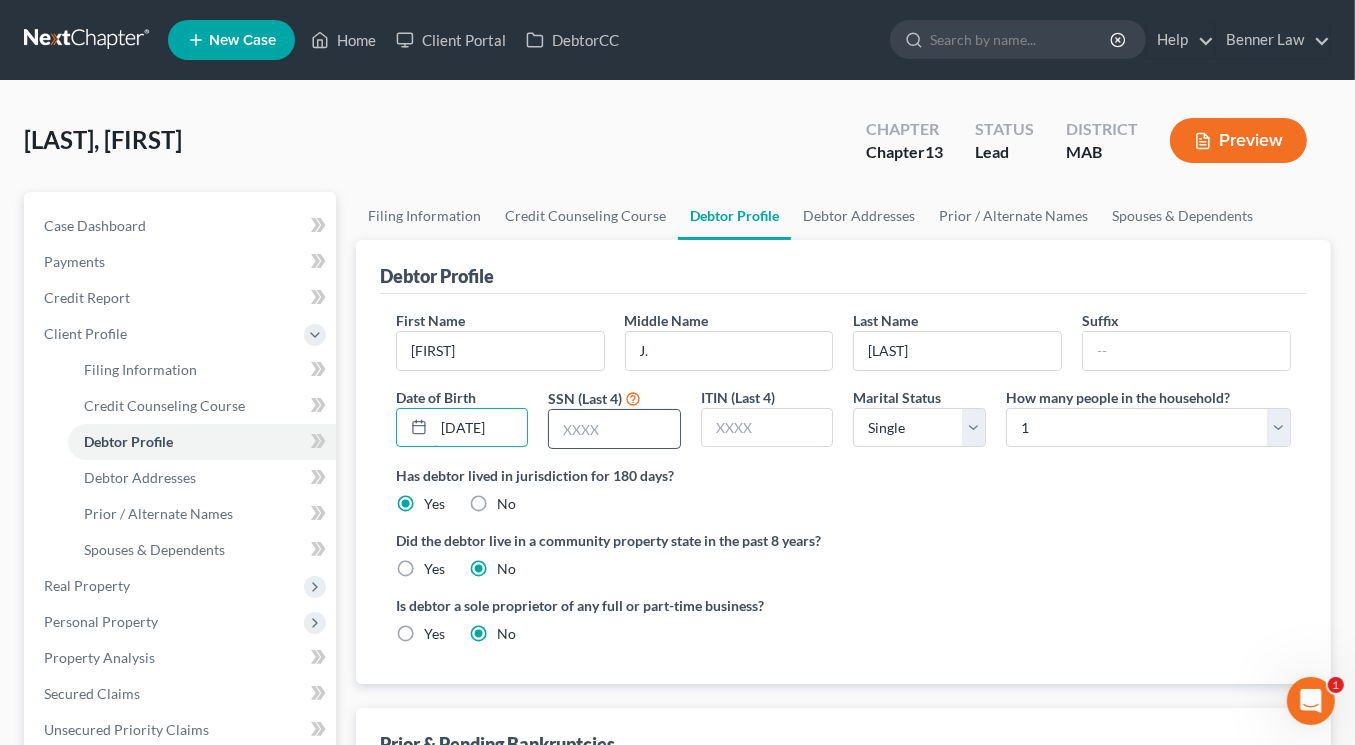type on "[DATE]" 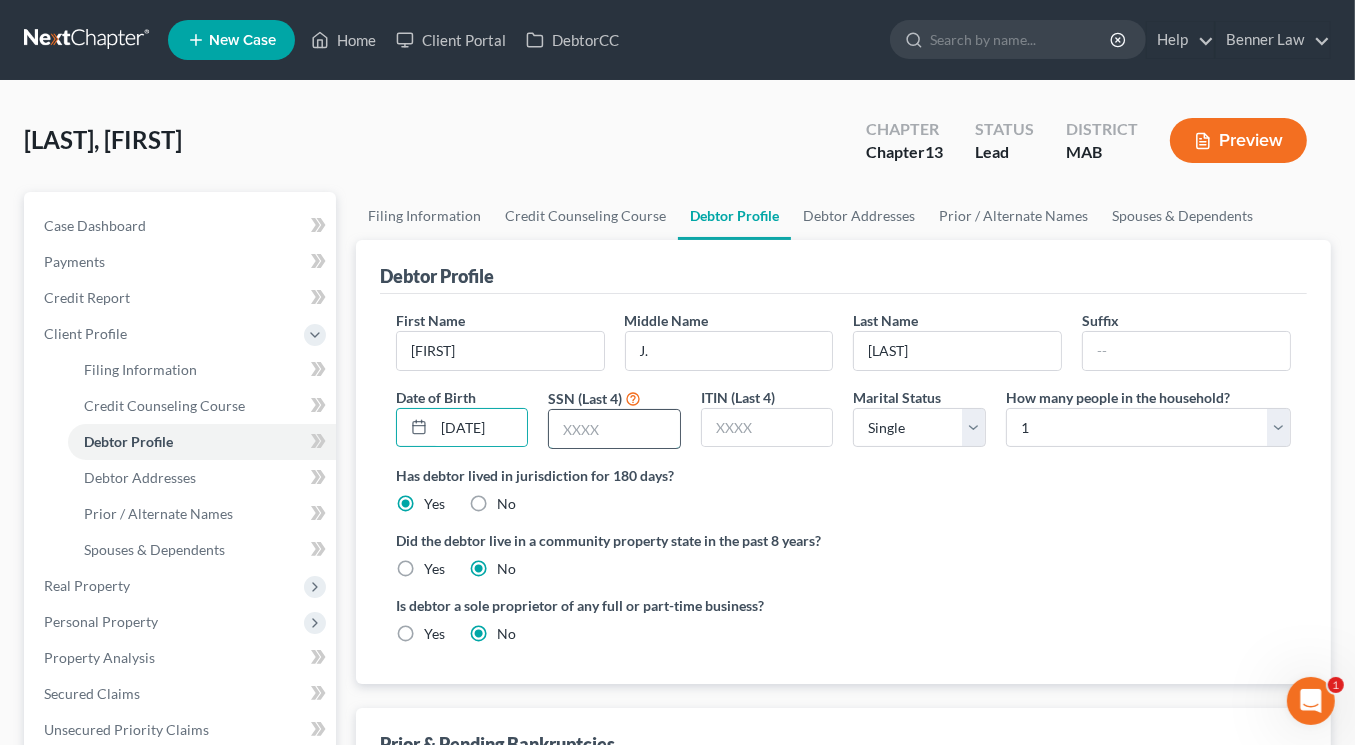 scroll, scrollTop: 0, scrollLeft: 0, axis: both 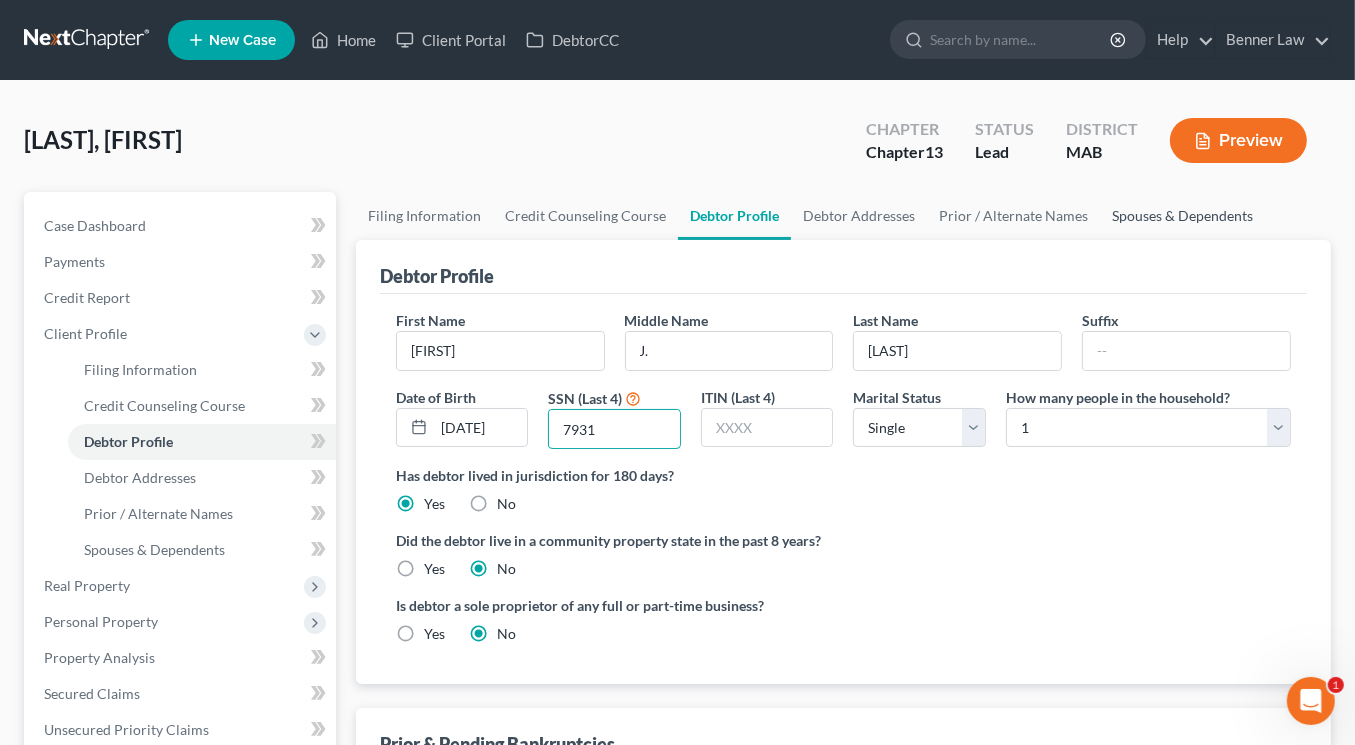 type on "7931" 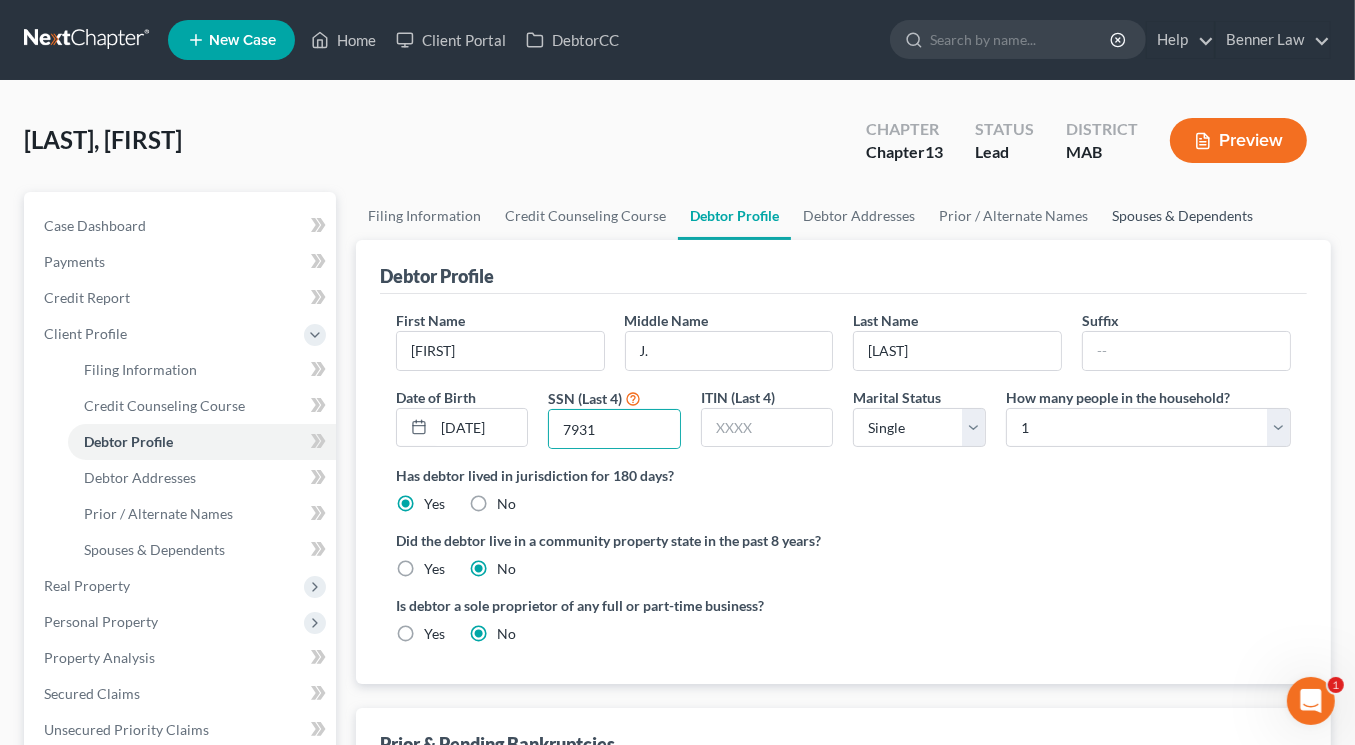 click on "Spouses & Dependents" at bounding box center [1182, 216] 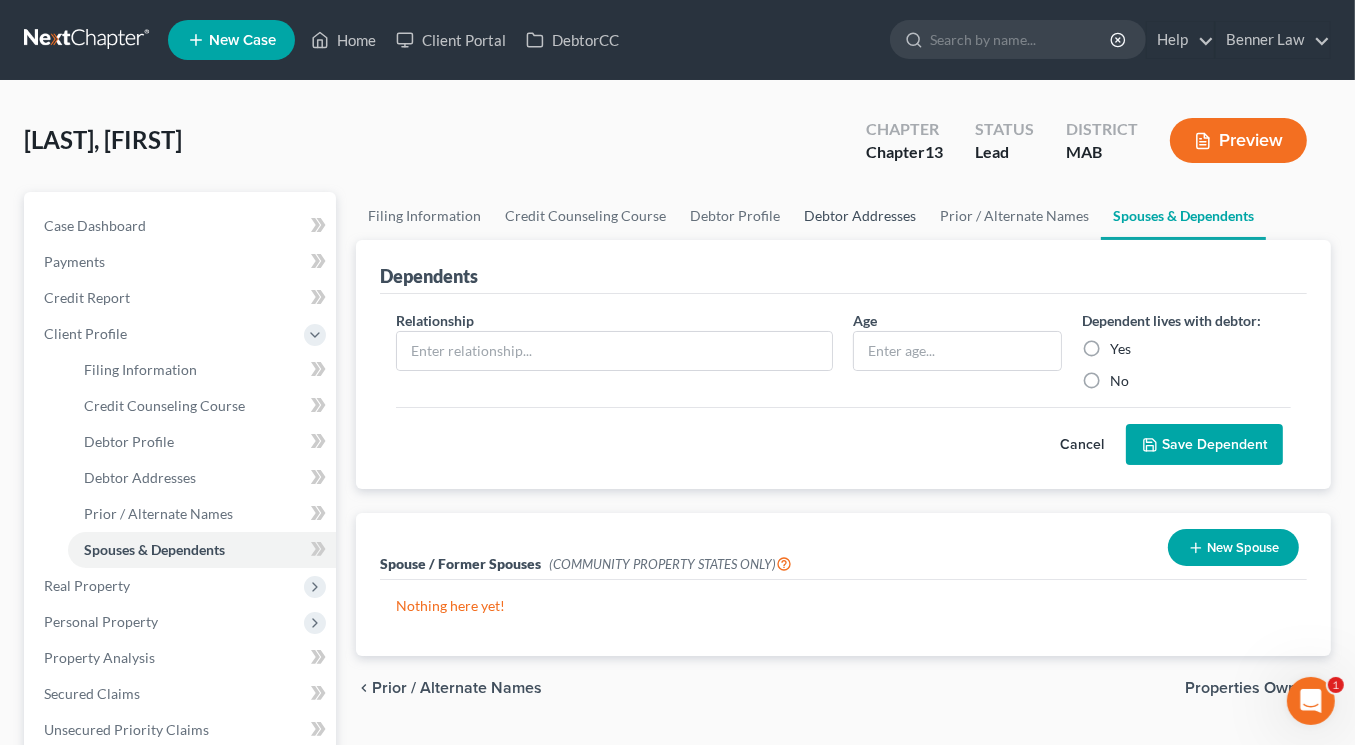 click on "Debtor Addresses" at bounding box center (860, 216) 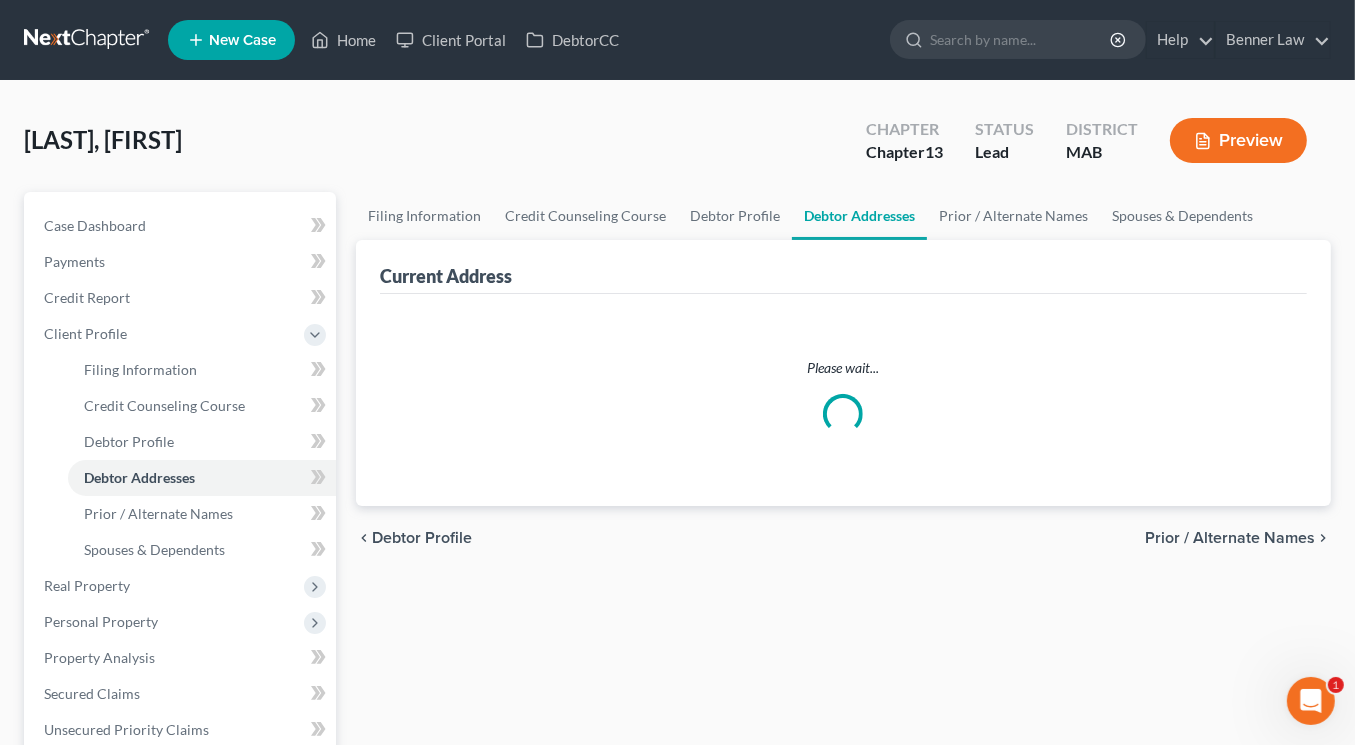 select on "0" 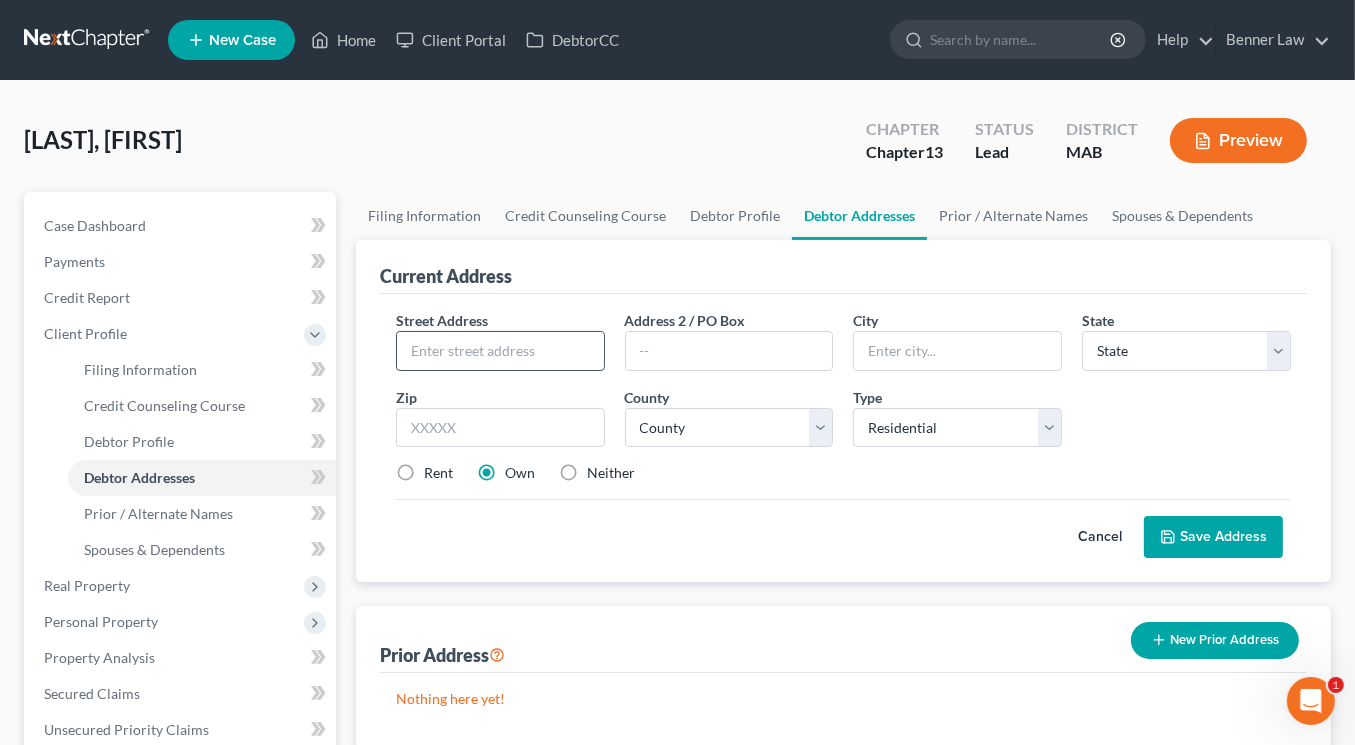 click at bounding box center (500, 351) 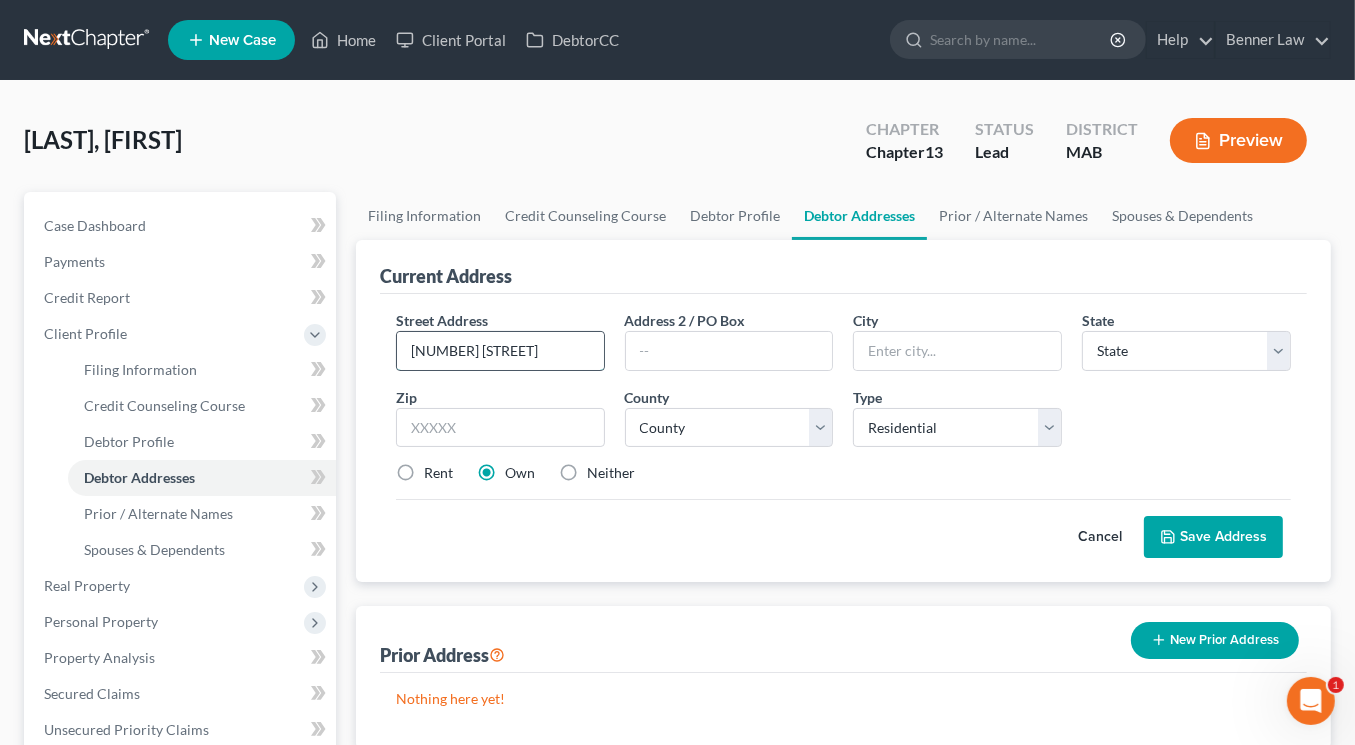 type on "[NUMBER] [STREET]" 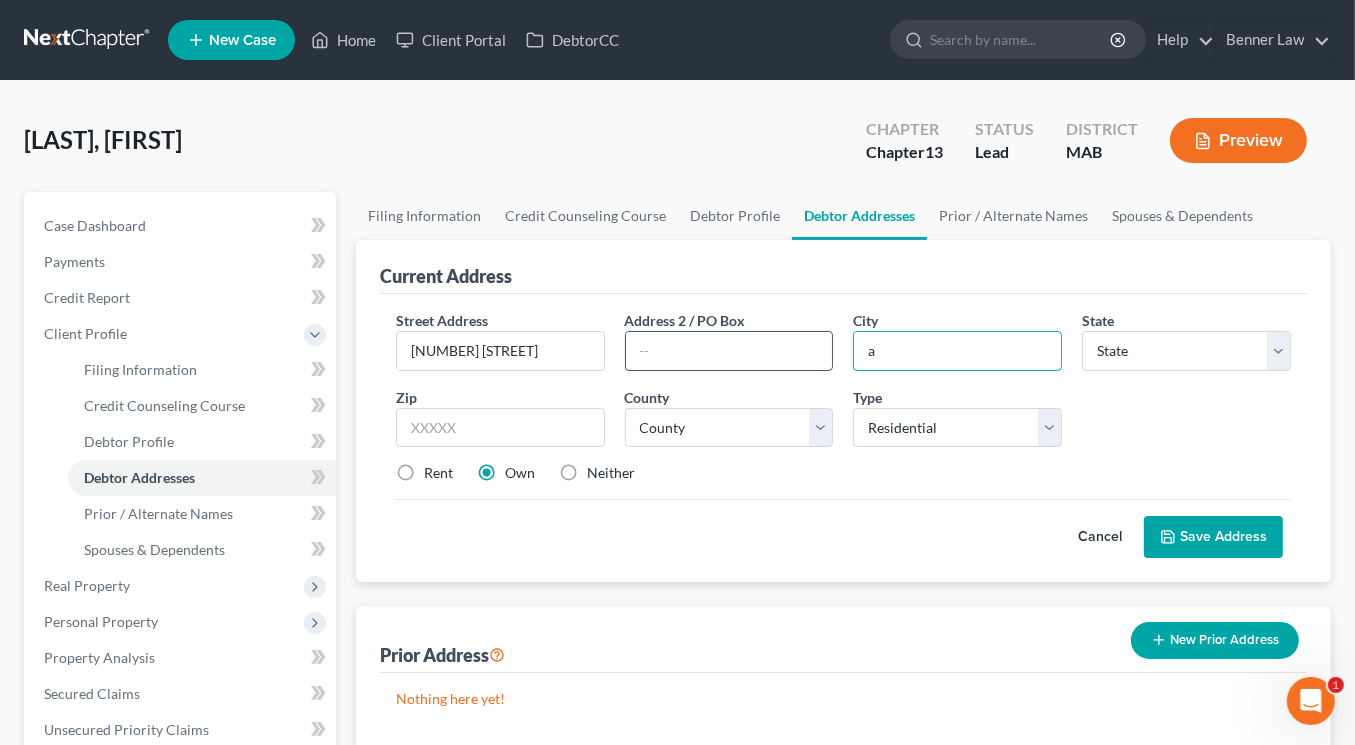 type on "a" 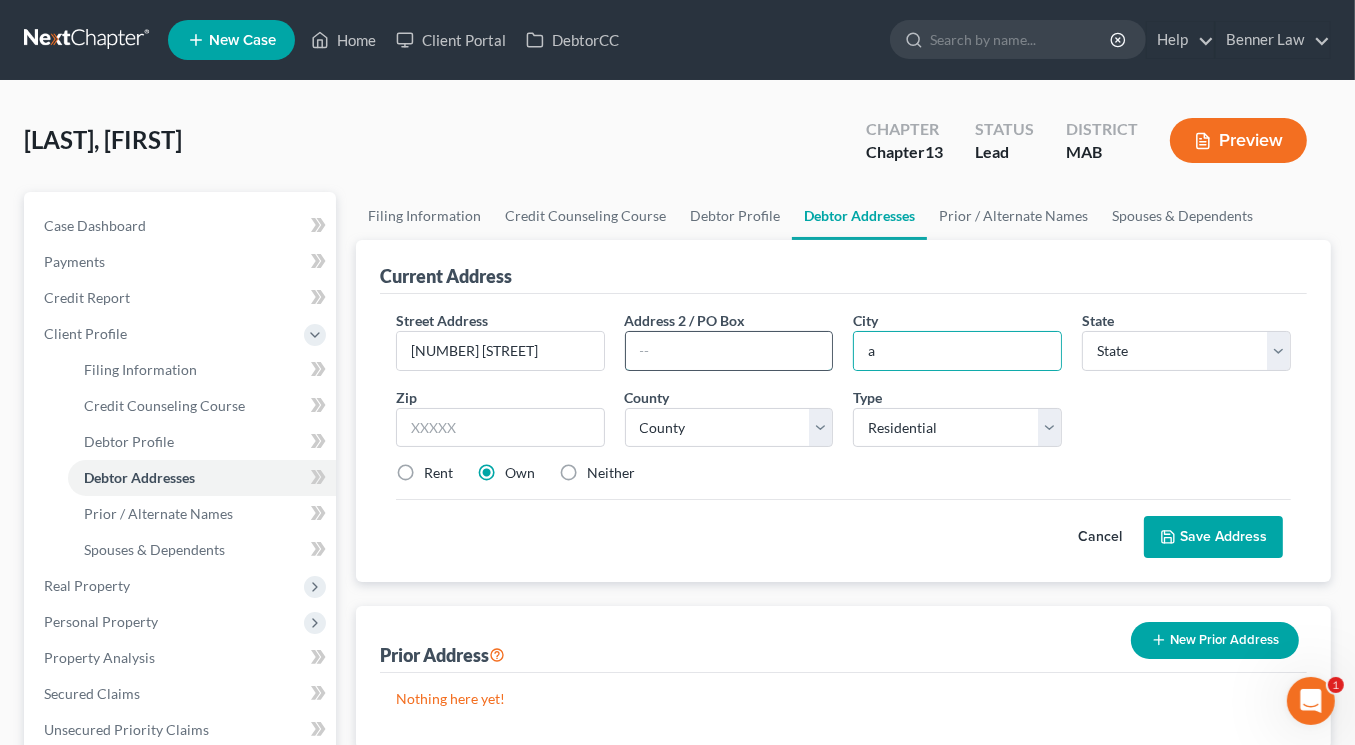 click at bounding box center (729, 351) 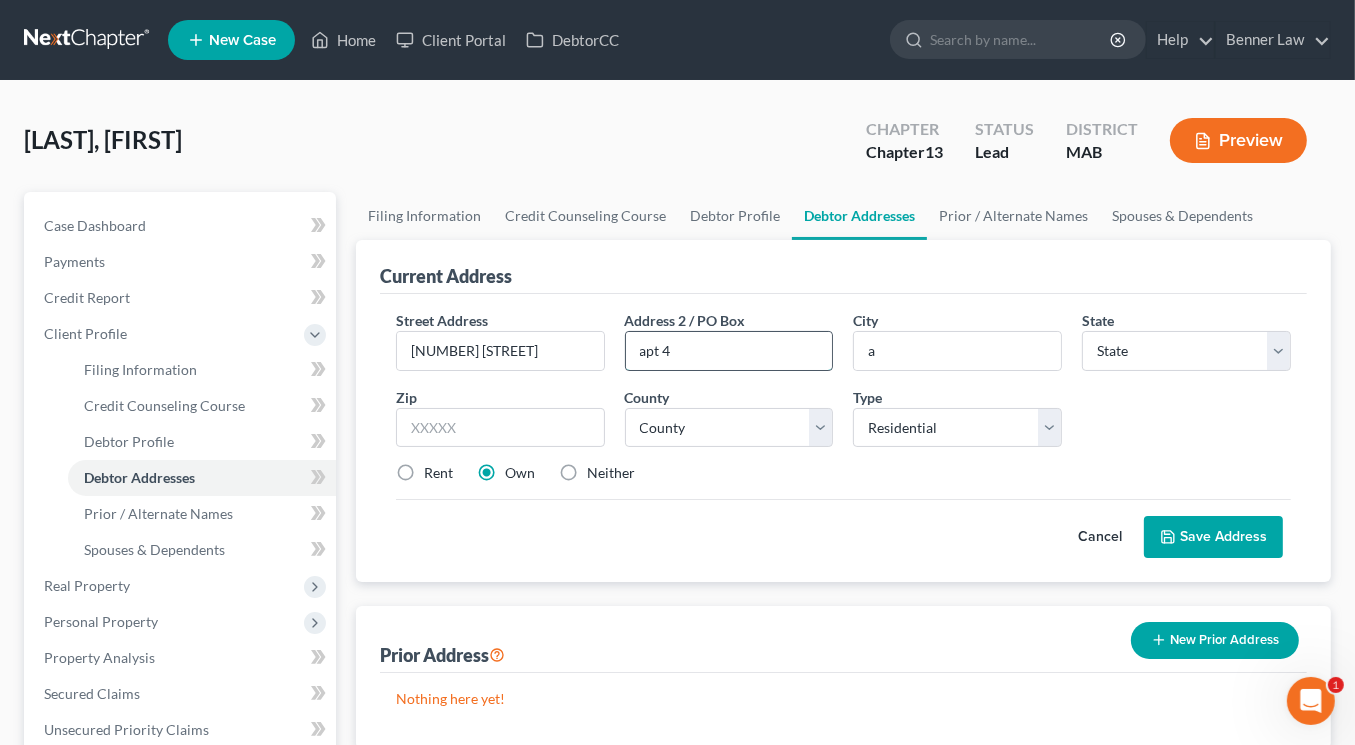 type on "apt 4" 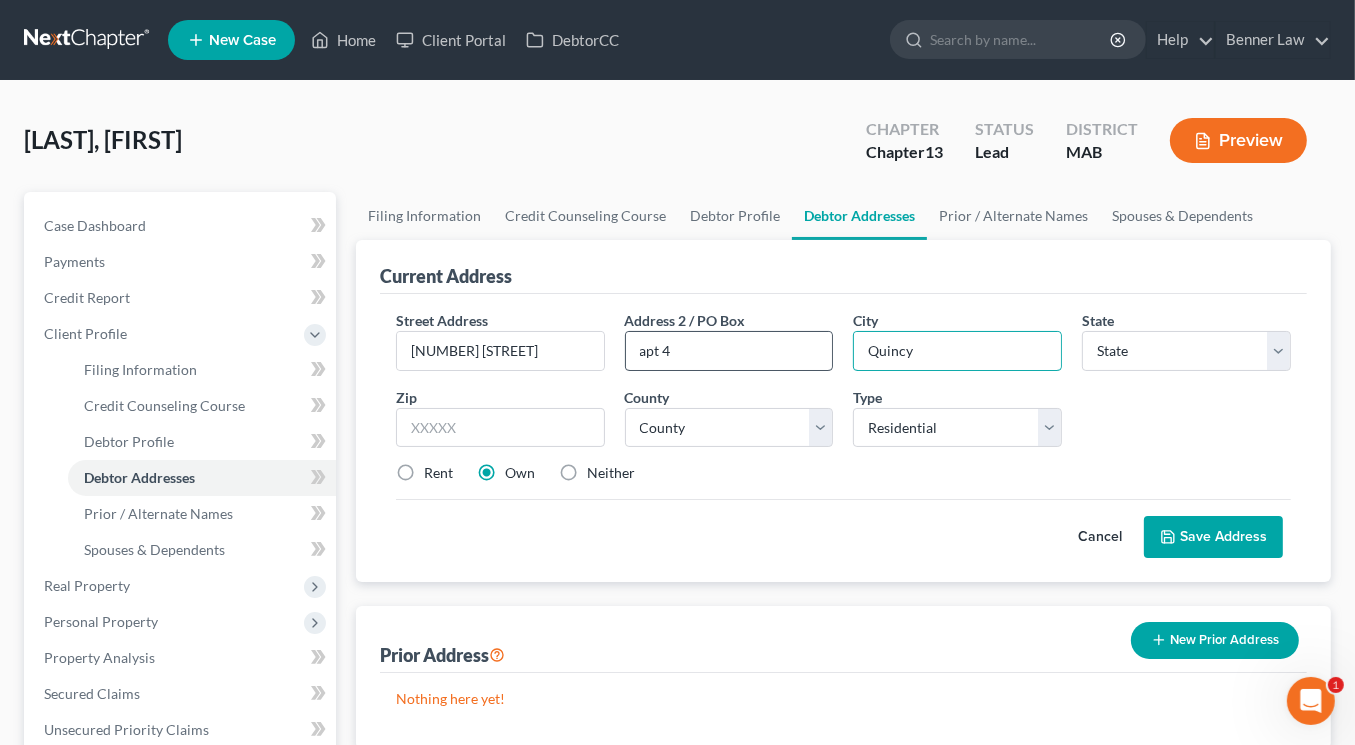 type on "Quincy" 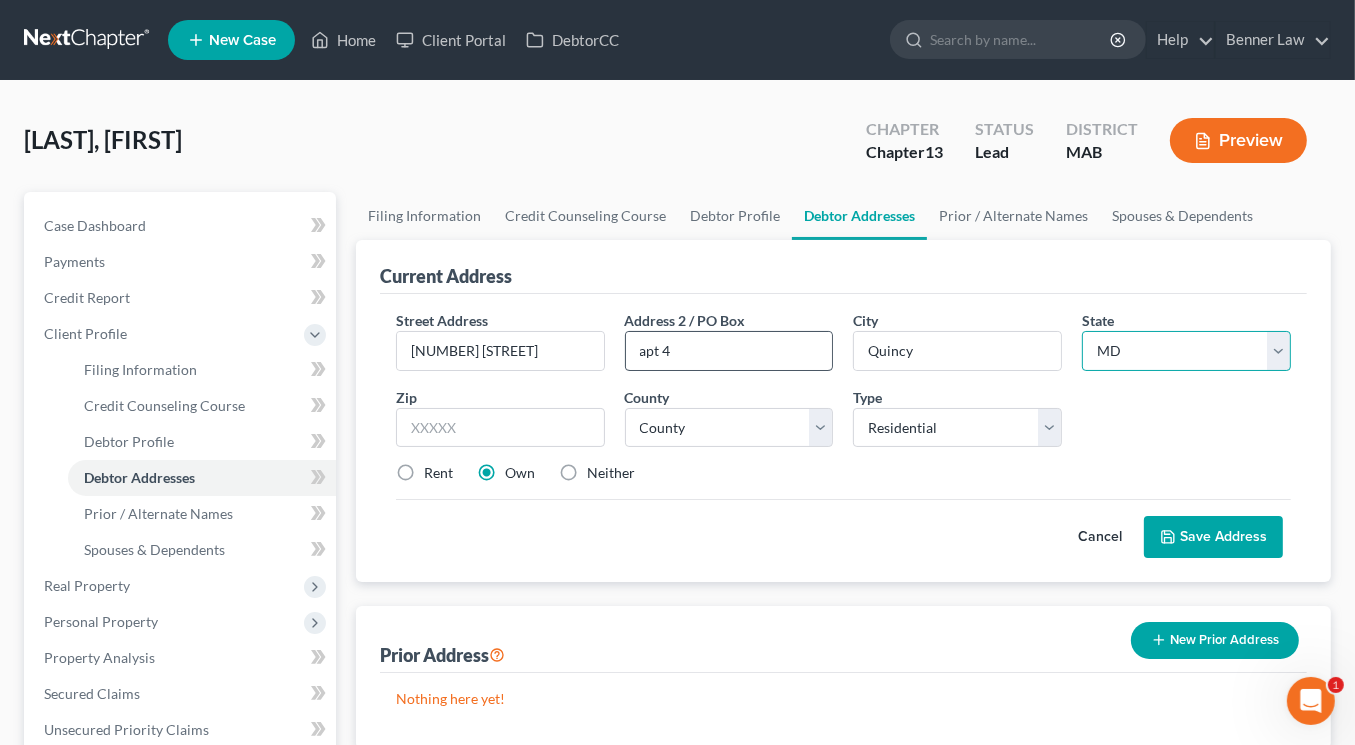 select on "22" 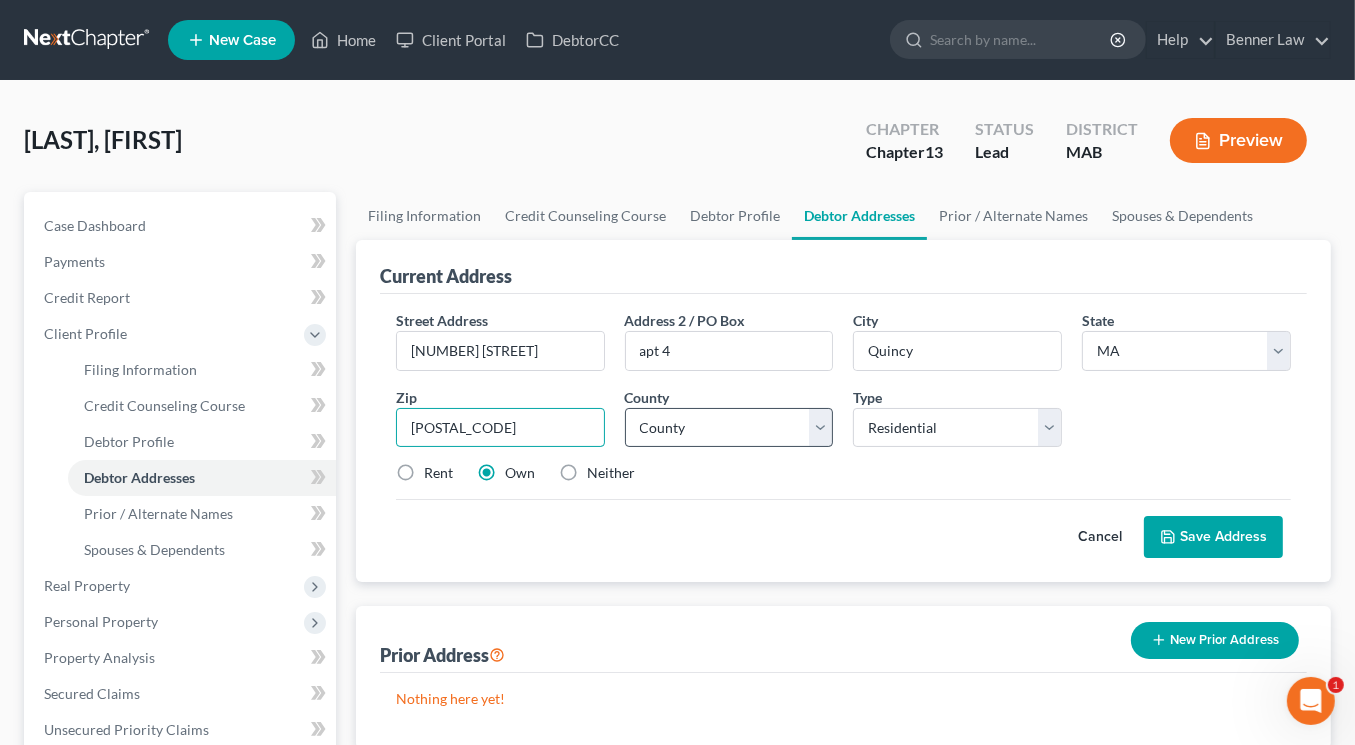 type on "[POSTAL_CODE]" 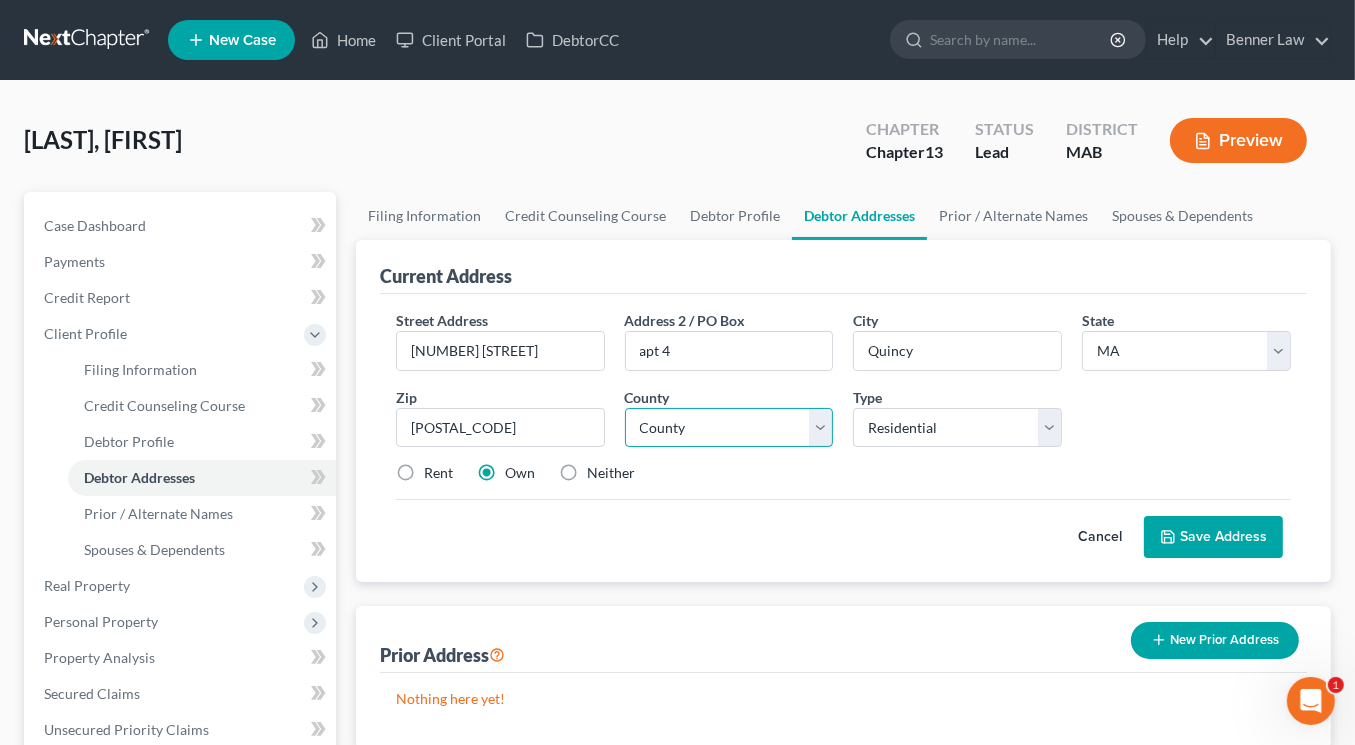 click on "County Barnstable County Berkshire County Bristol County Dukes County Essex County Franklin County Hampden County Hampshire County Middlesex County Nantucket County Norfolk County Plymouth County Suffolk County Worcester County" at bounding box center [729, 428] 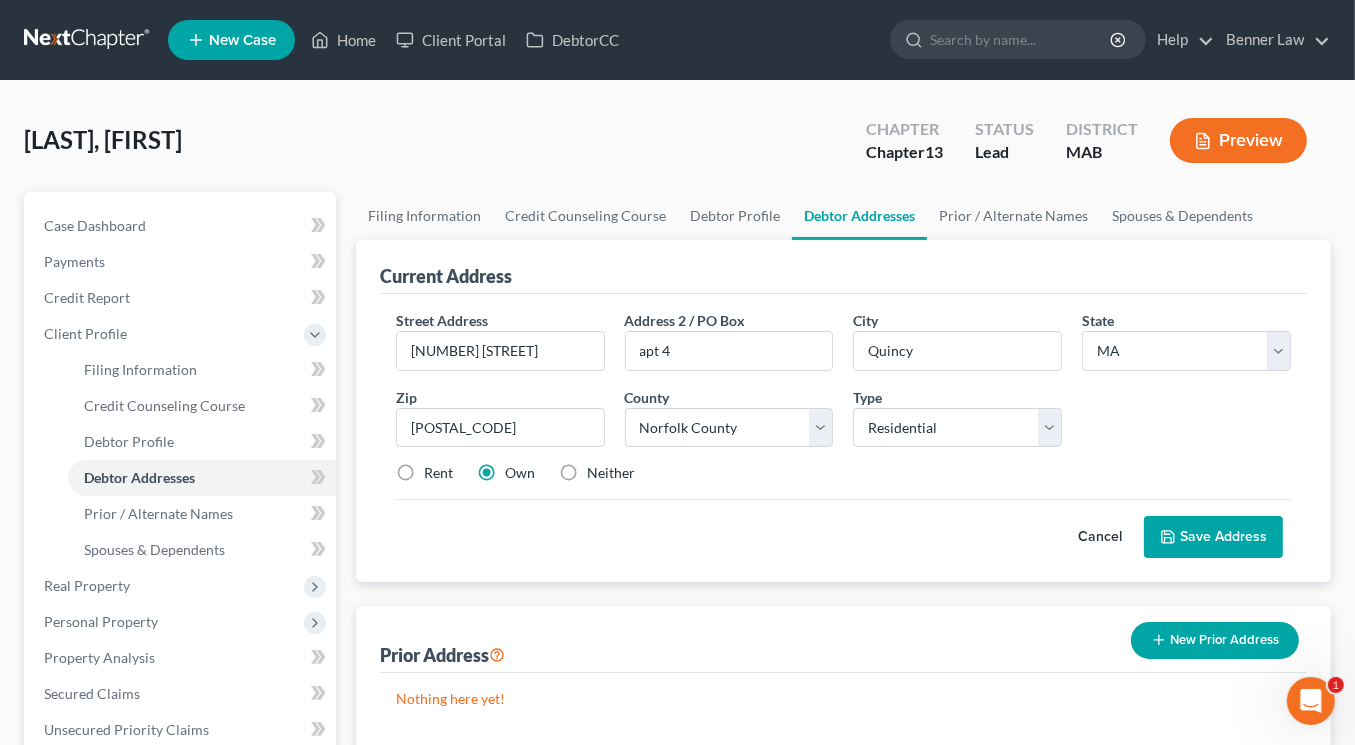 click on "Rent" at bounding box center (438, 473) 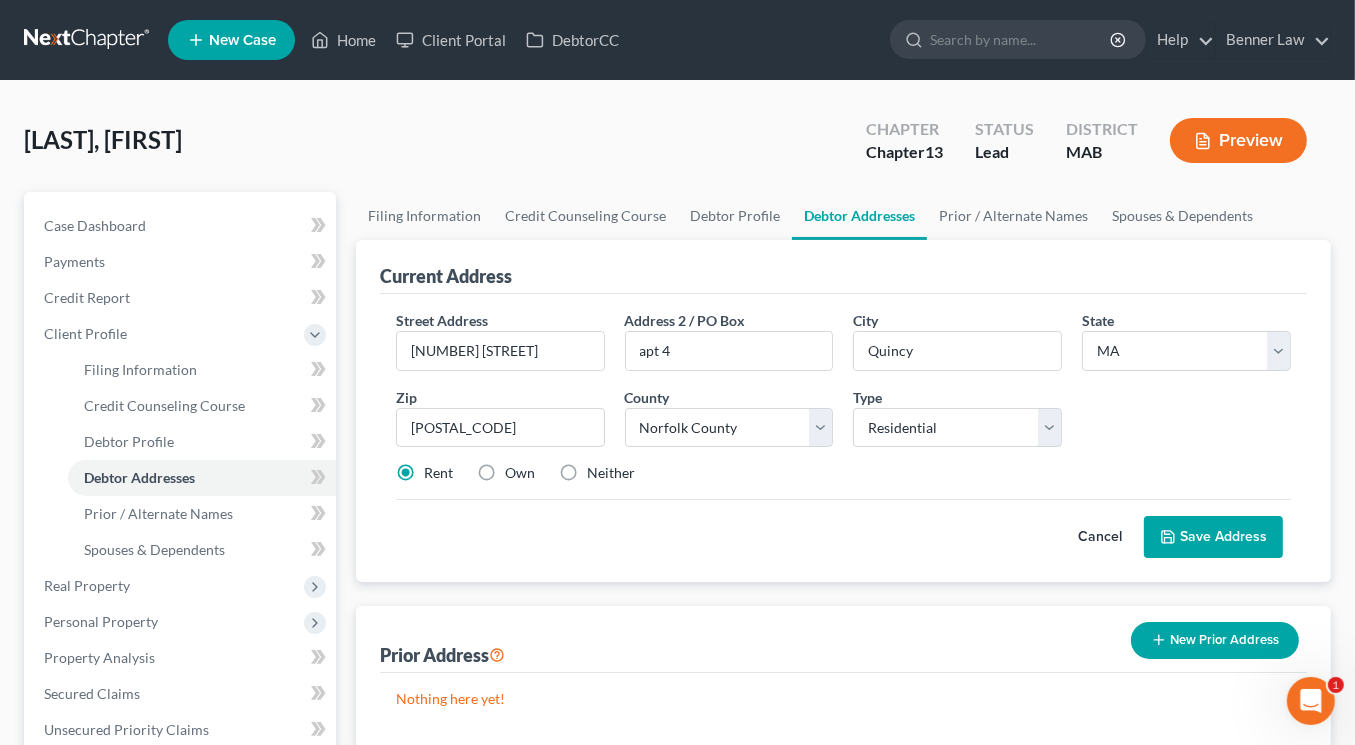 click on "Save Address" at bounding box center (1213, 537) 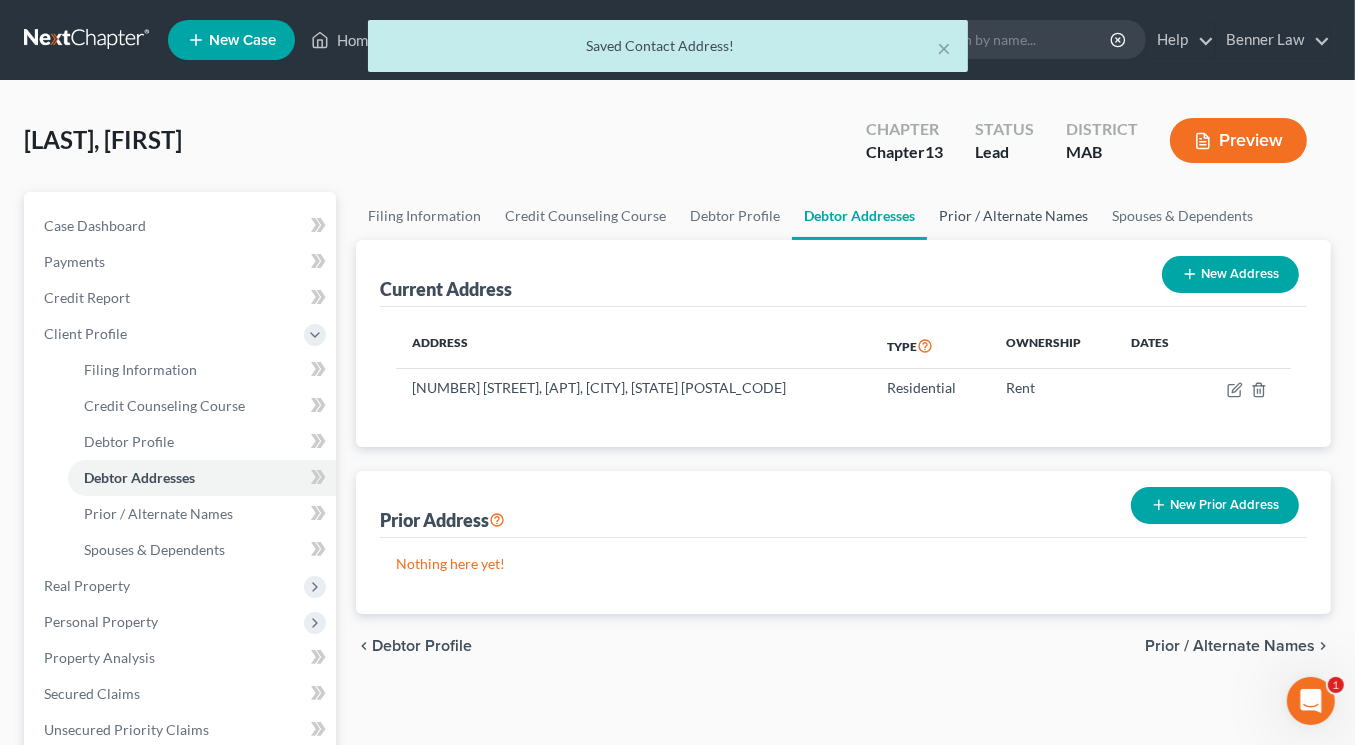 click on "Prior / Alternate Names" at bounding box center [1013, 216] 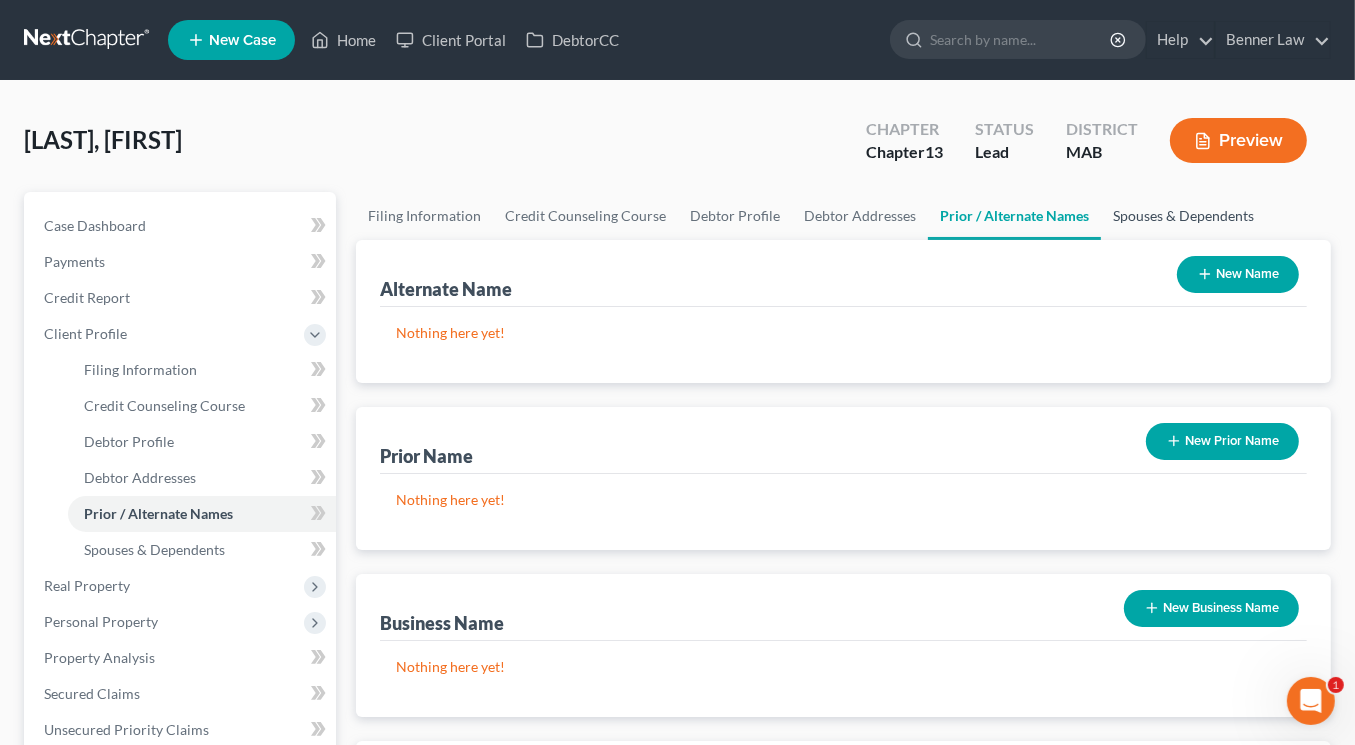 click on "Spouses & Dependents" at bounding box center (1183, 216) 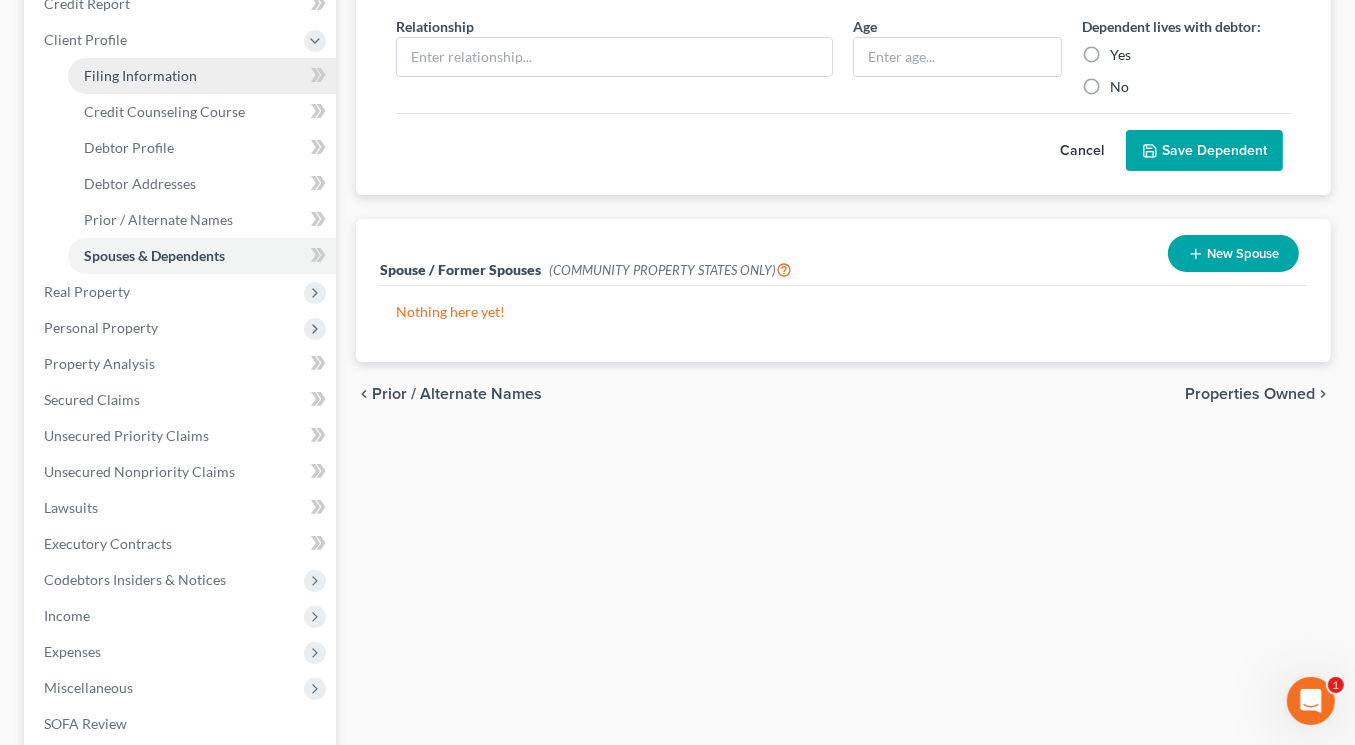 scroll, scrollTop: 307, scrollLeft: 0, axis: vertical 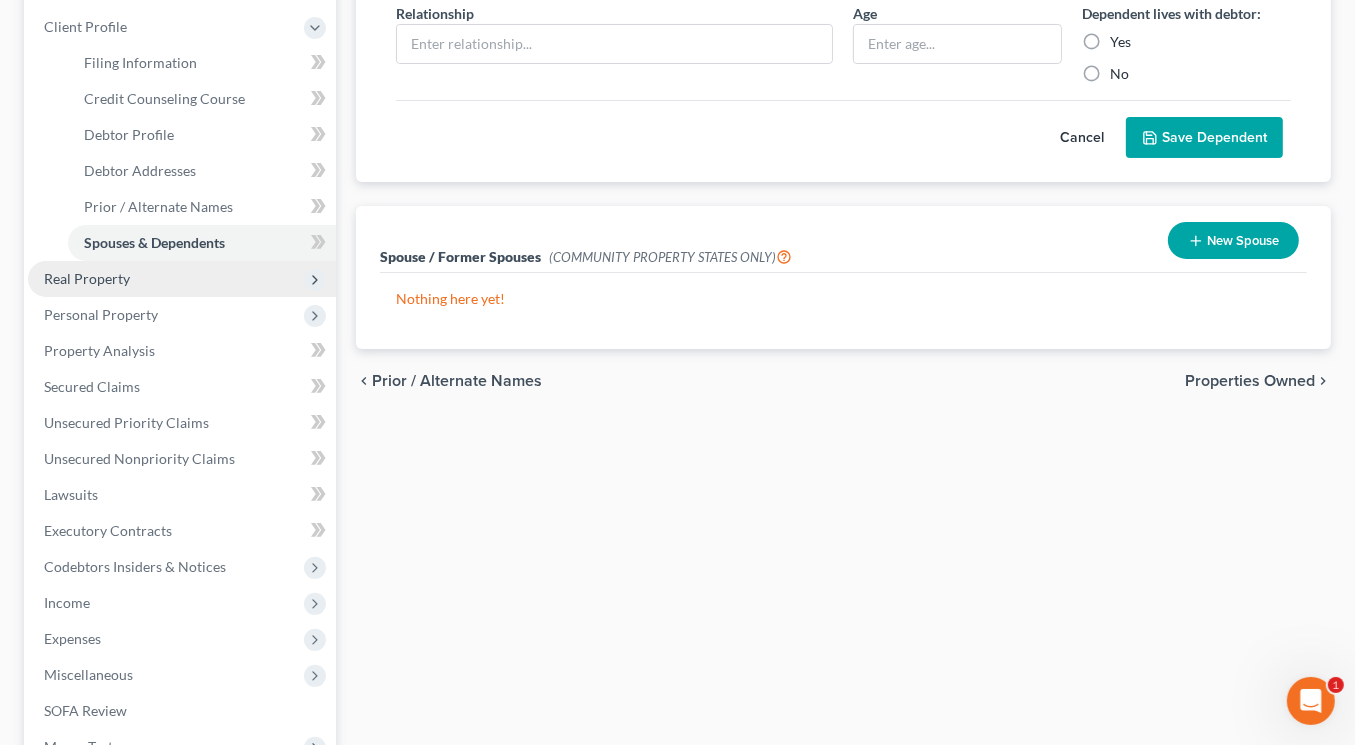 click on "Real Property" at bounding box center (87, 278) 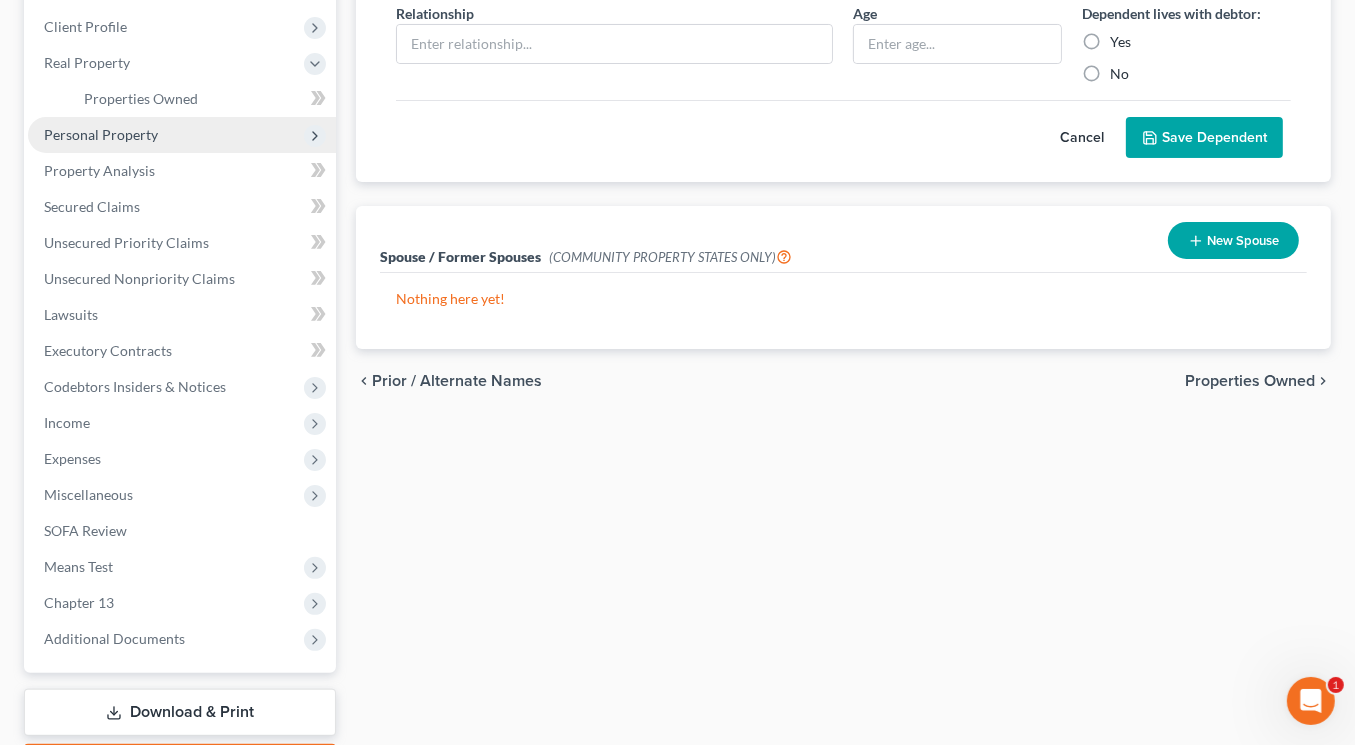 click on "Personal Property" at bounding box center (101, 134) 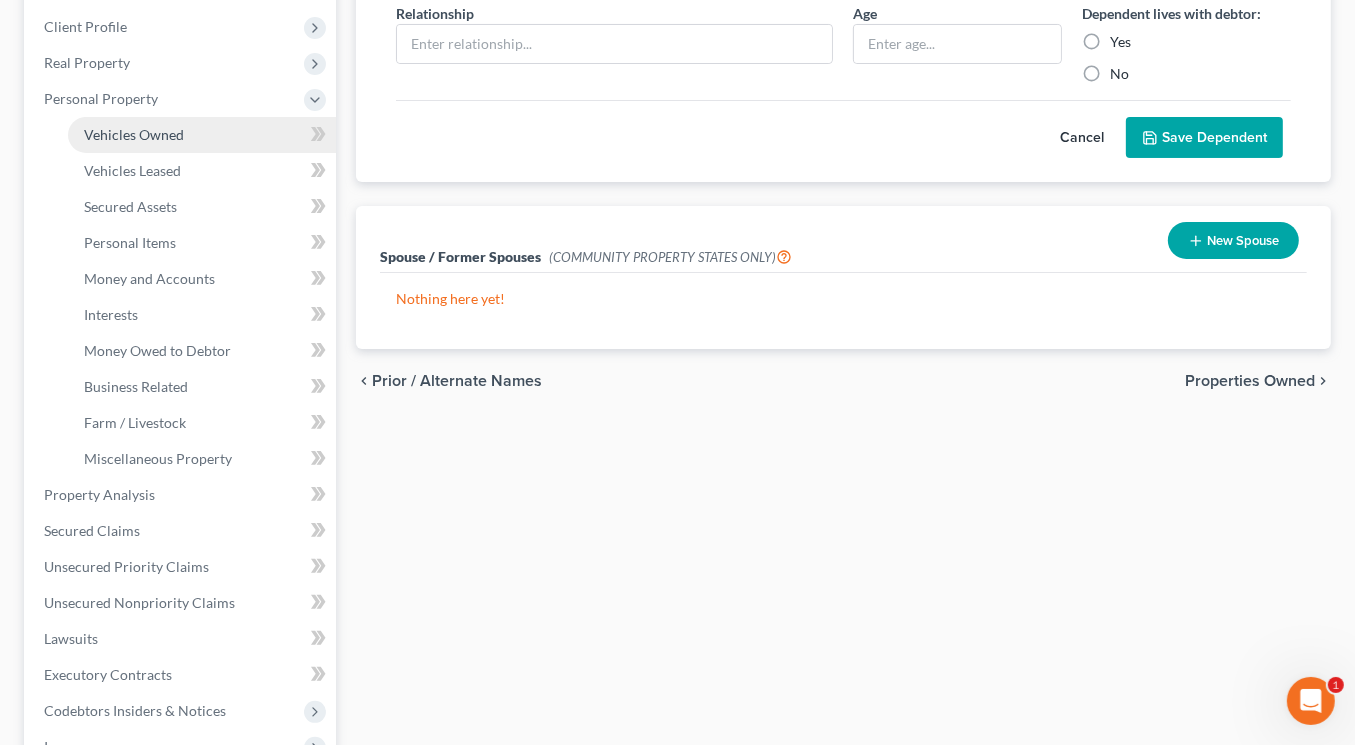 click on "Vehicles Owned" at bounding box center [134, 134] 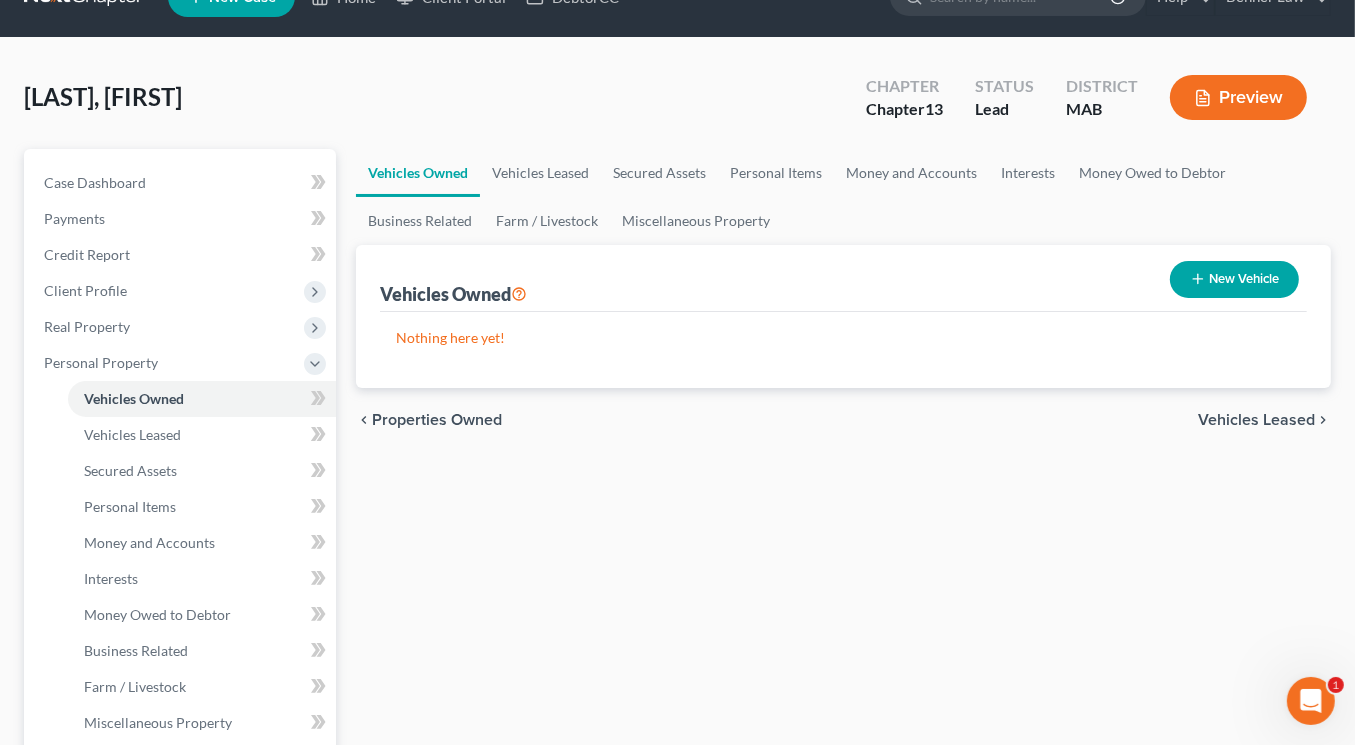 scroll, scrollTop: 0, scrollLeft: 0, axis: both 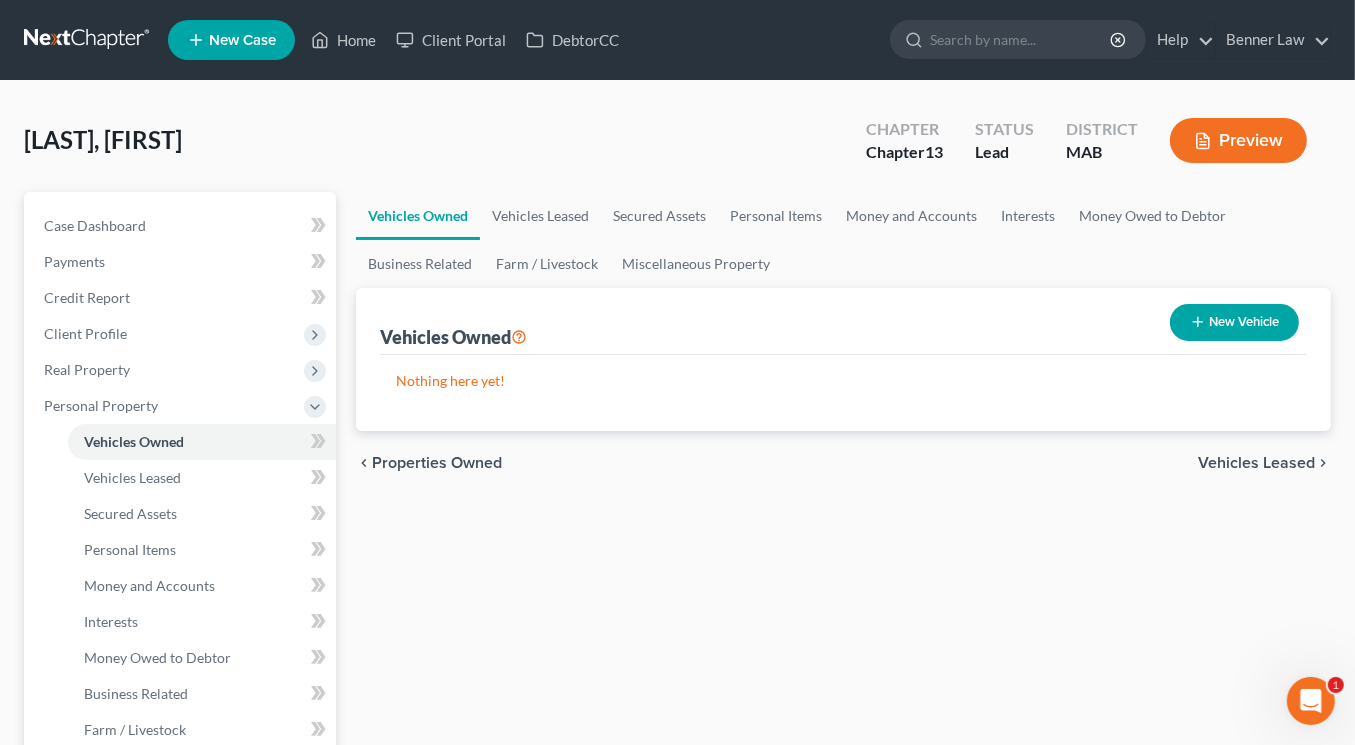 click on "New Vehicle" at bounding box center (1234, 322) 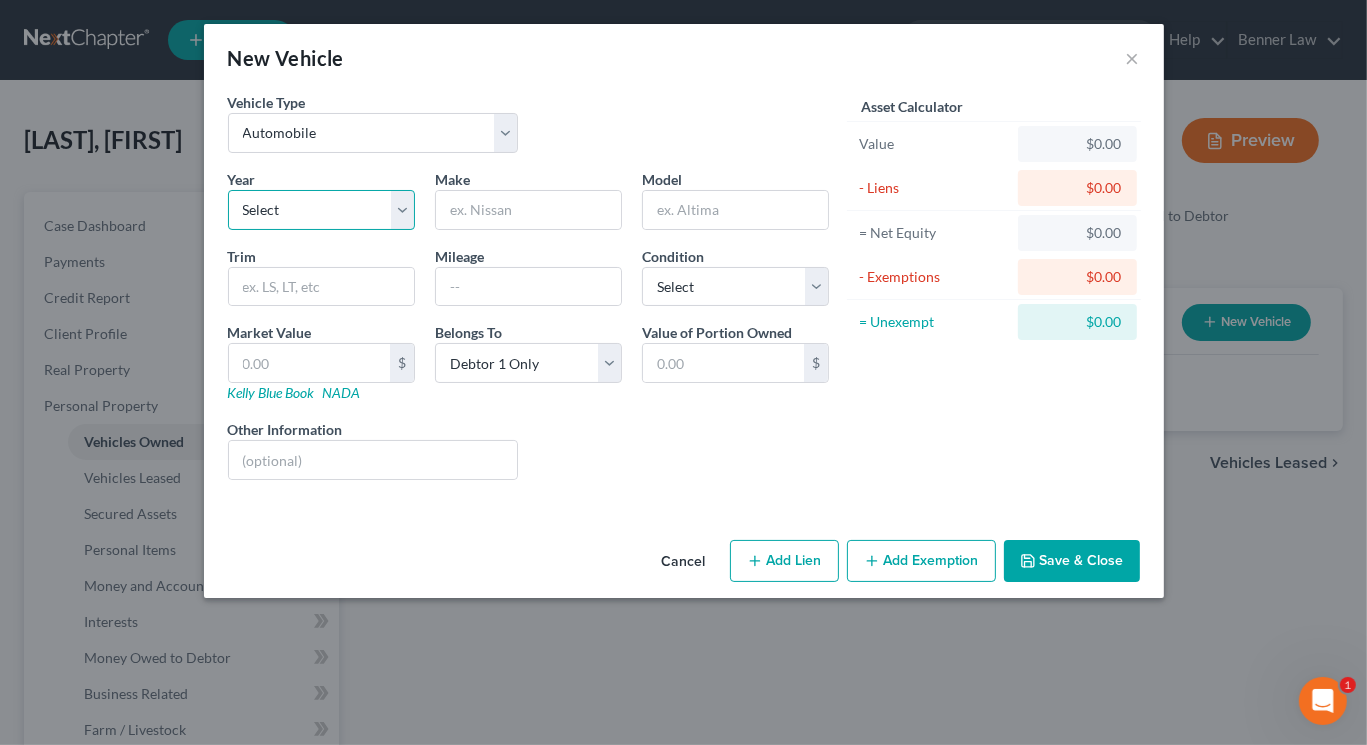 click on "Select 2026 2025 2024 2023 2022 2021 2020 2019 2018 2017 2016 2015 2014 2013 2012 2011 2010 2009 2008 2007 2006 2005 2004 2003 2002 2001 2000 1999 1998 1997 1996 1995 1994 1993 1992 1991 1990 1989 1988 1987 1986 1985 1984 1983 1982 1981 1980 1979 1978 1977 1976 1975 1974 1973 1972 1971 1970 1969 1968 1967 1966 1965 1964 1963 1962 1961 1960 1959 1958 1957 1956 1955 1954 1953 1952 1951 1950 1949 1948 1947 1946 1945 1944 1943 1942 1941 1940 1939 1938 1937 1936 1935 1934 1933 1932 1931 1930 1929 1928 1927 1926 1925 1924 1923 1922 1921 1920 1919 1918 1917 1916 1915 1914 1913 1912 1911 1910 1909 1908 1907 1906 1905 1904 1903 1902 1901" at bounding box center (321, 210) 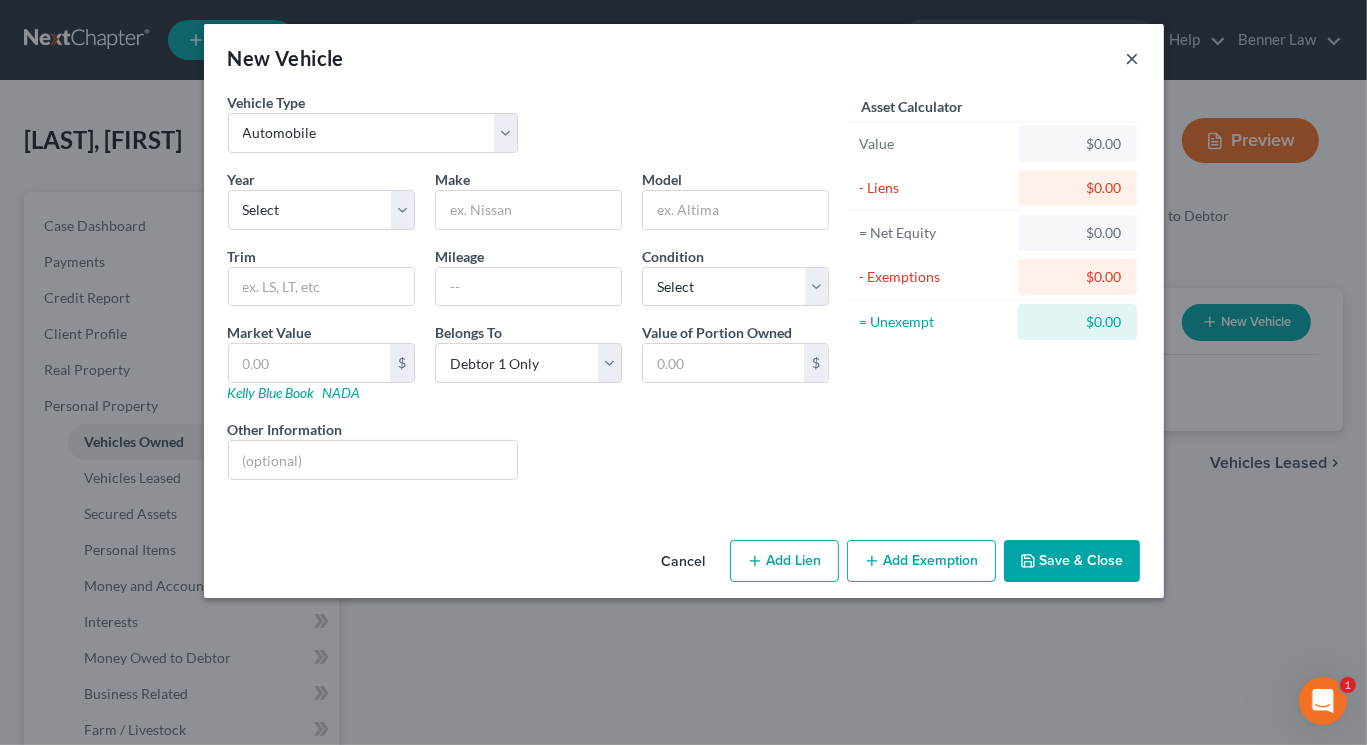 click on "×" at bounding box center [1133, 58] 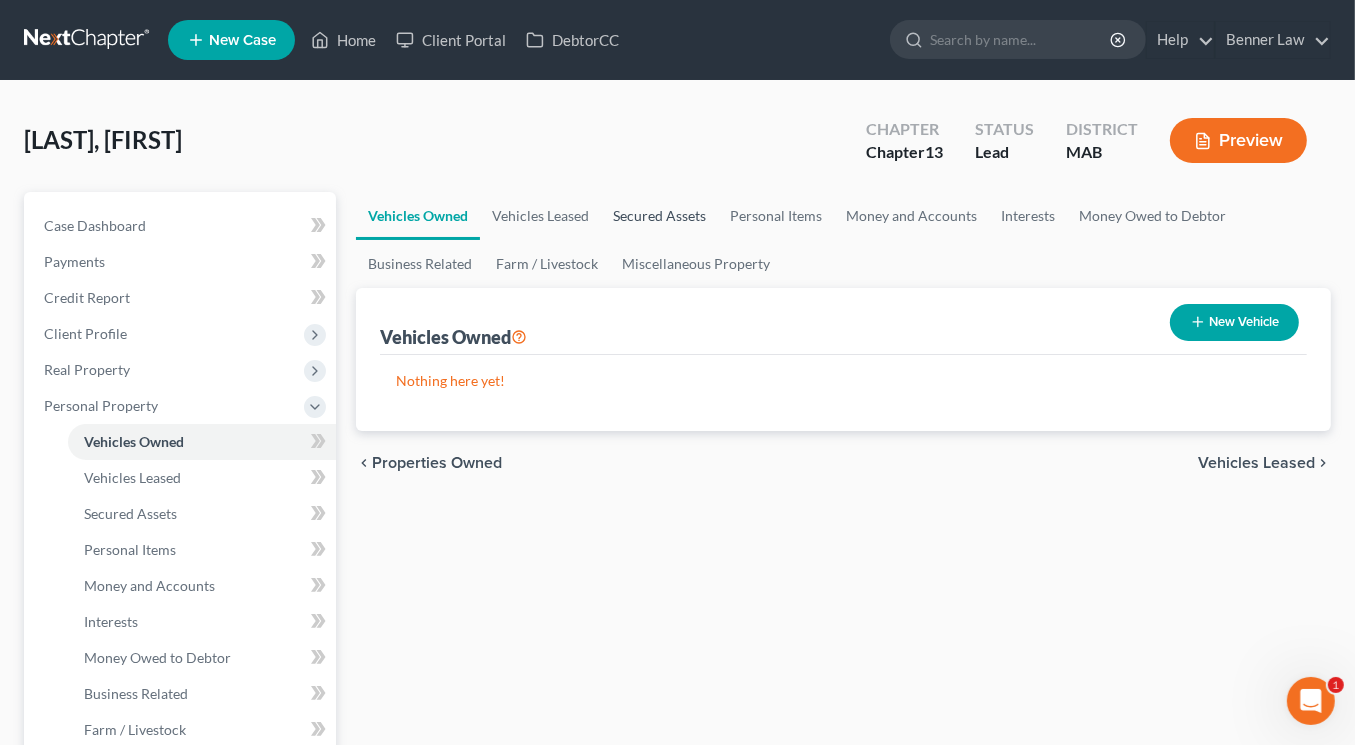 click on "Secured Assets" at bounding box center [659, 216] 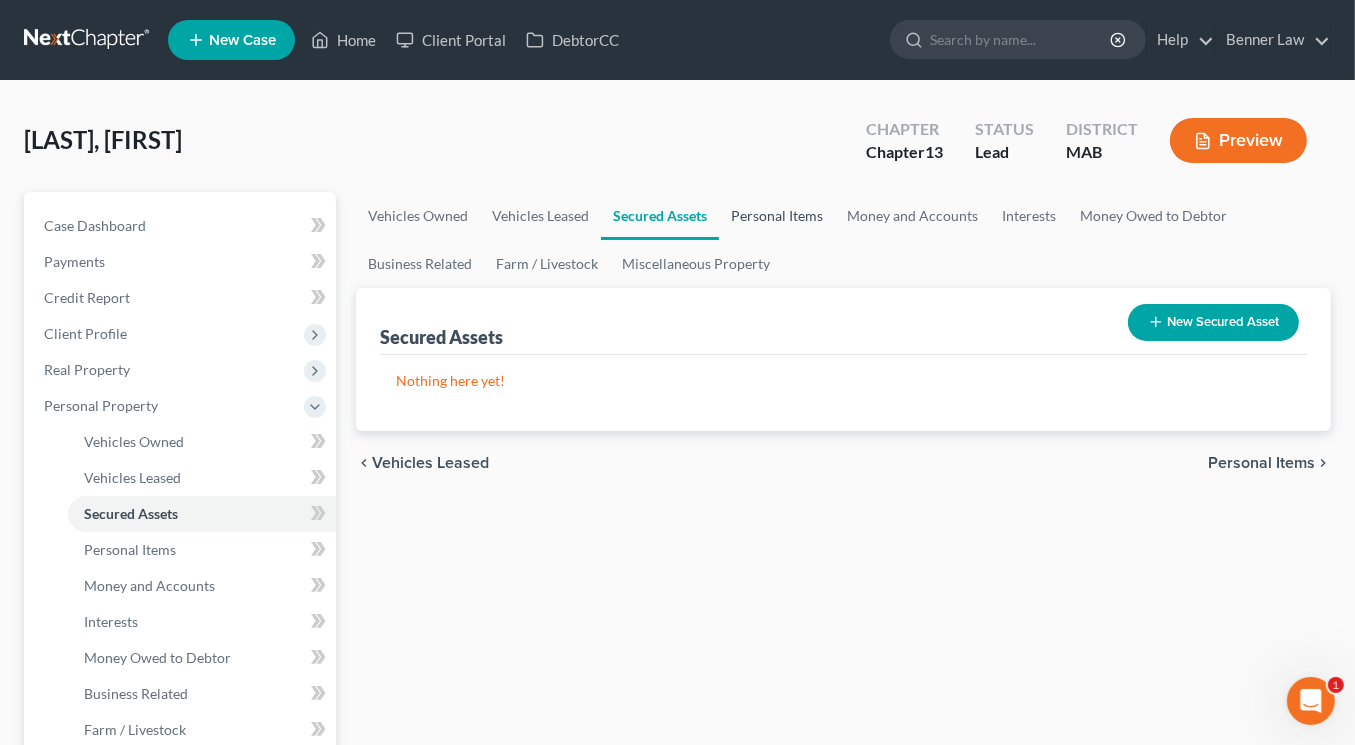click on "Personal Items" at bounding box center [777, 216] 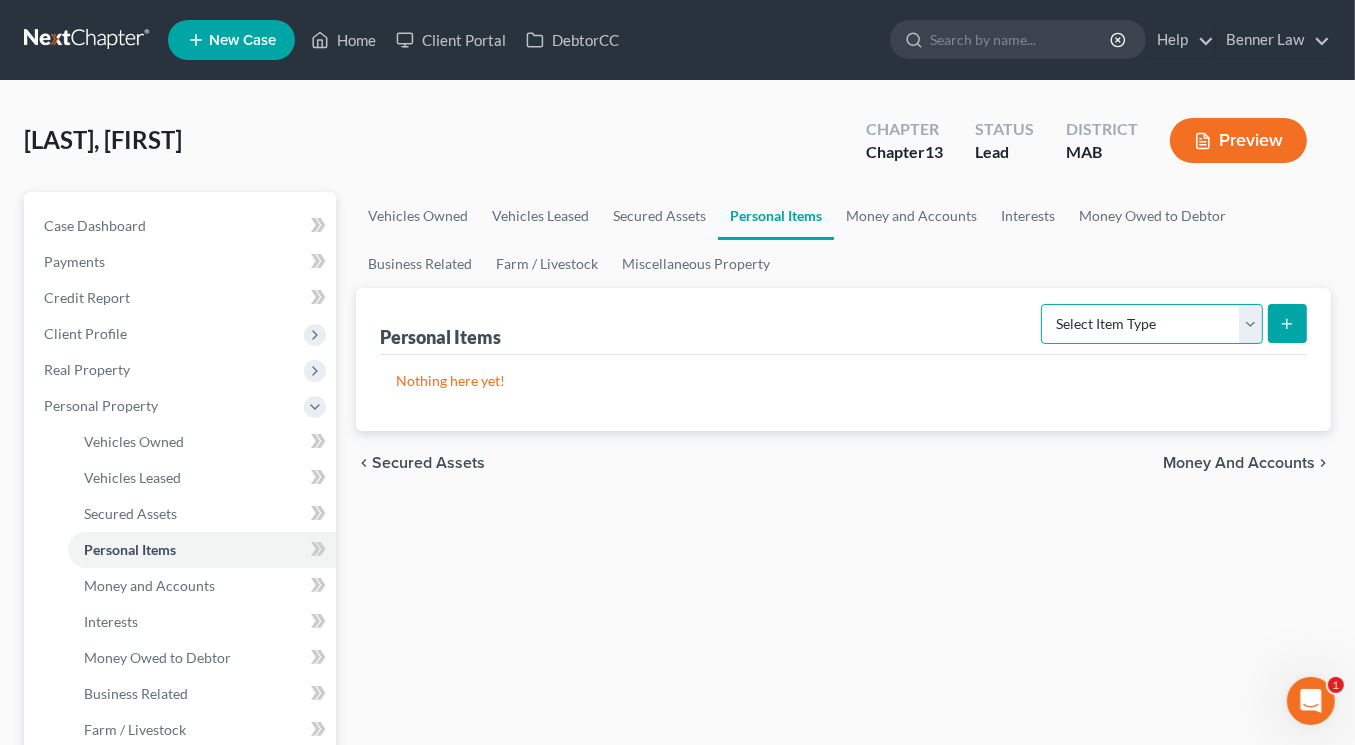 click on "Select Item Type Clothing Collectibles Of Value Electronics Firearms Household Goods Jewelry Other Pet(s) Sports & Hobby Equipment" at bounding box center (1152, 324) 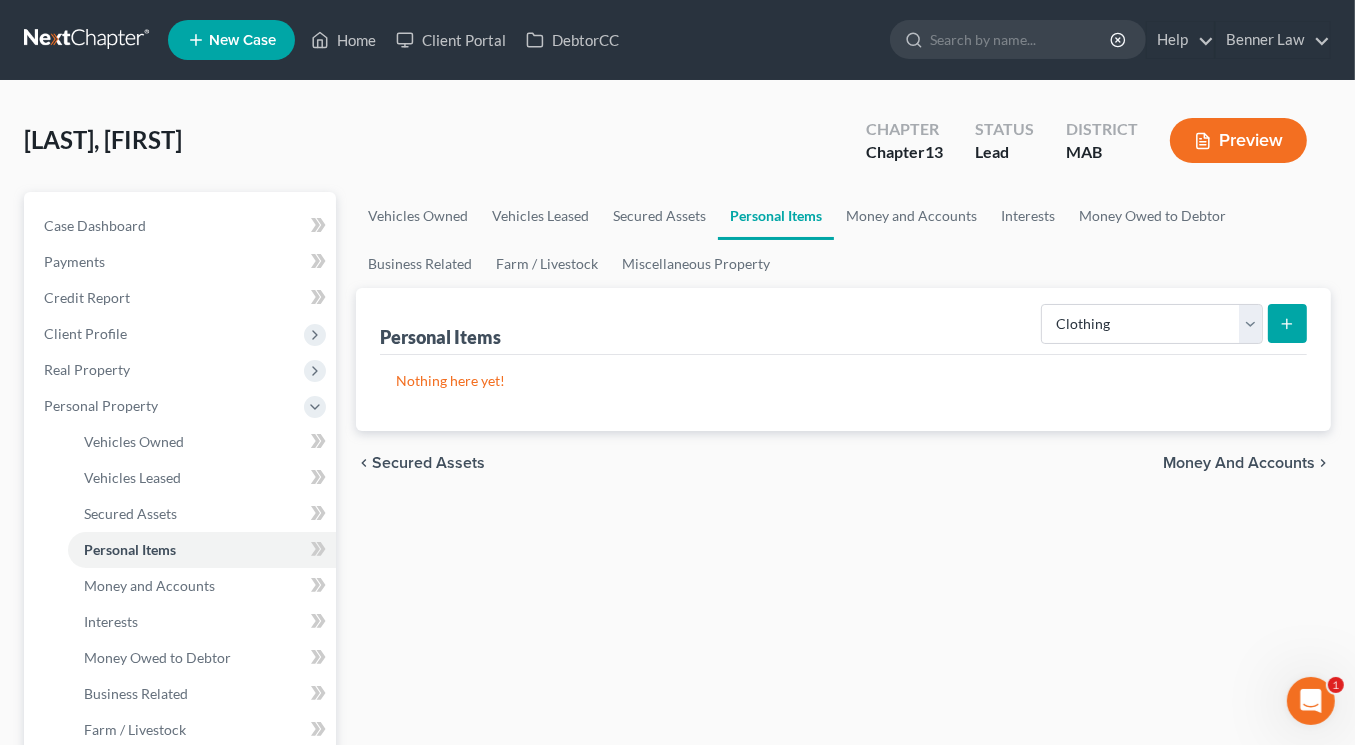 click 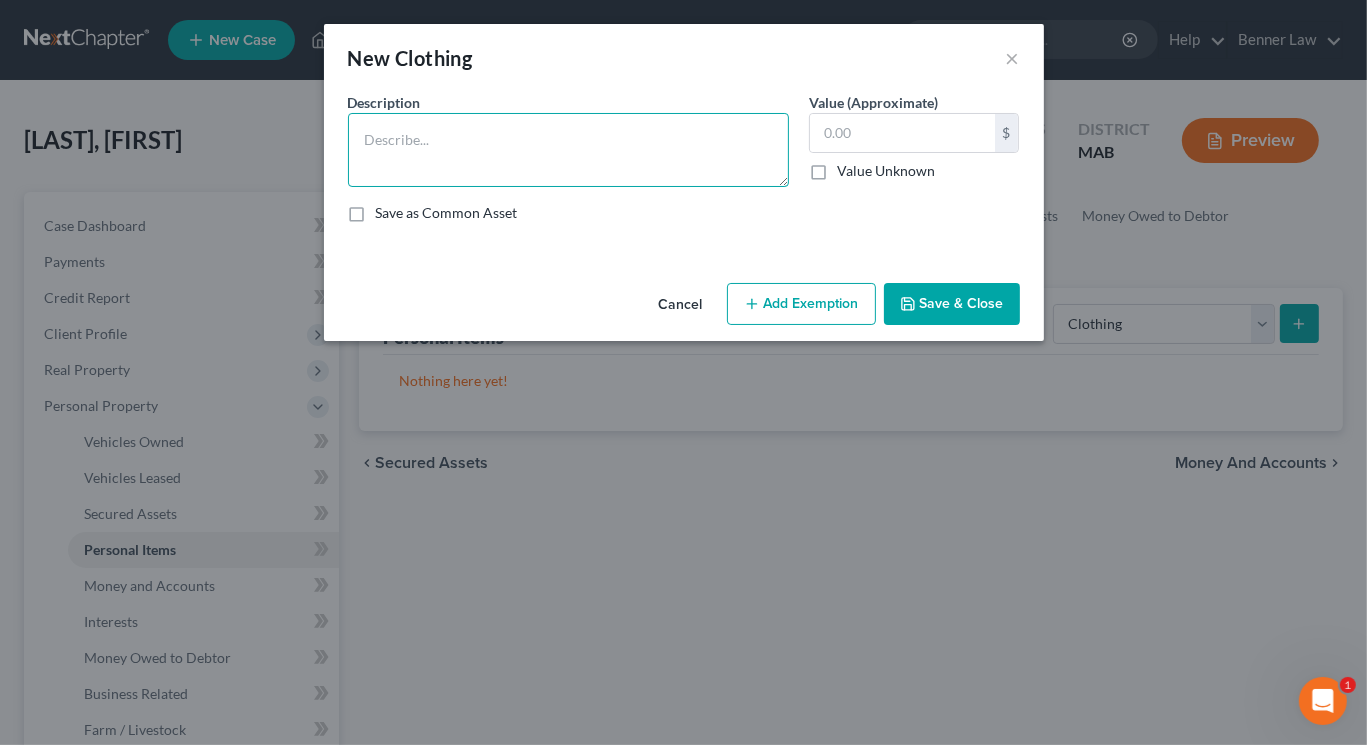 click at bounding box center [568, 150] 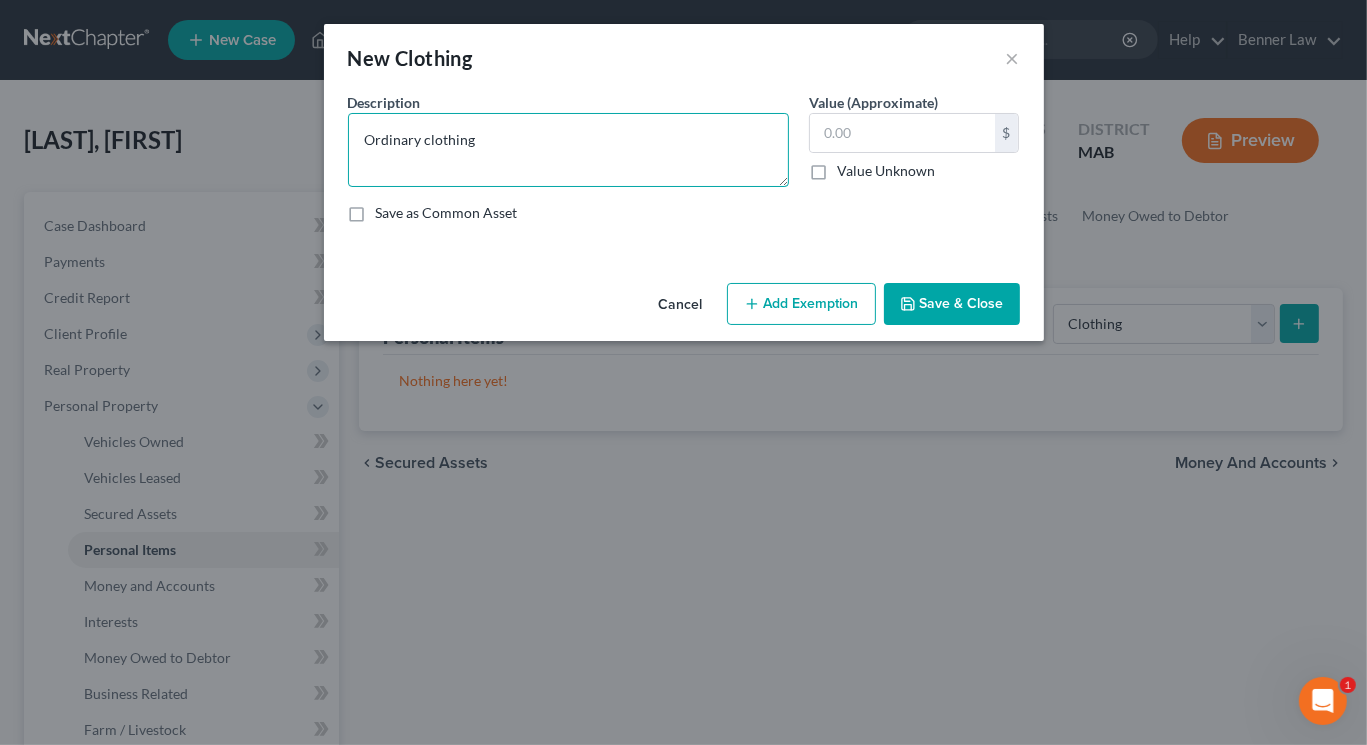 type on "Ordinary clothing" 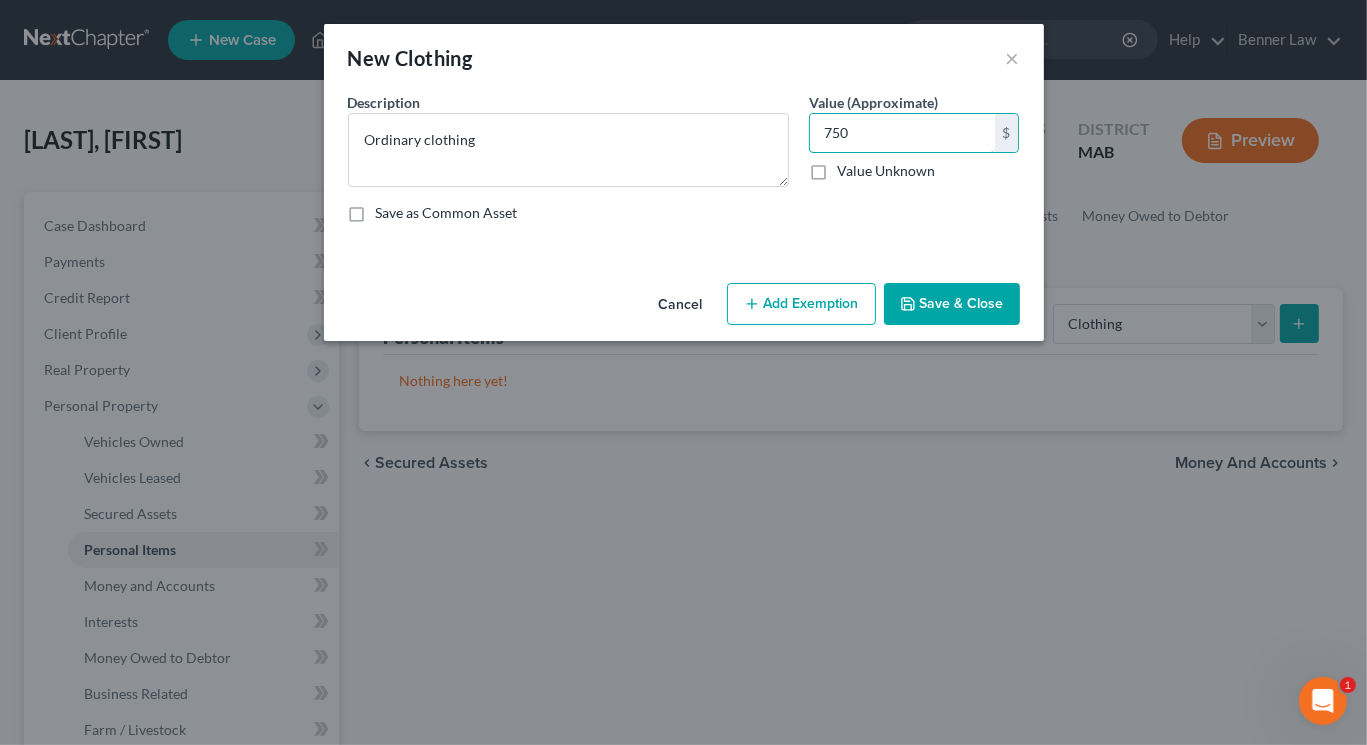type on "750" 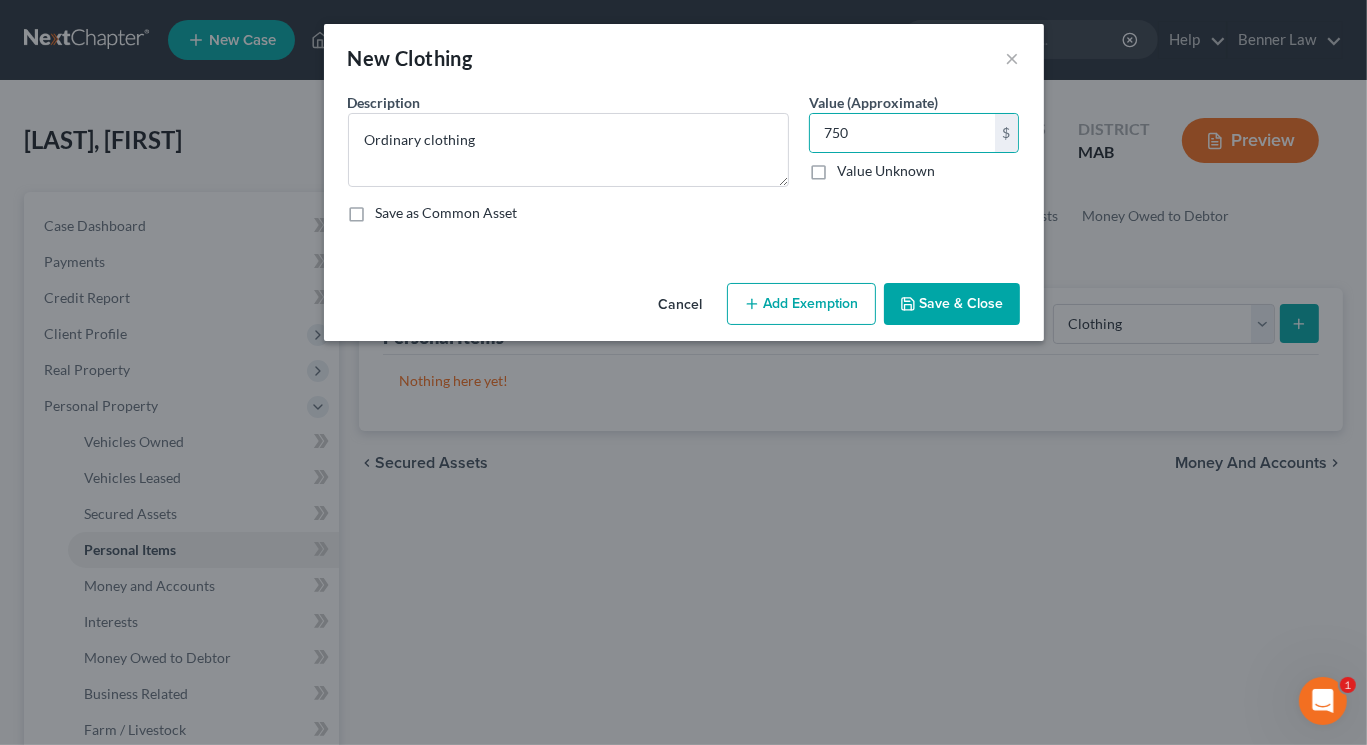click on "Save & Close" at bounding box center [952, 304] 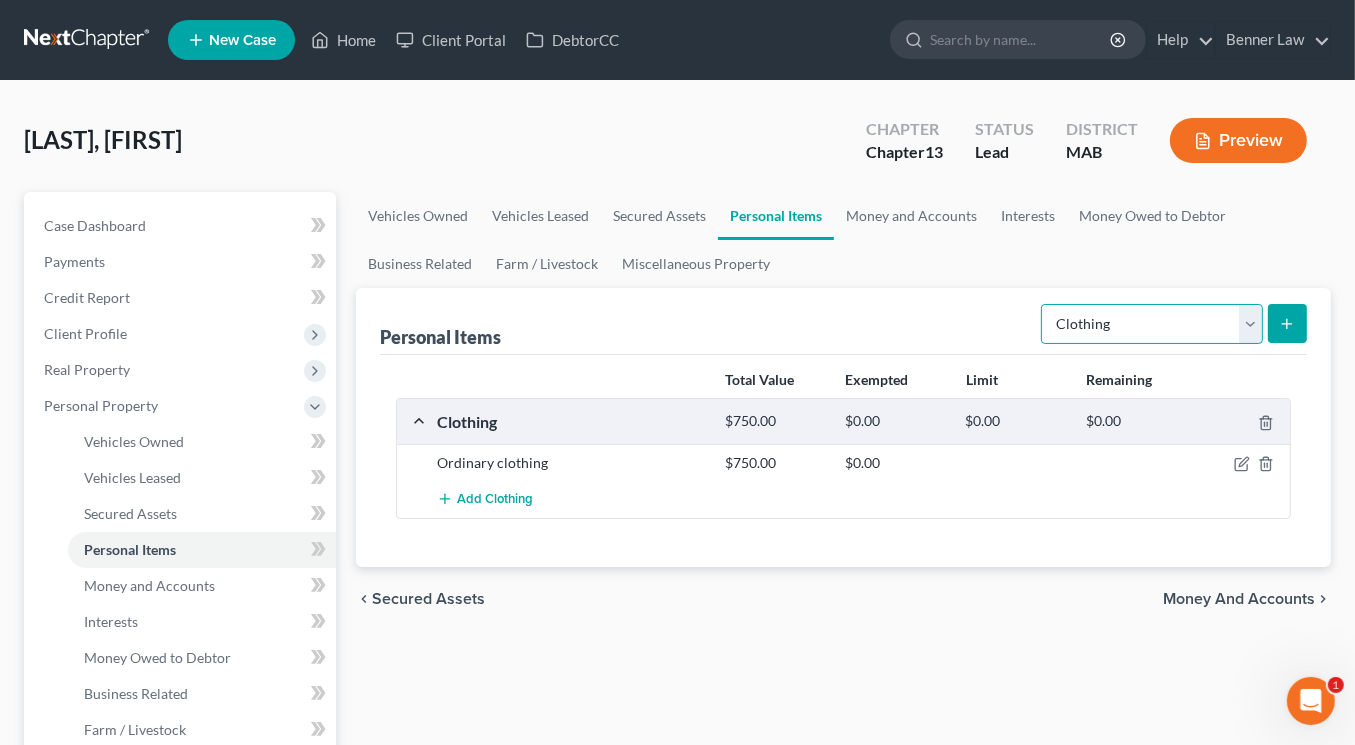 click on "Select Item Type Clothing Collectibles Of Value Electronics Firearms Household Goods Jewelry Other Pet(s) Sports & Hobby Equipment" at bounding box center (1152, 324) 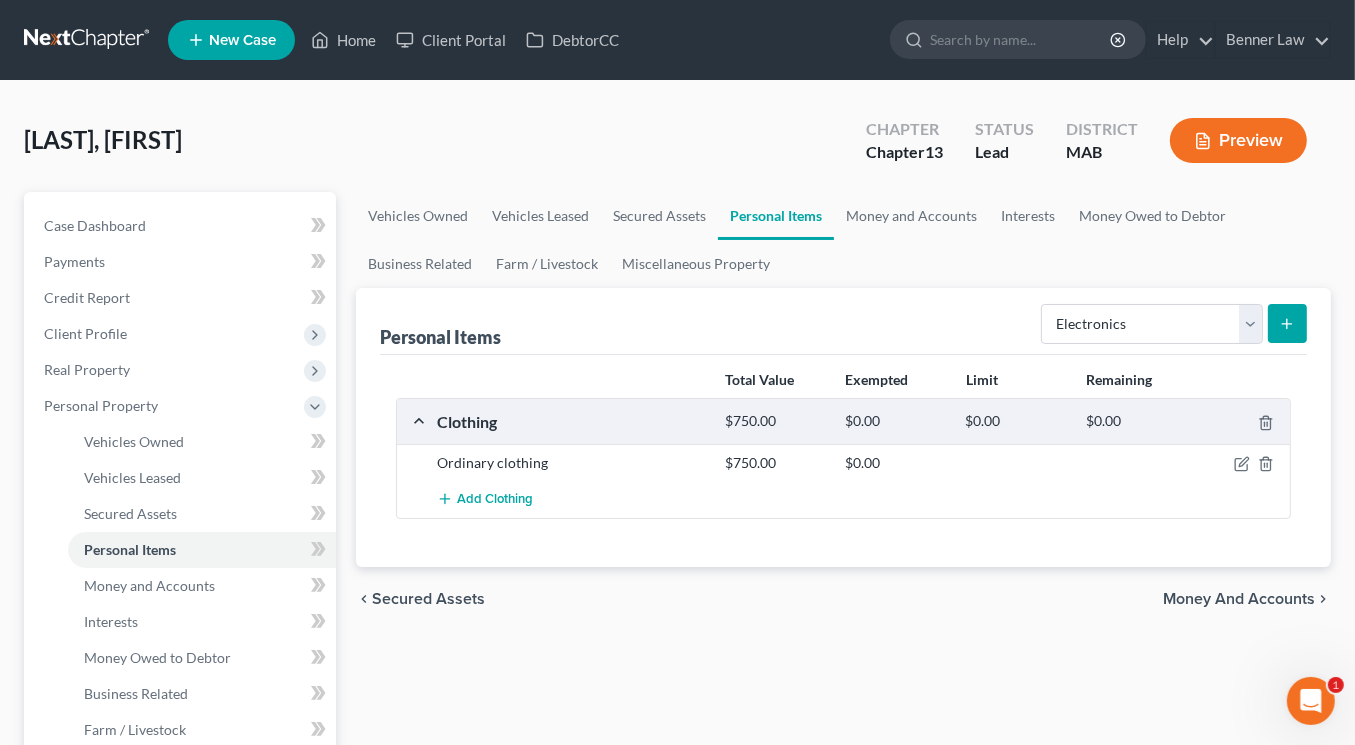 click 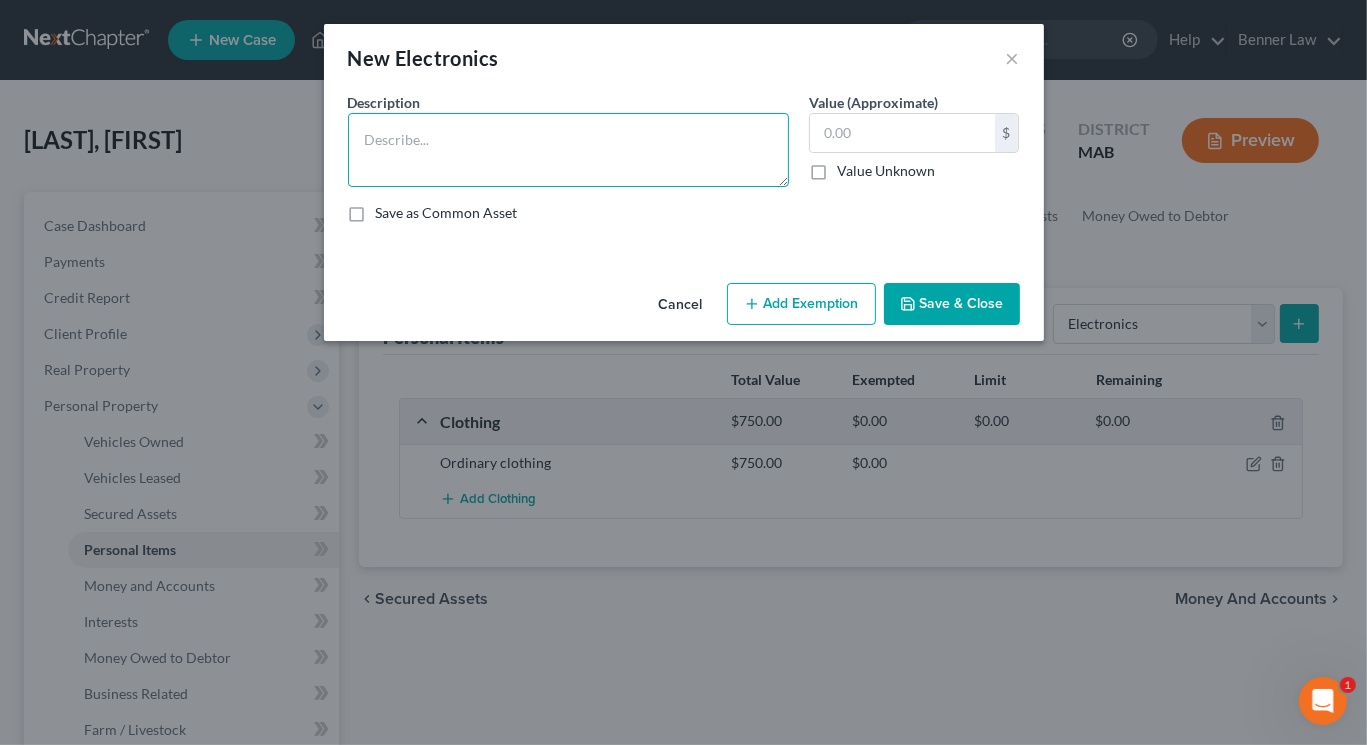 click at bounding box center [568, 150] 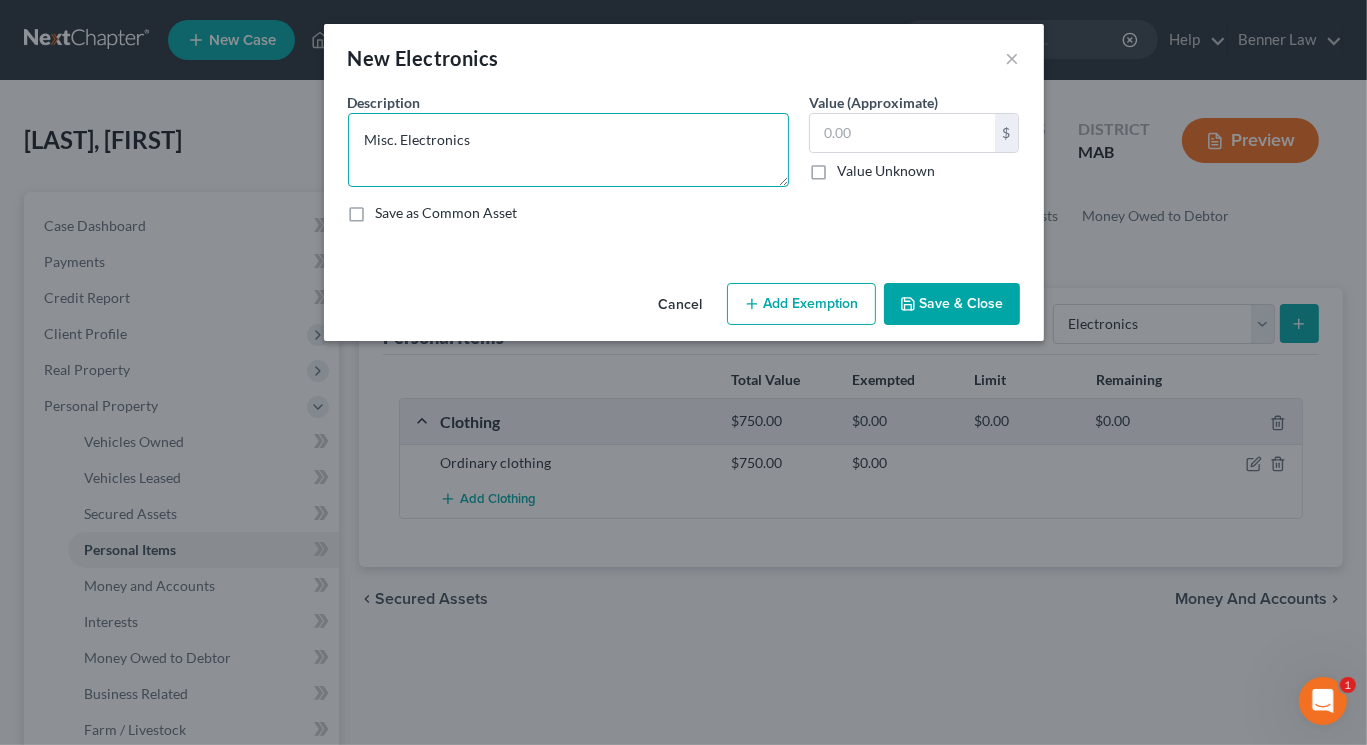 type on "Misc. Electronics" 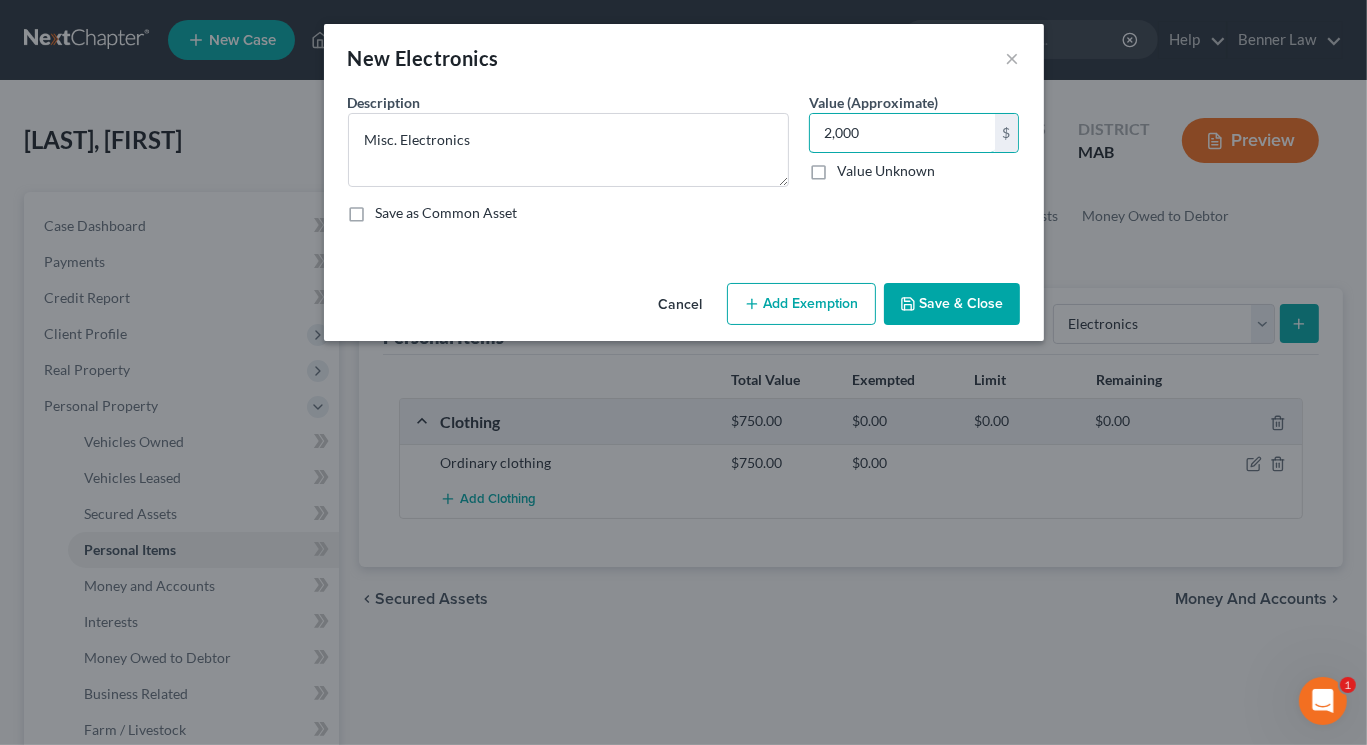 type on "2,000" 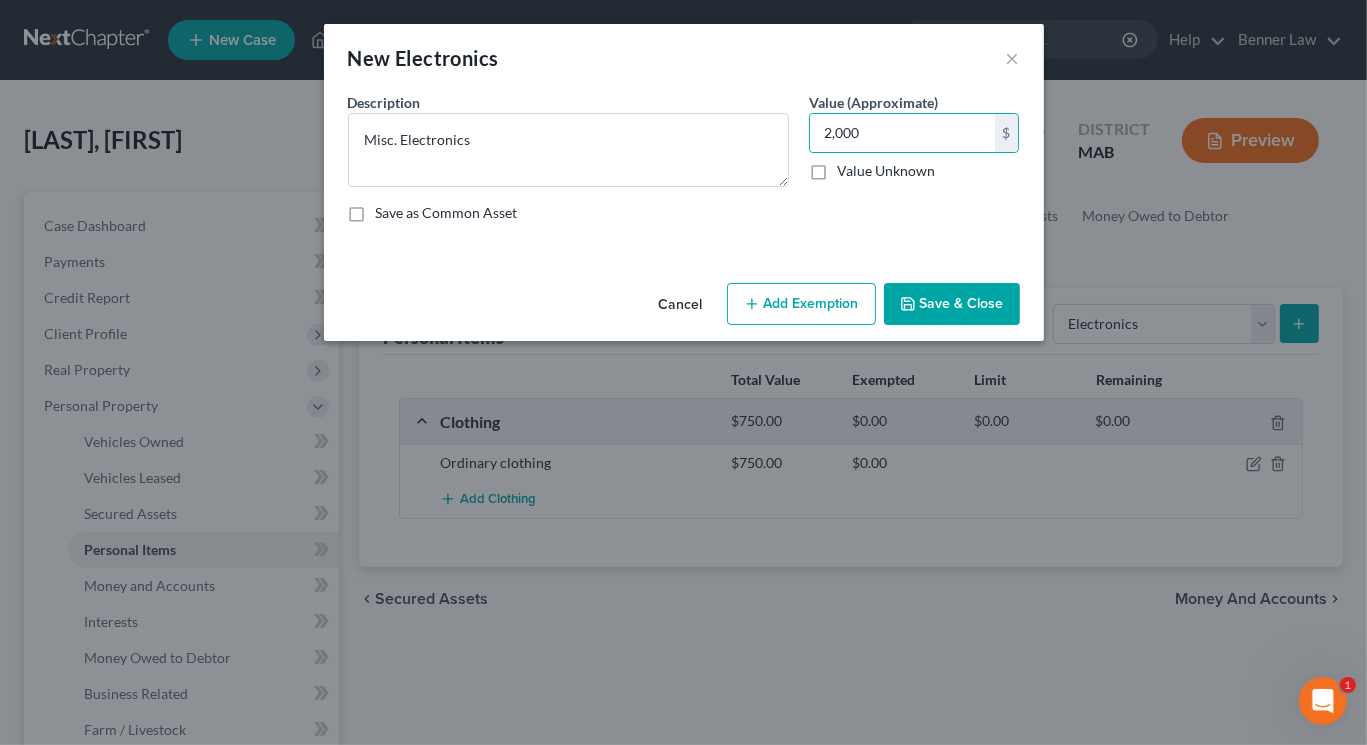 click on "Save & Close" at bounding box center (952, 304) 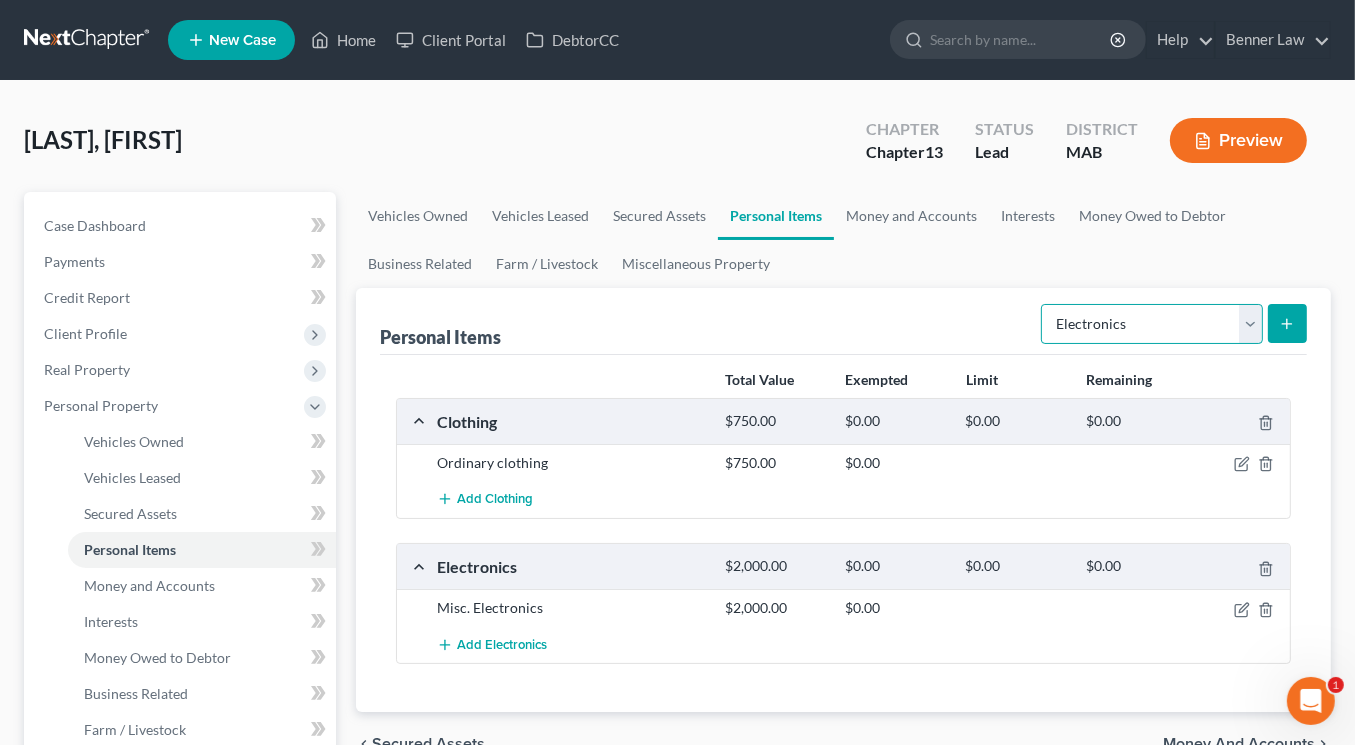 click on "Select Item Type Clothing Collectibles Of Value Electronics Firearms Household Goods Jewelry Other Pet(s) Sports & Hobby Equipment" at bounding box center [1152, 324] 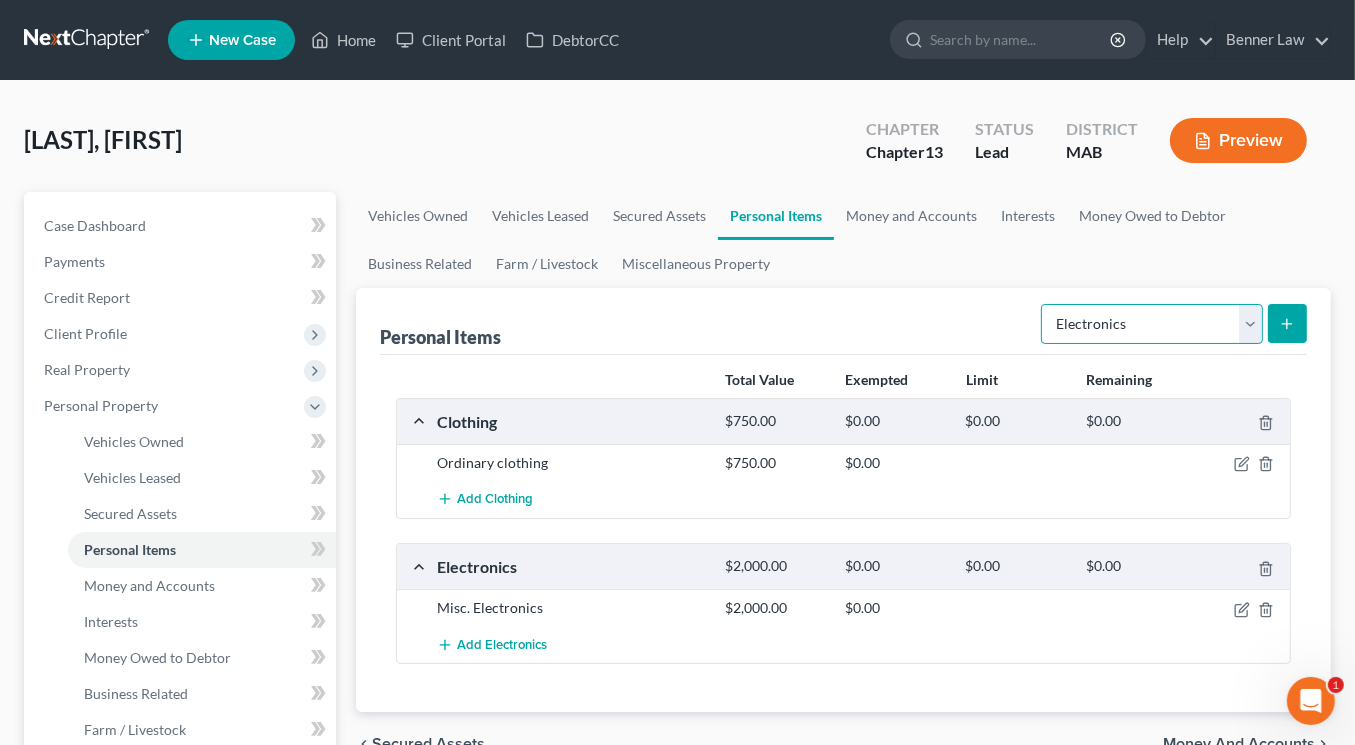 select on "household_goods" 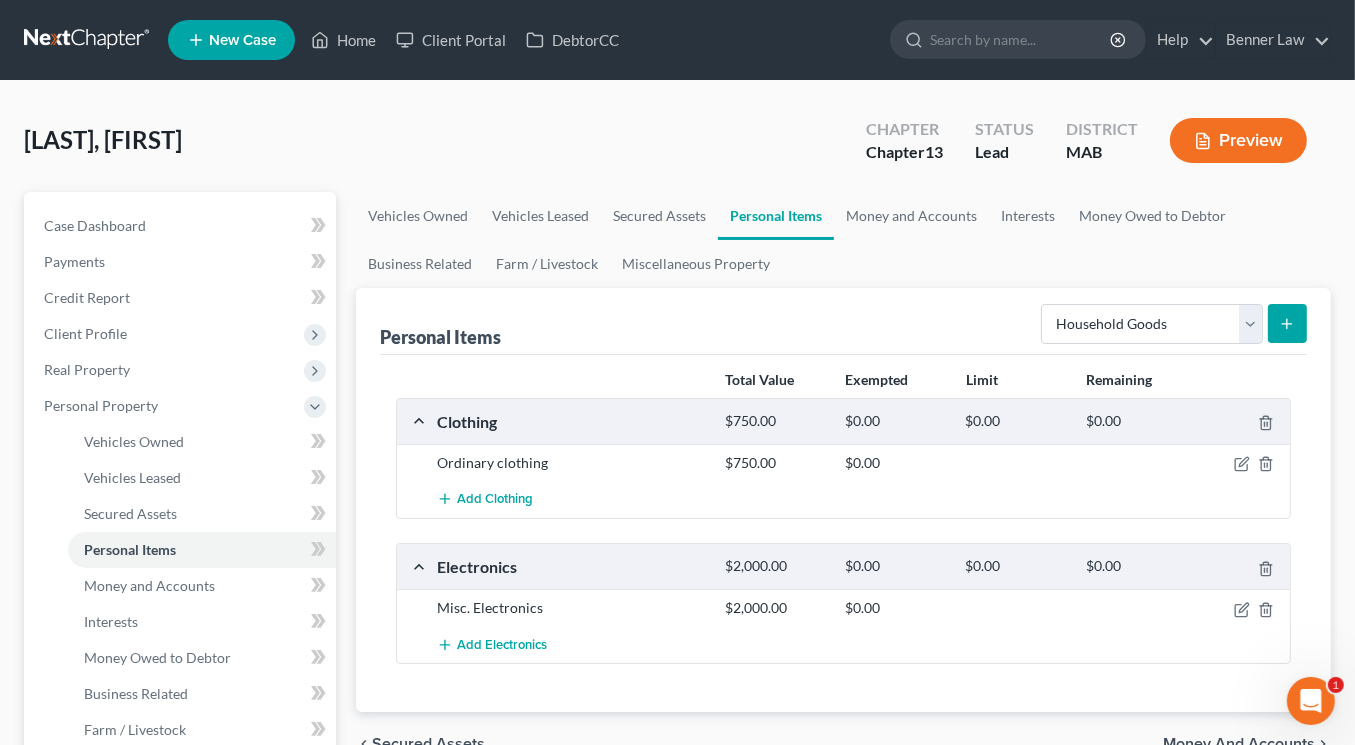 click at bounding box center [1287, 323] 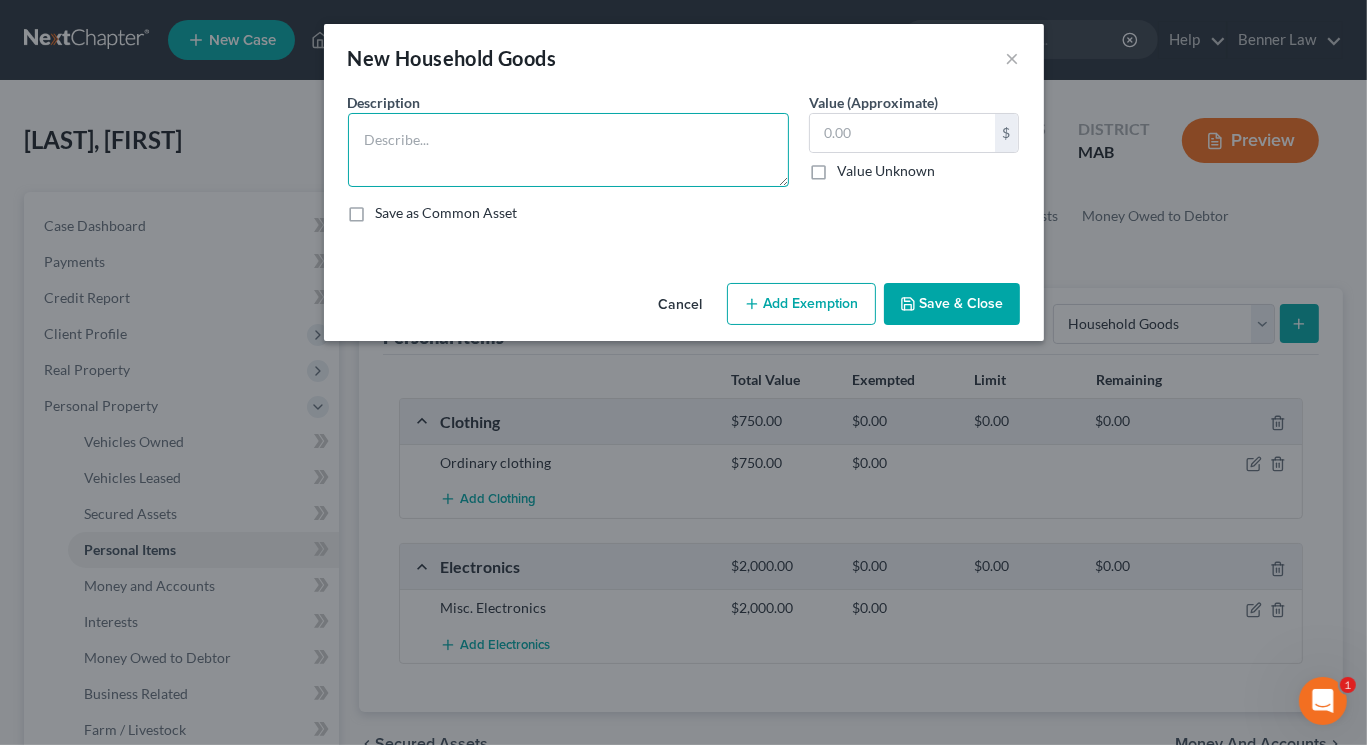 click at bounding box center [568, 150] 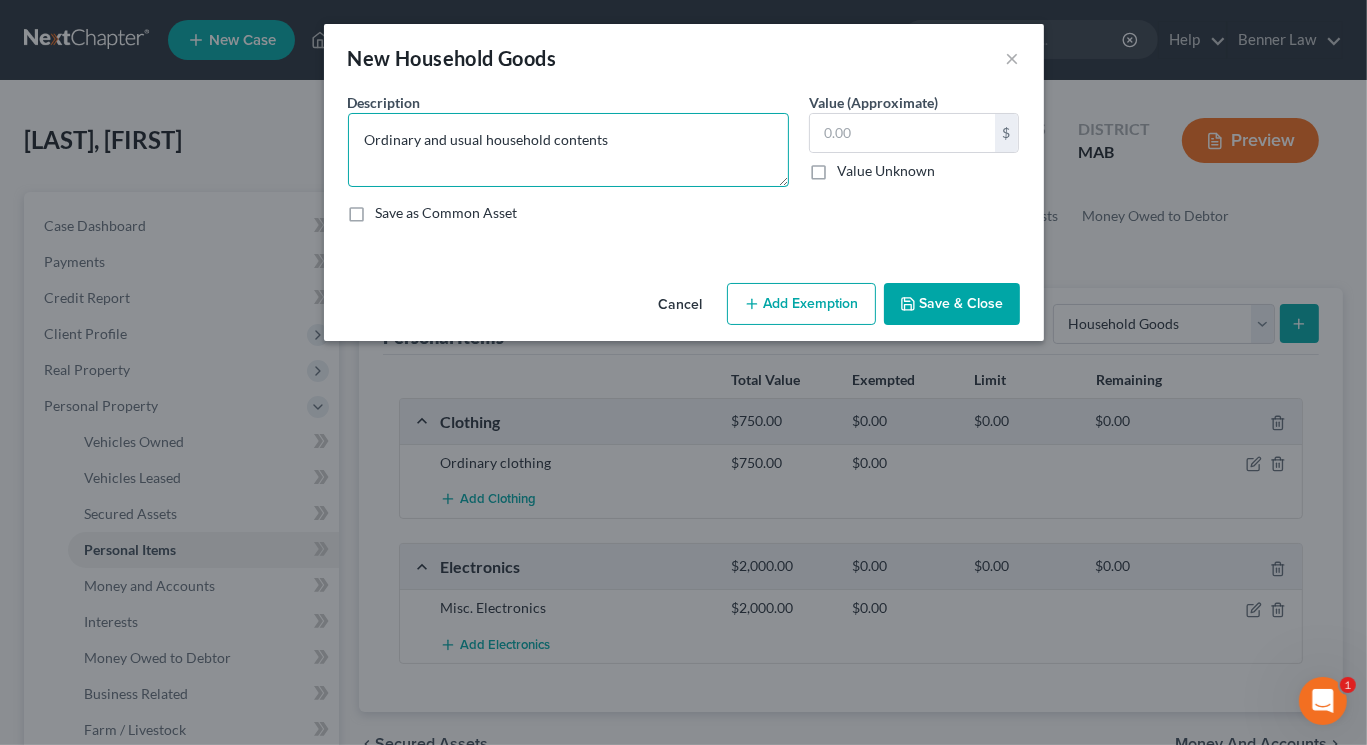 type on "Ordinary and usual household contents" 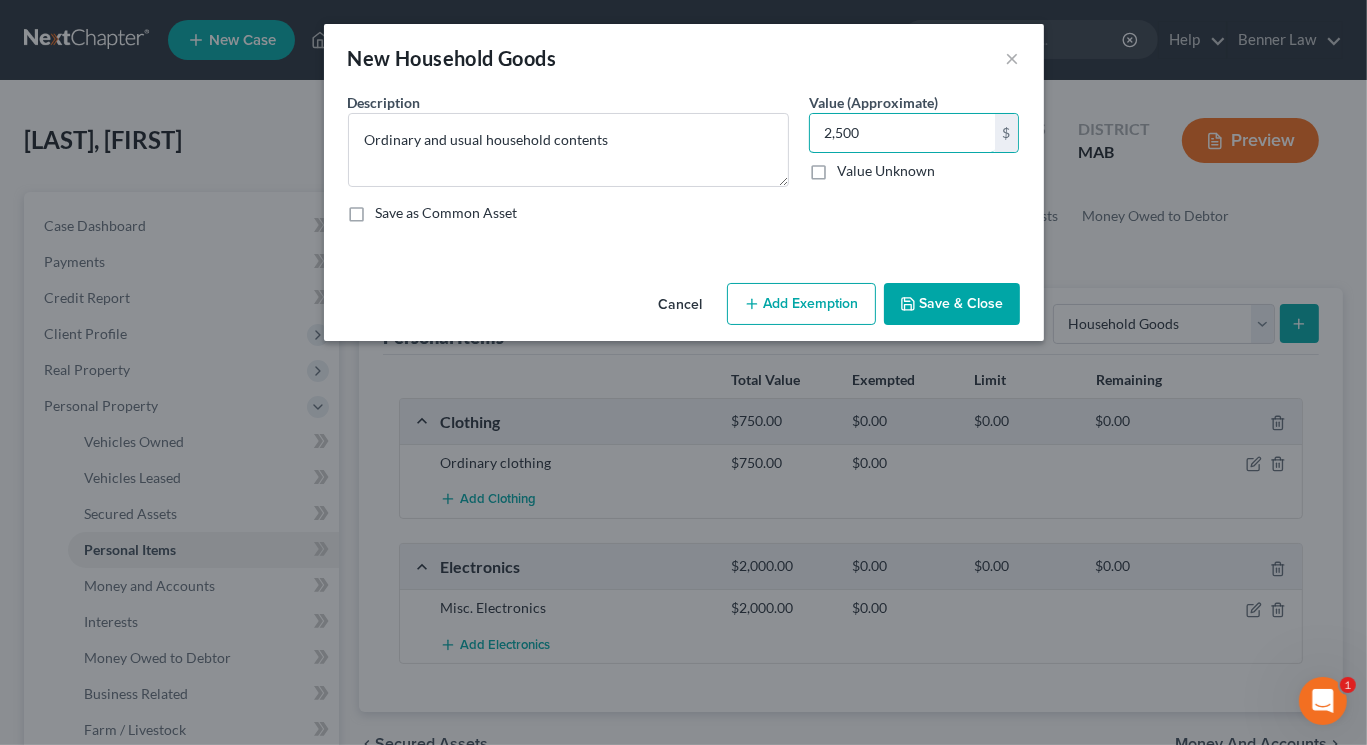 type on "2,500" 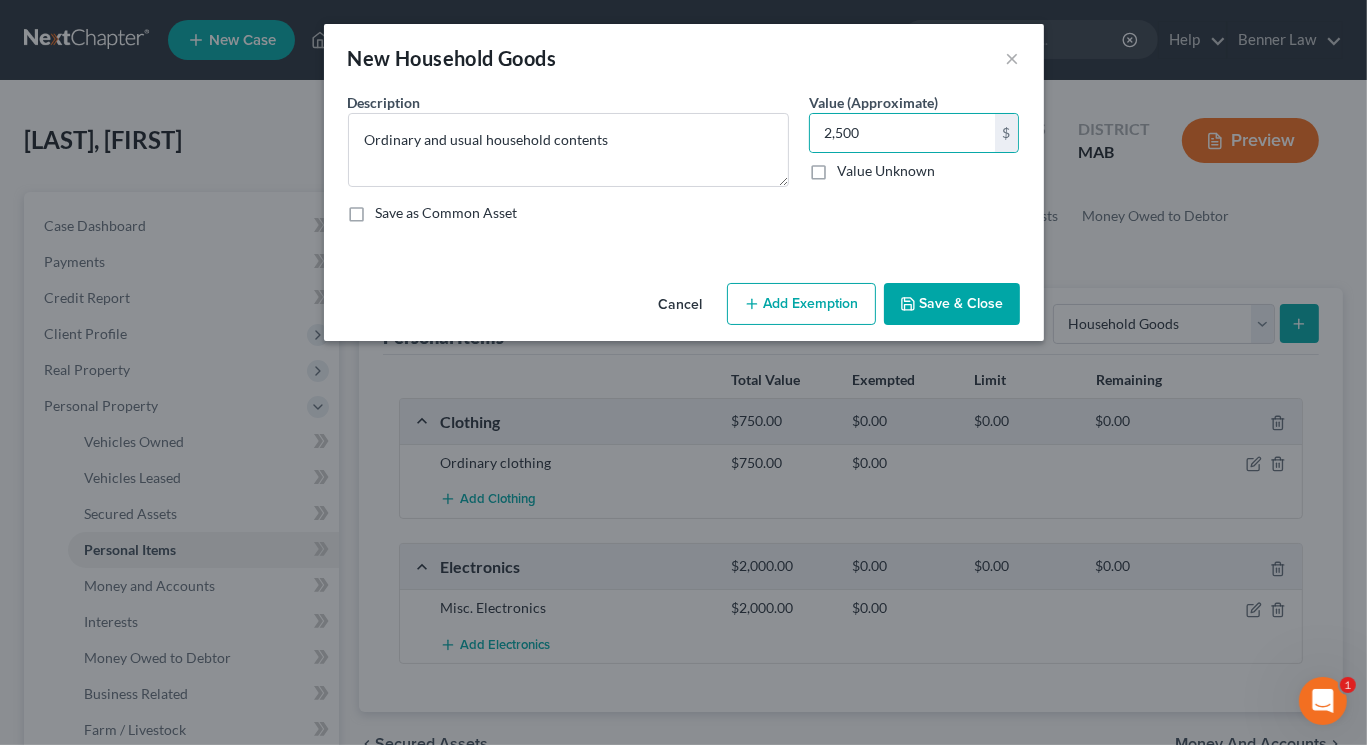 click on "Save & Close" at bounding box center (952, 304) 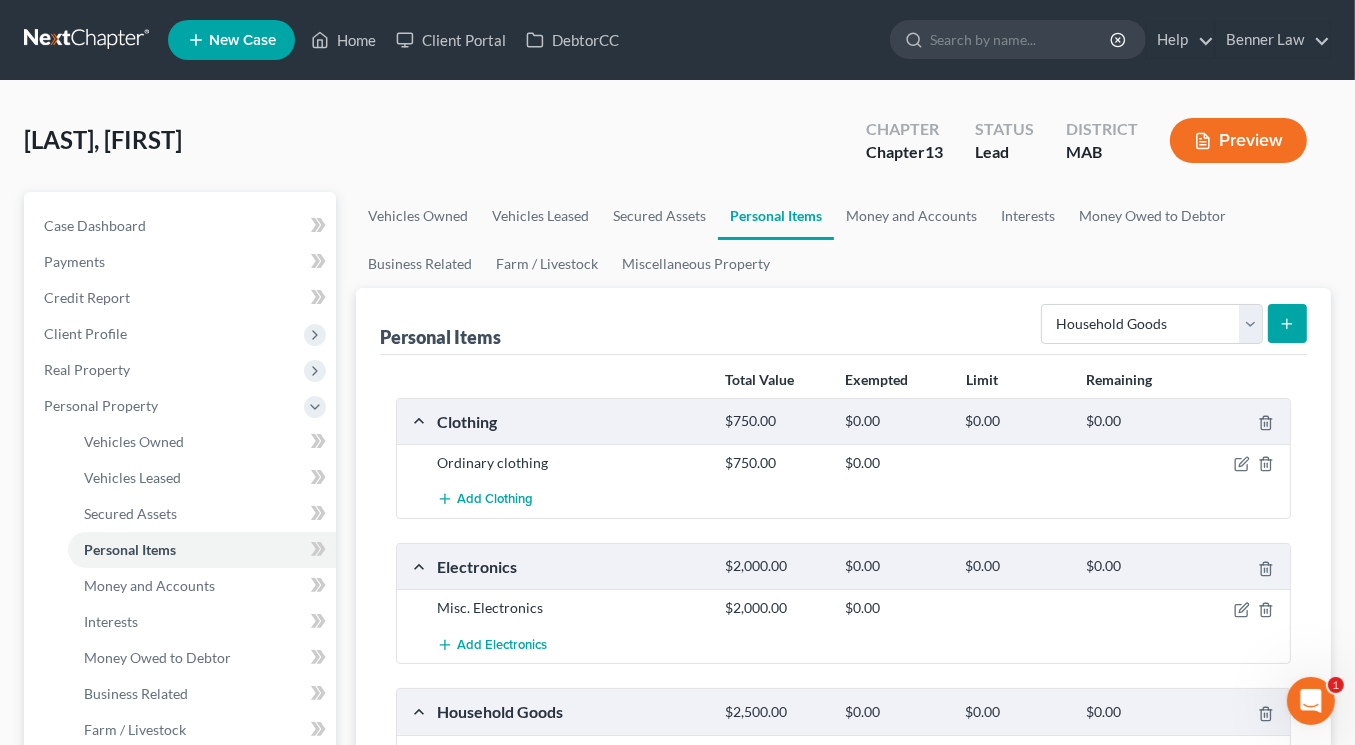 click on "Select Item Type Clothing Collectibles Of Value Electronics Firearms Household Goods Jewelry Other Pet(s) Sports & Hobby Equipment" at bounding box center (1174, 324) 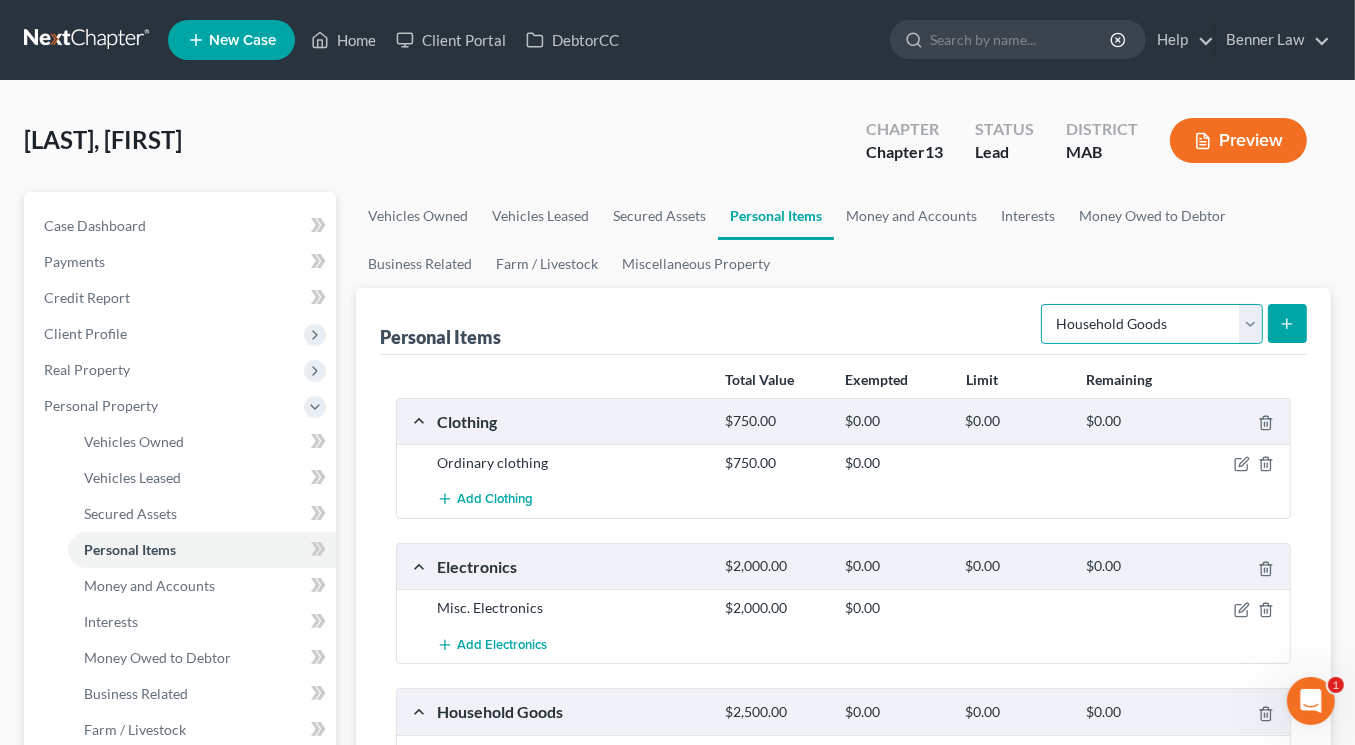 click on "Select Item Type Clothing Collectibles Of Value Electronics Firearms Household Goods Jewelry Other Pet(s) Sports & Hobby Equipment" at bounding box center (1152, 324) 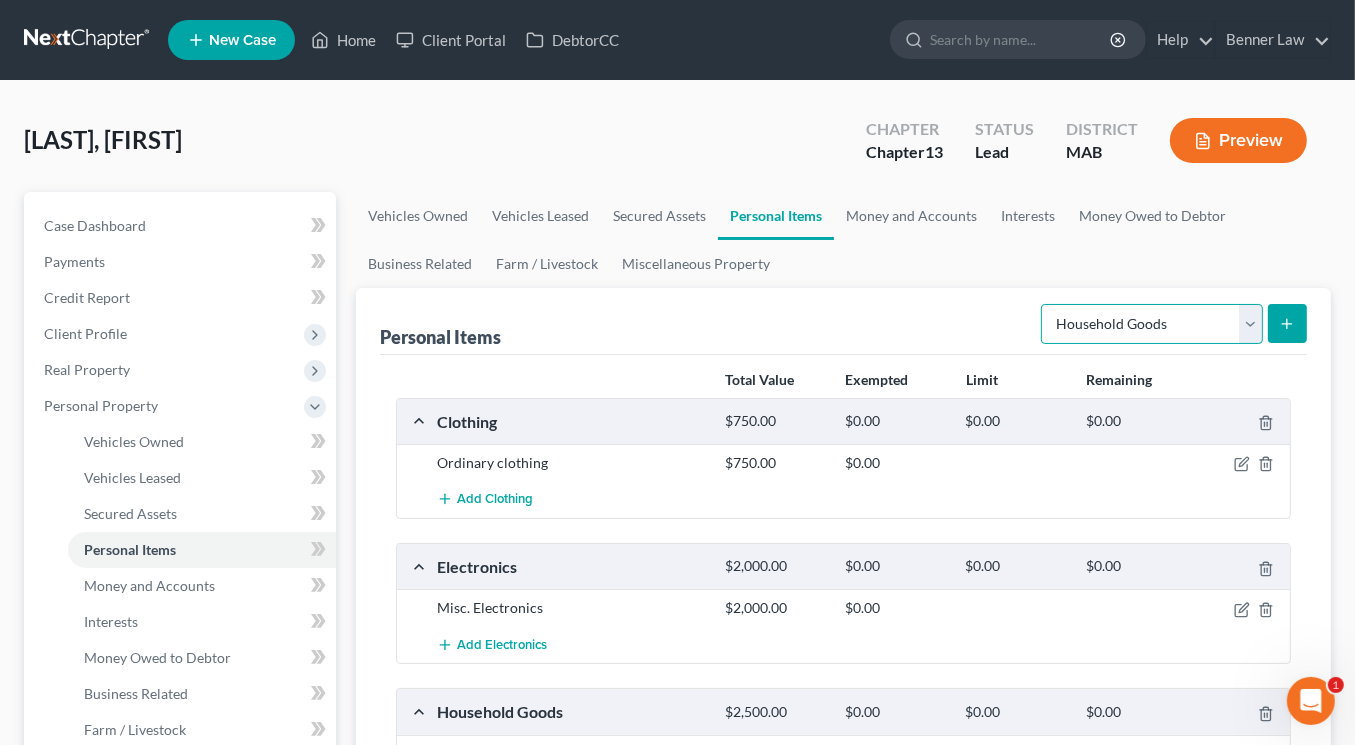 select on "jewelry" 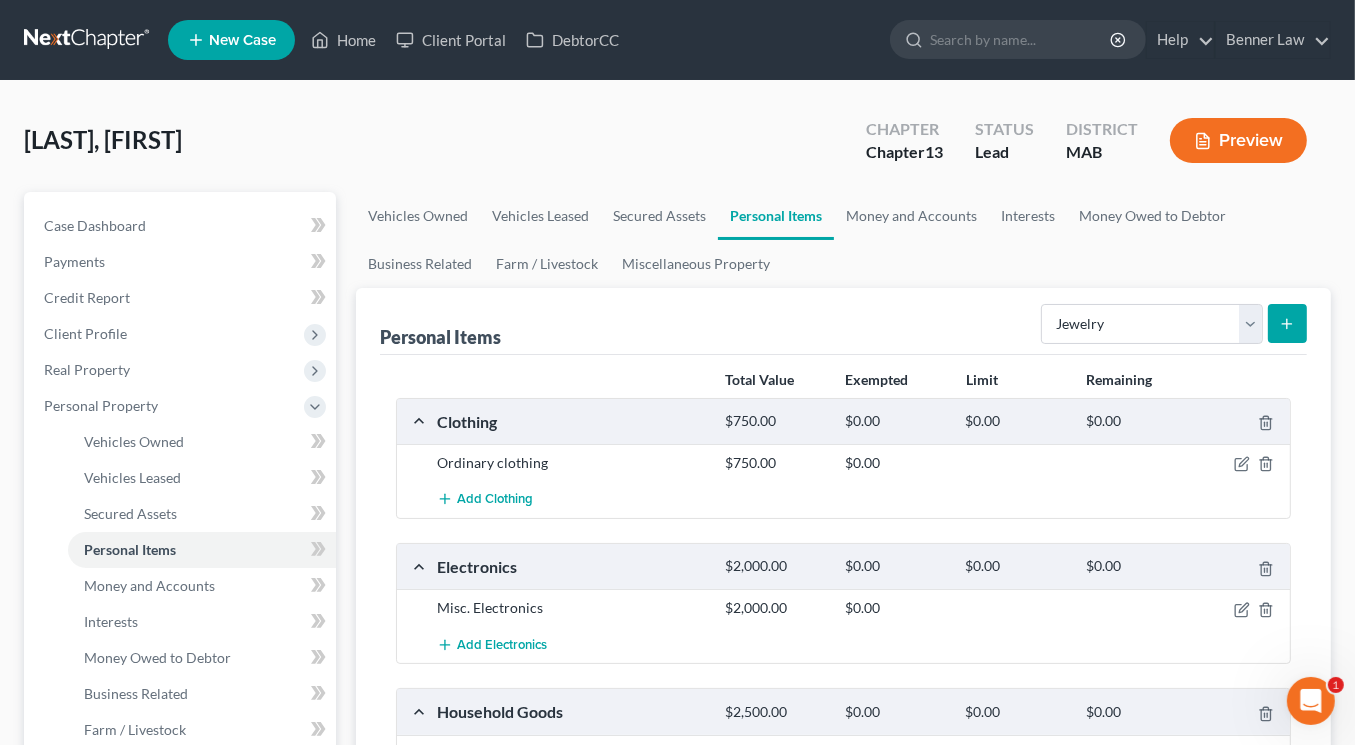 click 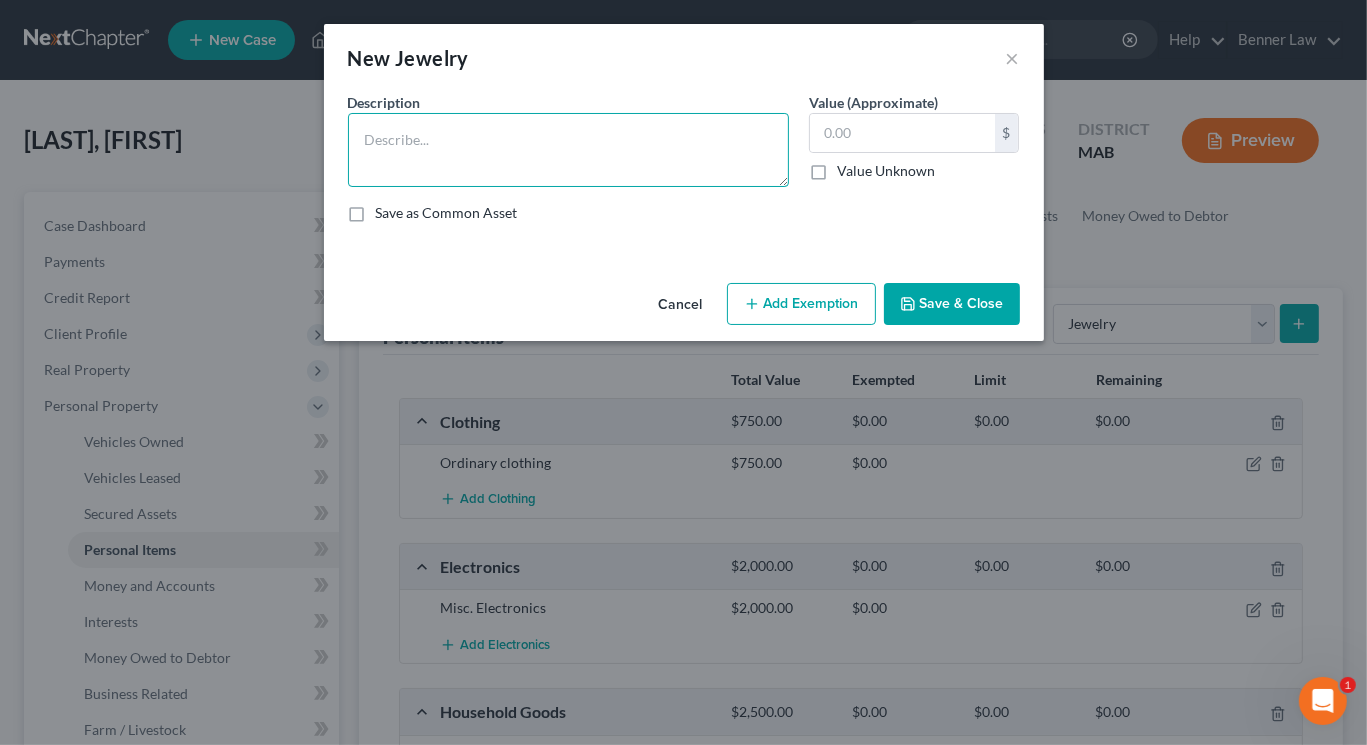 click at bounding box center [568, 150] 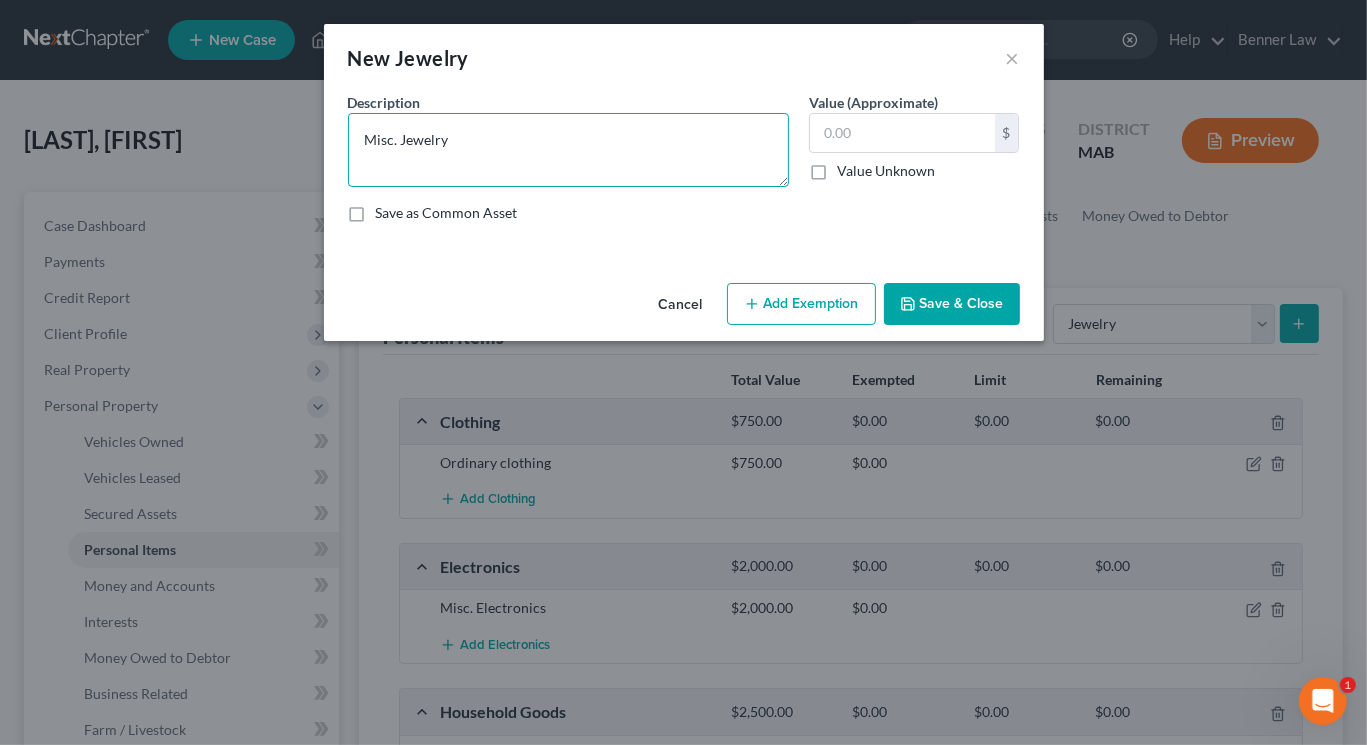 type on "Misc. Jewelry" 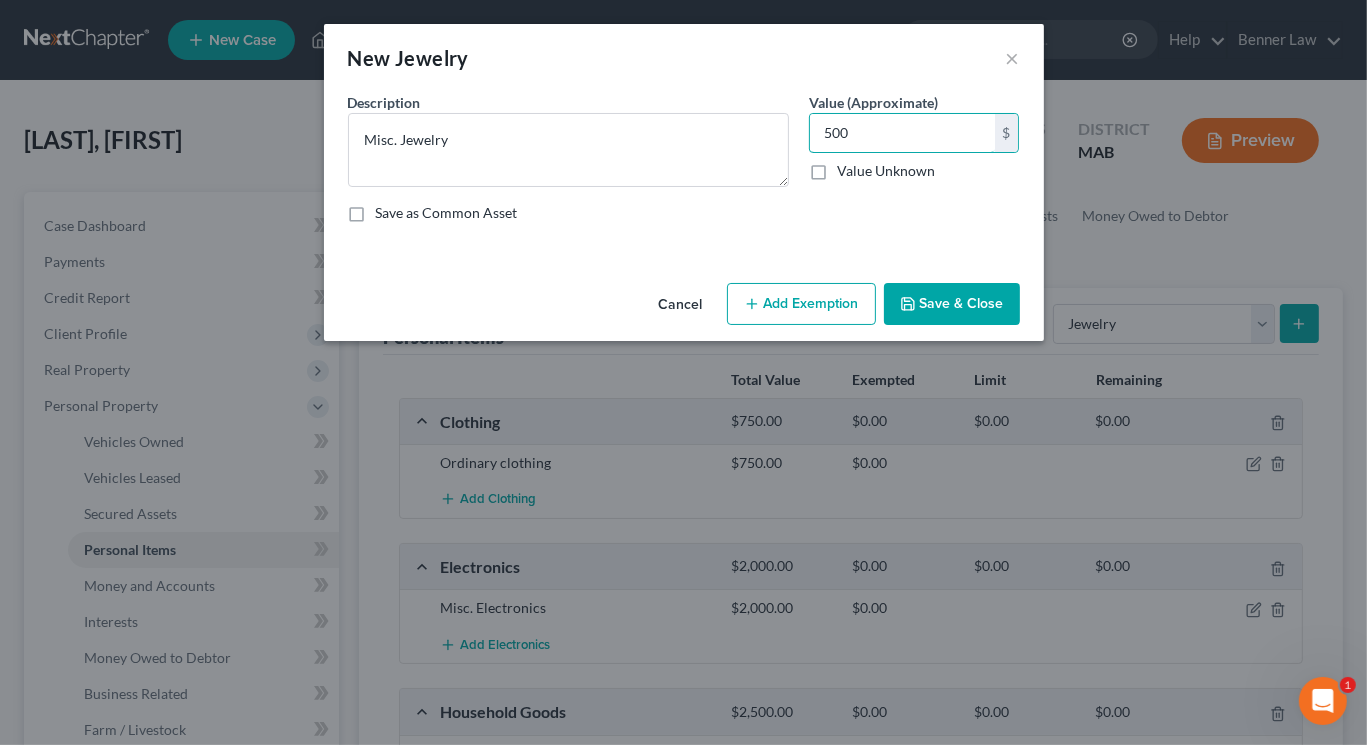 type on "500" 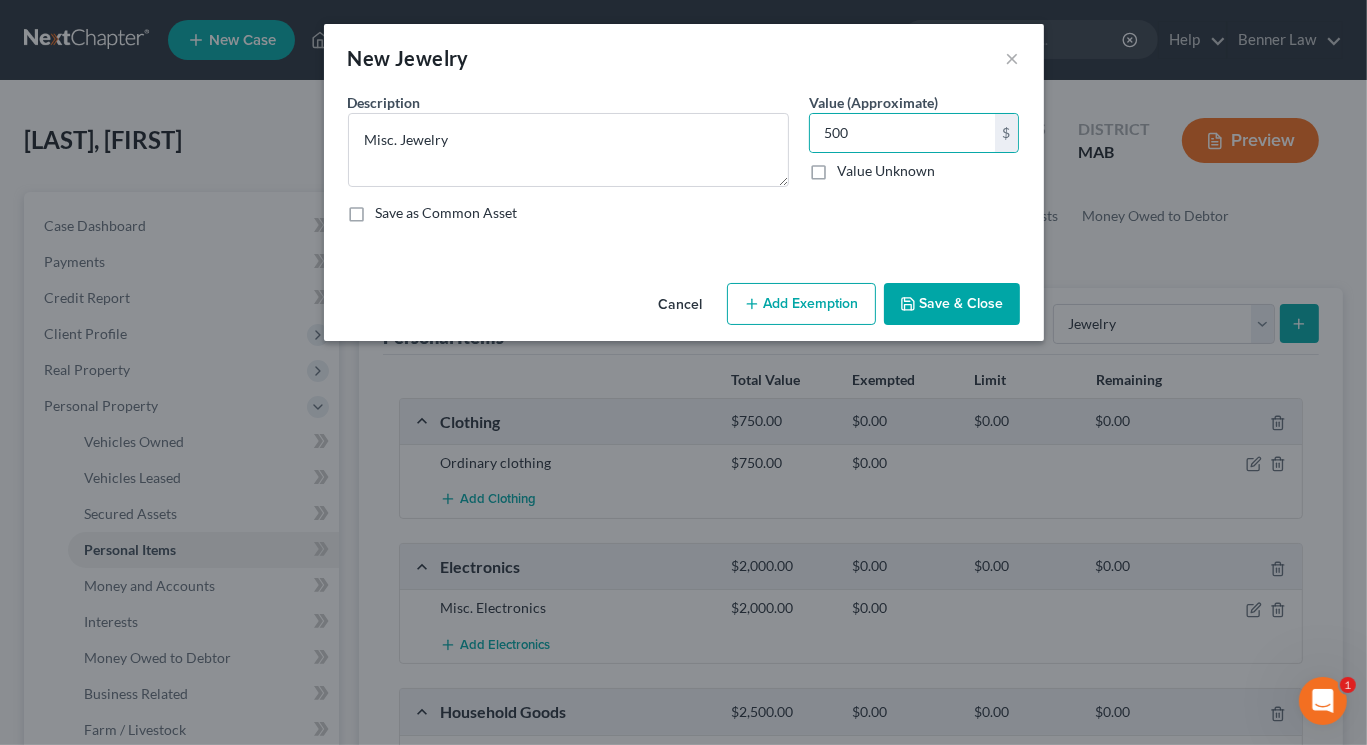 click on "Save & Close" at bounding box center (952, 304) 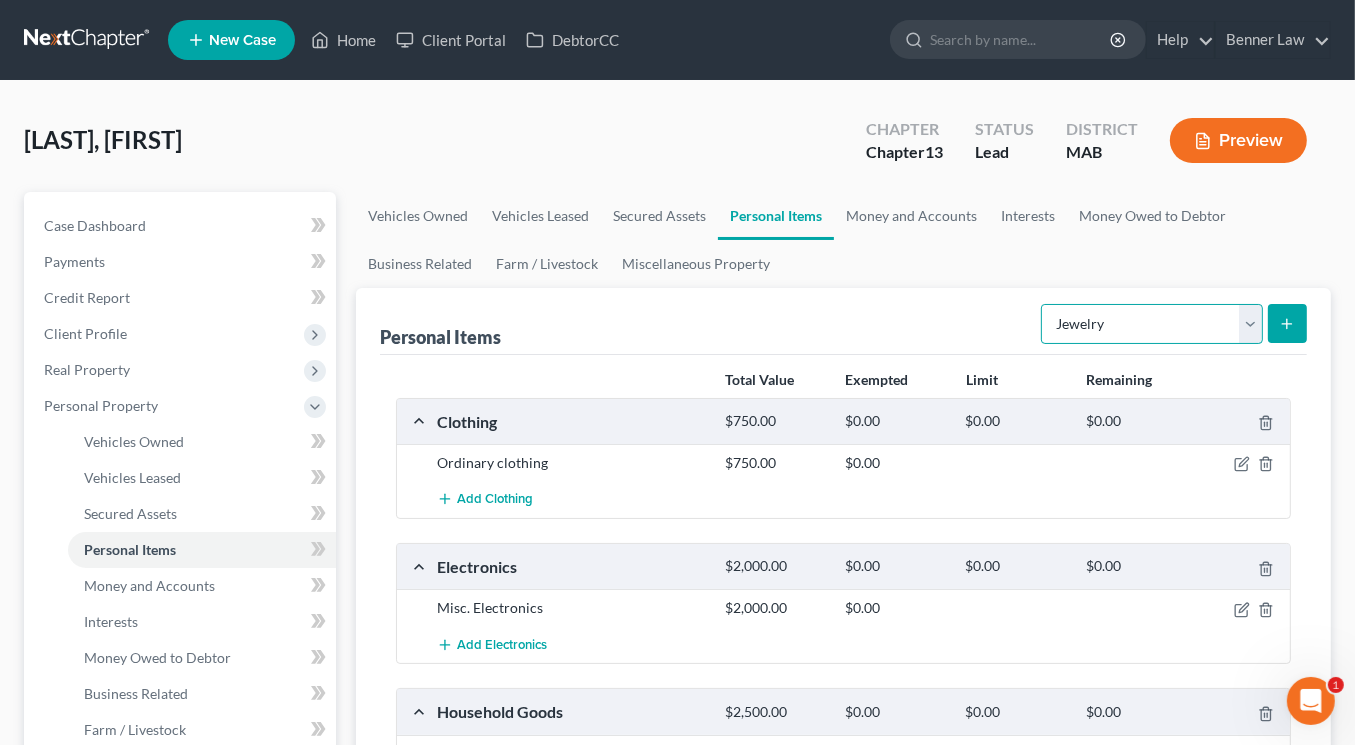 click on "Select Item Type Clothing Collectibles Of Value Electronics Firearms Household Goods Jewelry Other Pet(s) Sports & Hobby Equipment" at bounding box center (1152, 324) 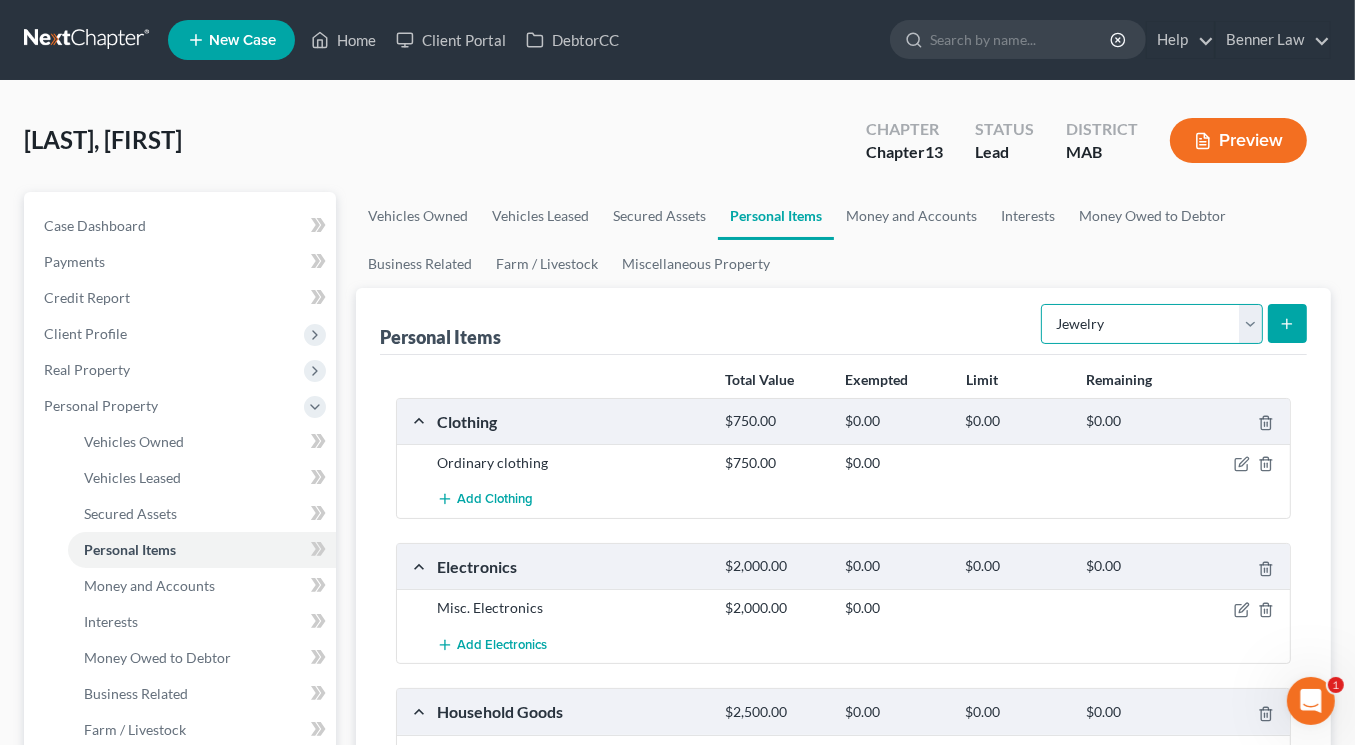 select on "pets" 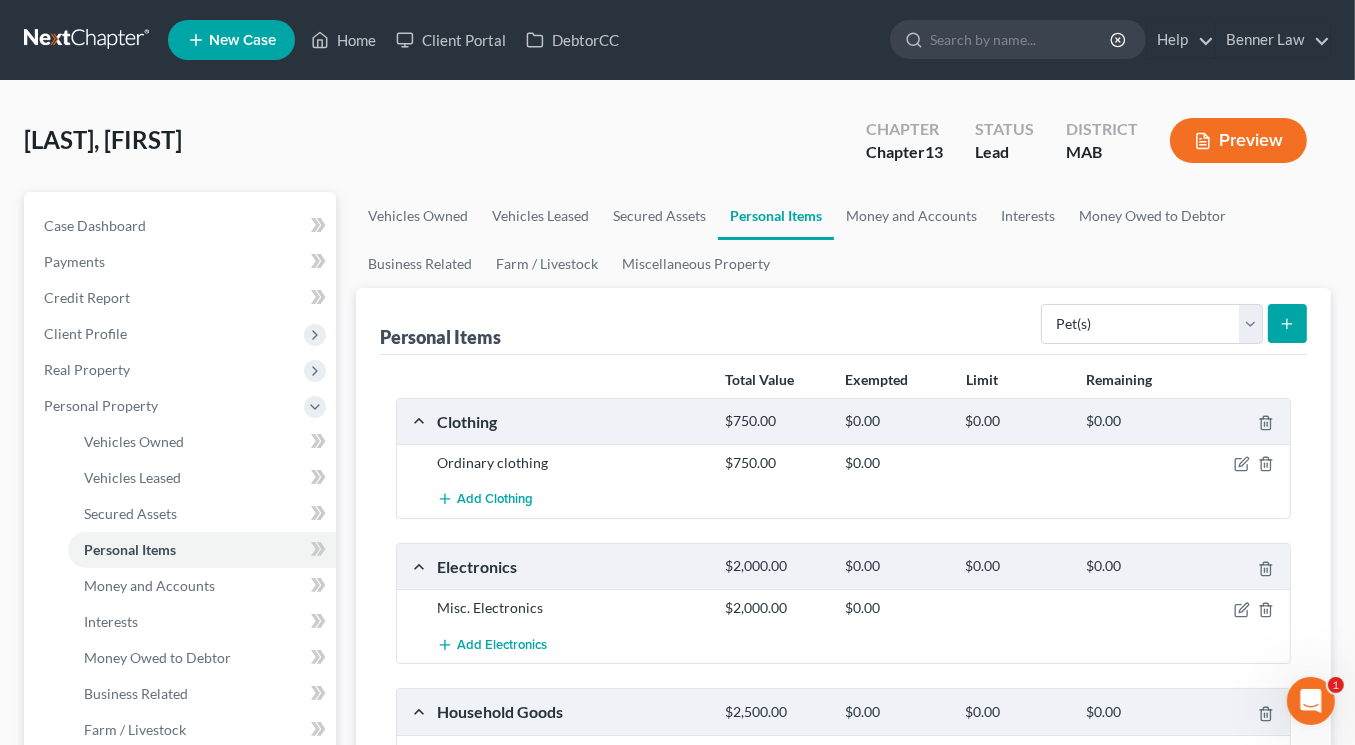 click 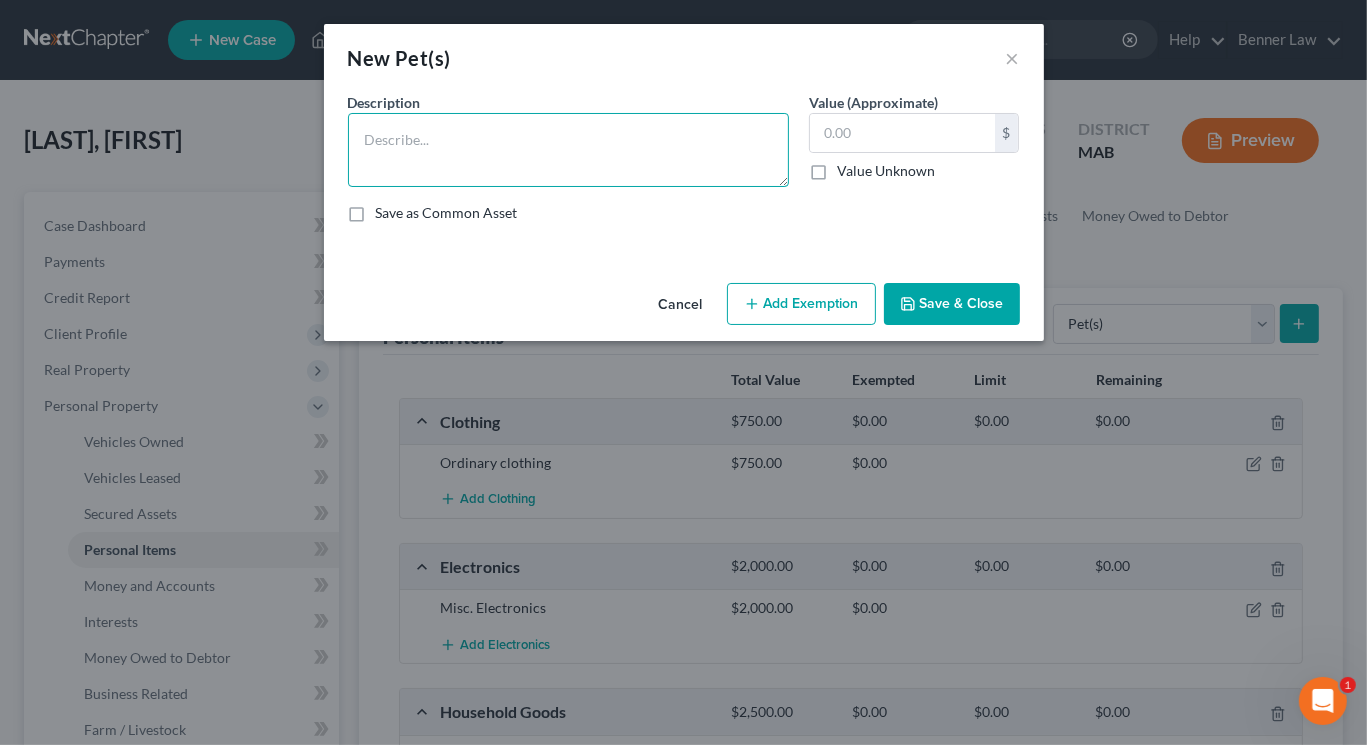click at bounding box center [568, 150] 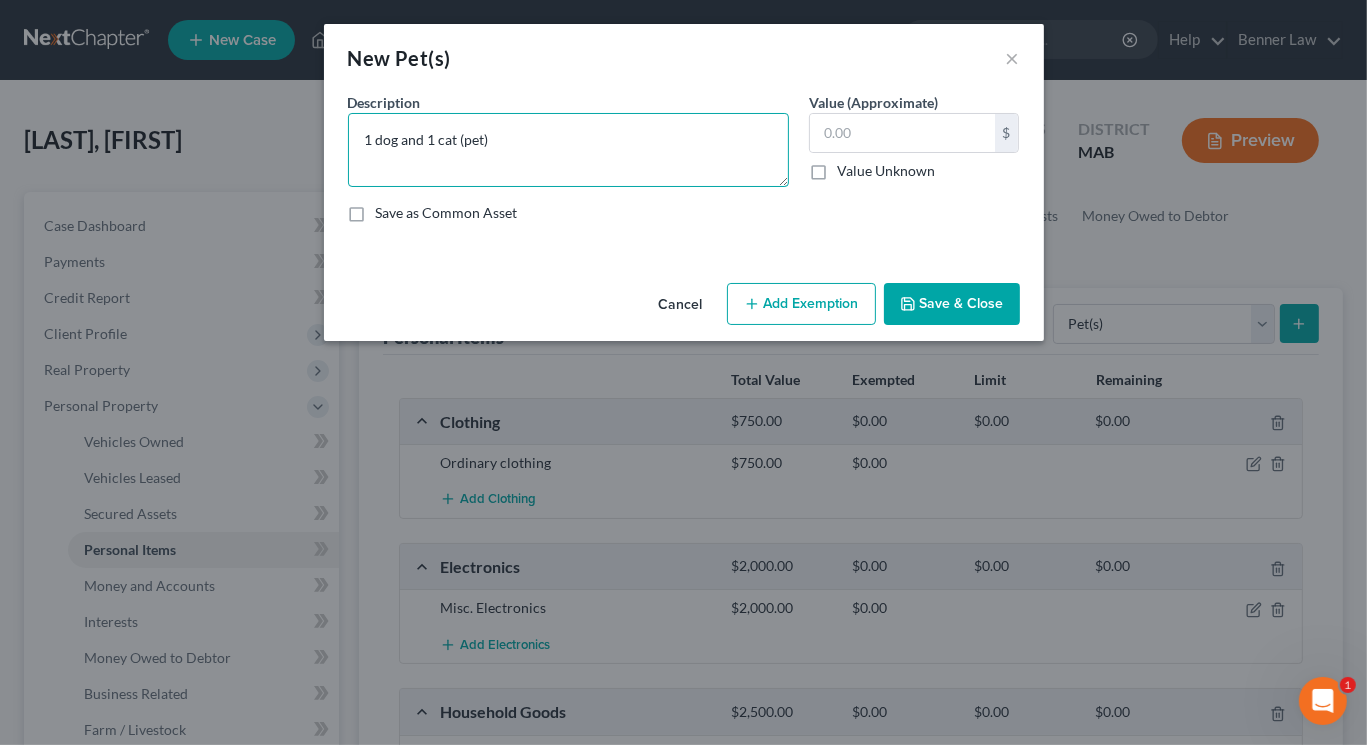 type on "1 dog and 1 cat (pet)" 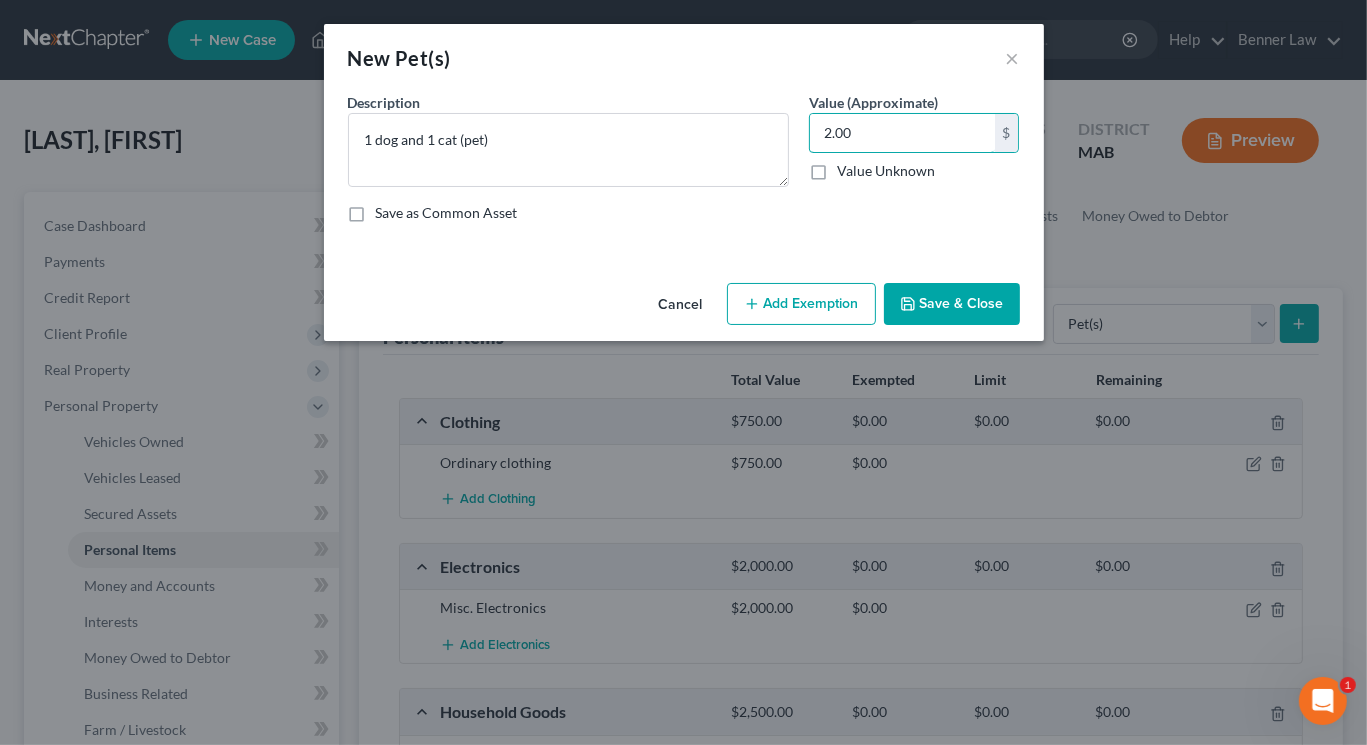 type on "2.00" 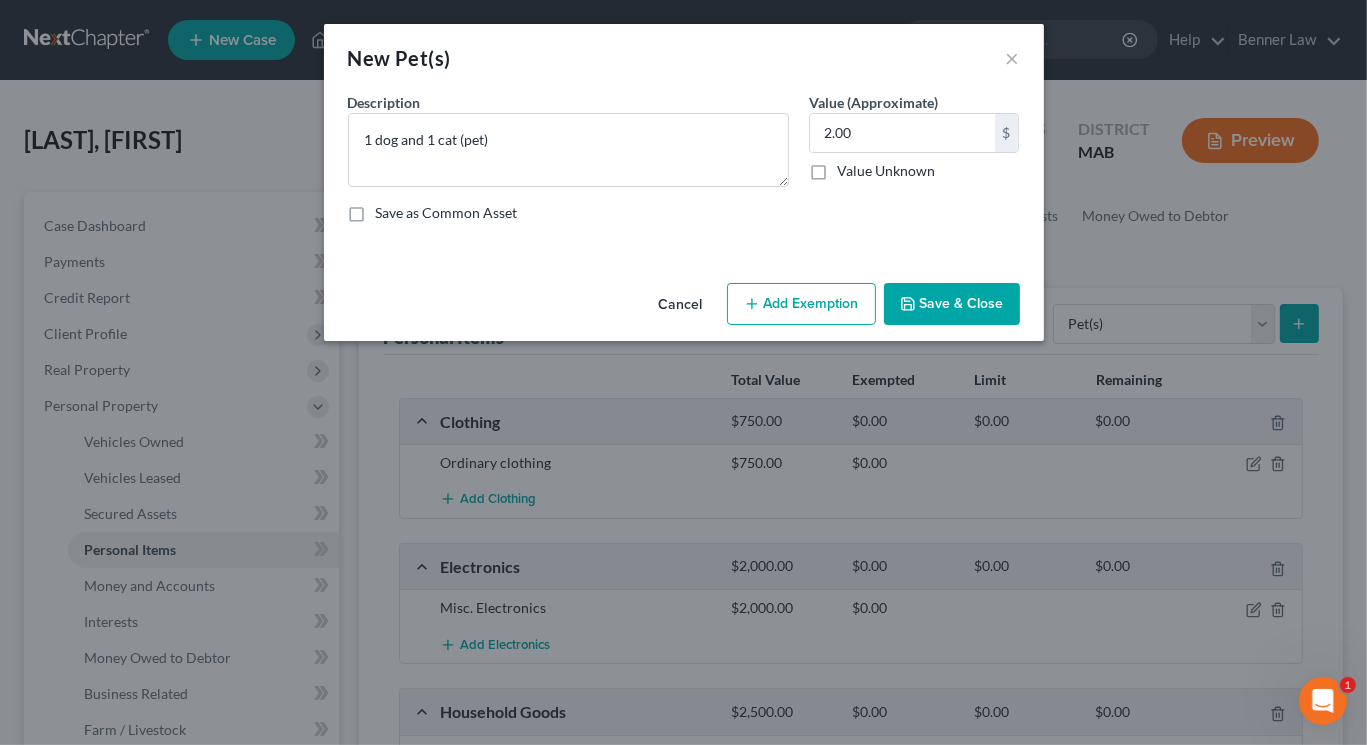 click on "Save & Close" at bounding box center [952, 304] 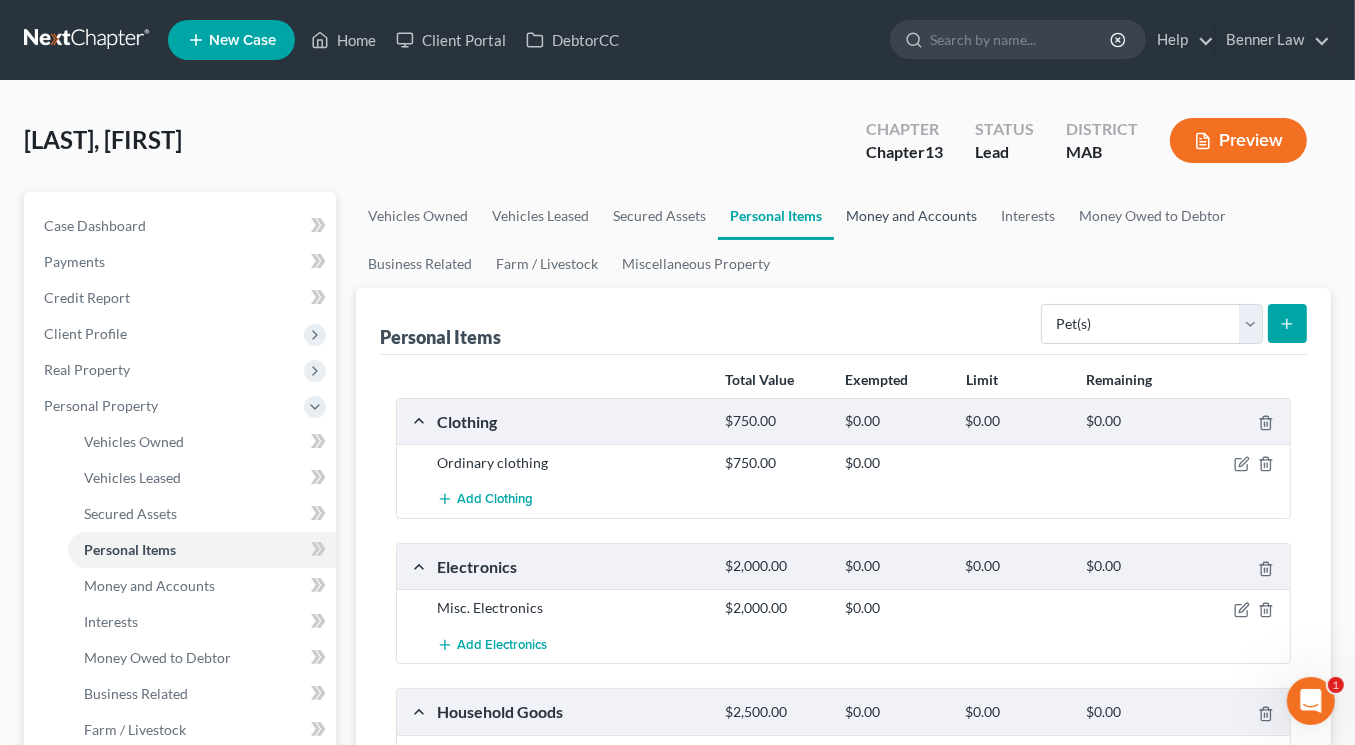 click on "Money and Accounts" at bounding box center [911, 216] 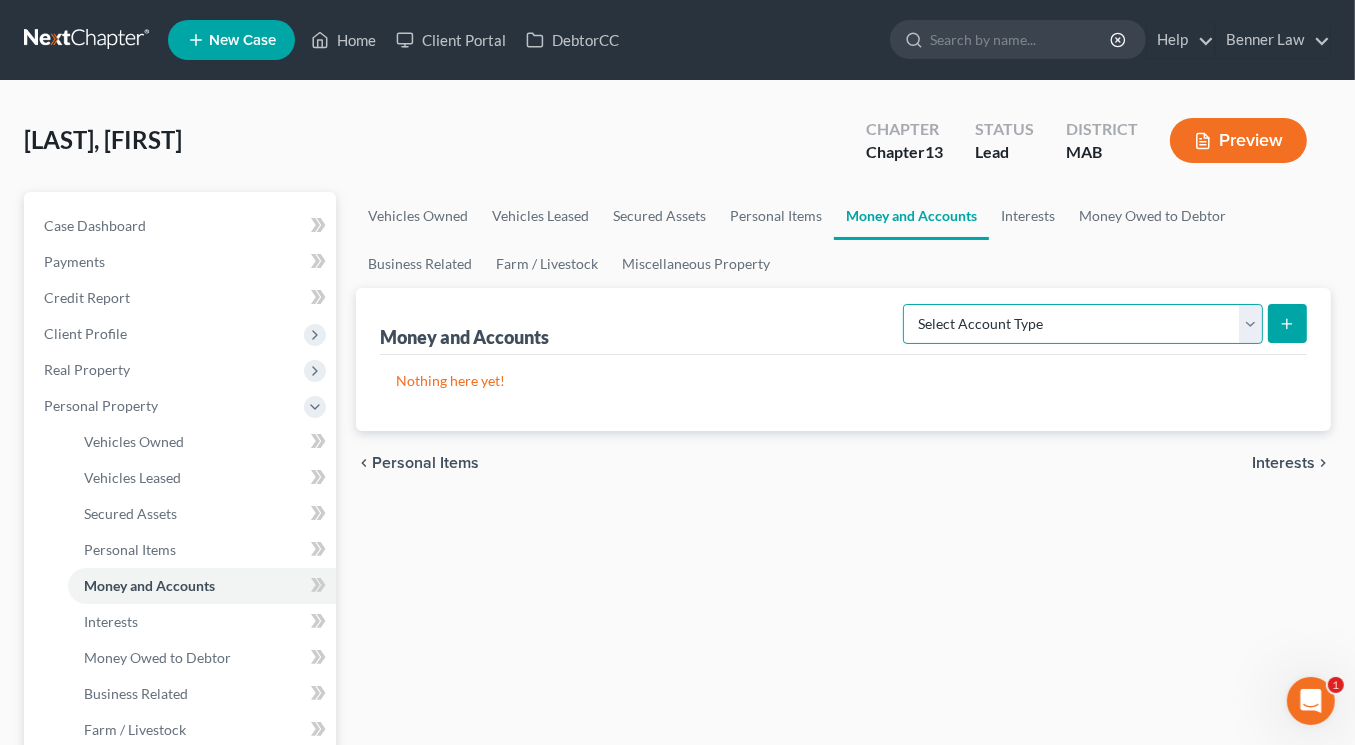 click on "Select Account Type Brokerage Cash on Hand Certificates of Deposit Checking Account Money Market Other (Credit Union, Health Savings Account, etc) Safe Deposit Box Savings Account Security Deposits or Prepayments" at bounding box center [1083, 324] 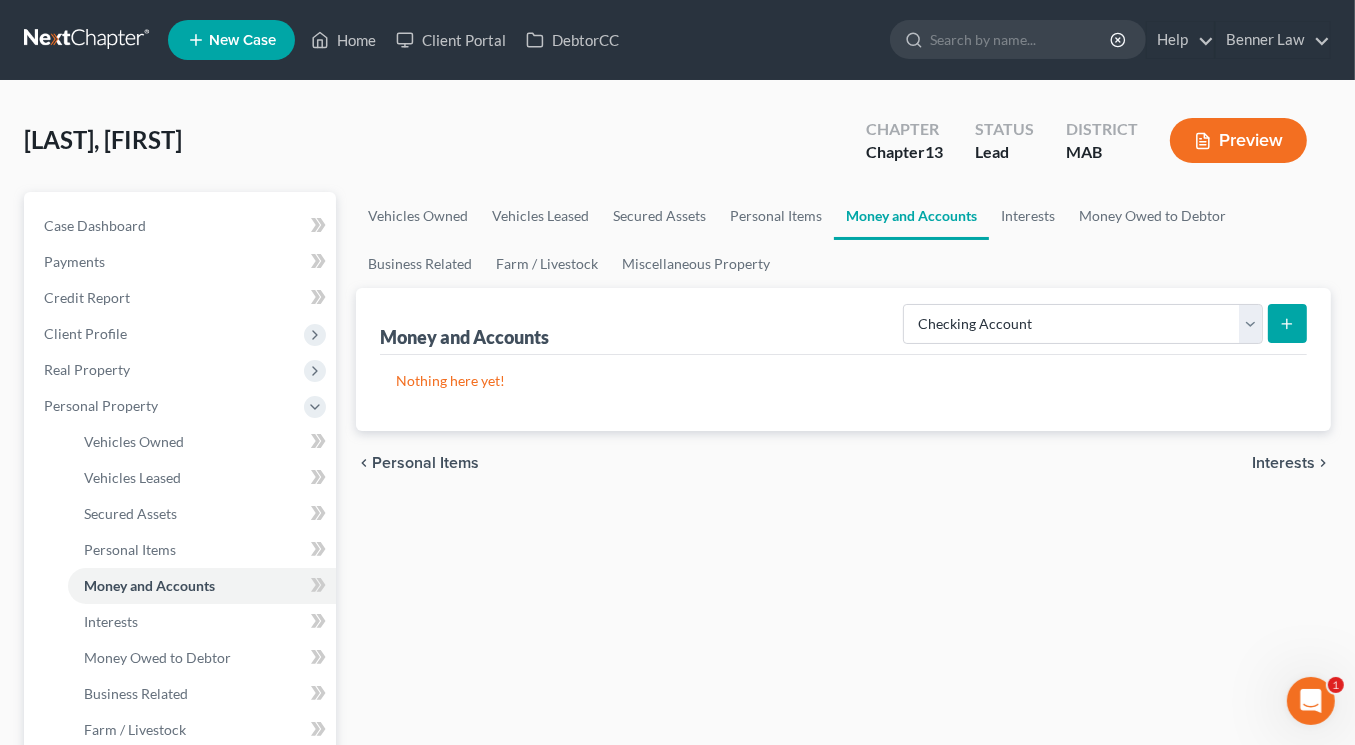 click at bounding box center (1287, 323) 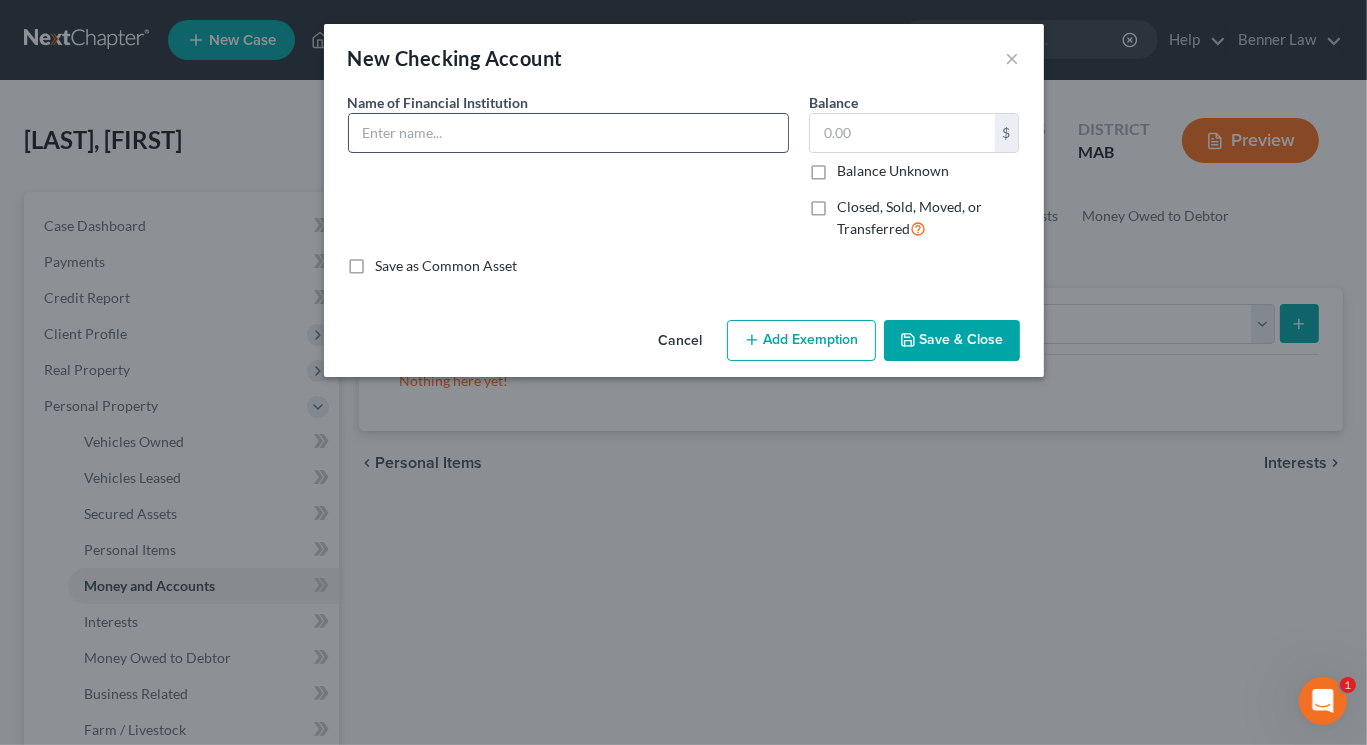 click at bounding box center (568, 133) 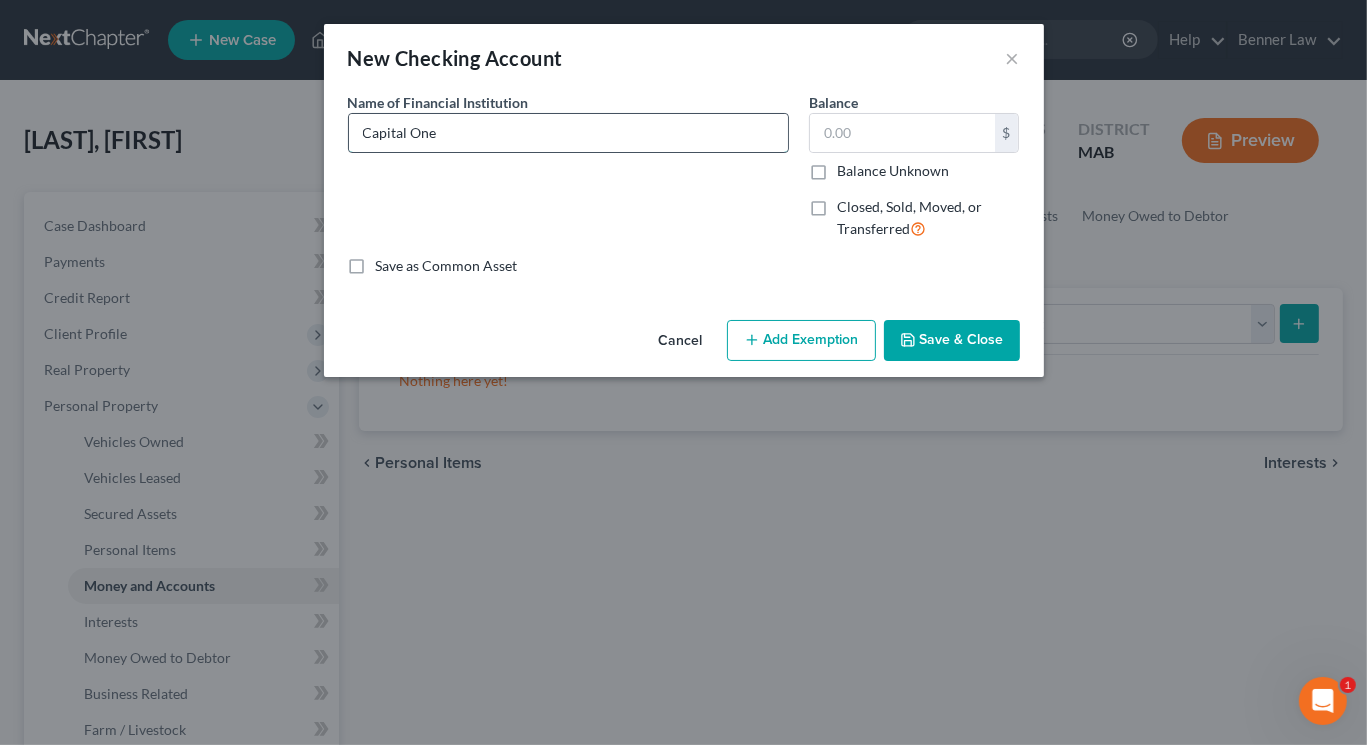 type on "Capital One" 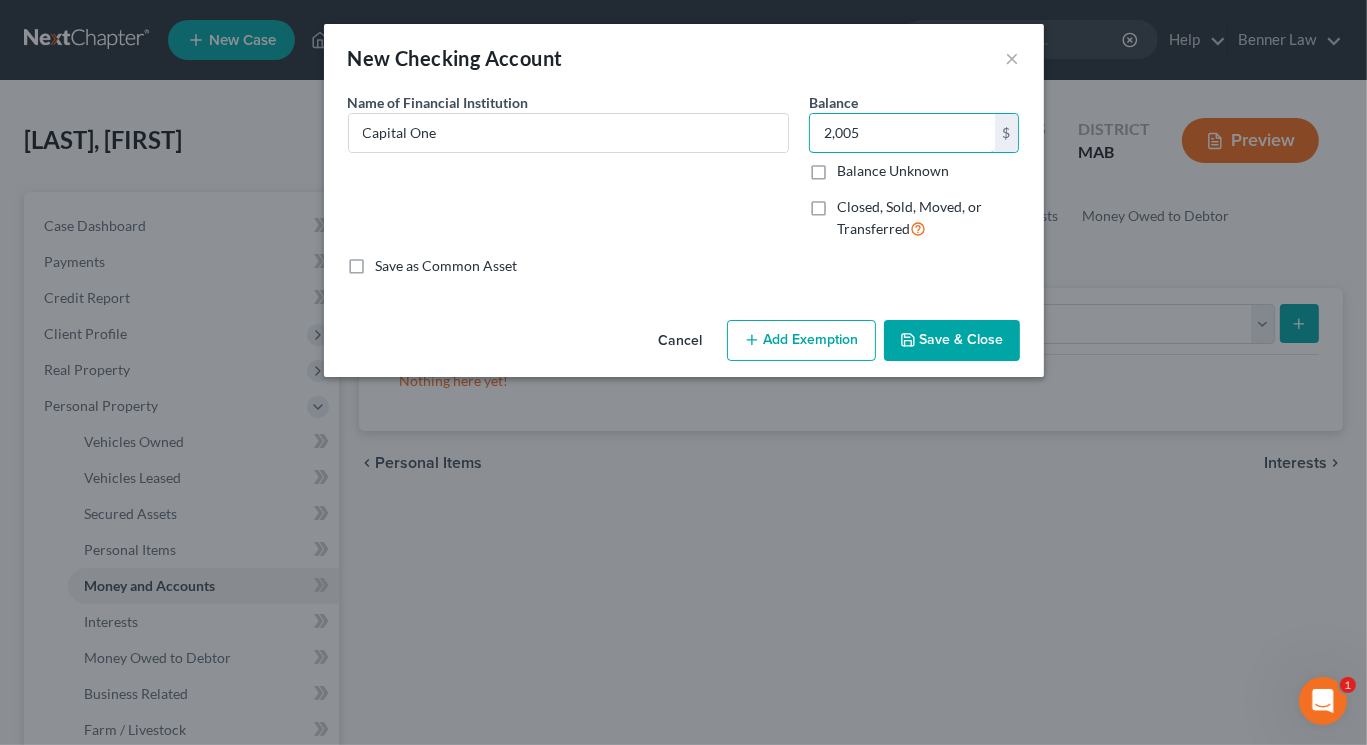 type on "2,005" 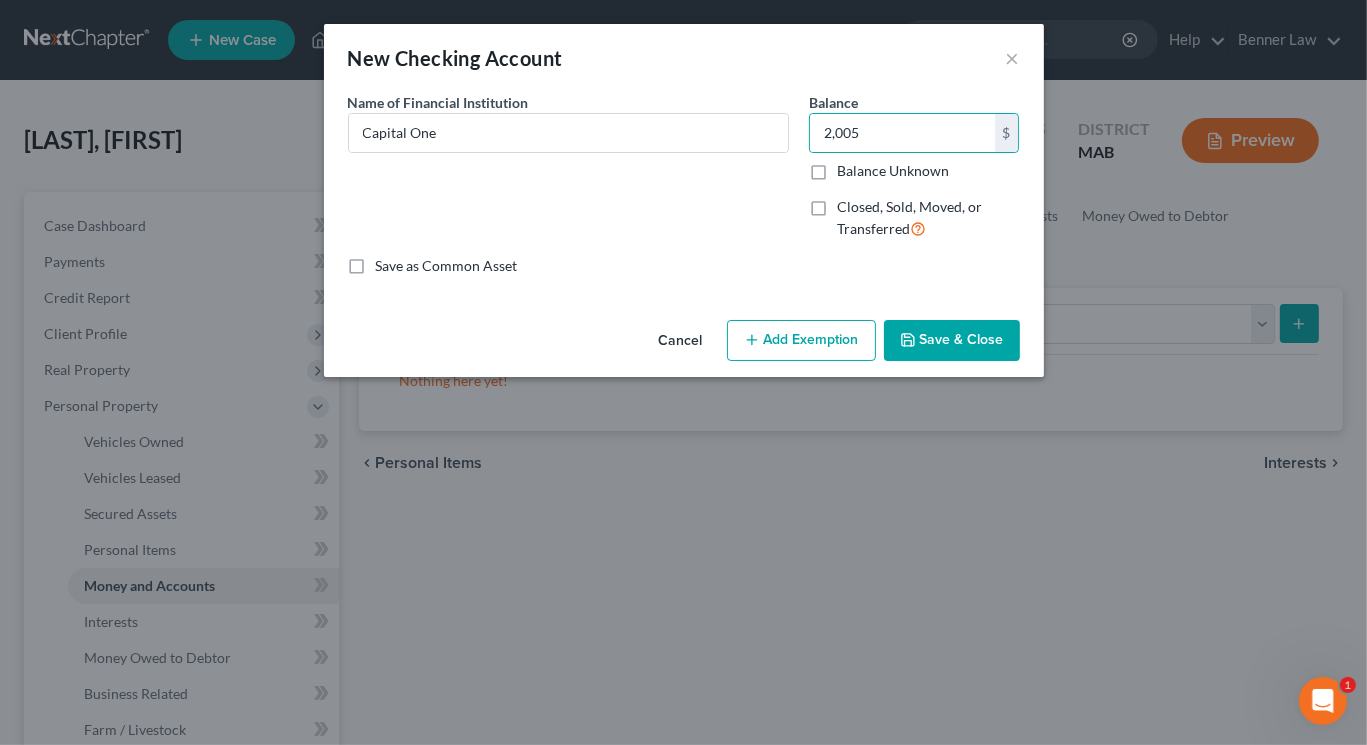 click on "Save & Close" at bounding box center [952, 341] 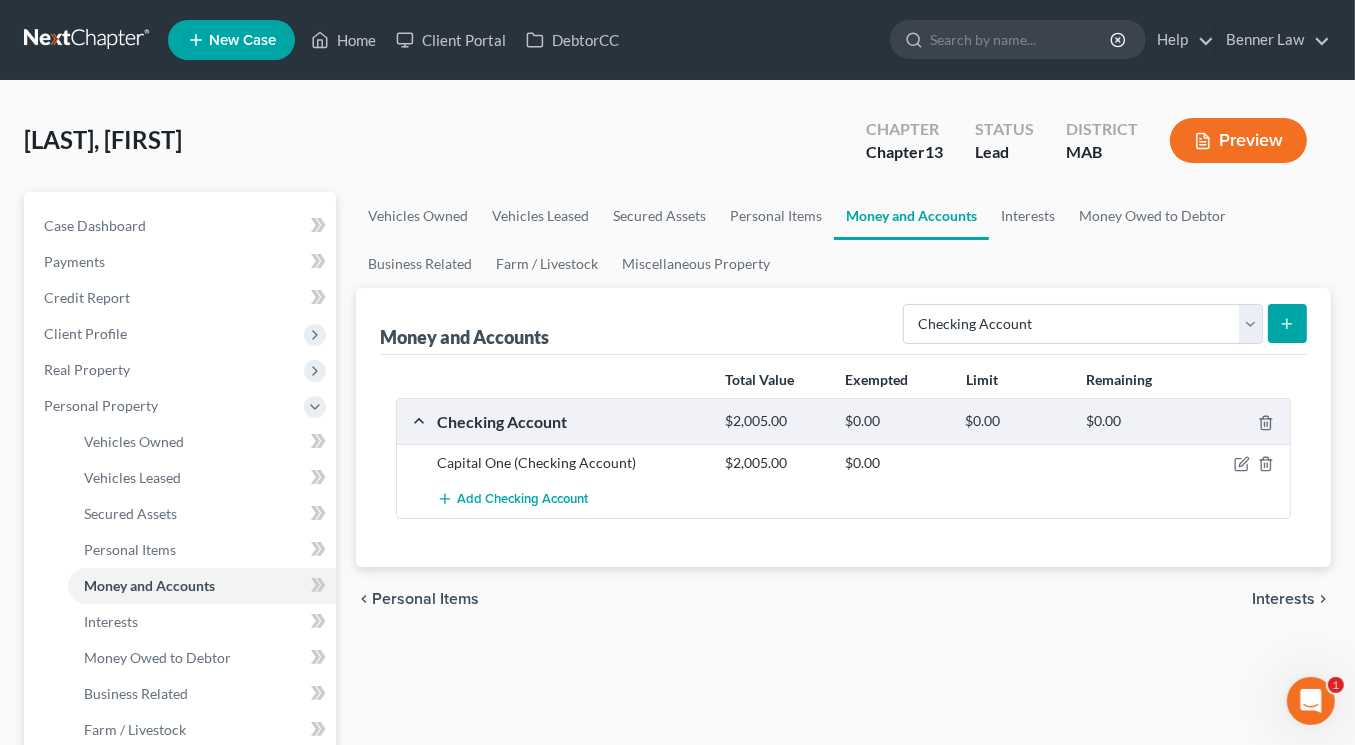 click 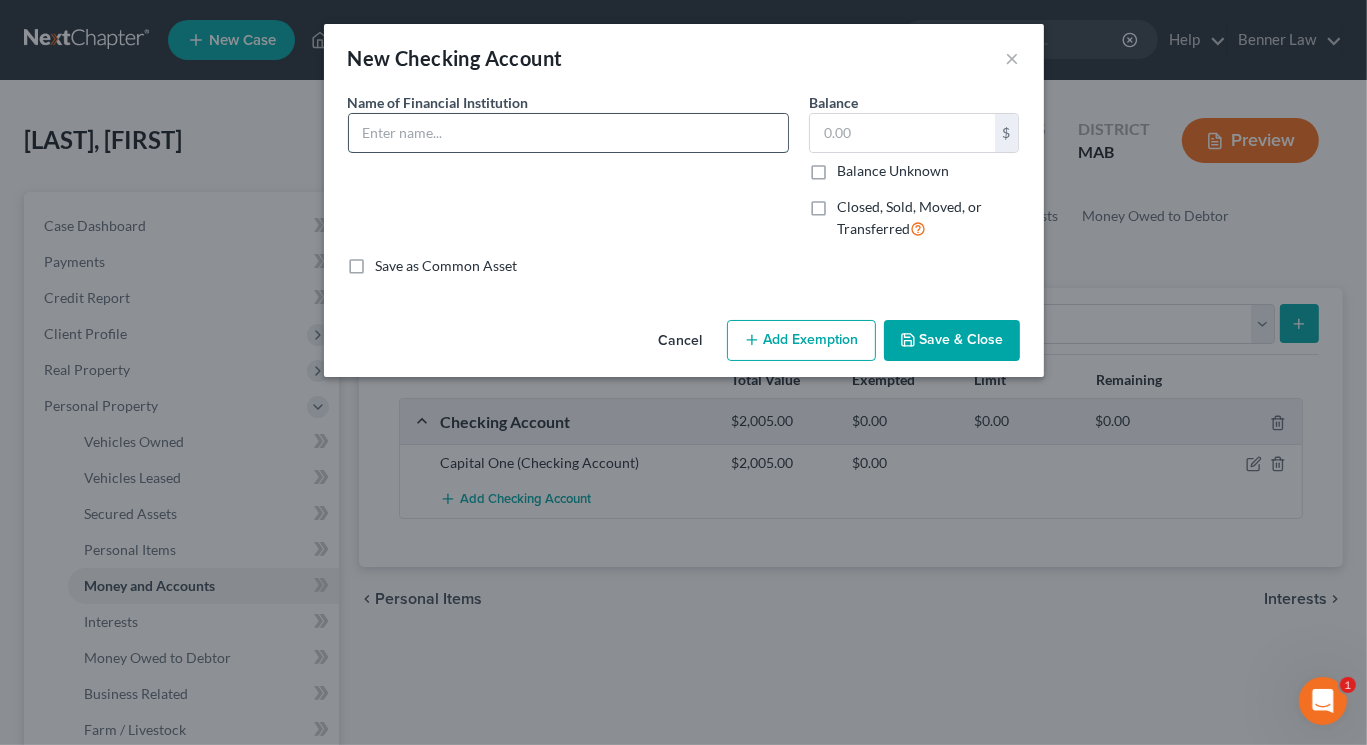 click at bounding box center (568, 133) 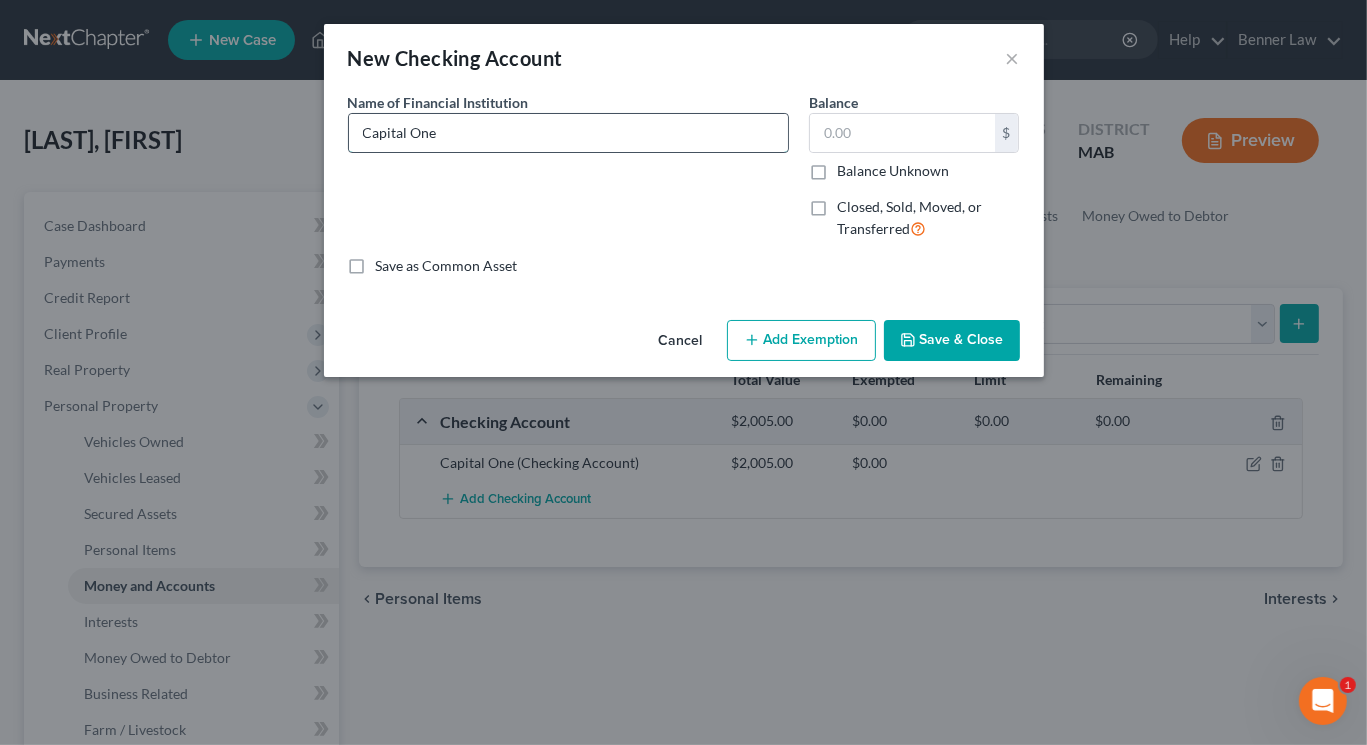 type on "Capital One" 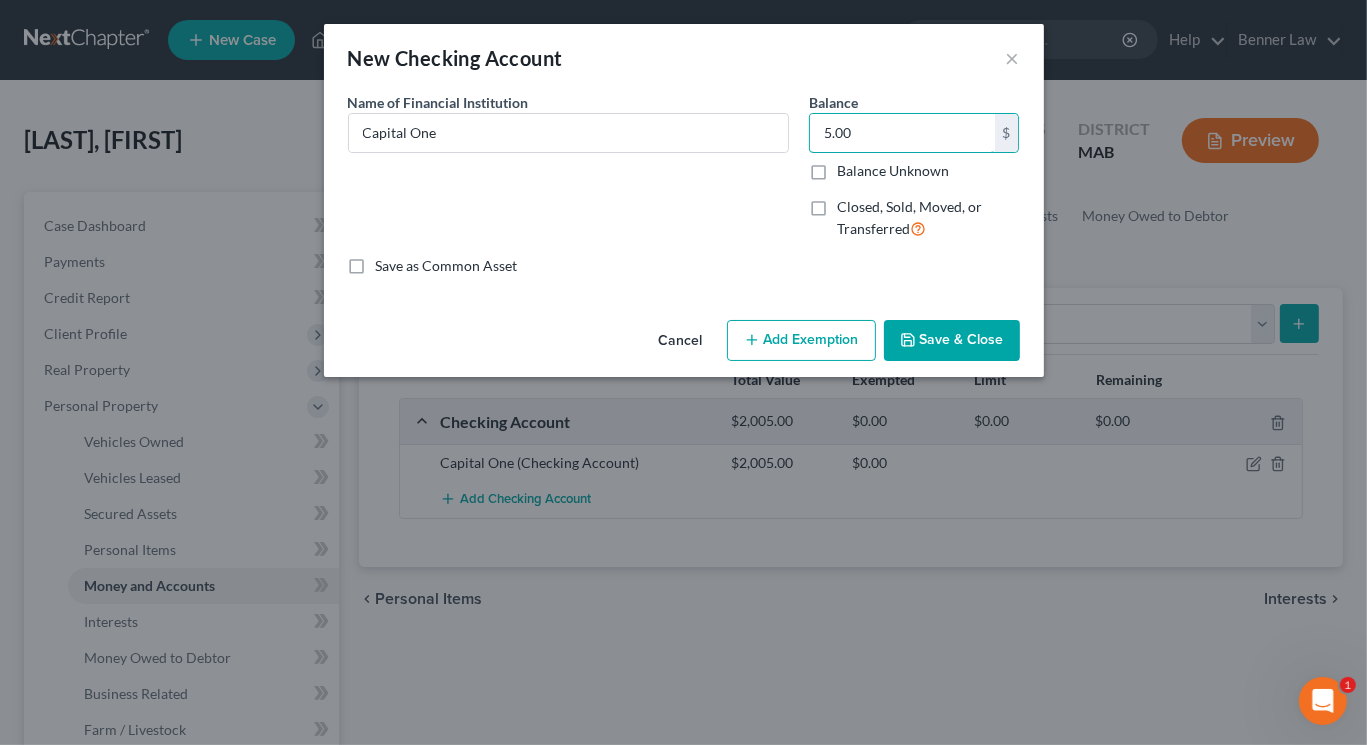type on "5.00" 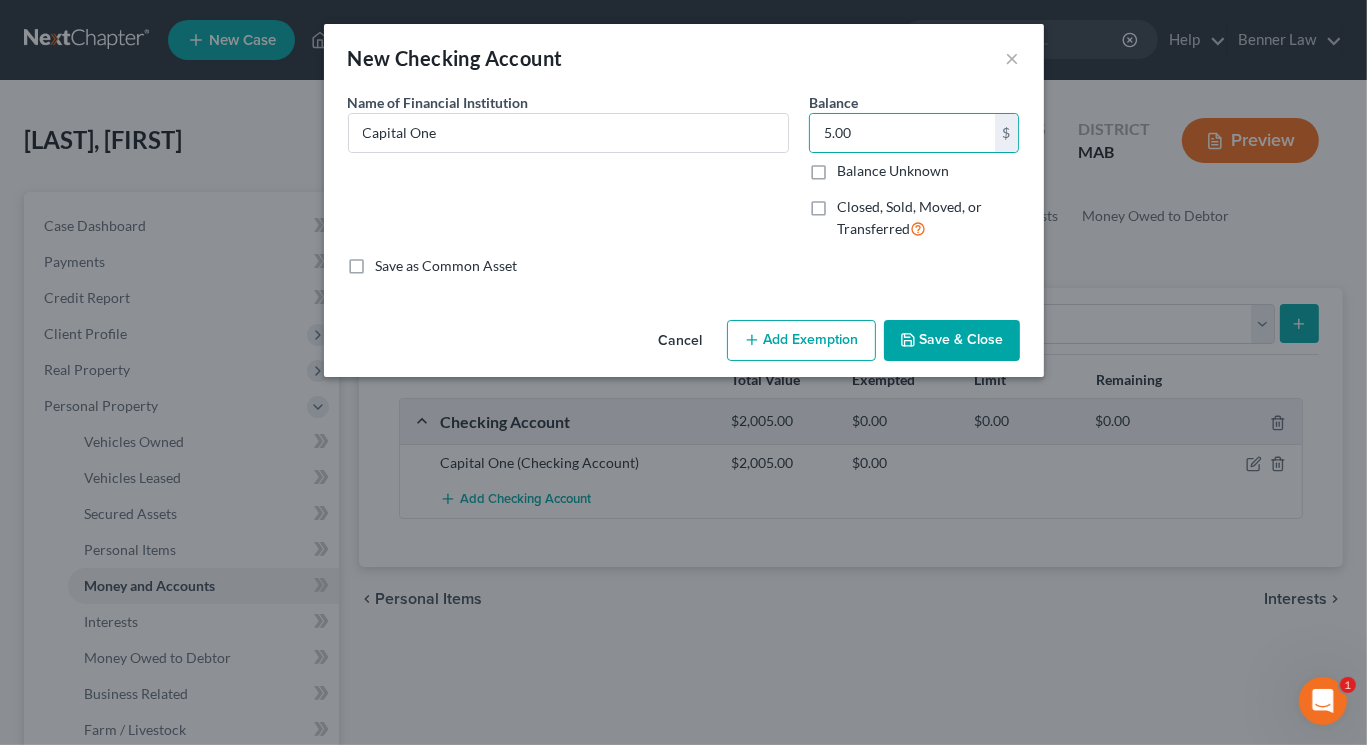 click on "Save & Close" at bounding box center (952, 341) 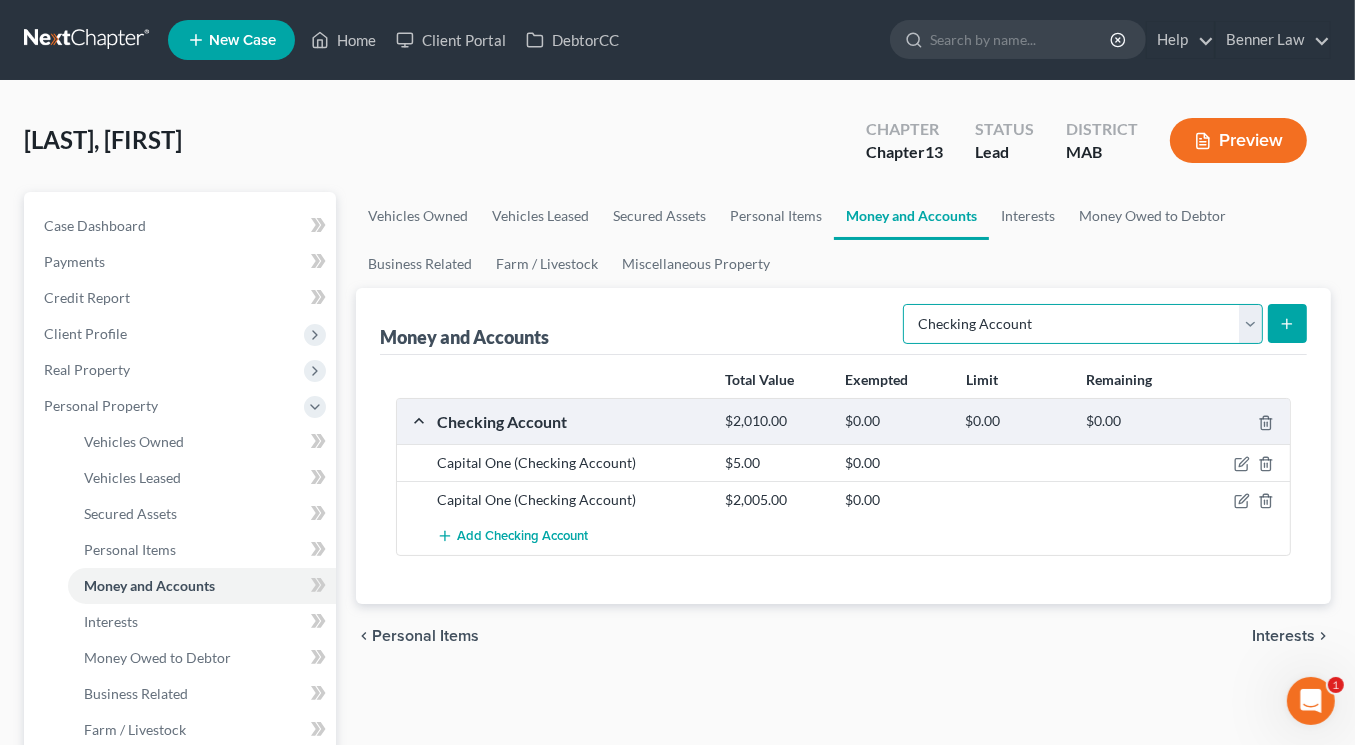 click on "Select Account Type Brokerage Cash on Hand Certificates of Deposit Checking Account Money Market Other (Credit Union, Health Savings Account, etc) Safe Deposit Box Savings Account Security Deposits or Prepayments" at bounding box center (1083, 324) 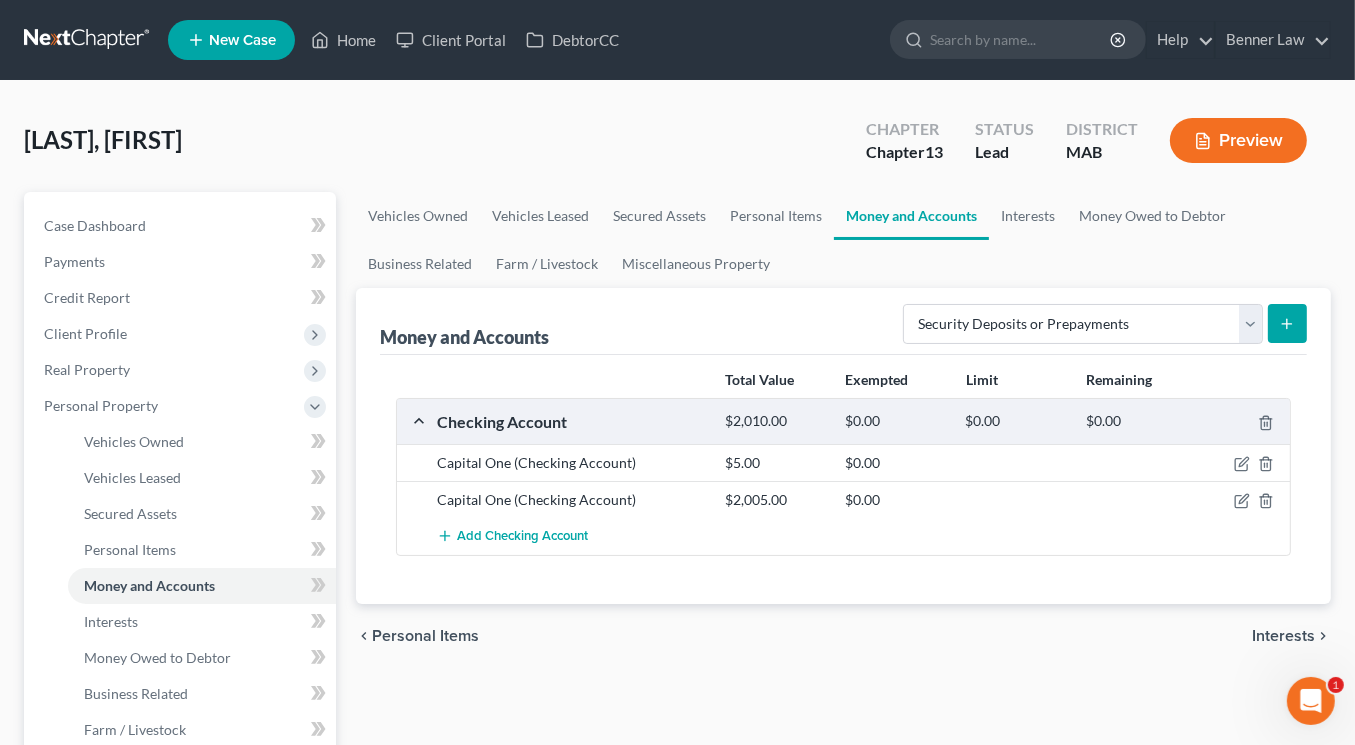 click 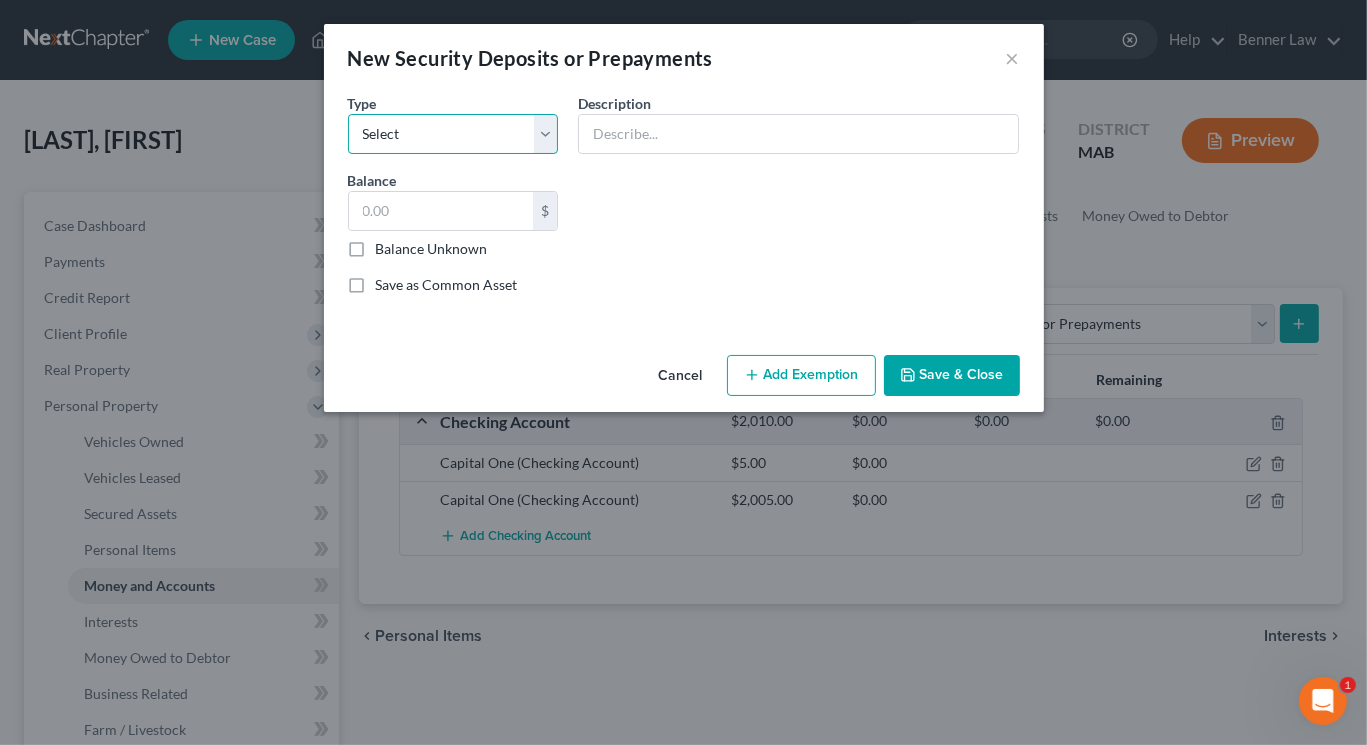 click on "Select Electric Gas Heating Oil Security Deposit On Rental Unit Prepaid Rent Telephone Water Rented Furniture Other" at bounding box center [453, 134] 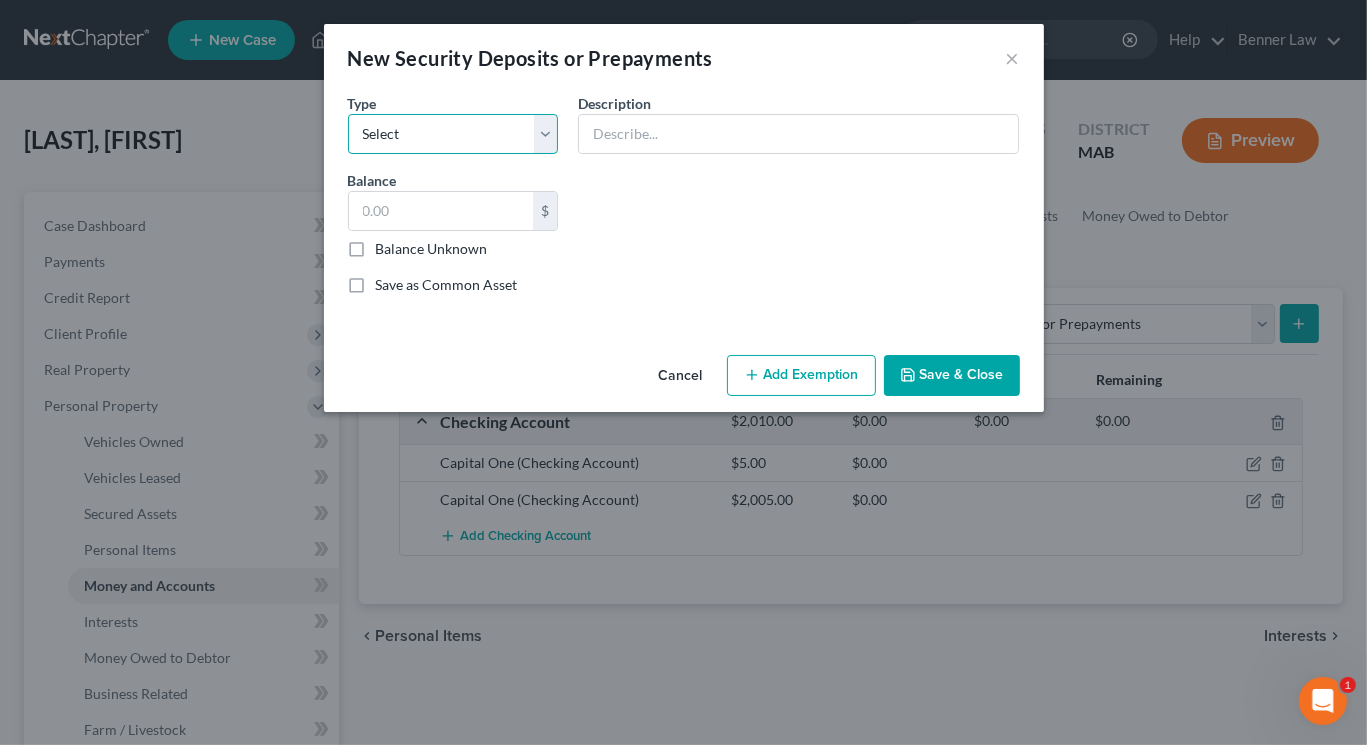 select on "3" 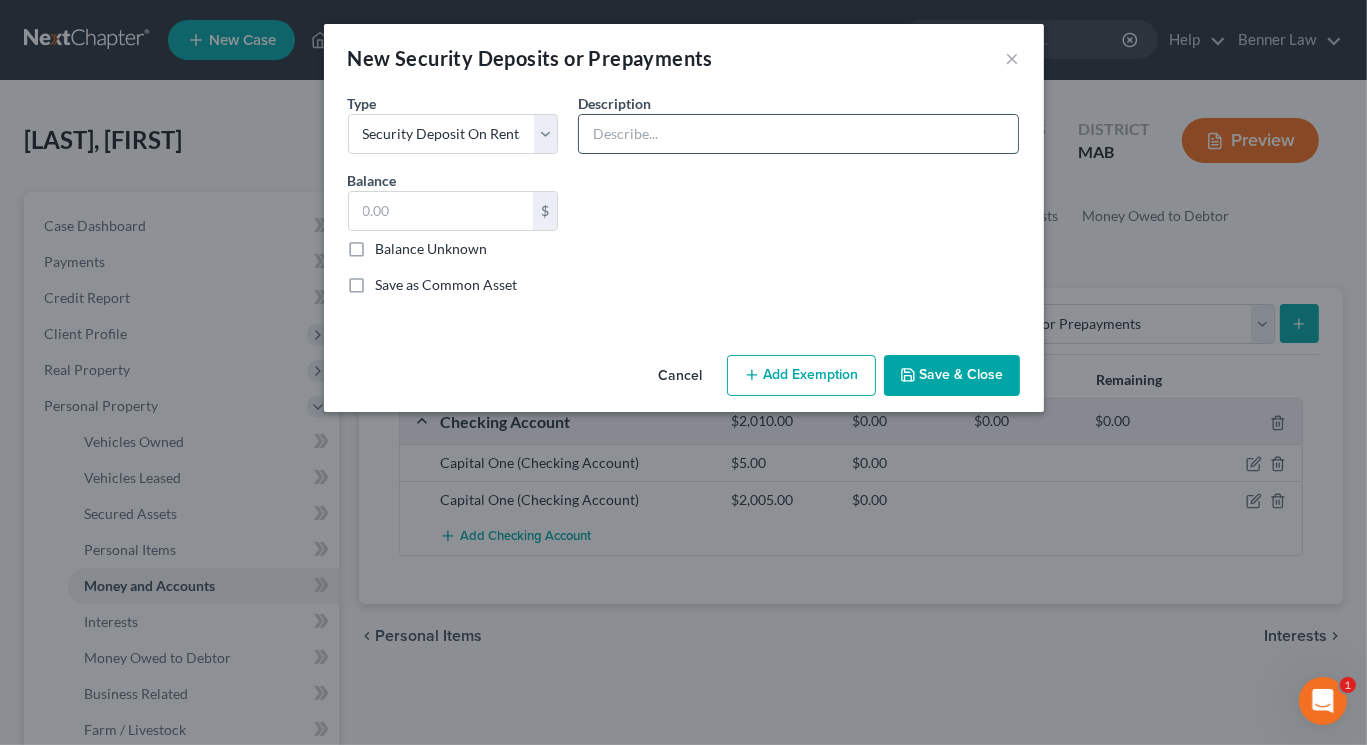 click at bounding box center (798, 134) 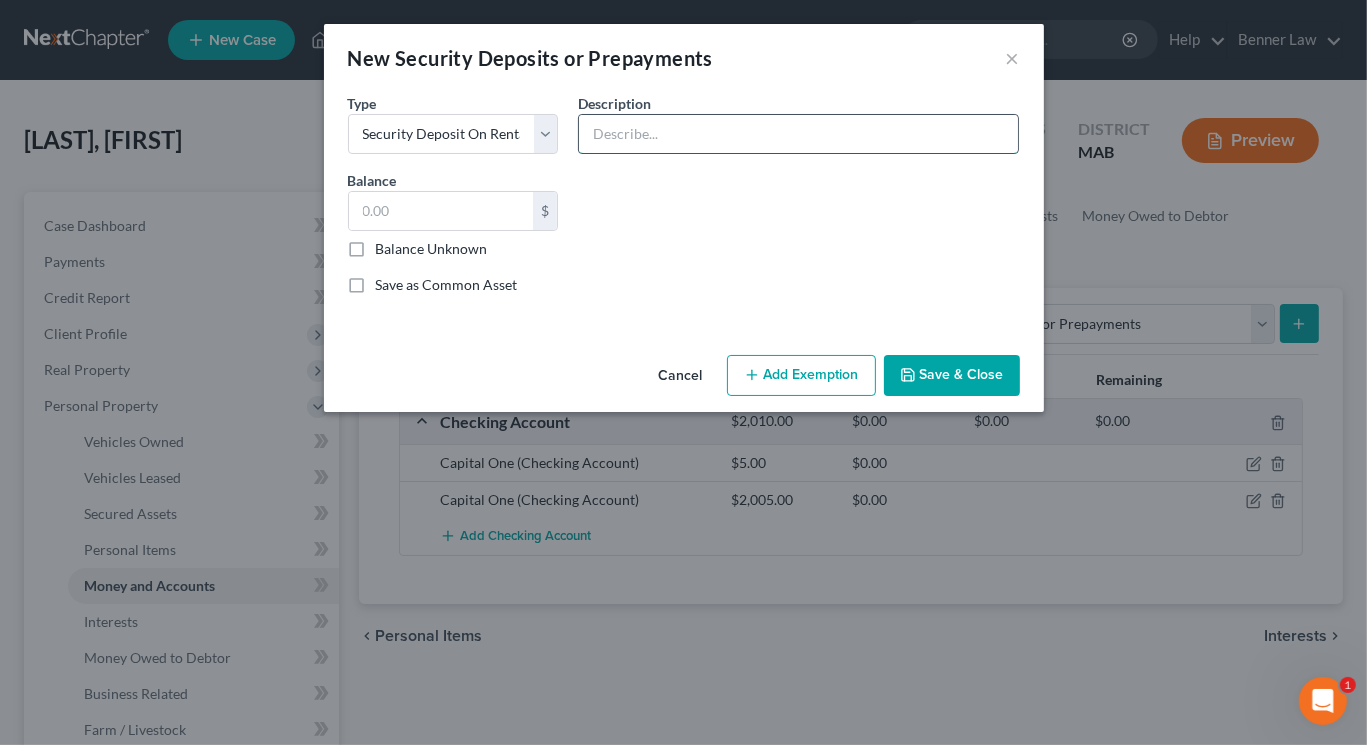 type on "Landlord security deposit" 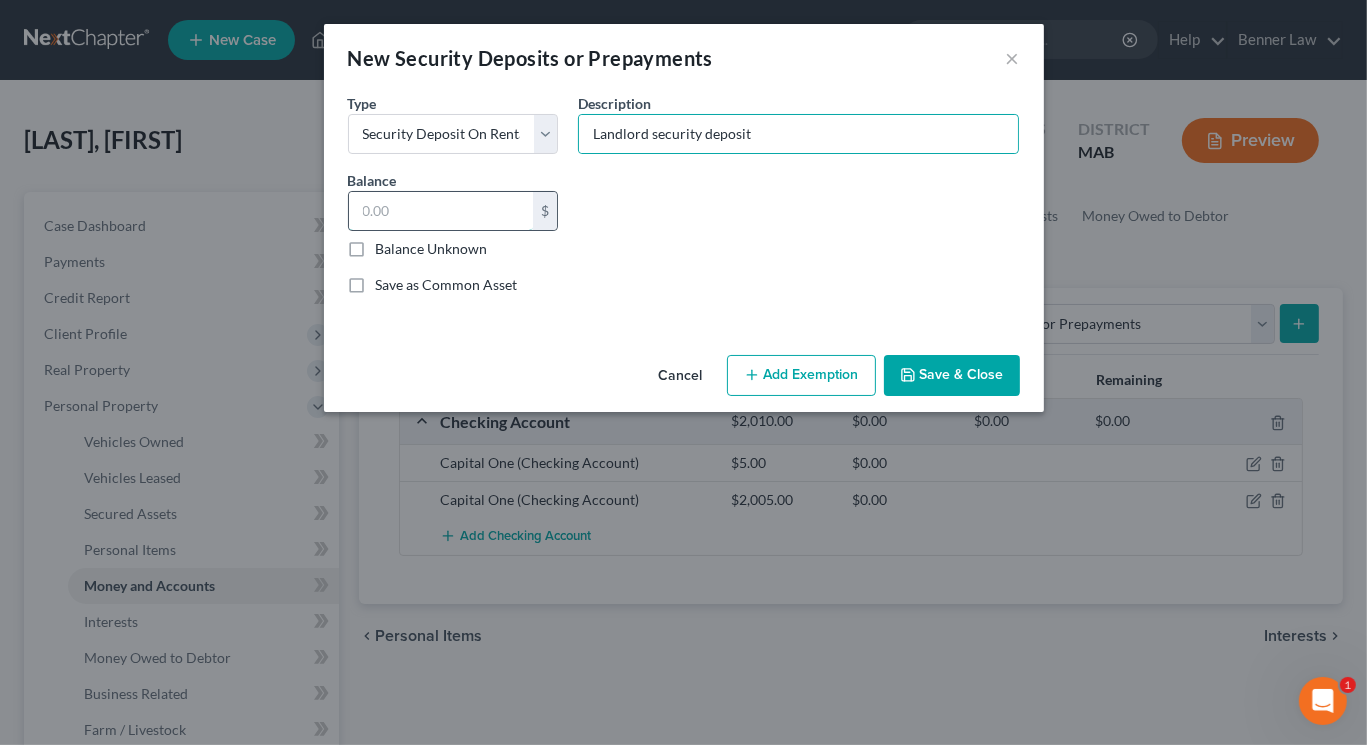 click at bounding box center (441, 211) 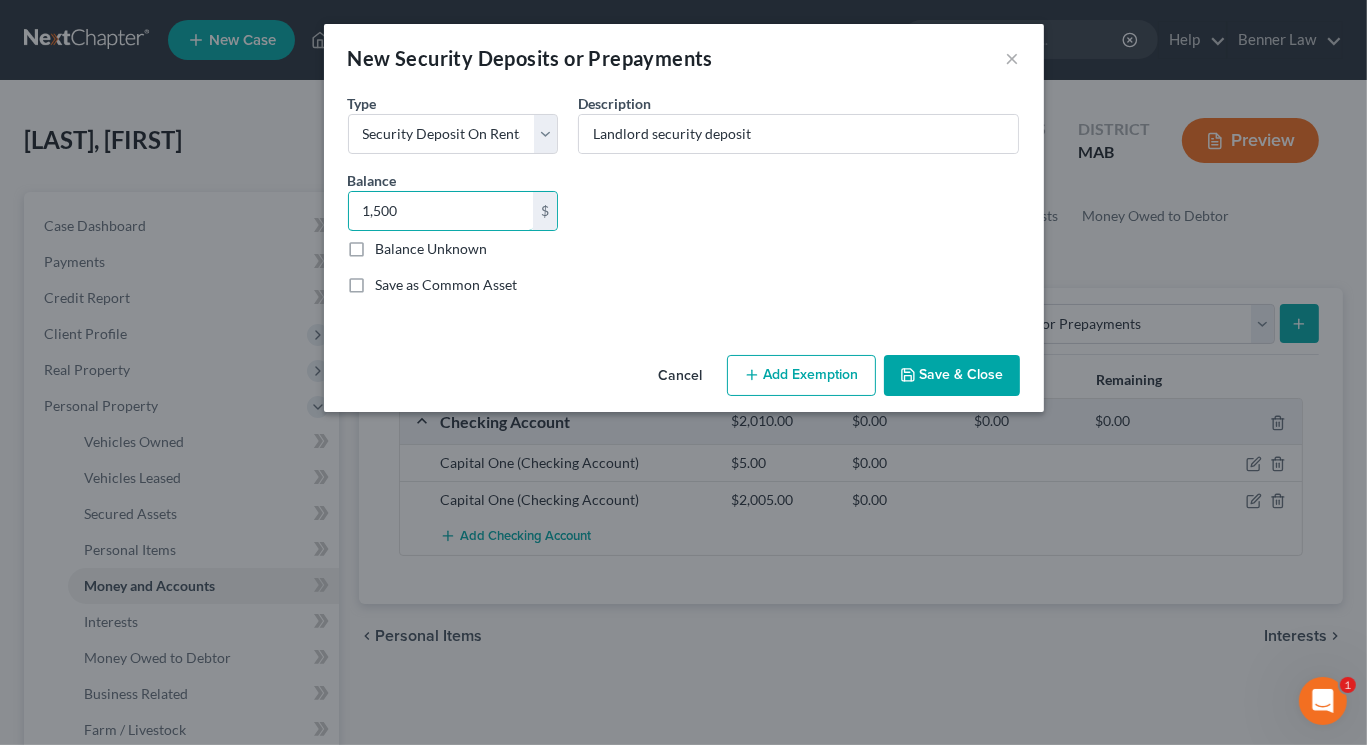 type on "1,500" 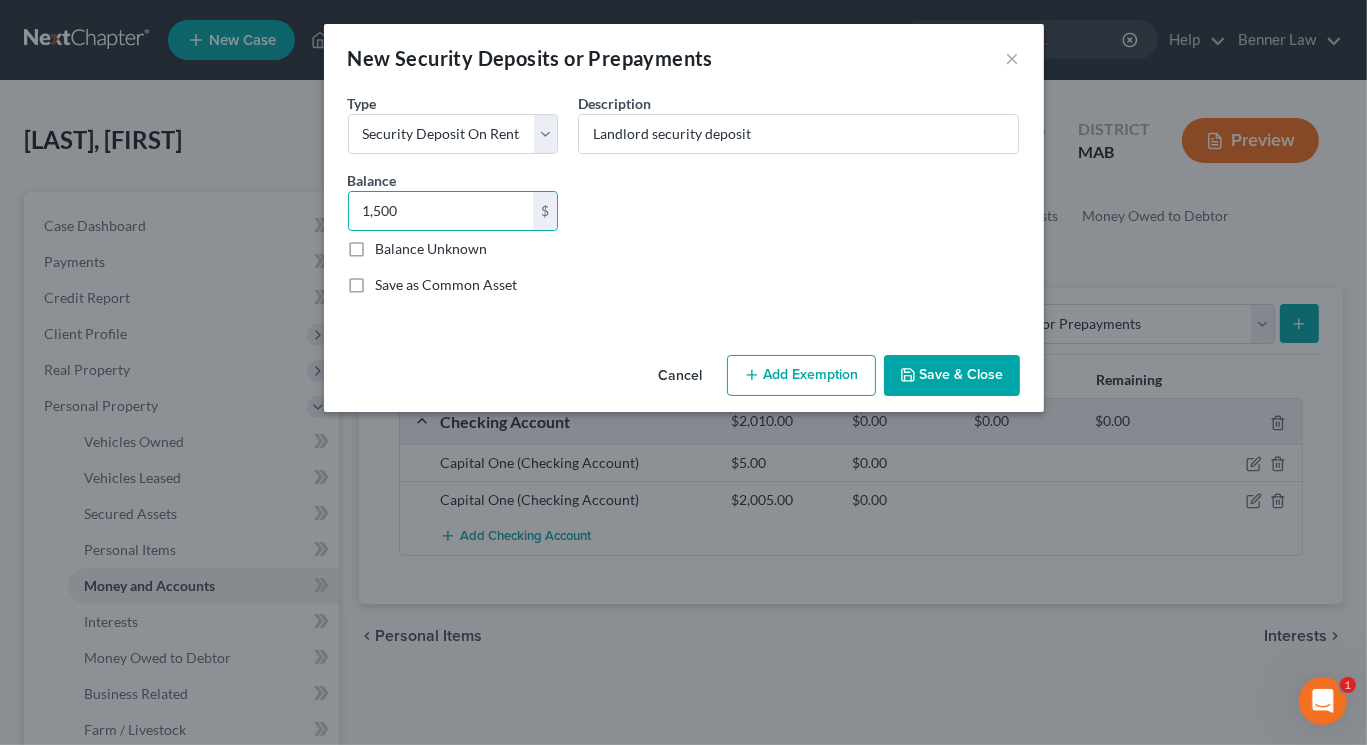 click on "Save & Close" at bounding box center [952, 376] 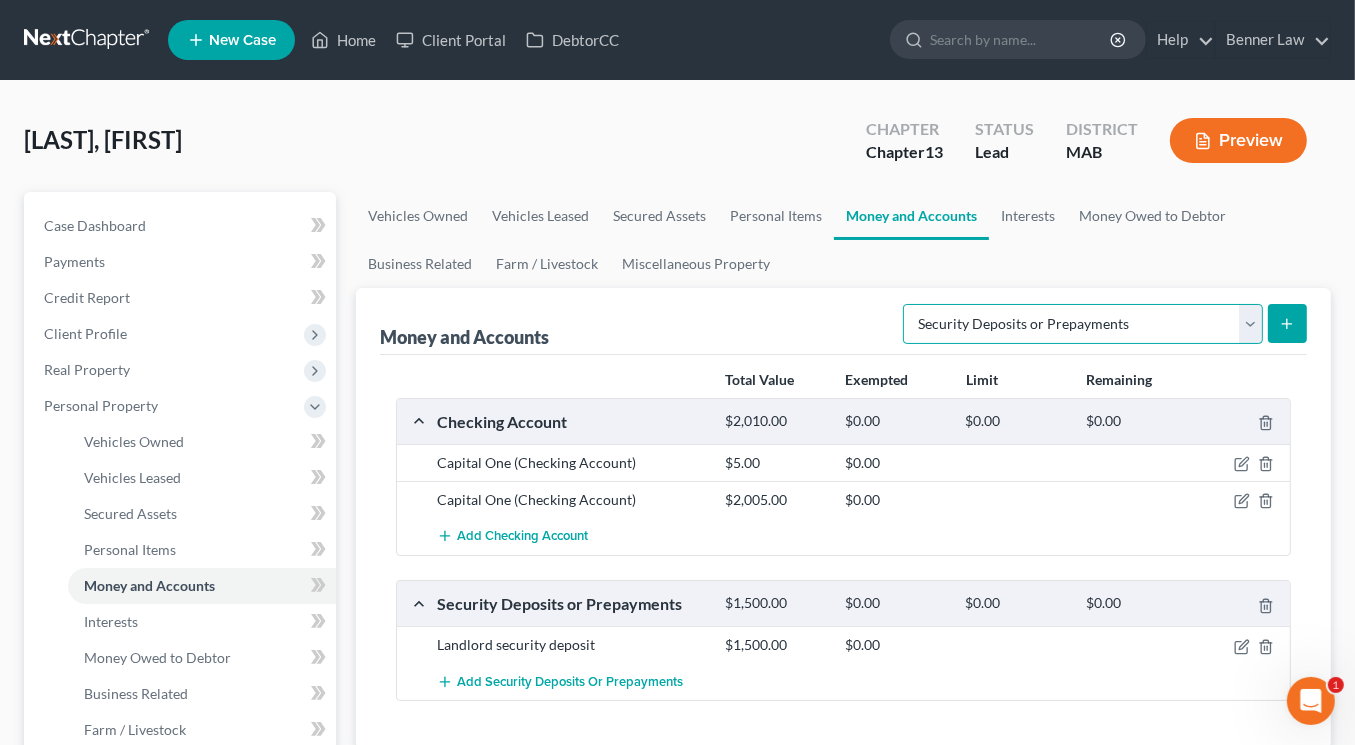 click on "Select Account Type Brokerage Cash on Hand Certificates of Deposit Checking Account Money Market Other (Credit Union, Health Savings Account, etc) Safe Deposit Box Savings Account Security Deposits or Prepayments" at bounding box center (1083, 324) 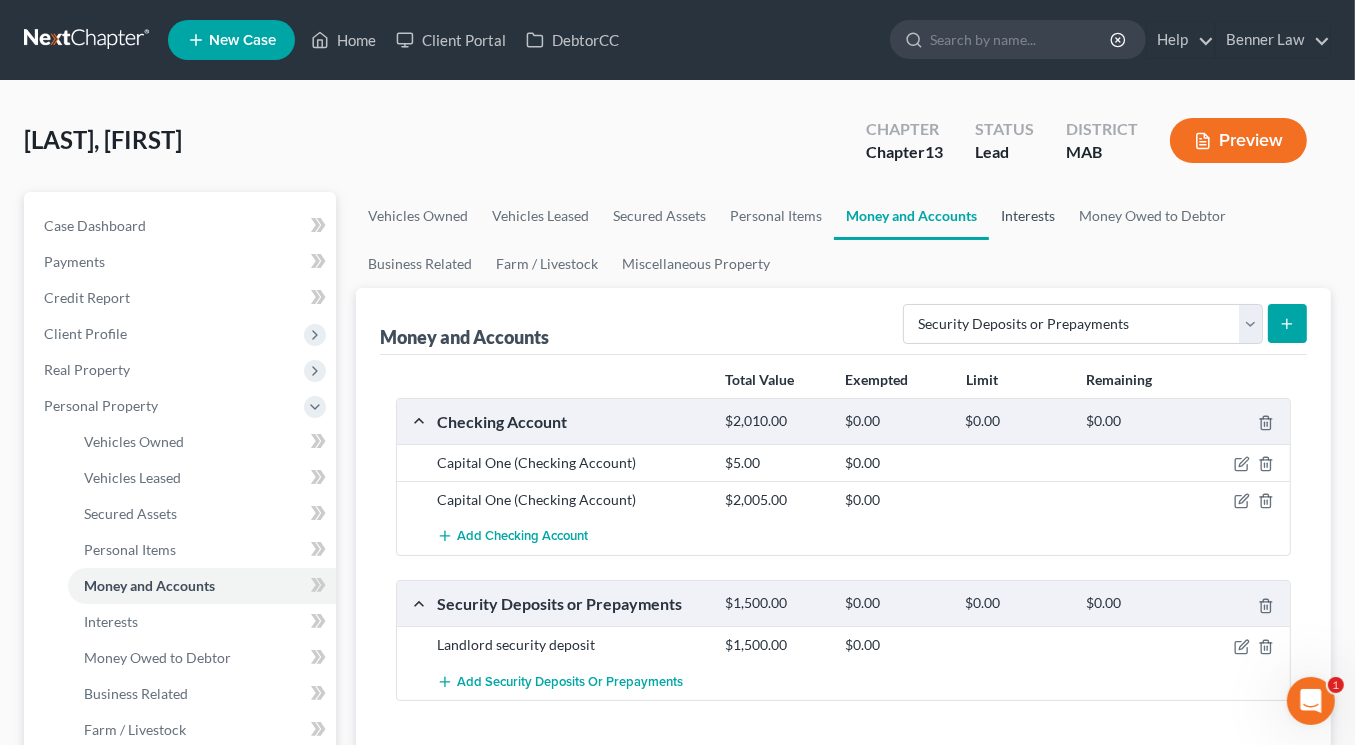 click on "Interests" at bounding box center (1028, 216) 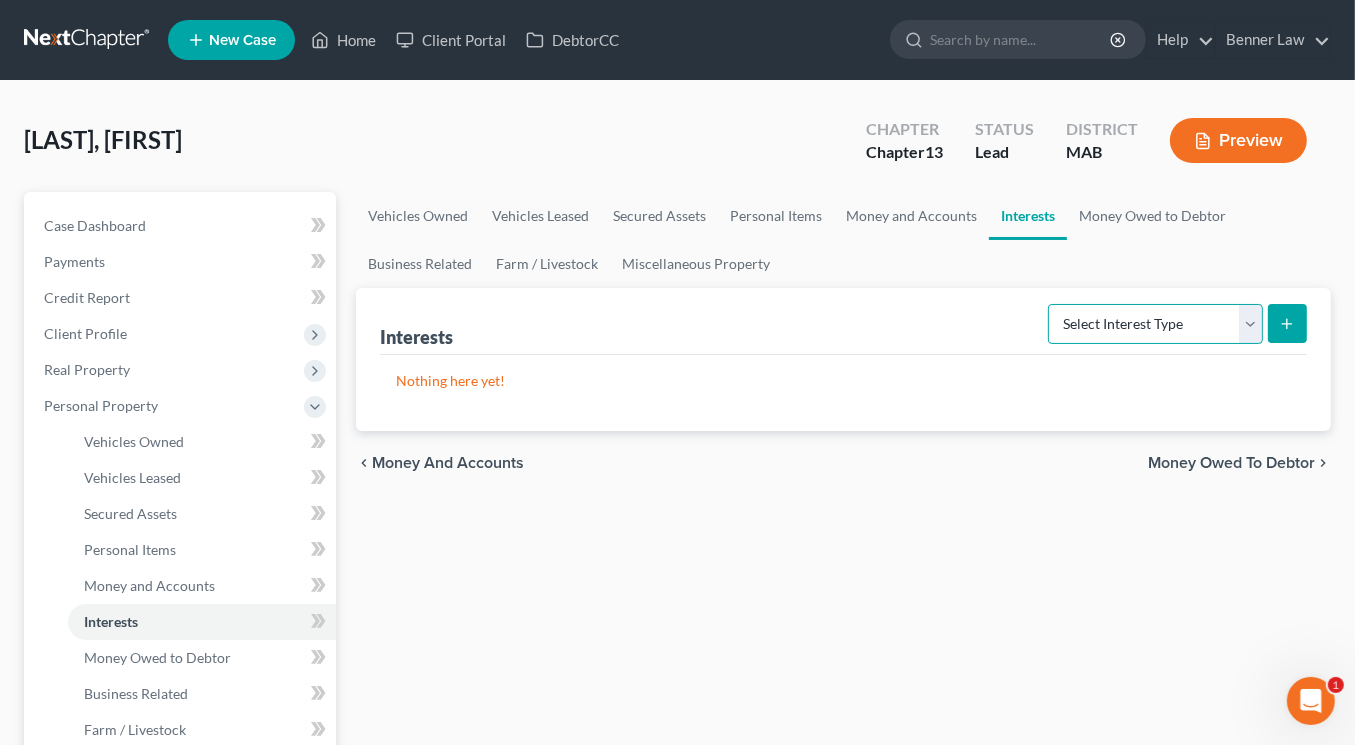 click on "Select Interest Type 401K Annuity Bond Education IRA Government Bond Government Pension Plan Incorporated Business IRA Joint Venture (Active) Joint Venture (Inactive) Keogh Mutual Fund Other Retirement Plan Partnership (Active) Partnership (Inactive) Pension Plan Stock Term Life Insurance Unincorporated Business Whole Life Insurance" at bounding box center (1155, 324) 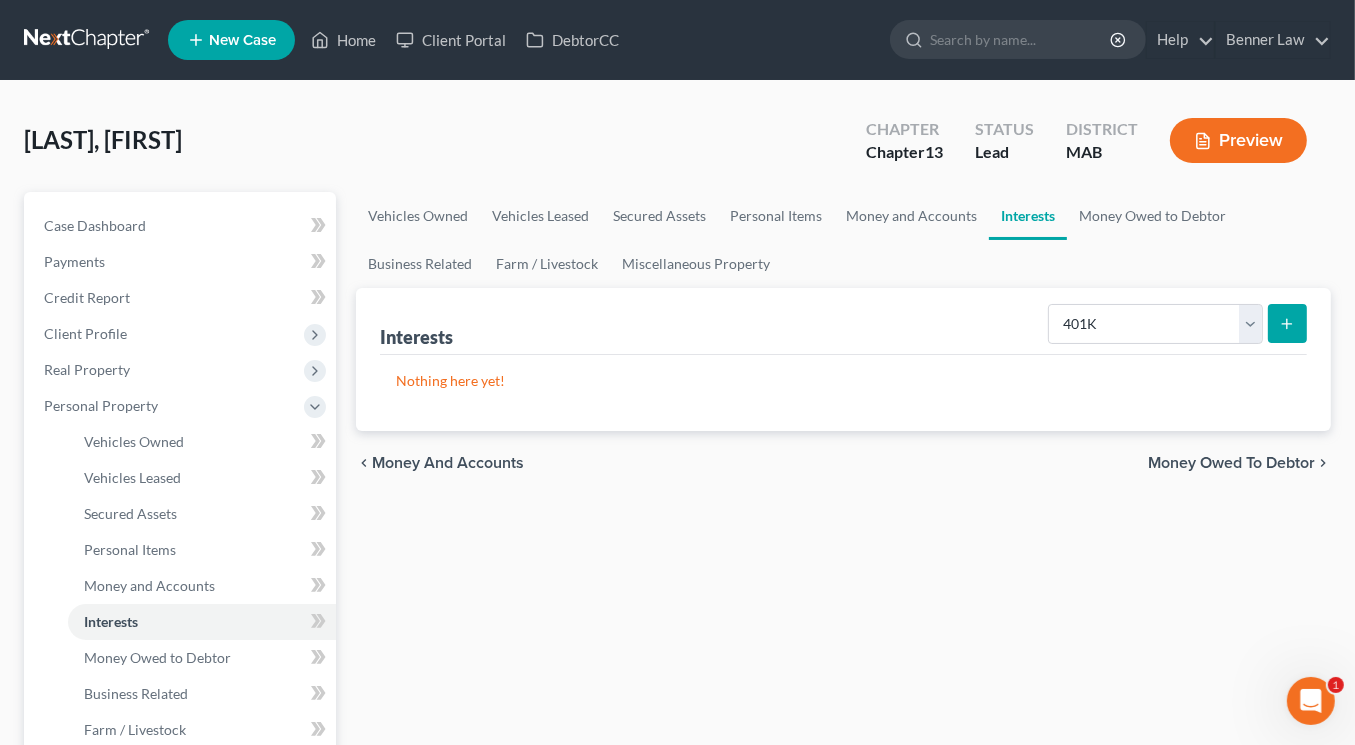 click 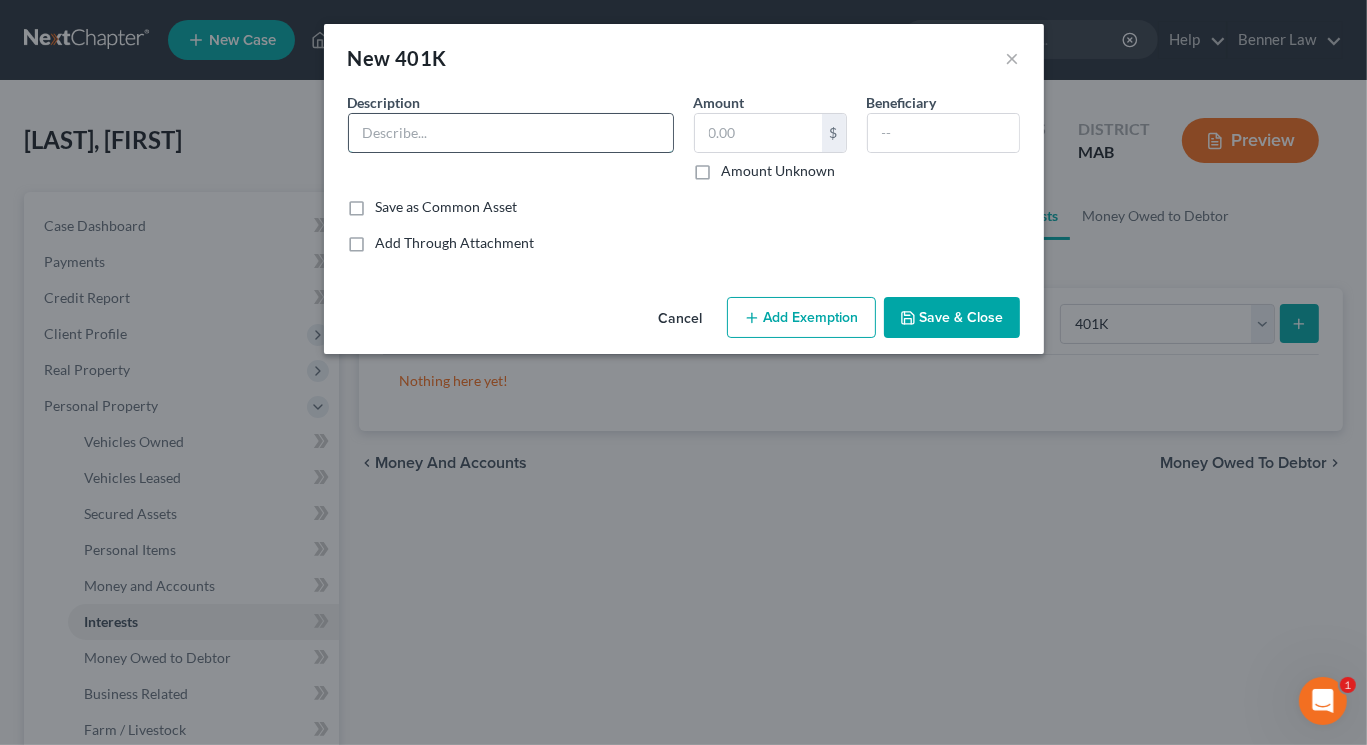 click at bounding box center [511, 133] 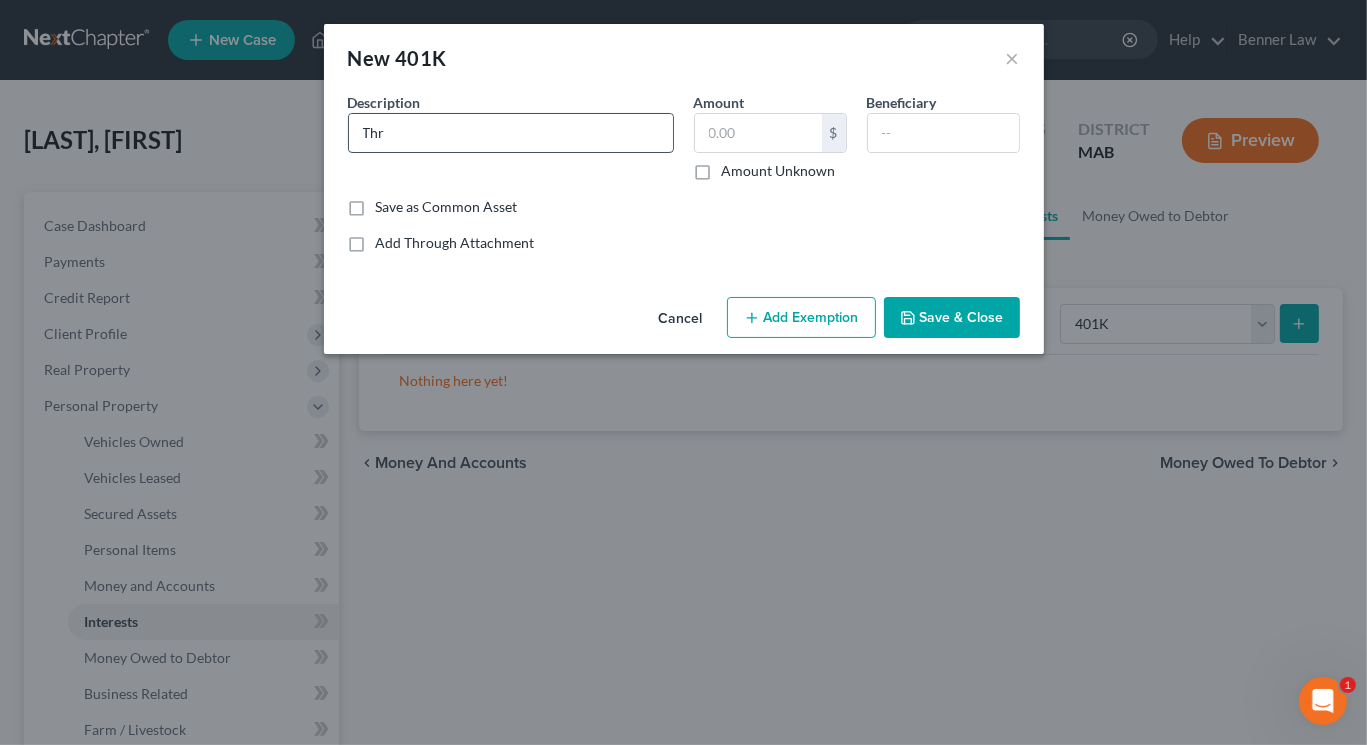 type on "Thrift Savings Plan through US Post office" 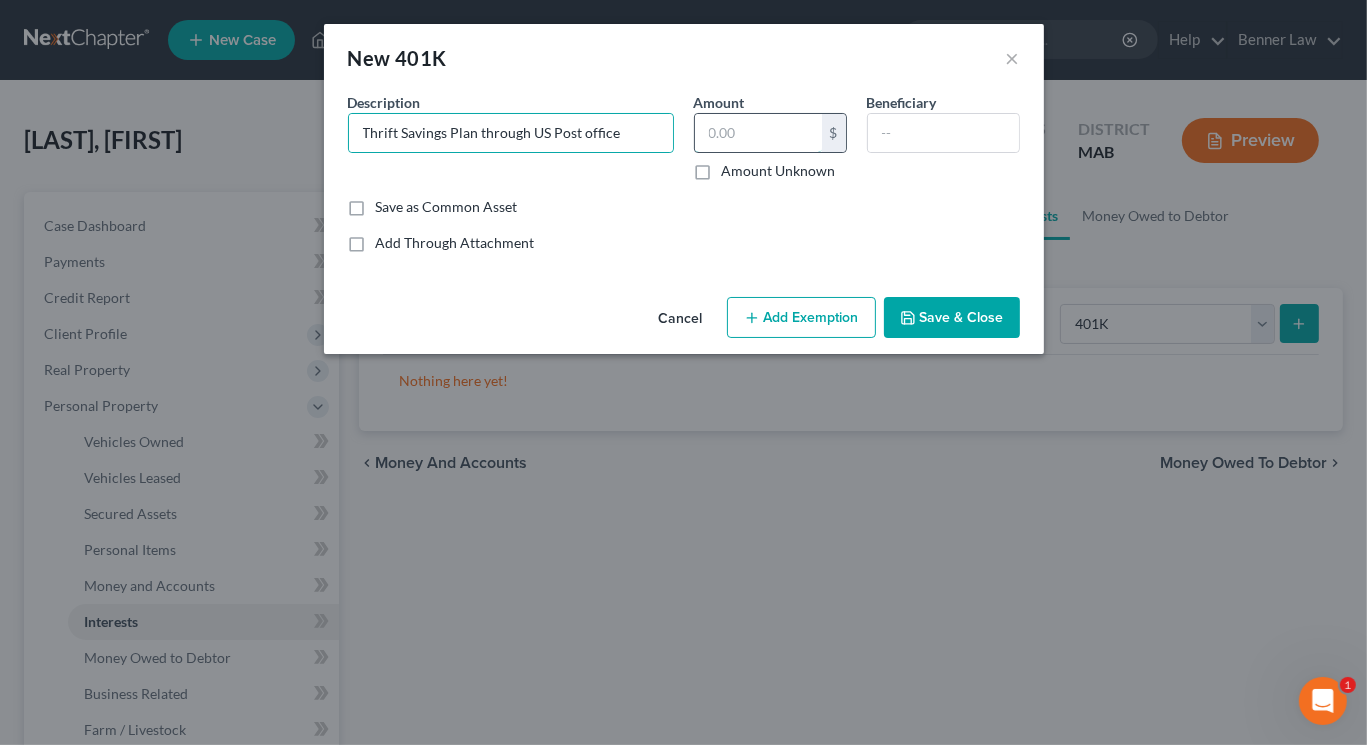 click at bounding box center [758, 133] 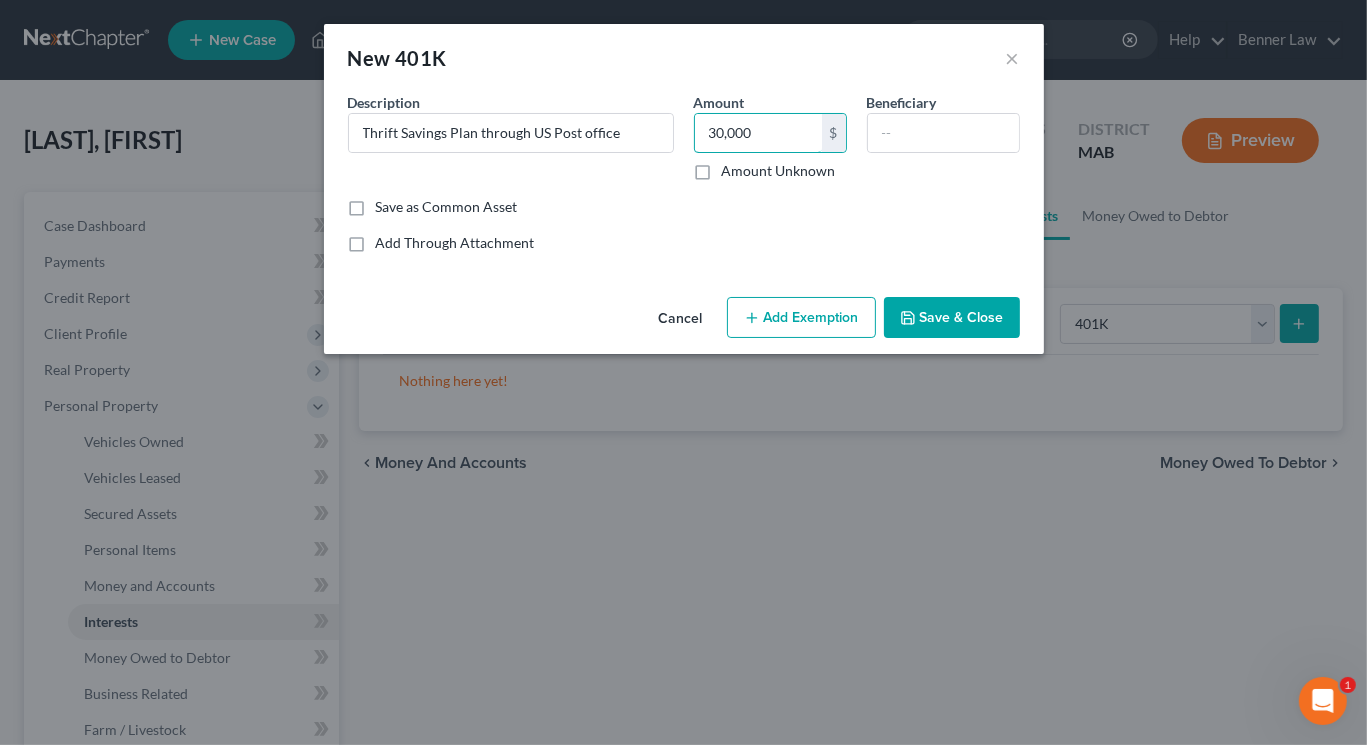 type on "30,000" 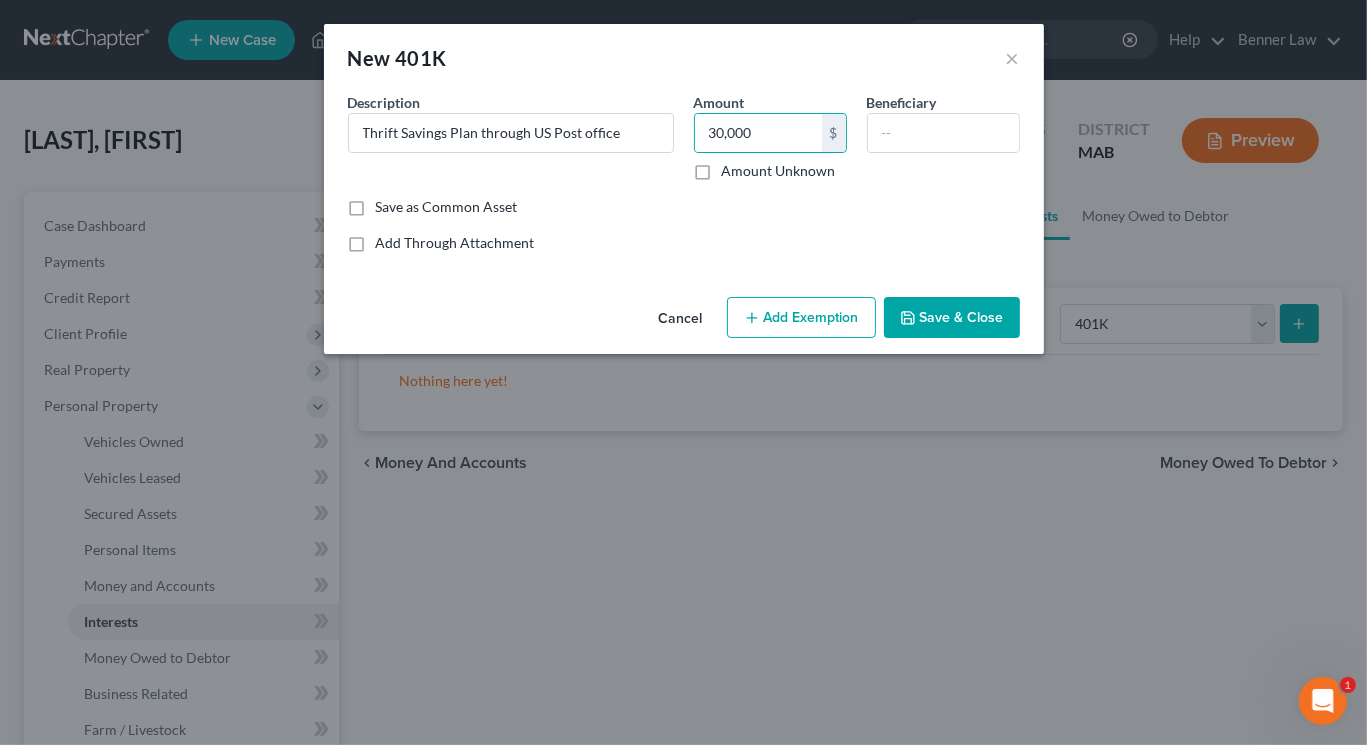 click on "Cancel Add Exemption Save & Close" at bounding box center (684, 322) 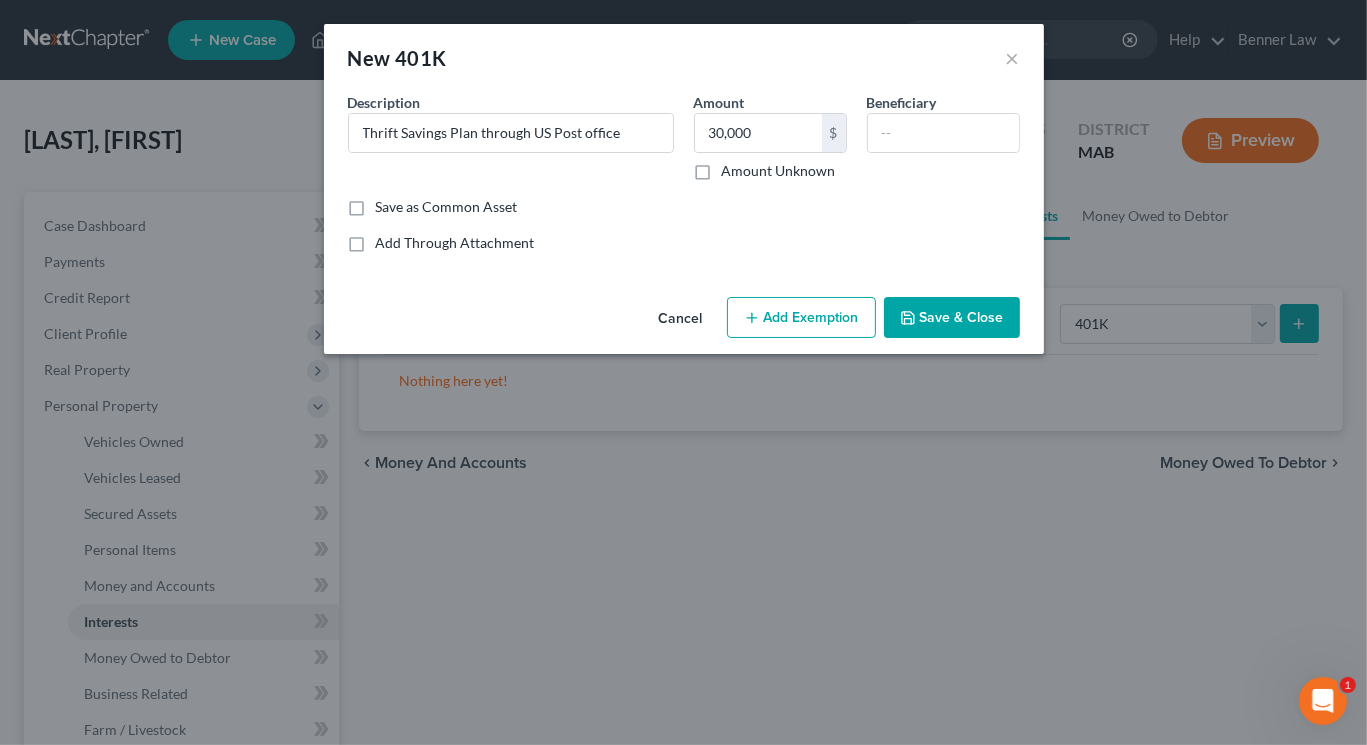 click on "Save & Close" at bounding box center (952, 318) 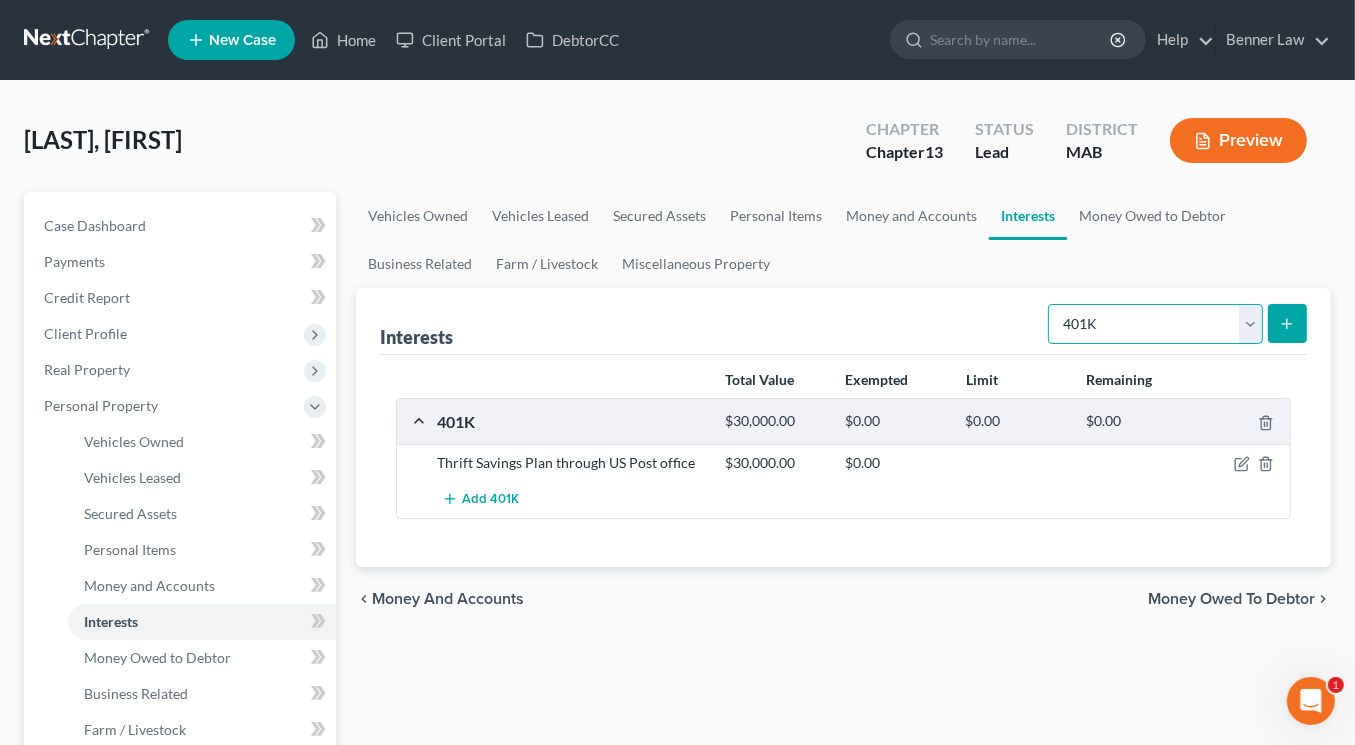 click on "Select Interest Type 401K Annuity Bond Education IRA Government Bond Government Pension Plan Incorporated Business IRA Joint Venture (Active) Joint Venture (Inactive) Keogh Mutual Fund Other Retirement Plan Partnership (Active) Partnership (Inactive) Pension Plan Stock Term Life Insurance Unincorporated Business Whole Life Insurance" at bounding box center (1155, 324) 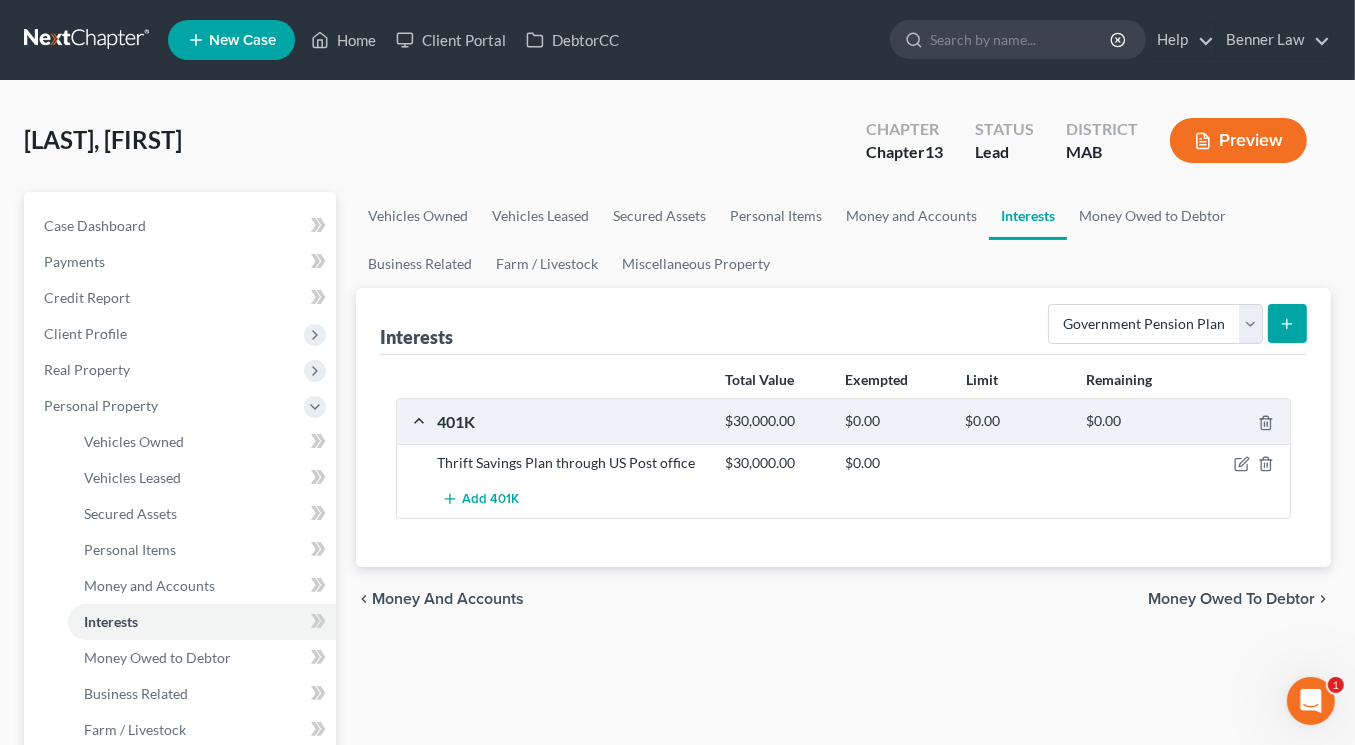 click at bounding box center [1287, 323] 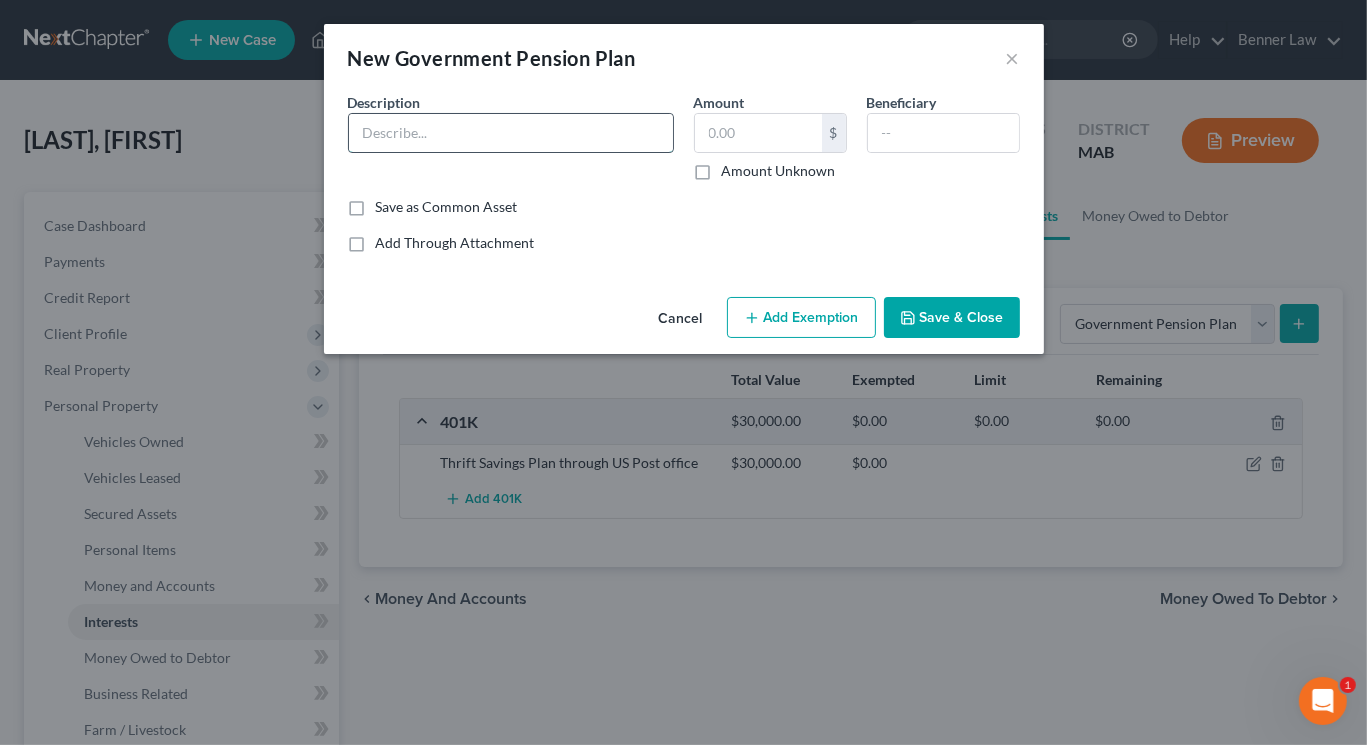 click at bounding box center (511, 133) 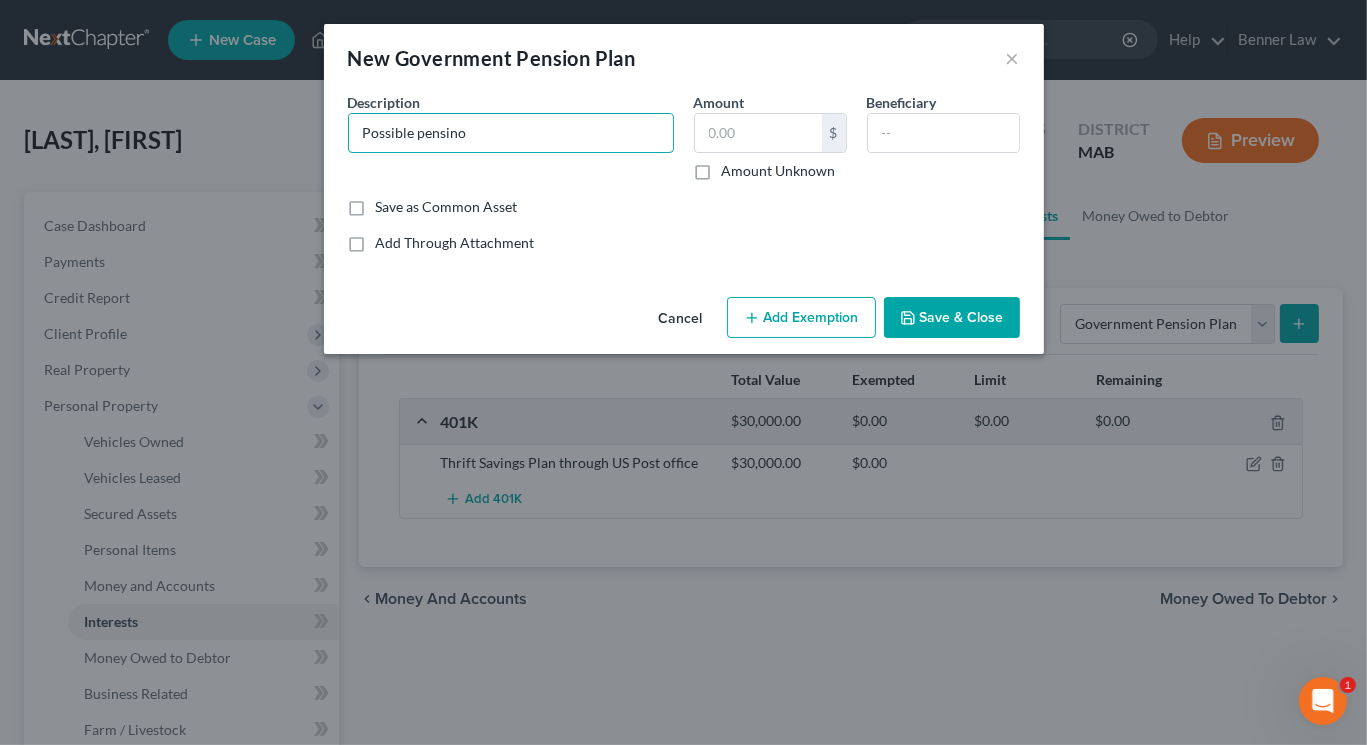 type on "Possible pensino" 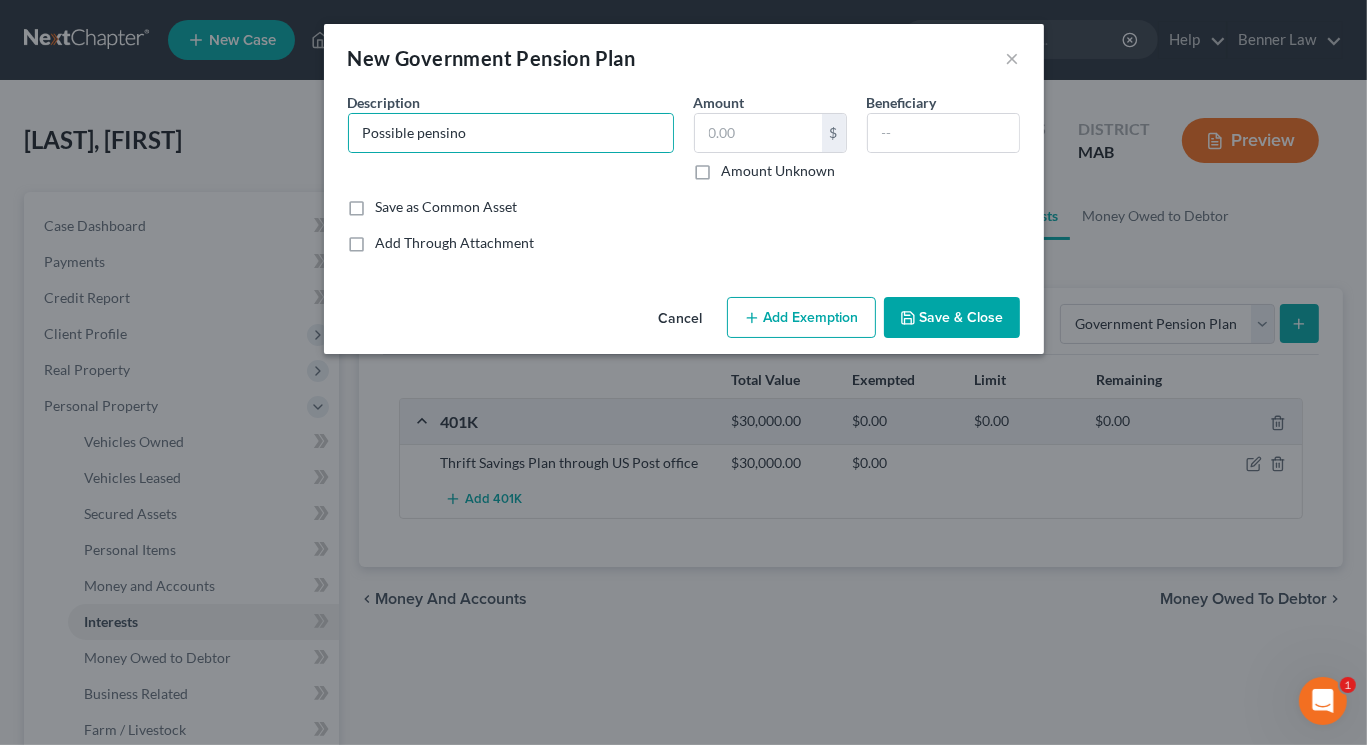 click on "Cancel Add Exemption Save & Close" at bounding box center (684, 322) 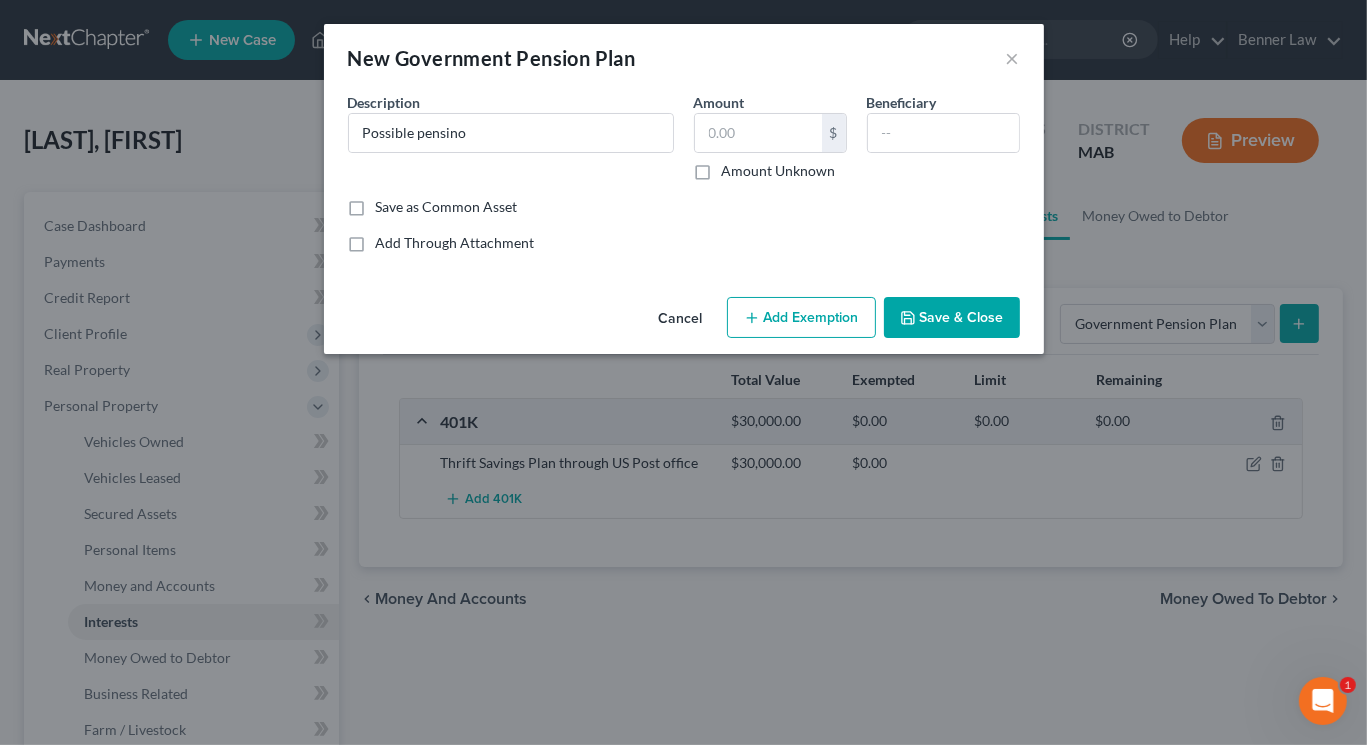 click on "Save & Close" at bounding box center (952, 318) 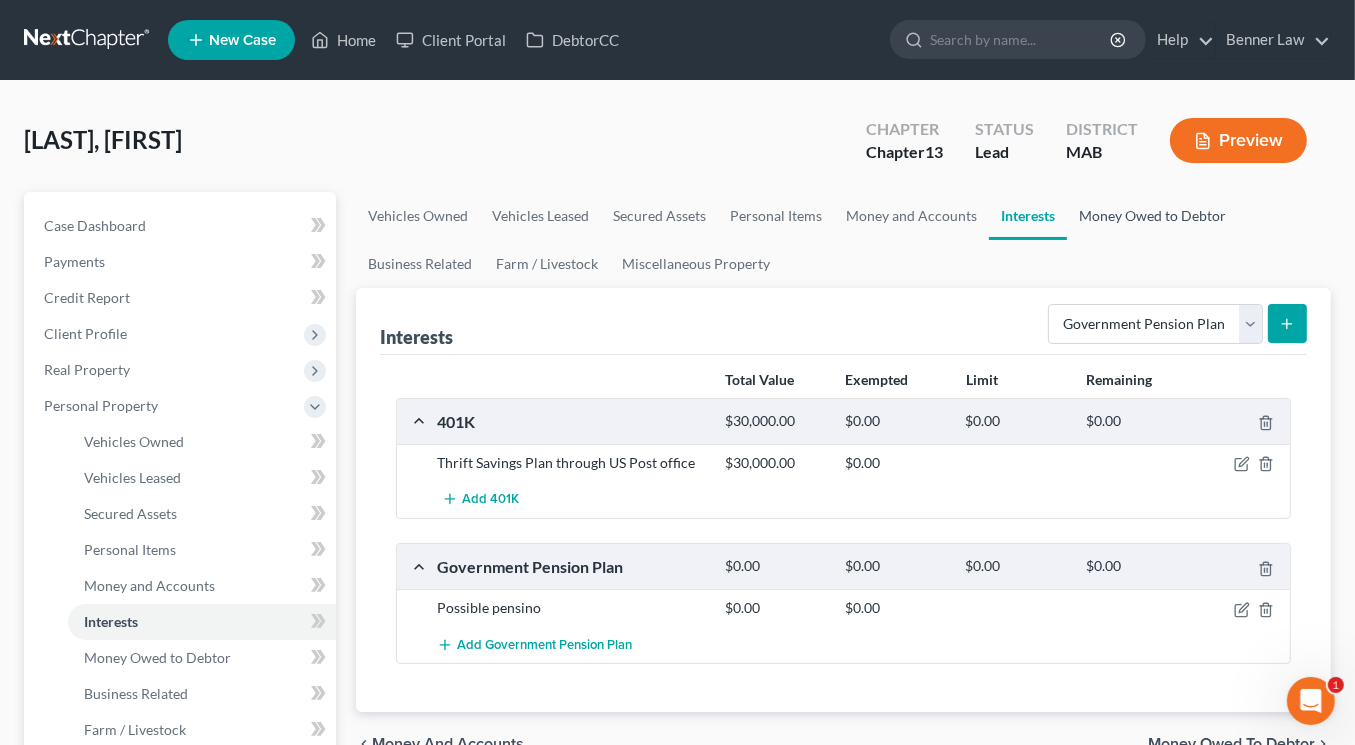click on "Money Owed to Debtor" at bounding box center [1152, 216] 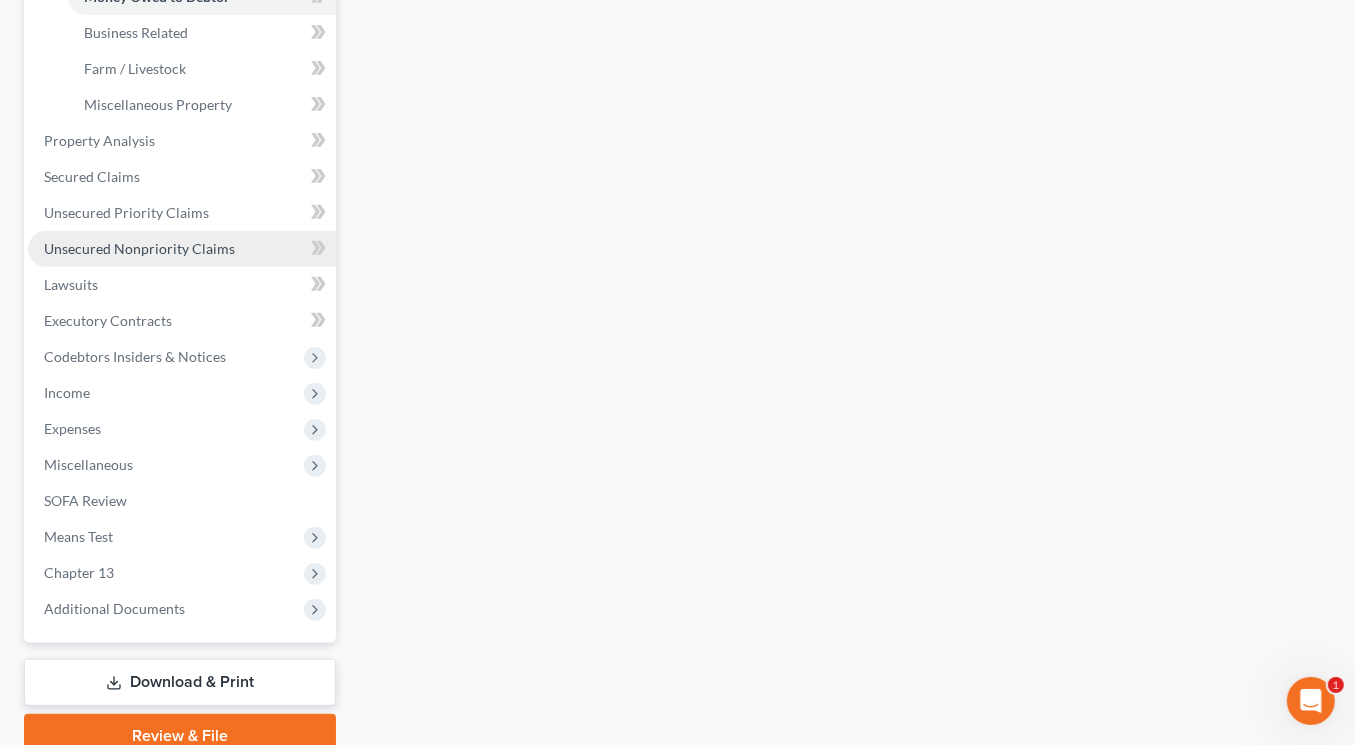 scroll, scrollTop: 666, scrollLeft: 0, axis: vertical 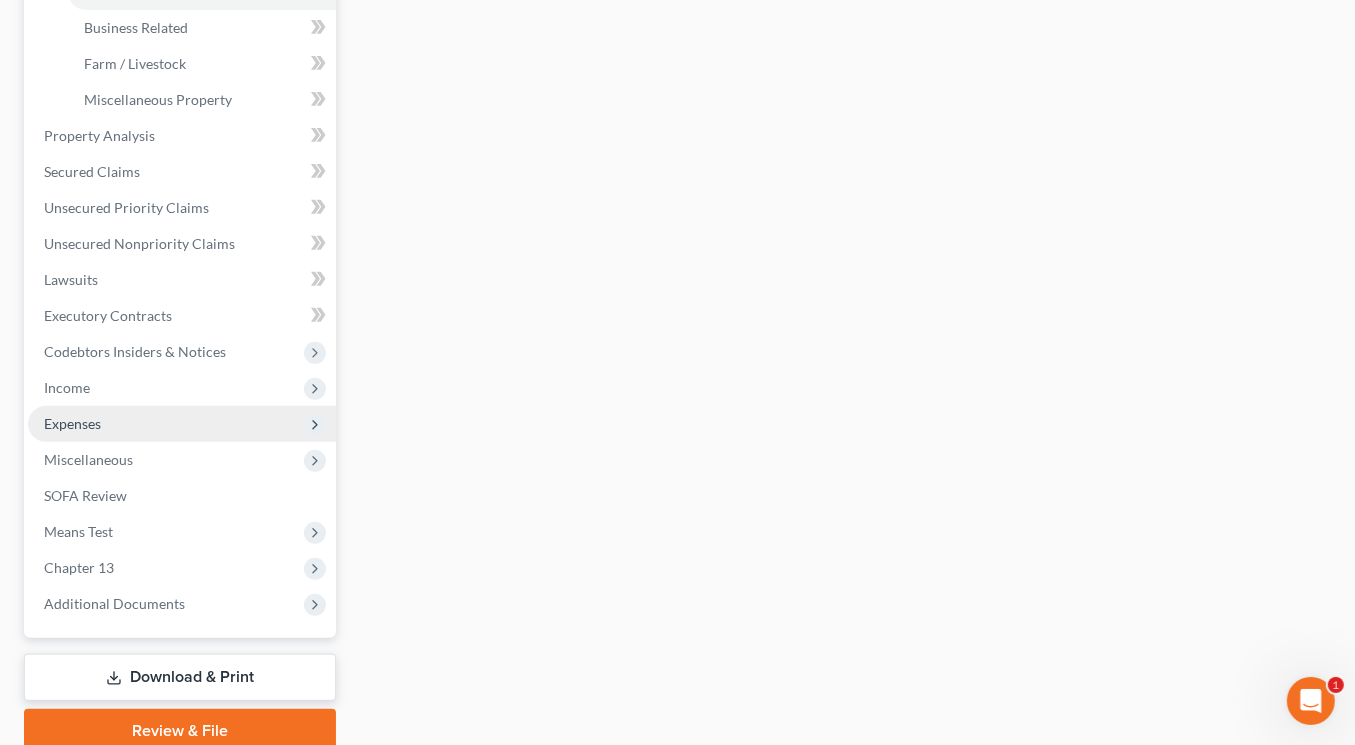 click on "Expenses" at bounding box center [72, 423] 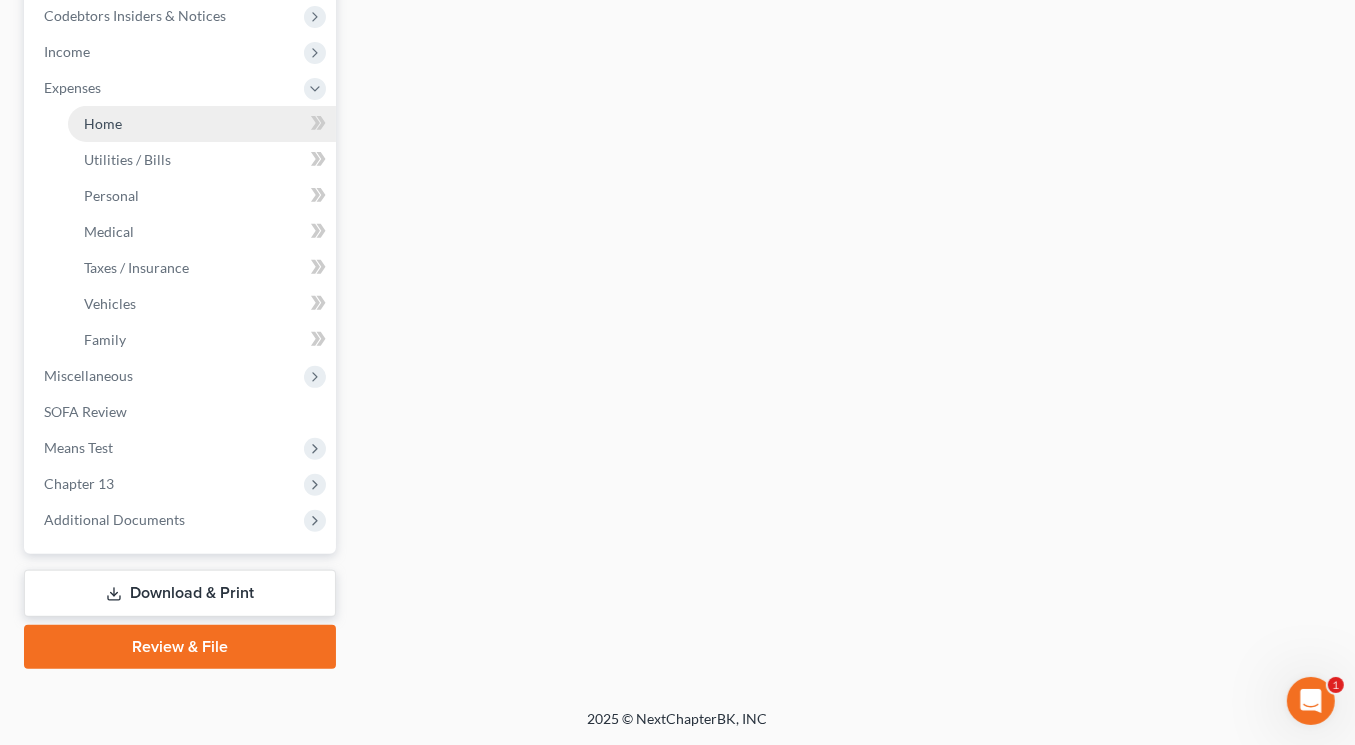 click on "Home" at bounding box center [103, 123] 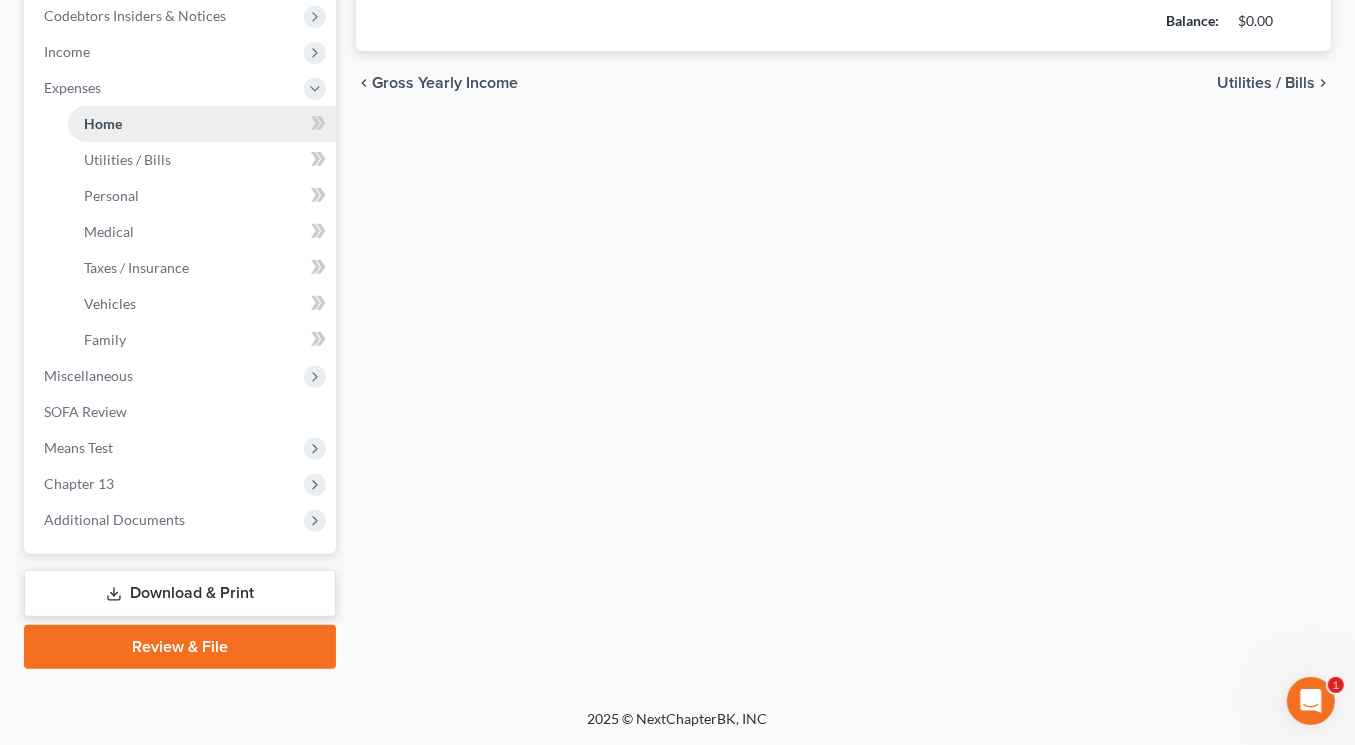 type on "0.00" 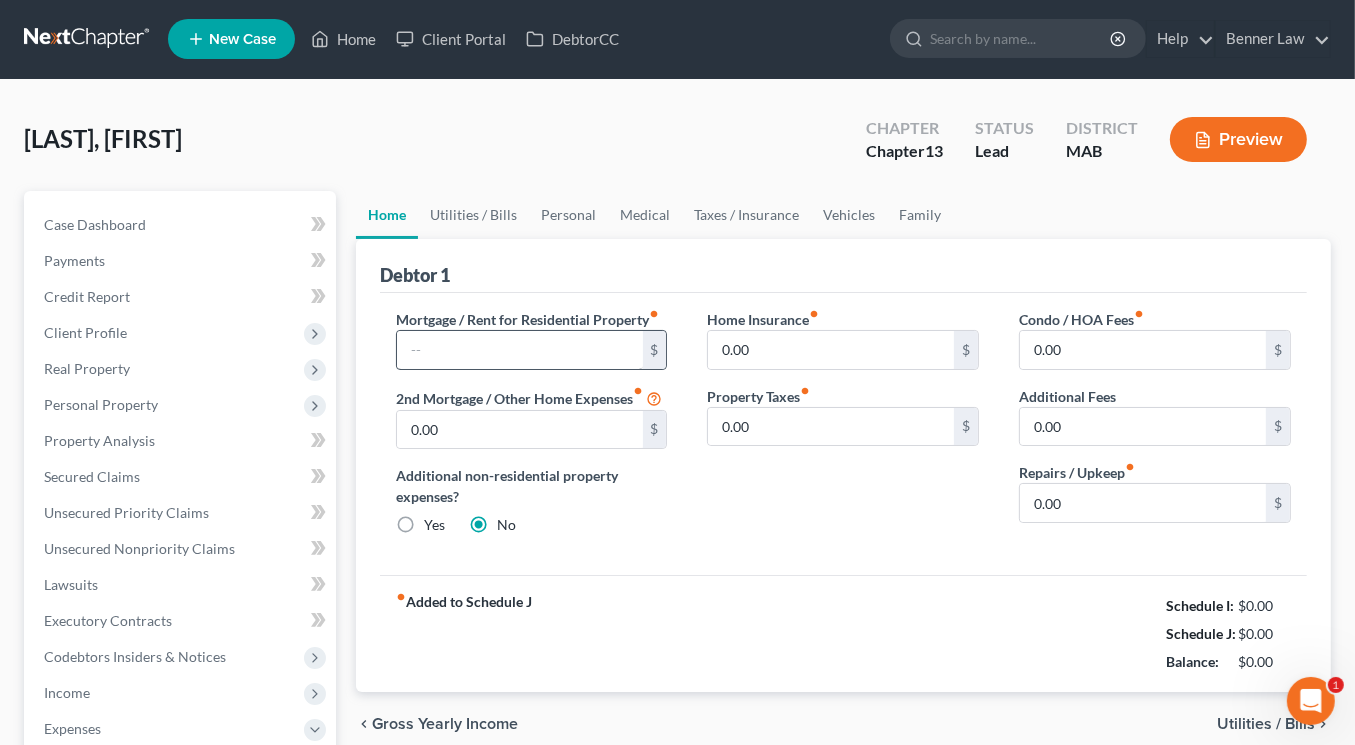 scroll, scrollTop: 0, scrollLeft: 0, axis: both 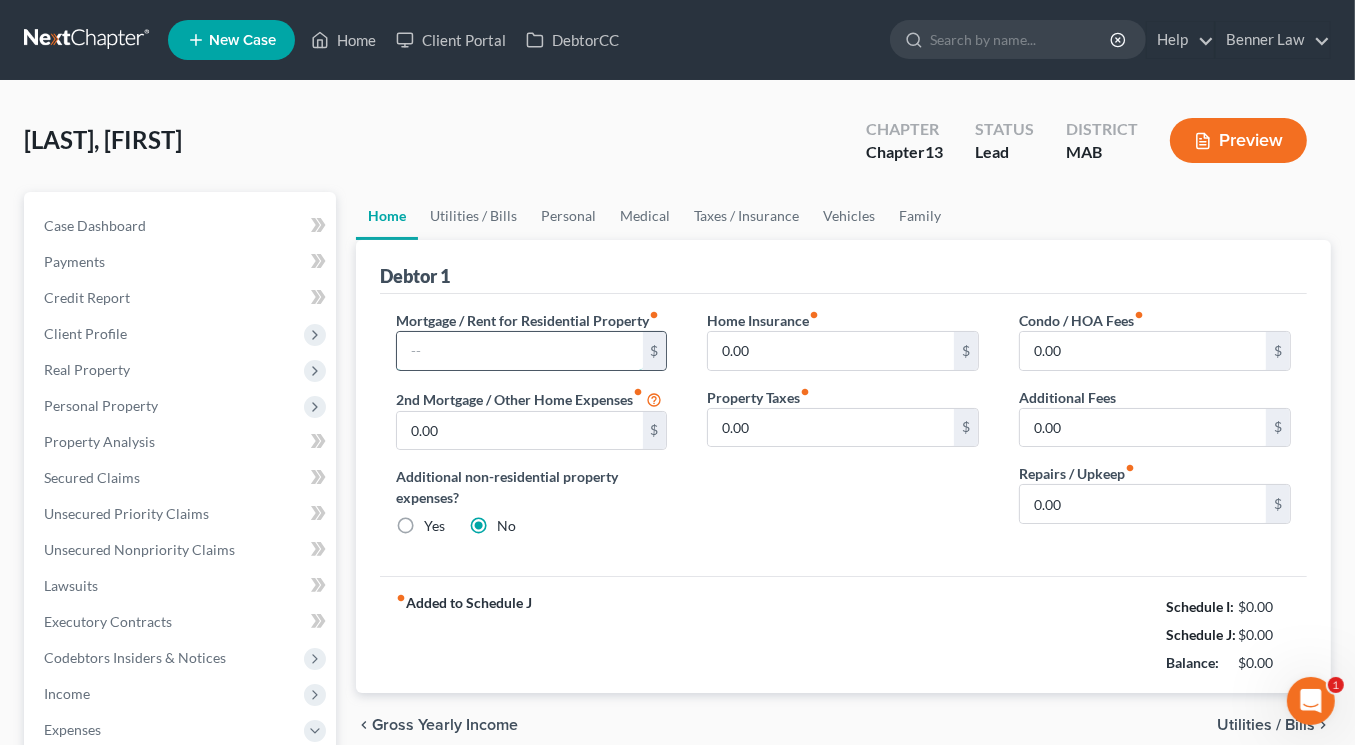 click at bounding box center (520, 351) 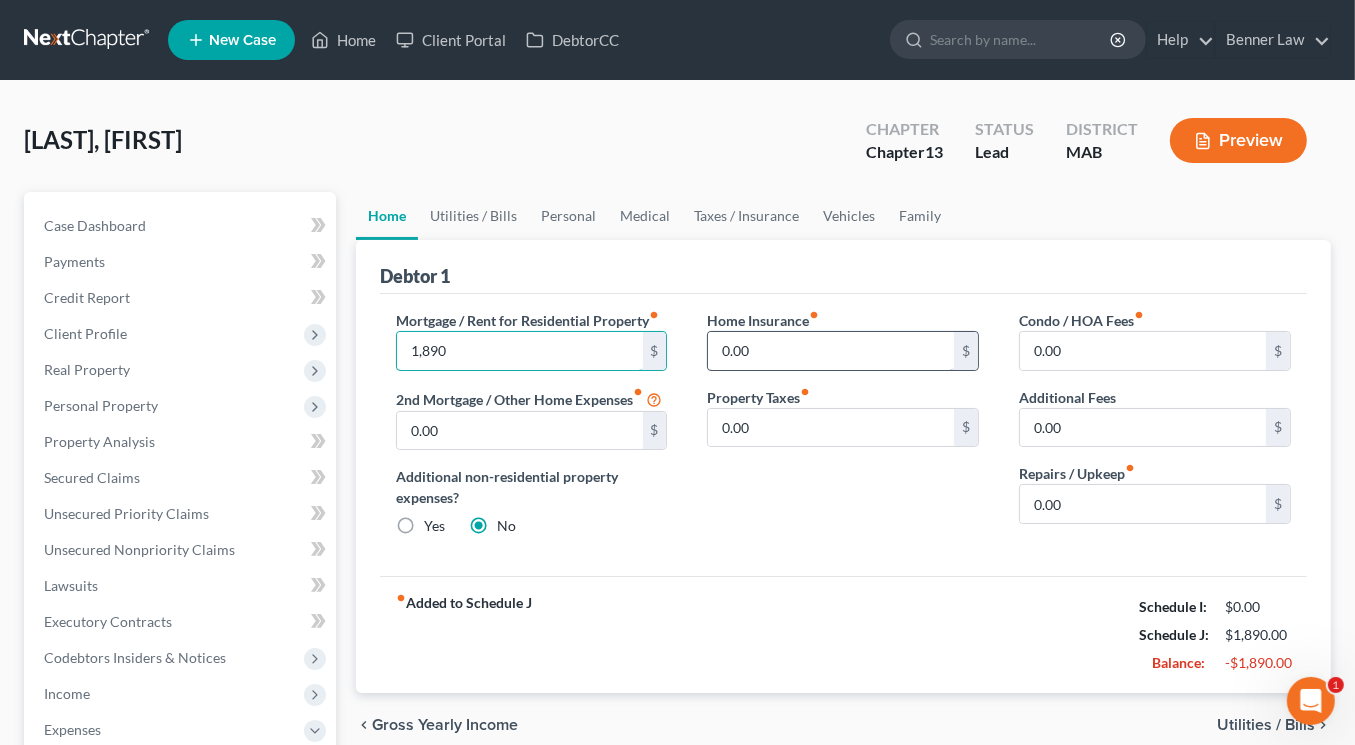 type on "1,890" 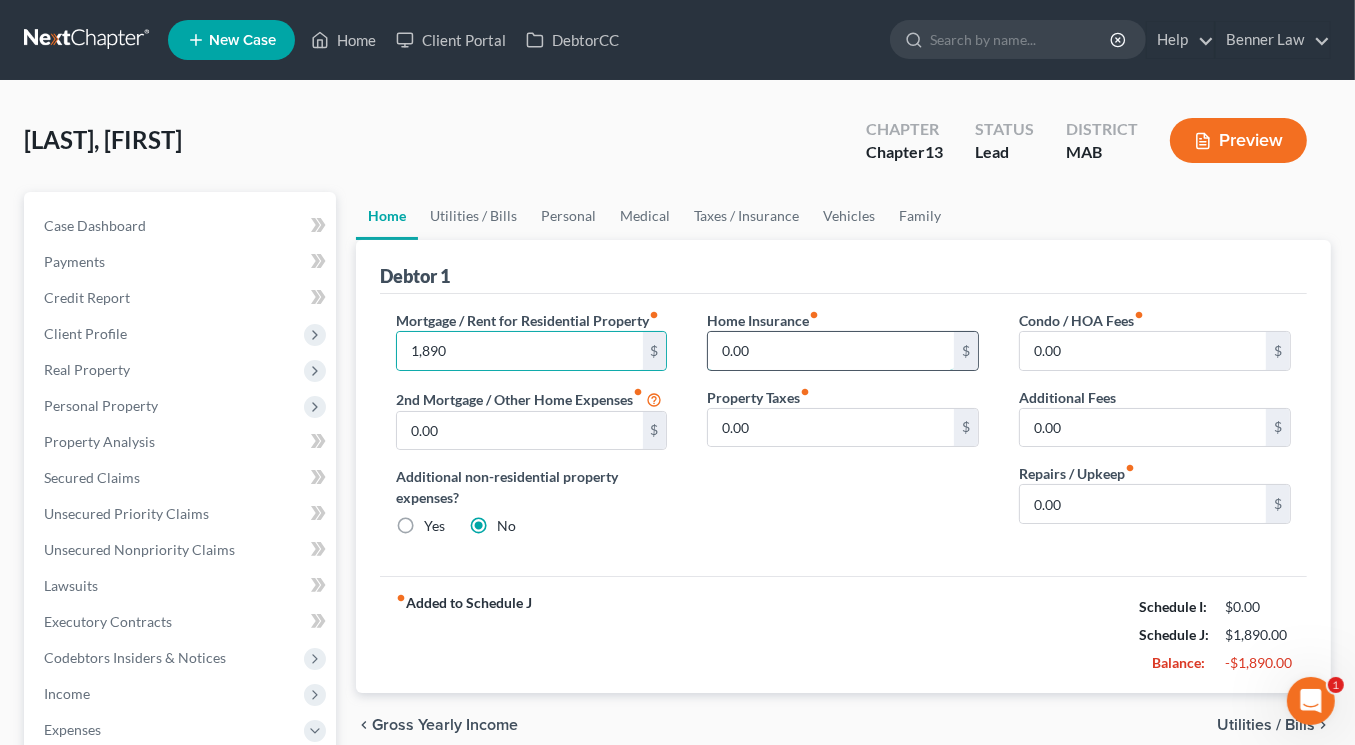 click on "0.00" at bounding box center [831, 351] 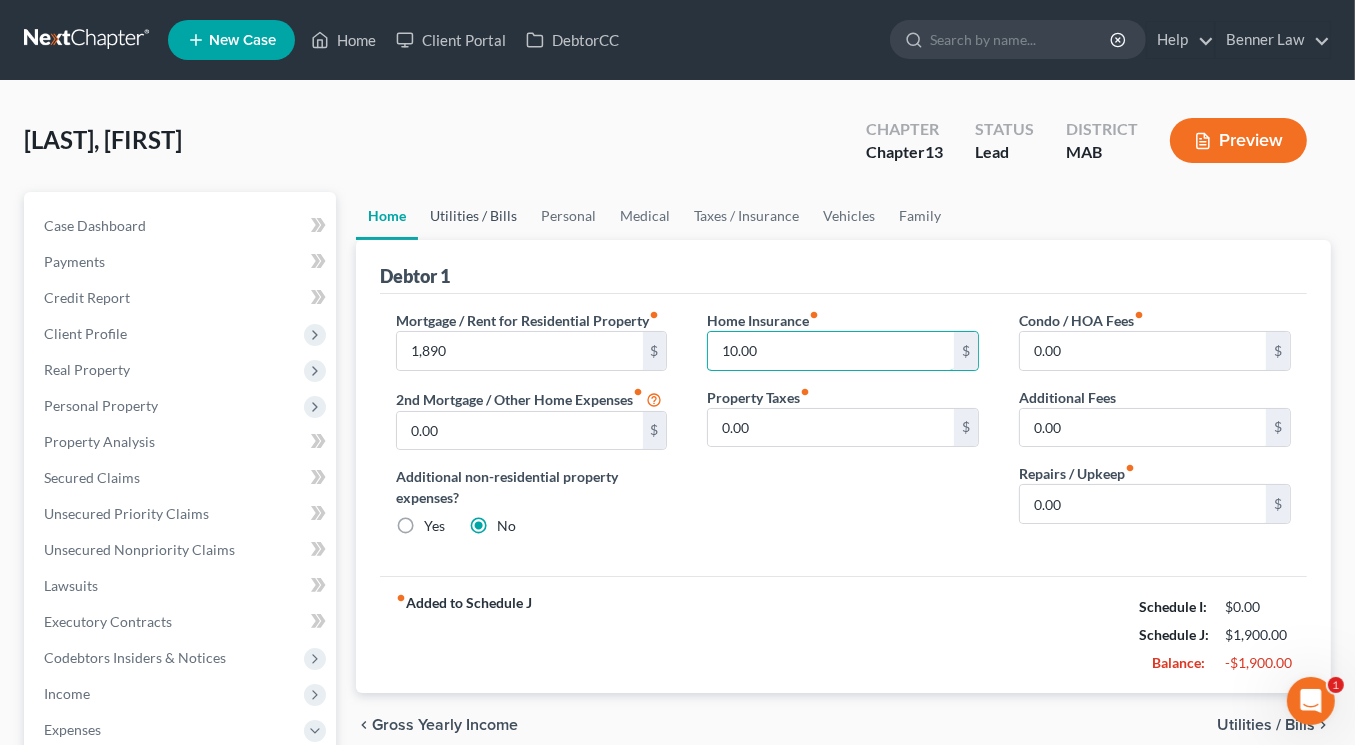 type on "10.00" 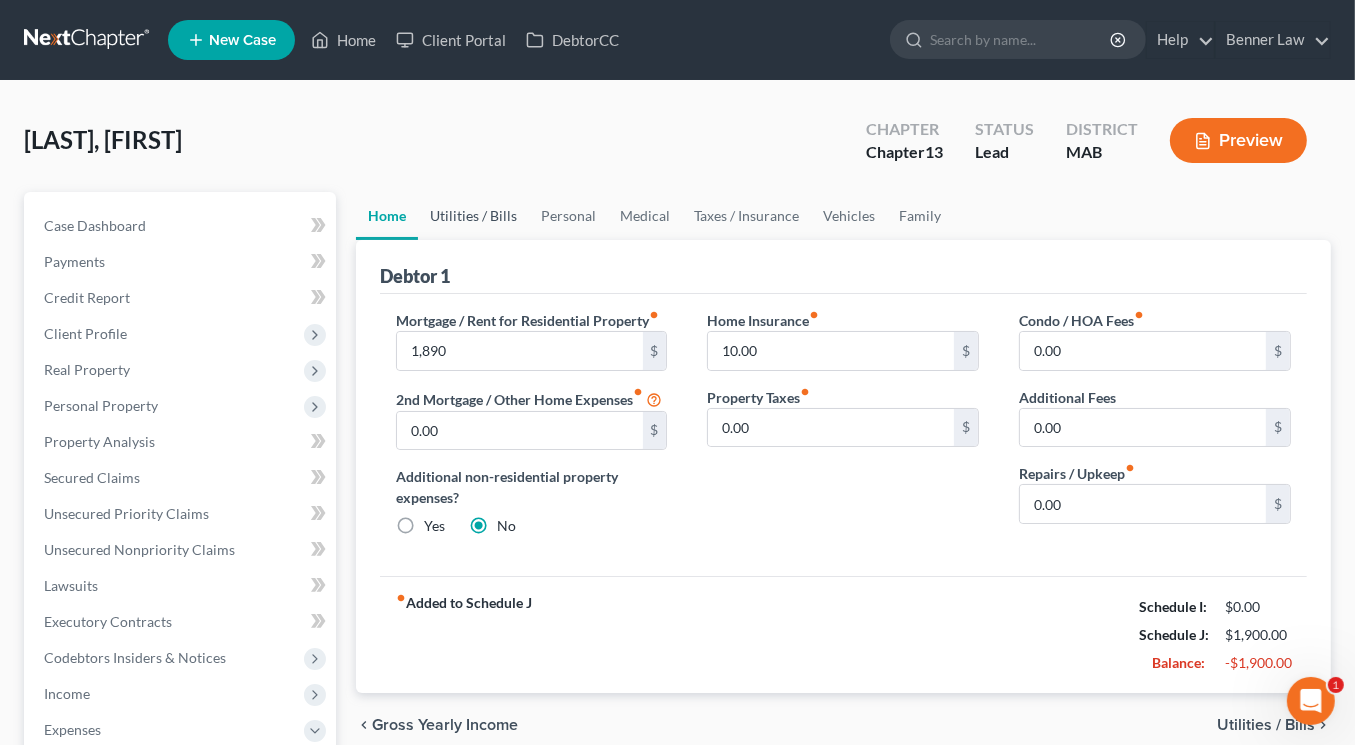 click on "Utilities / Bills" at bounding box center [473, 216] 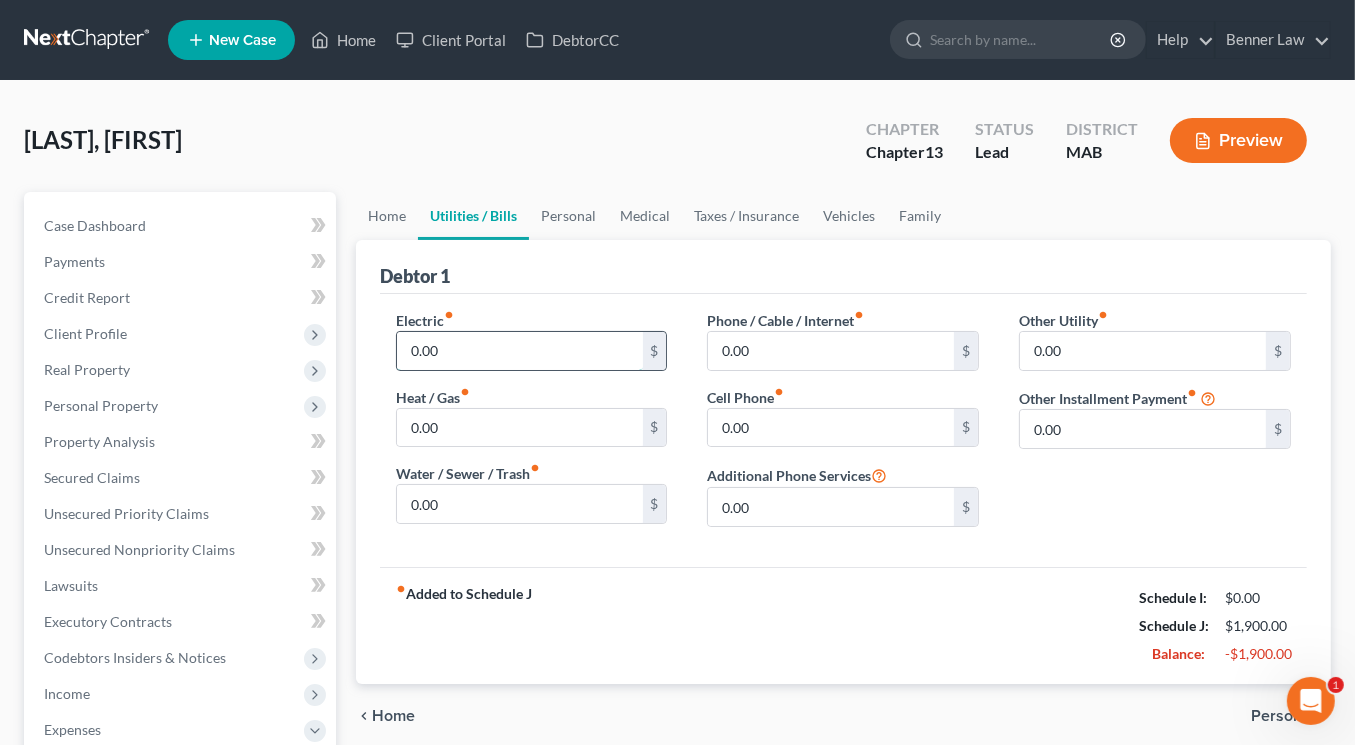 click on "0.00" at bounding box center (520, 351) 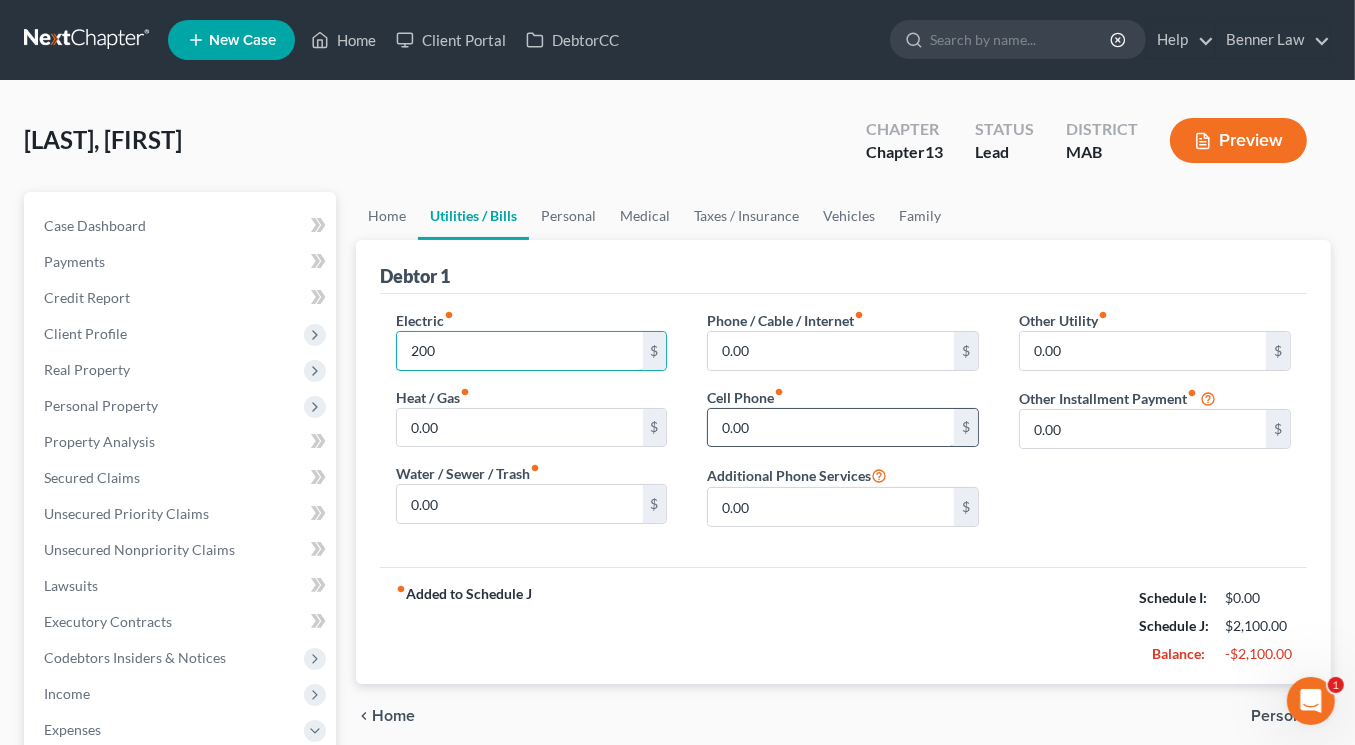 type on "200" 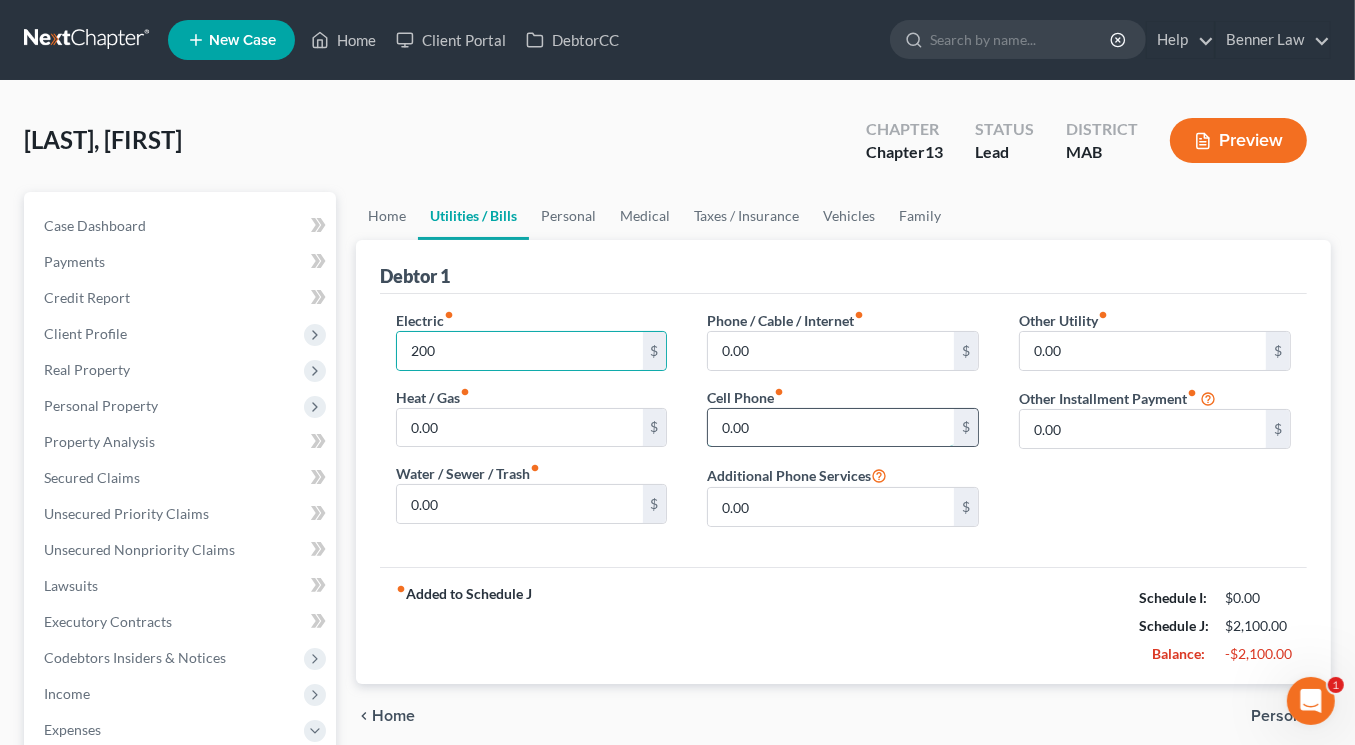 click on "0.00" at bounding box center [831, 428] 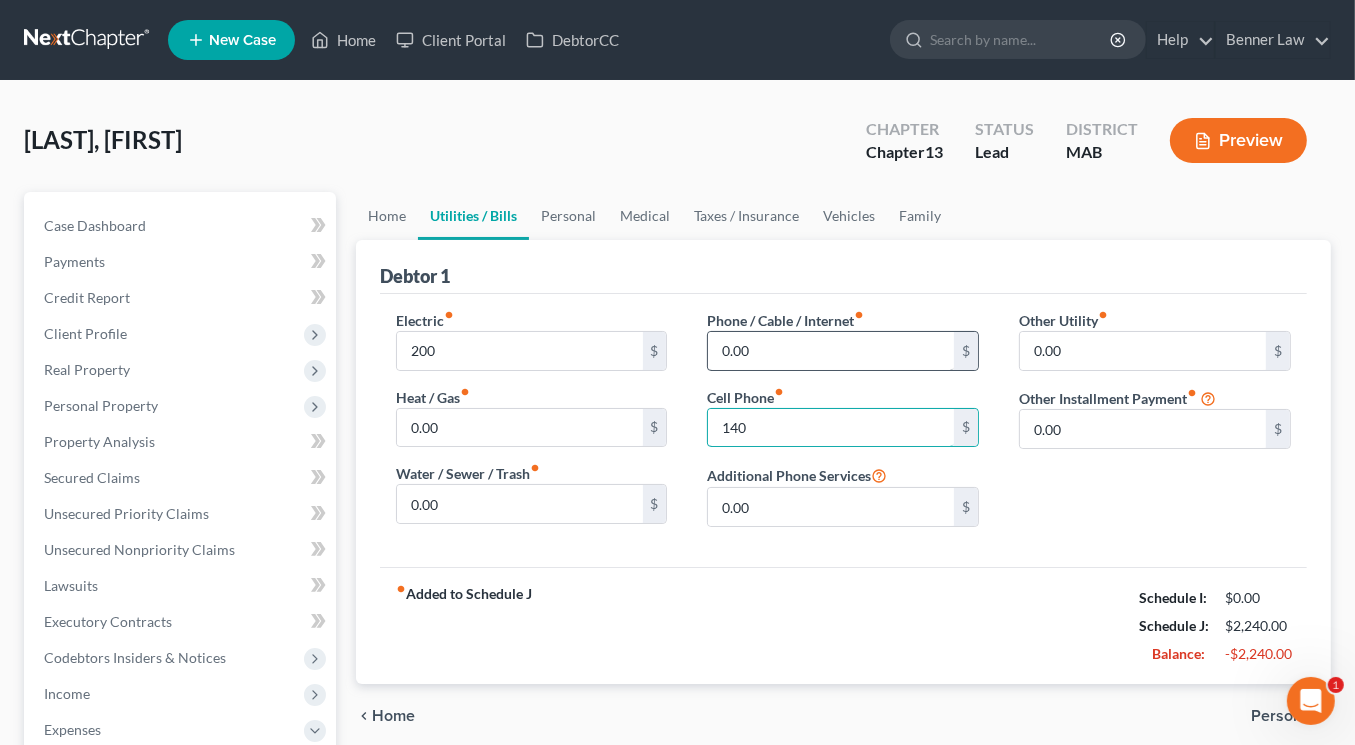 type on "140" 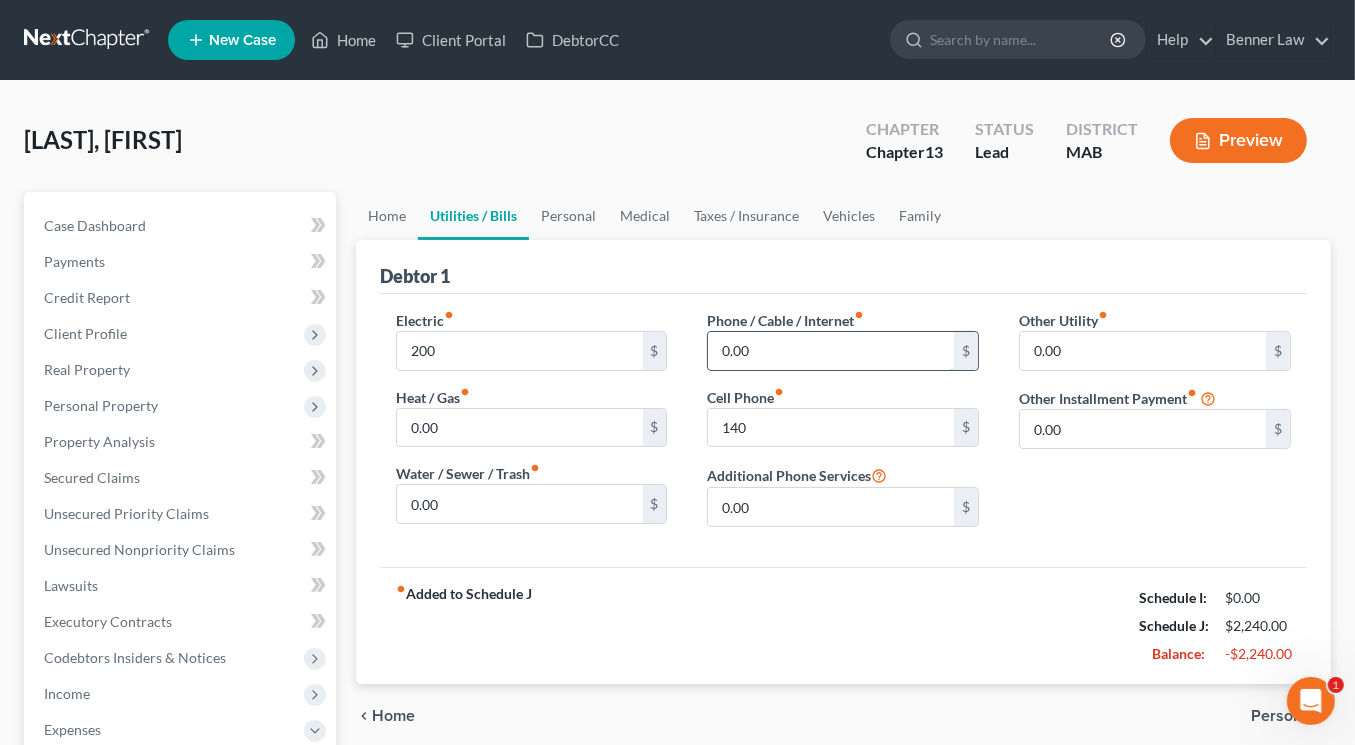 click on "0.00" at bounding box center (831, 351) 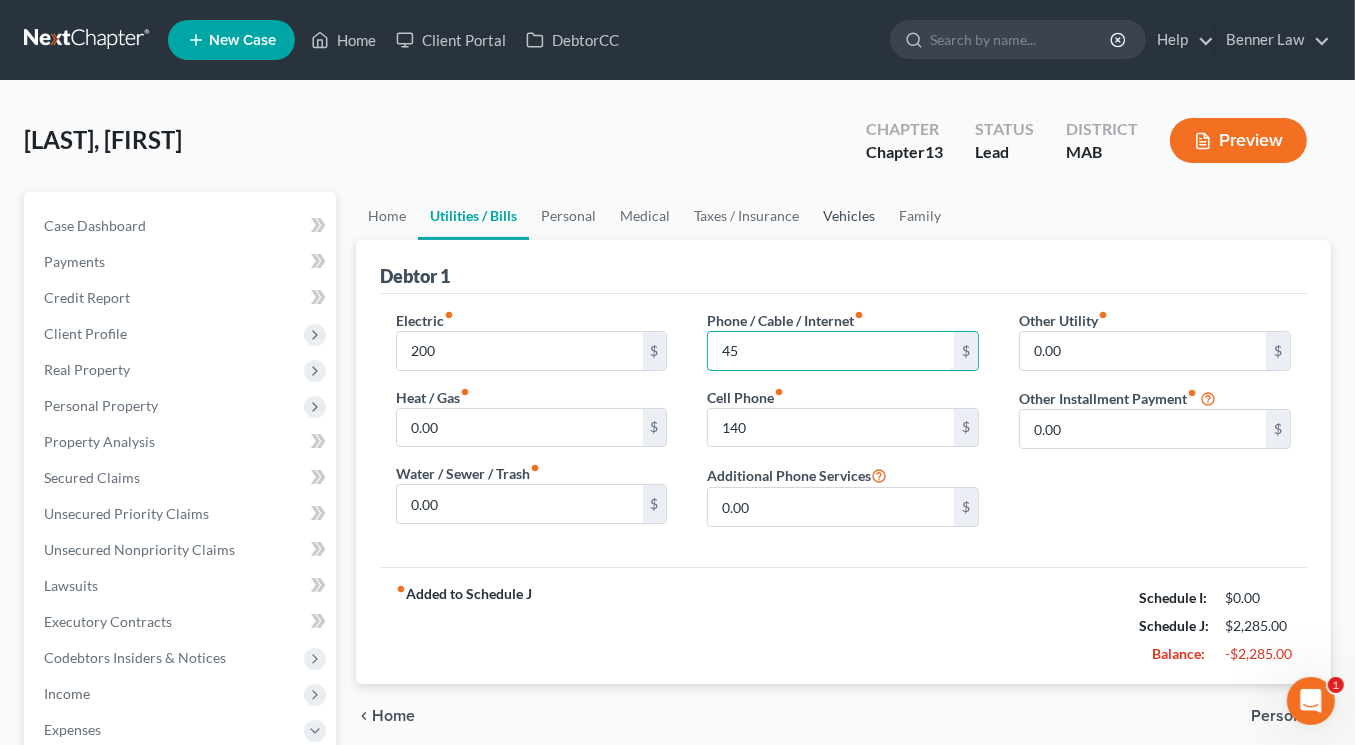 type on "45" 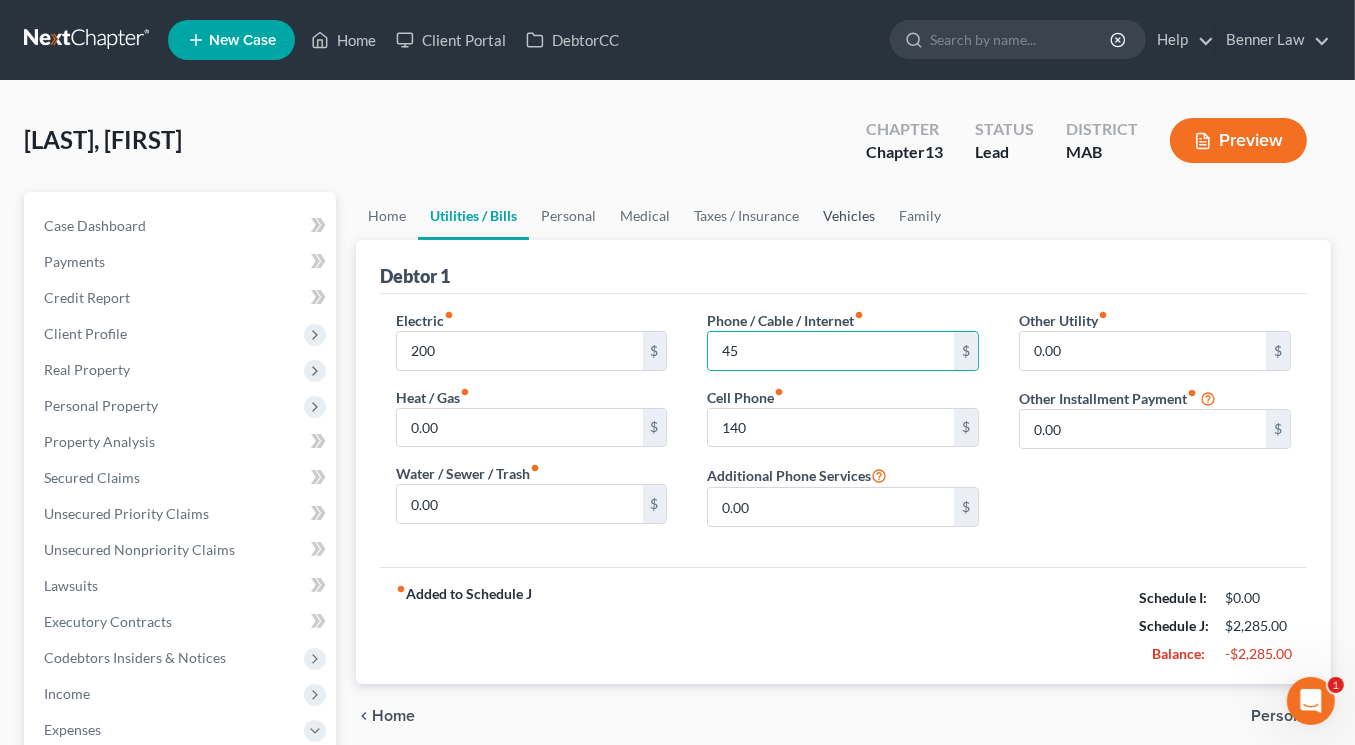click on "Vehicles" at bounding box center (849, 216) 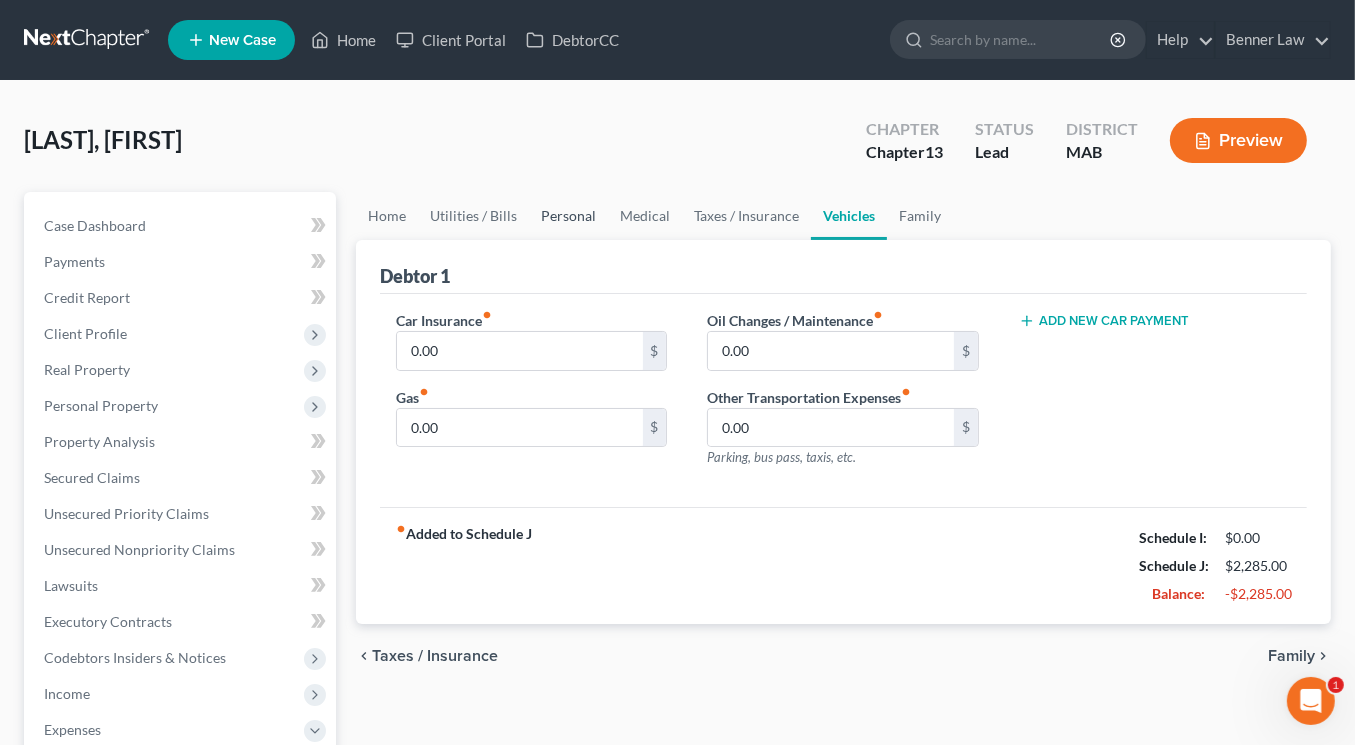click on "Personal" at bounding box center [568, 216] 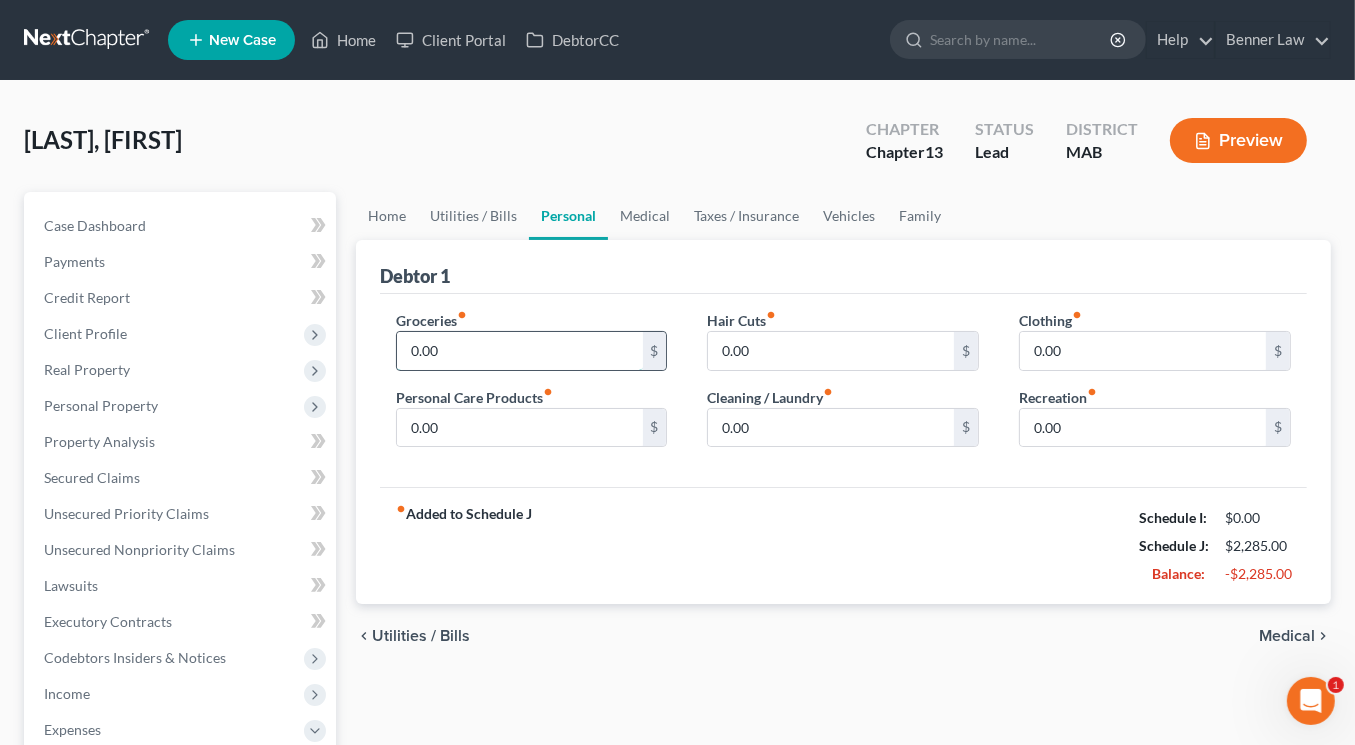 click on "0.00" at bounding box center [520, 351] 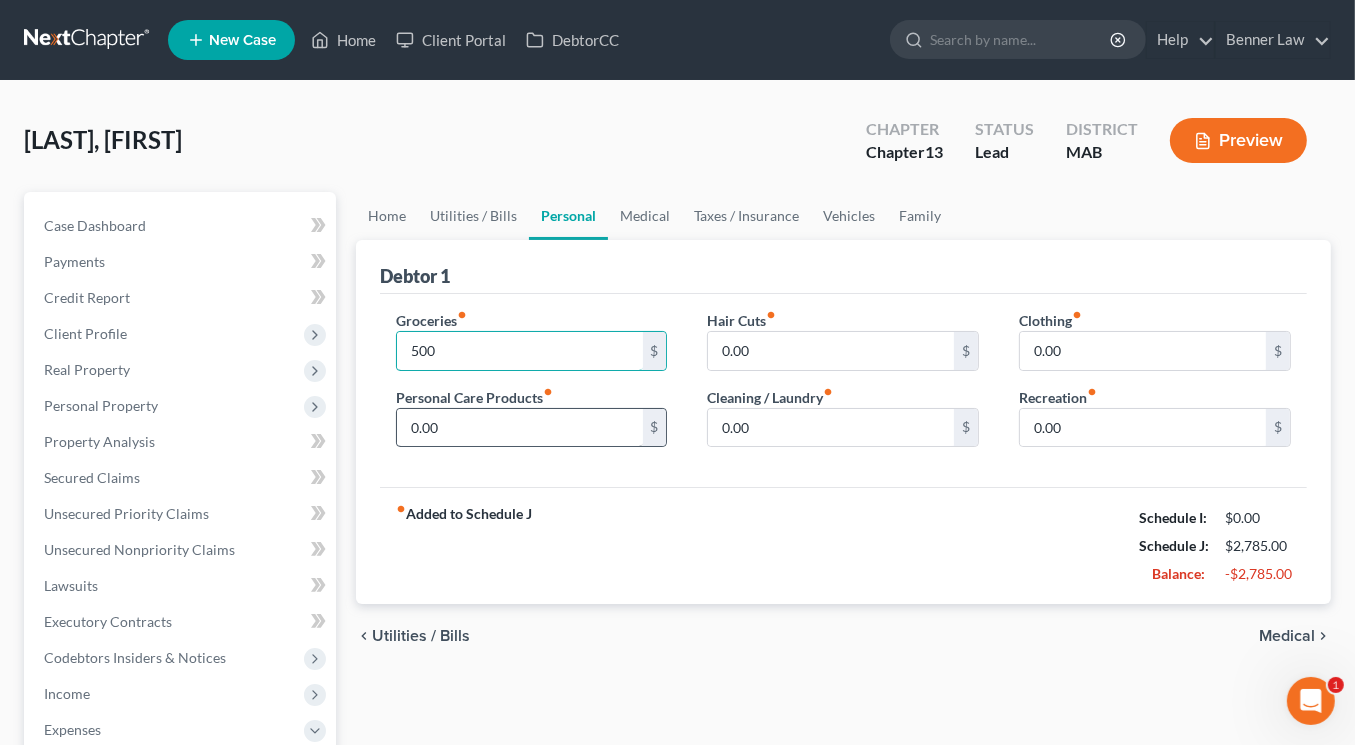 type on "500" 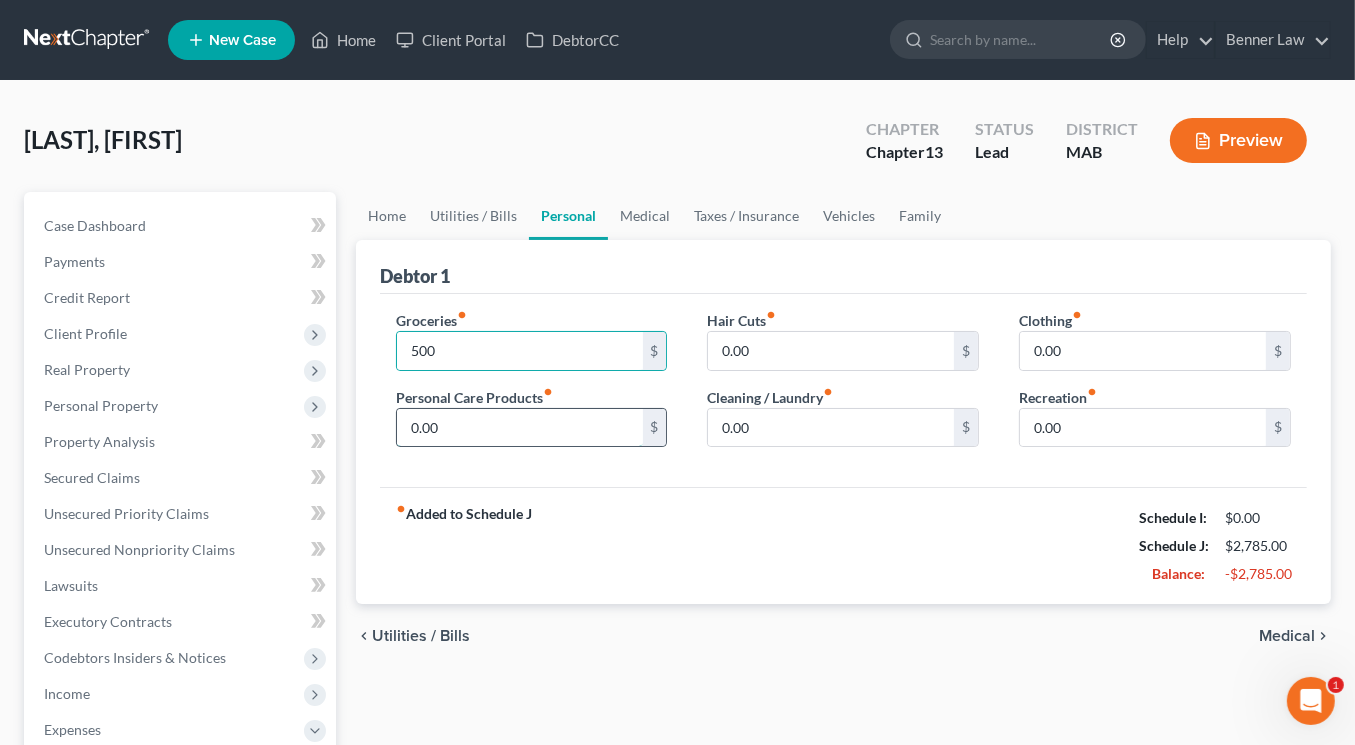 click on "0.00" at bounding box center (520, 428) 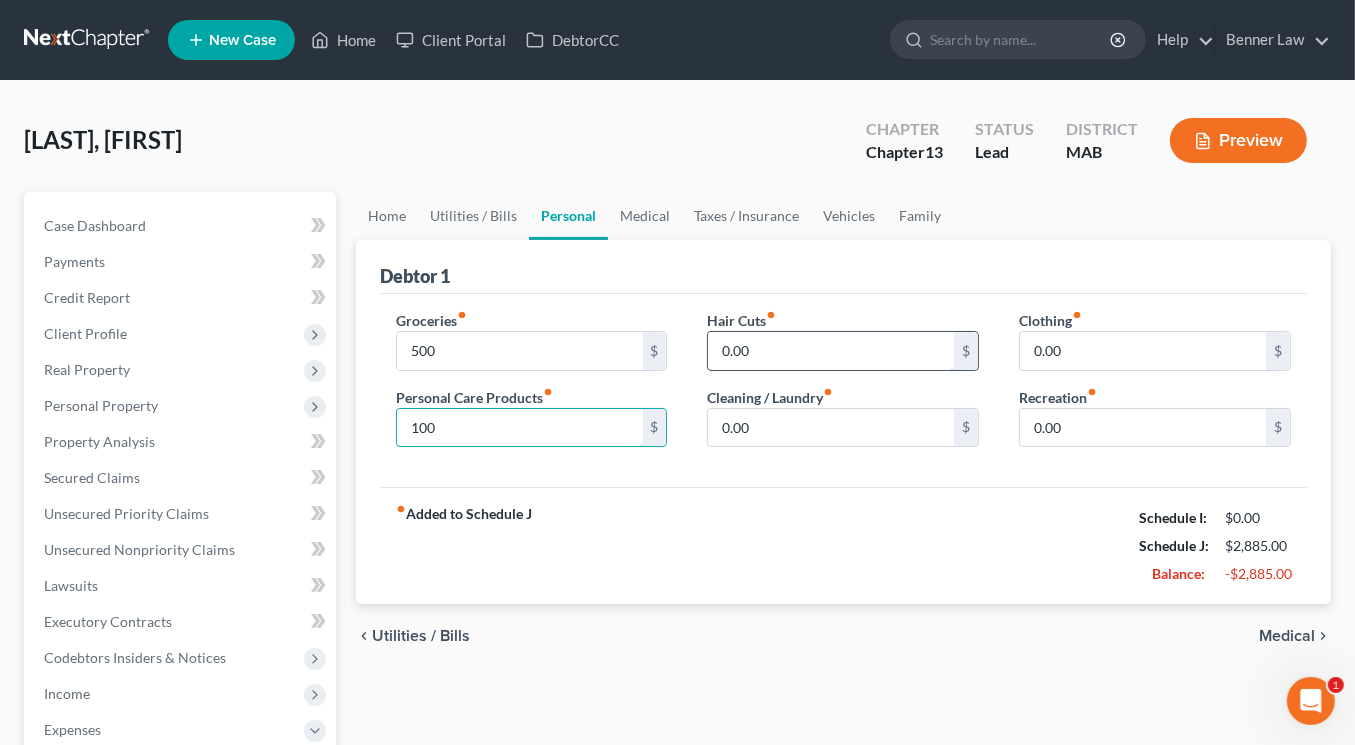 type on "100" 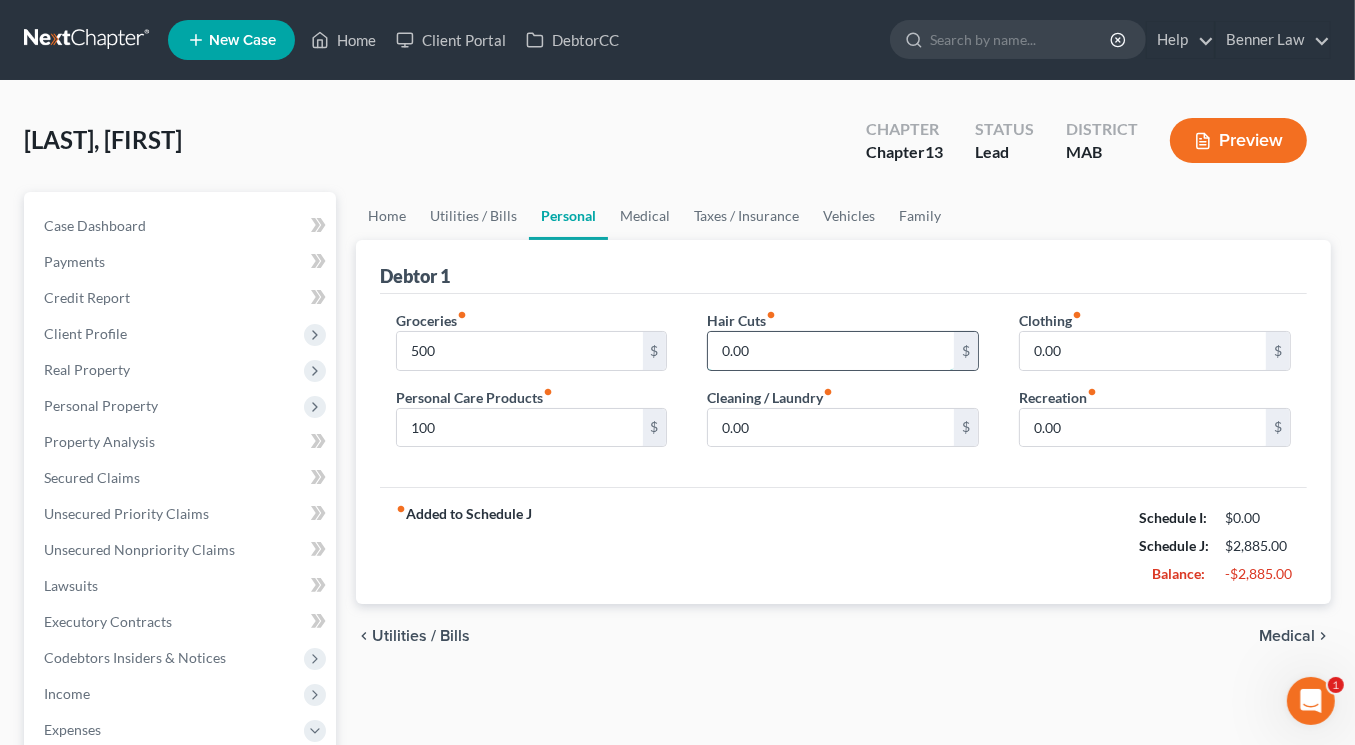click on "0.00" at bounding box center [831, 351] 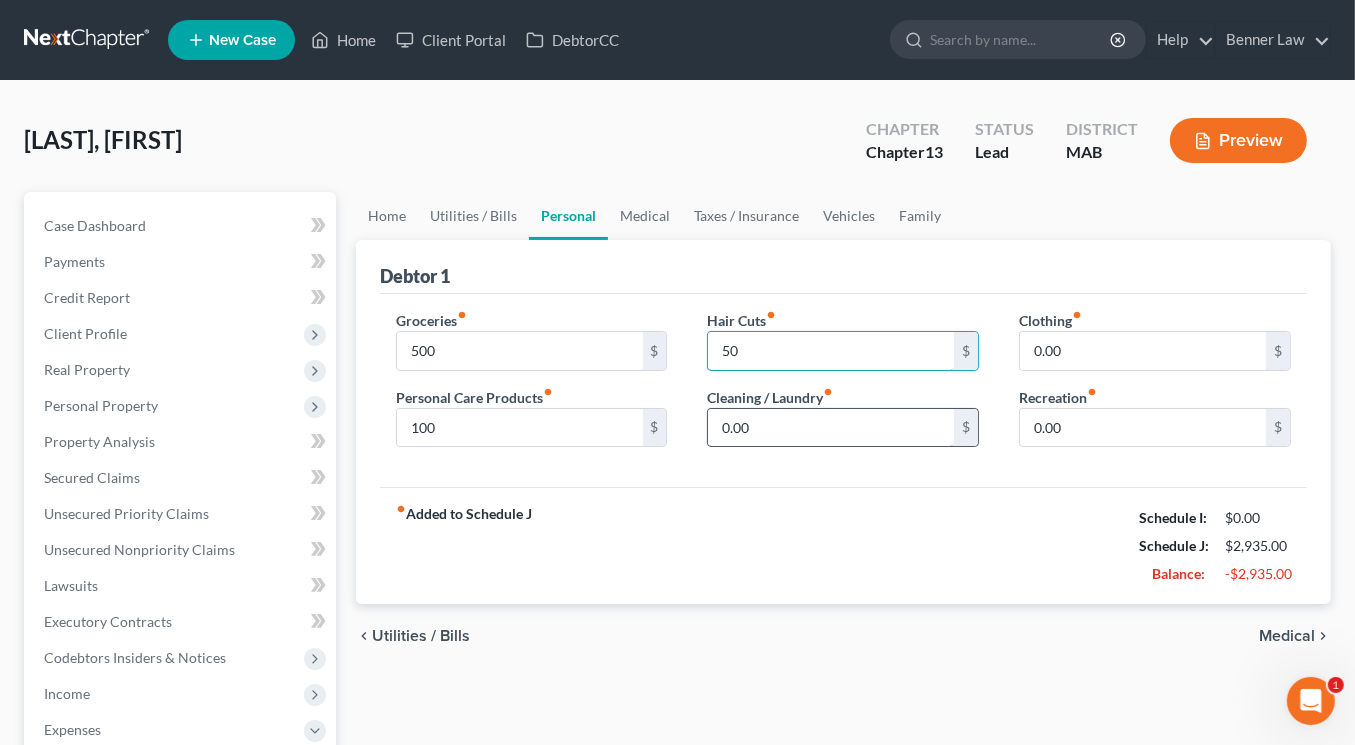 type on "50" 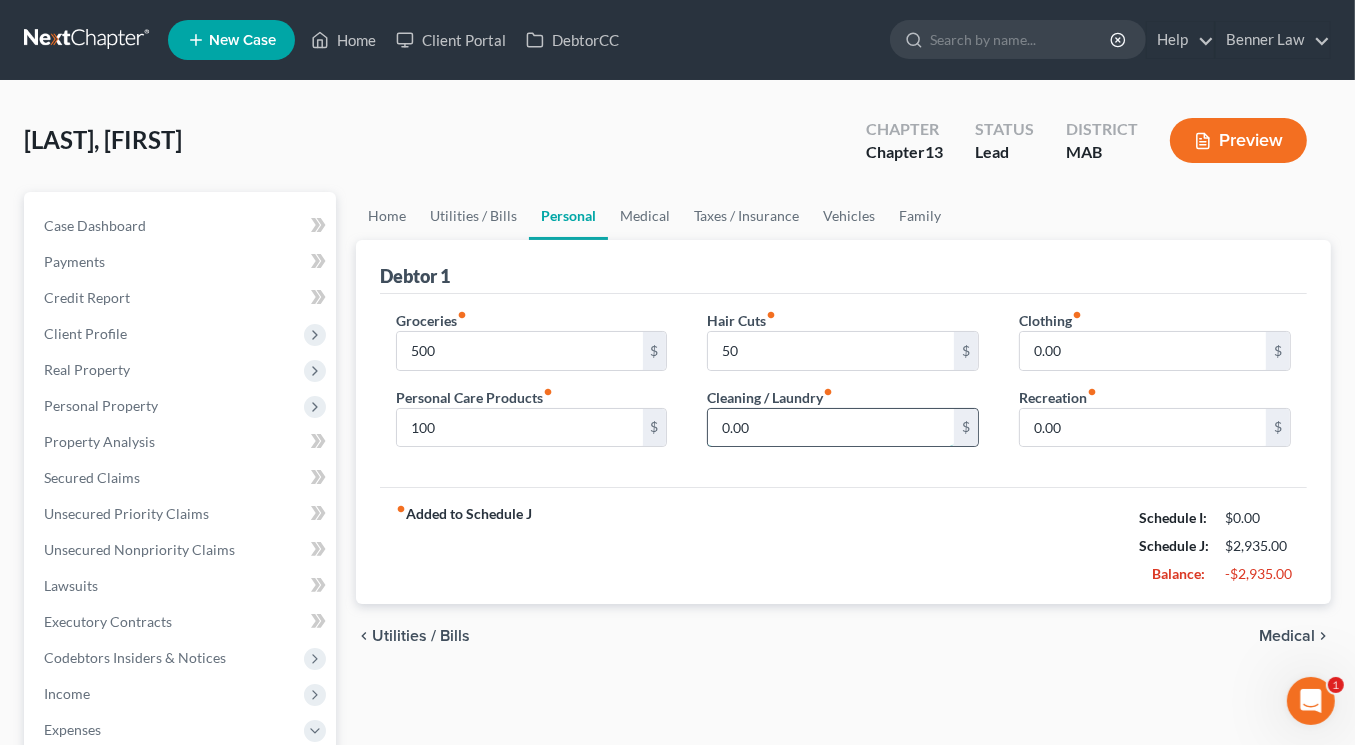 click on "0.00" at bounding box center (831, 428) 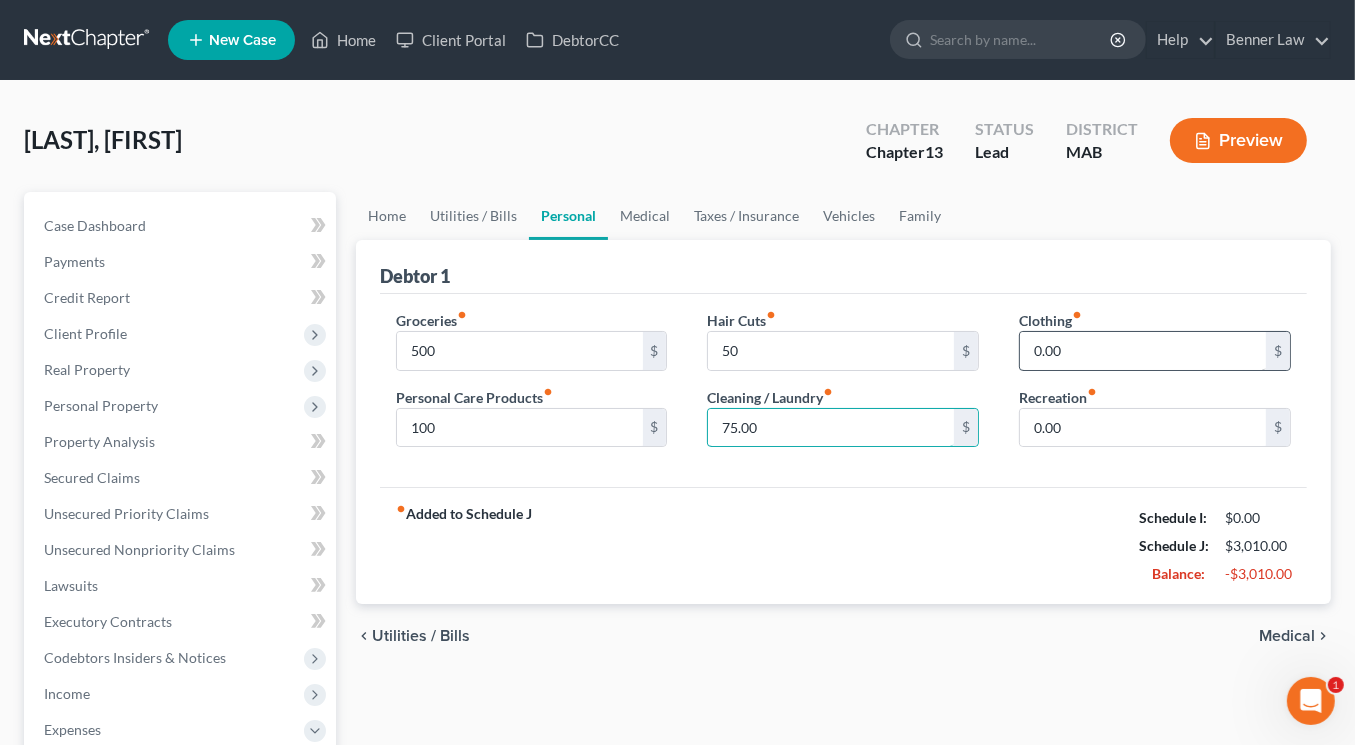type on "75.00" 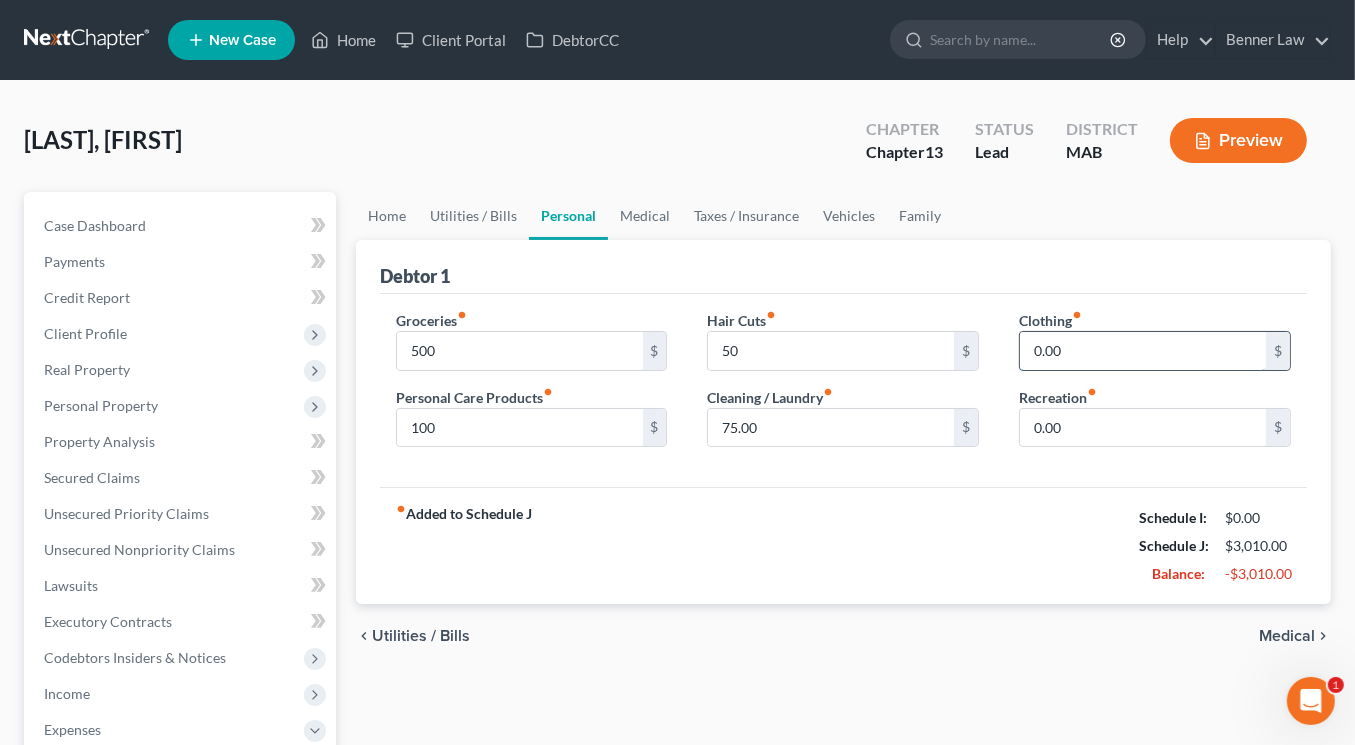 click on "0.00" at bounding box center (1143, 351) 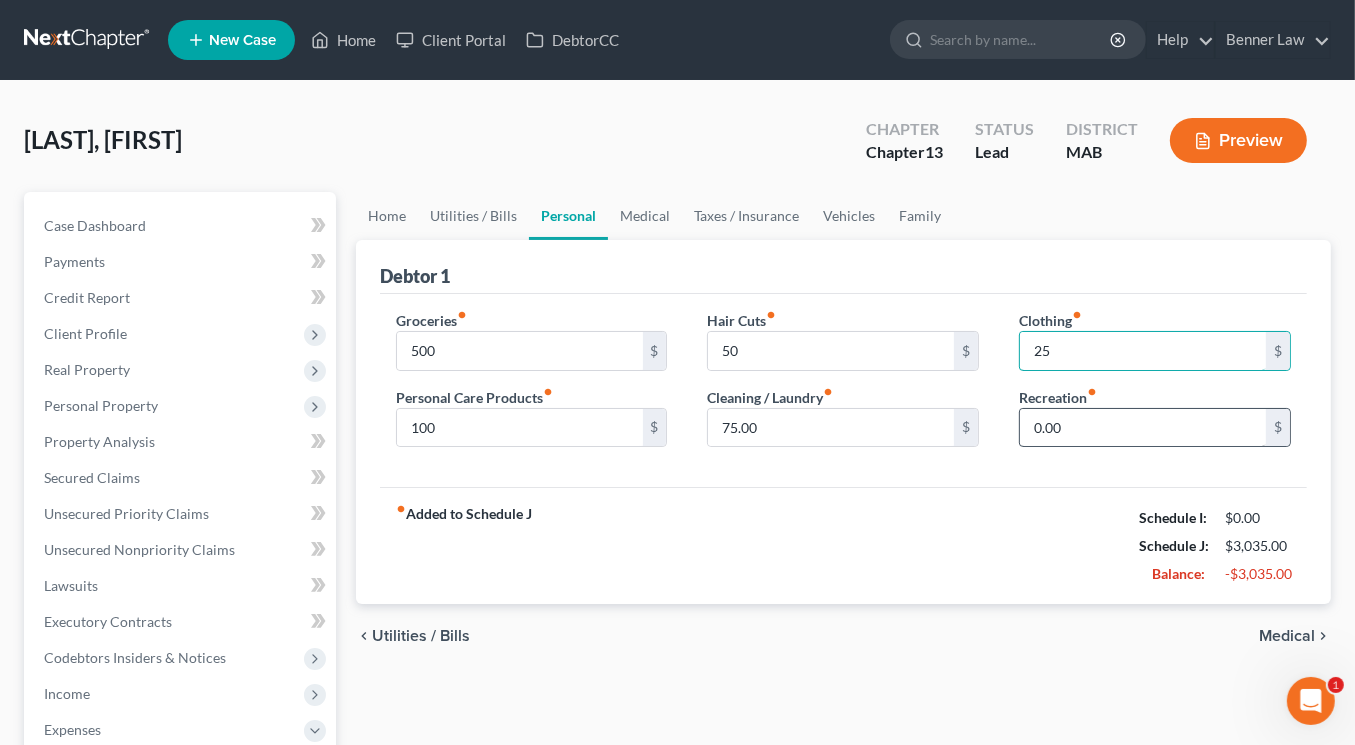 type on "25" 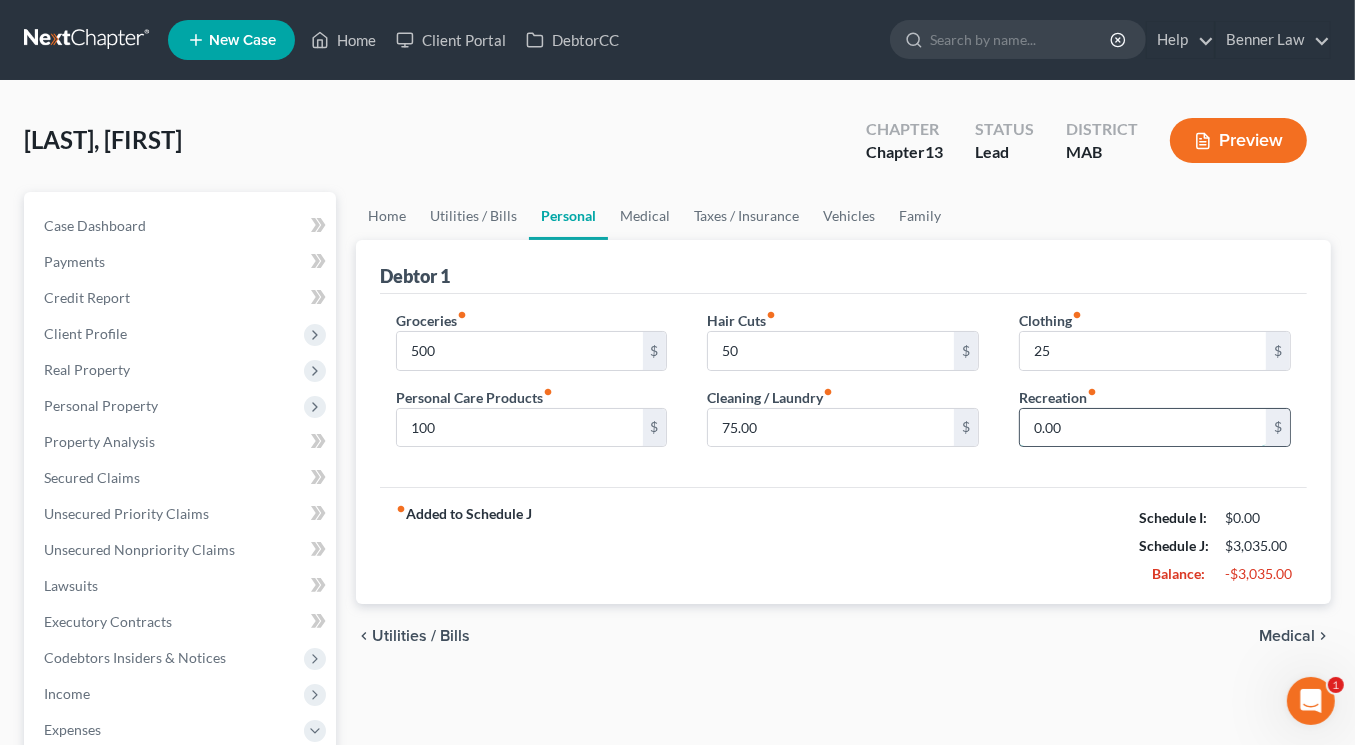 click on "0.00" at bounding box center (1143, 428) 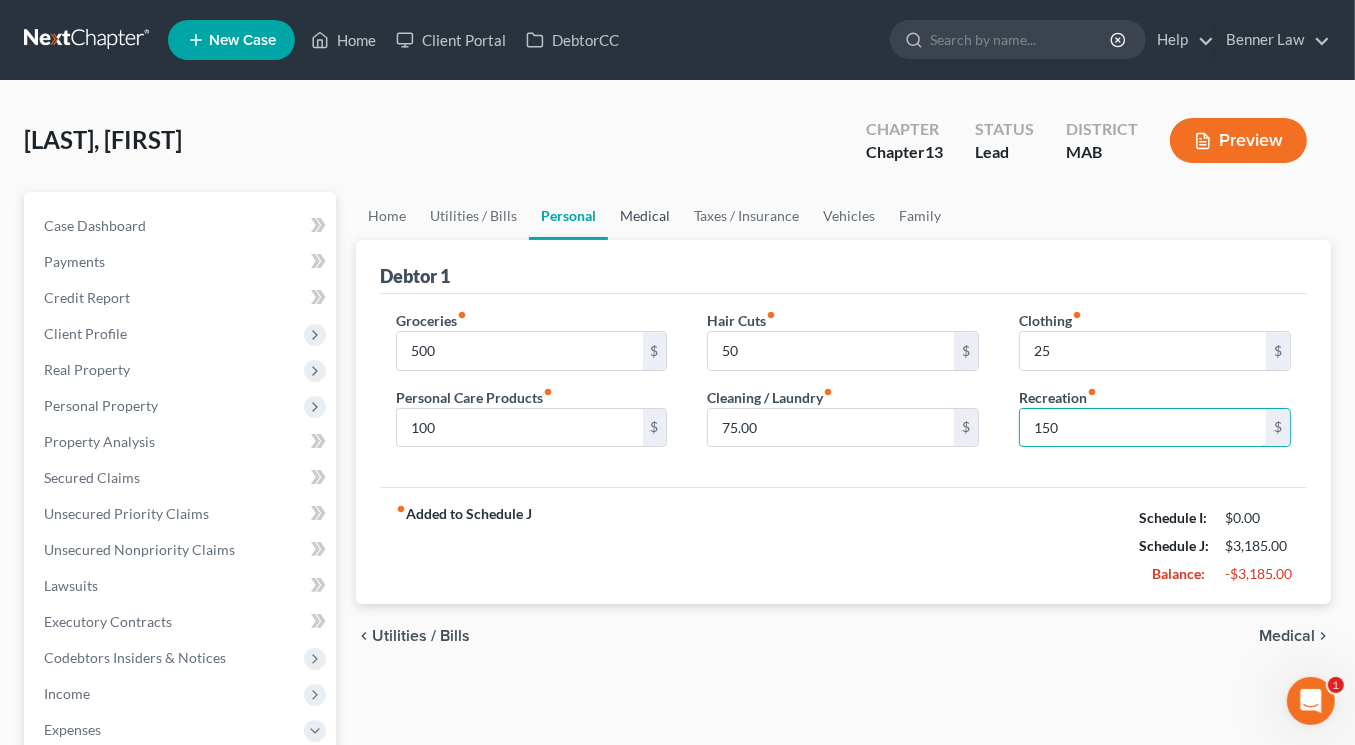 type on "150" 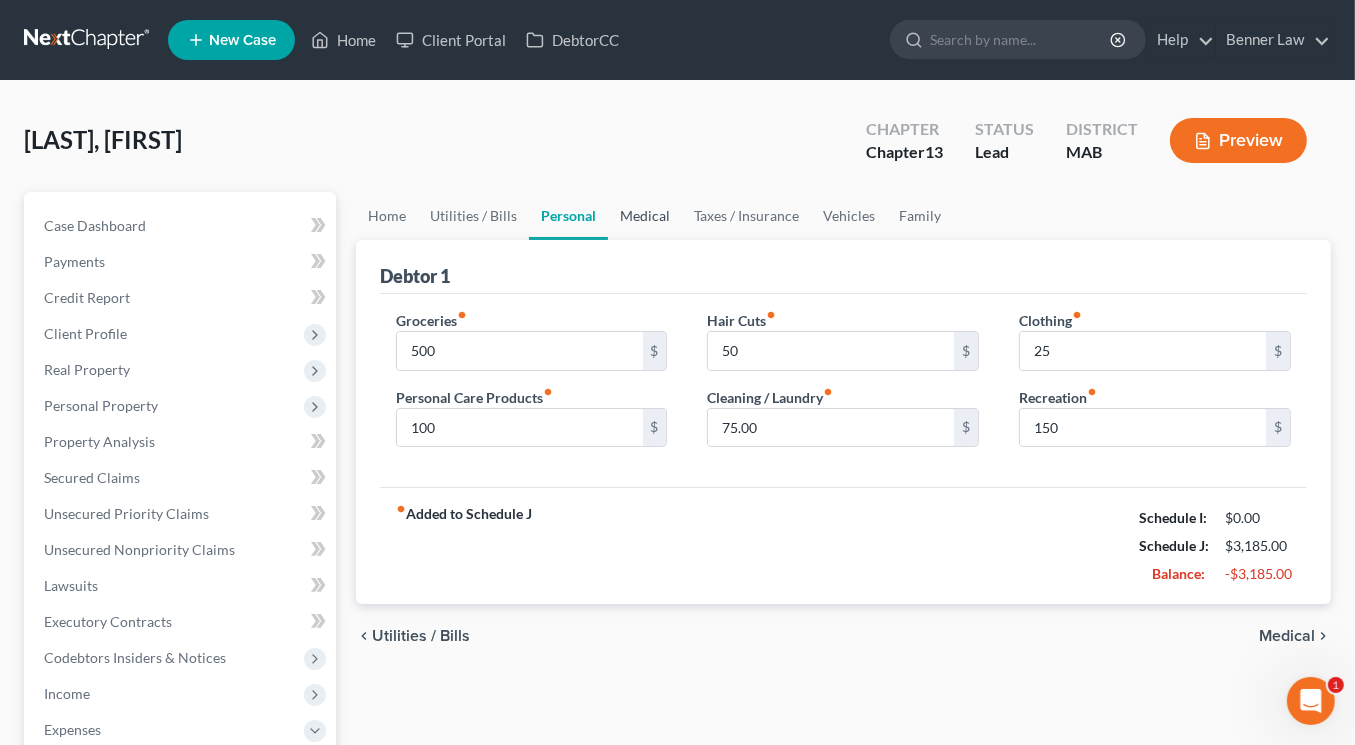 click on "Medical" at bounding box center (645, 216) 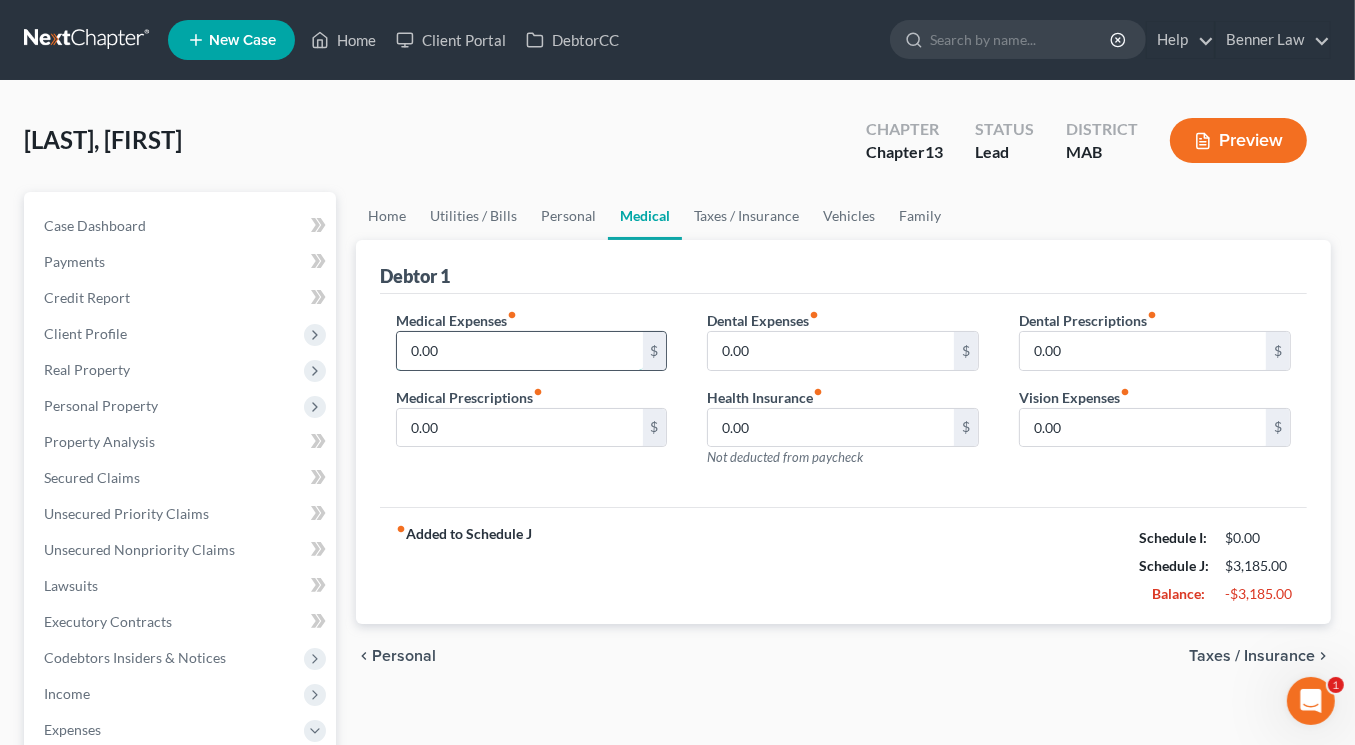 click on "0.00" at bounding box center (520, 351) 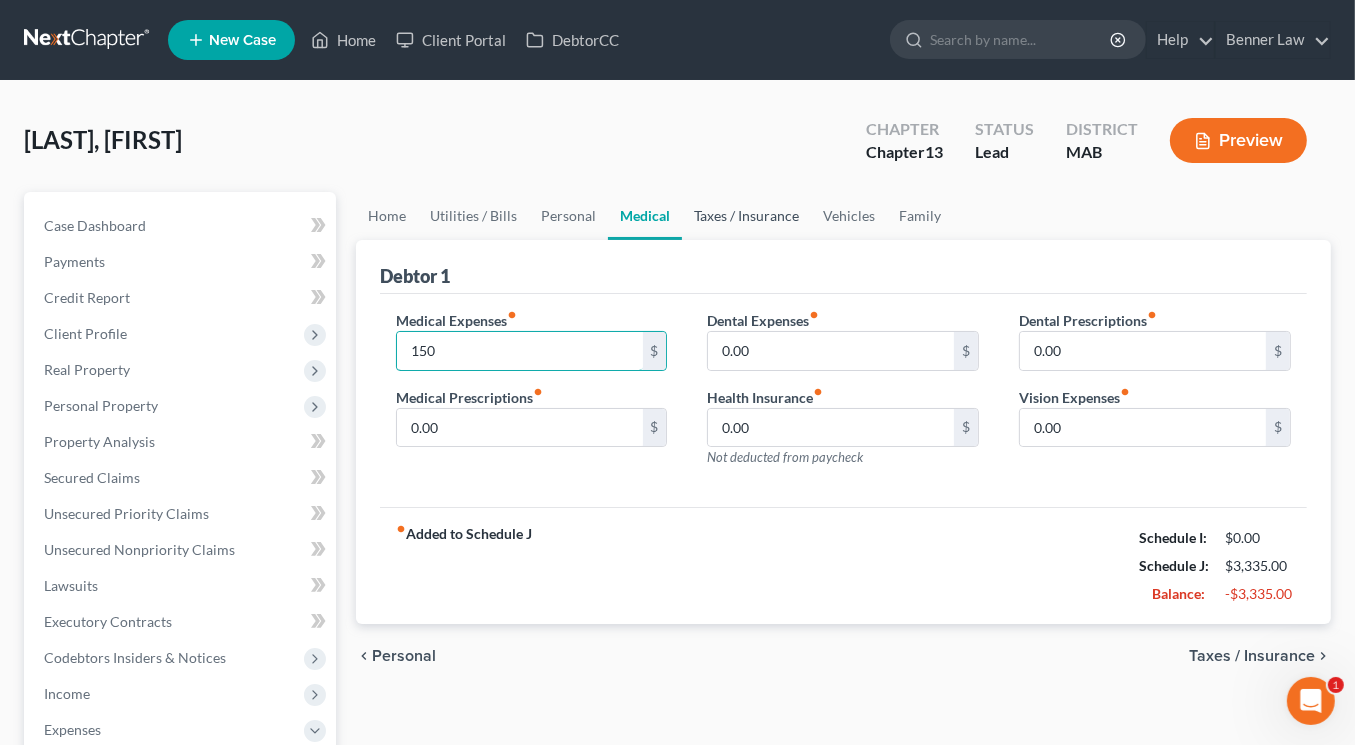 type on "150" 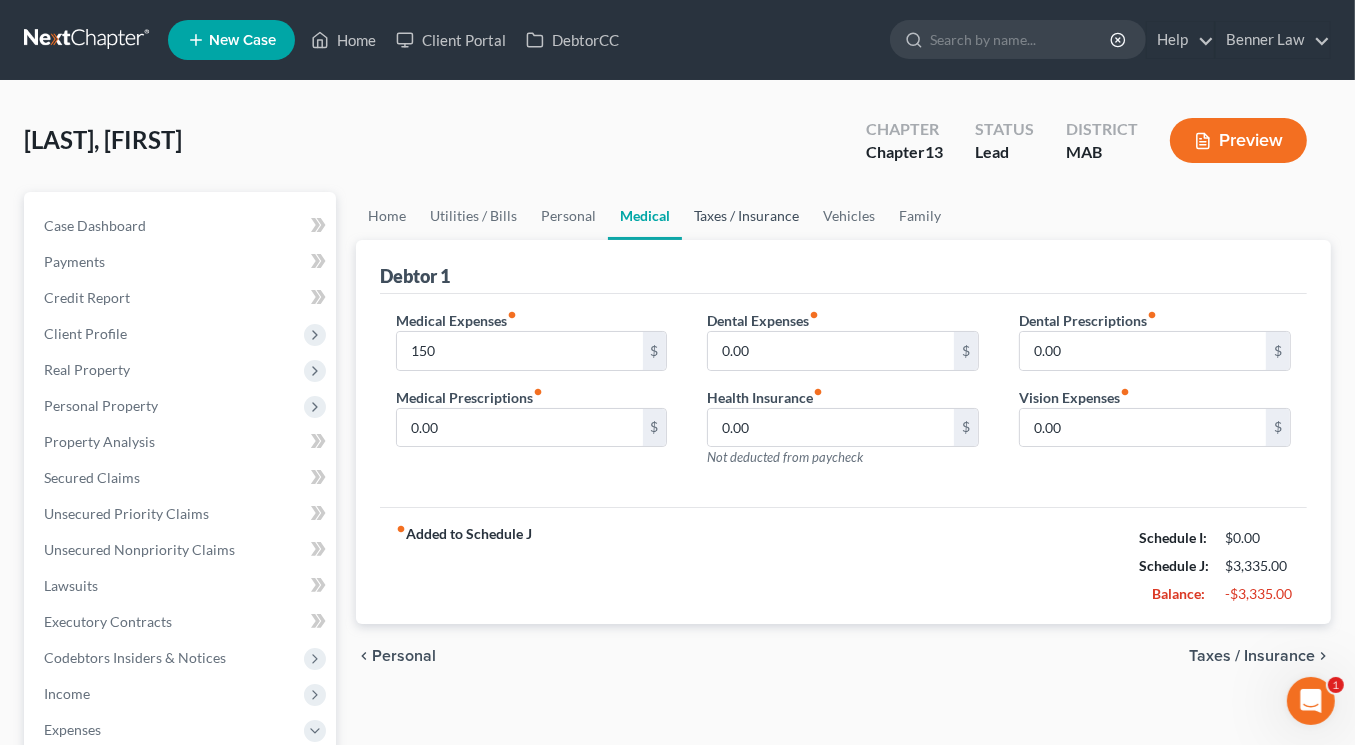 click on "Taxes / Insurance" at bounding box center [746, 216] 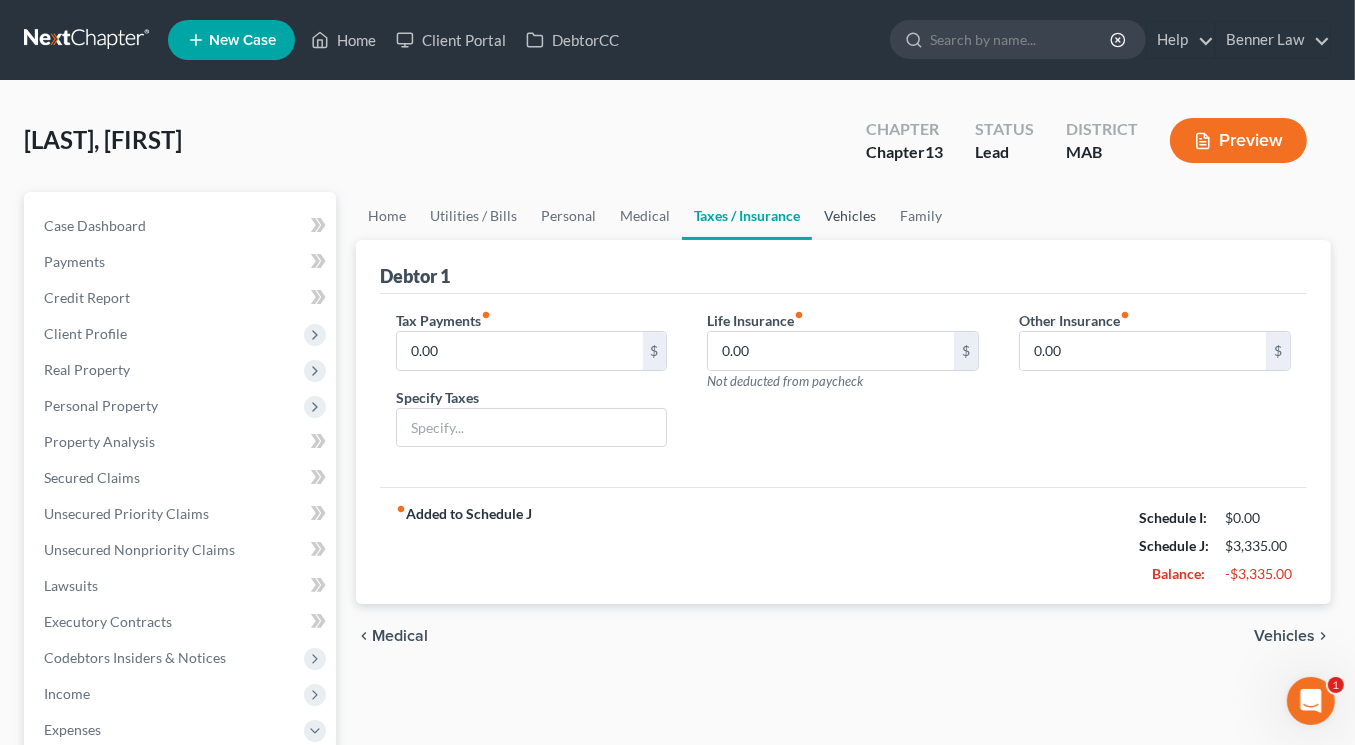 click on "Vehicles" at bounding box center [850, 216] 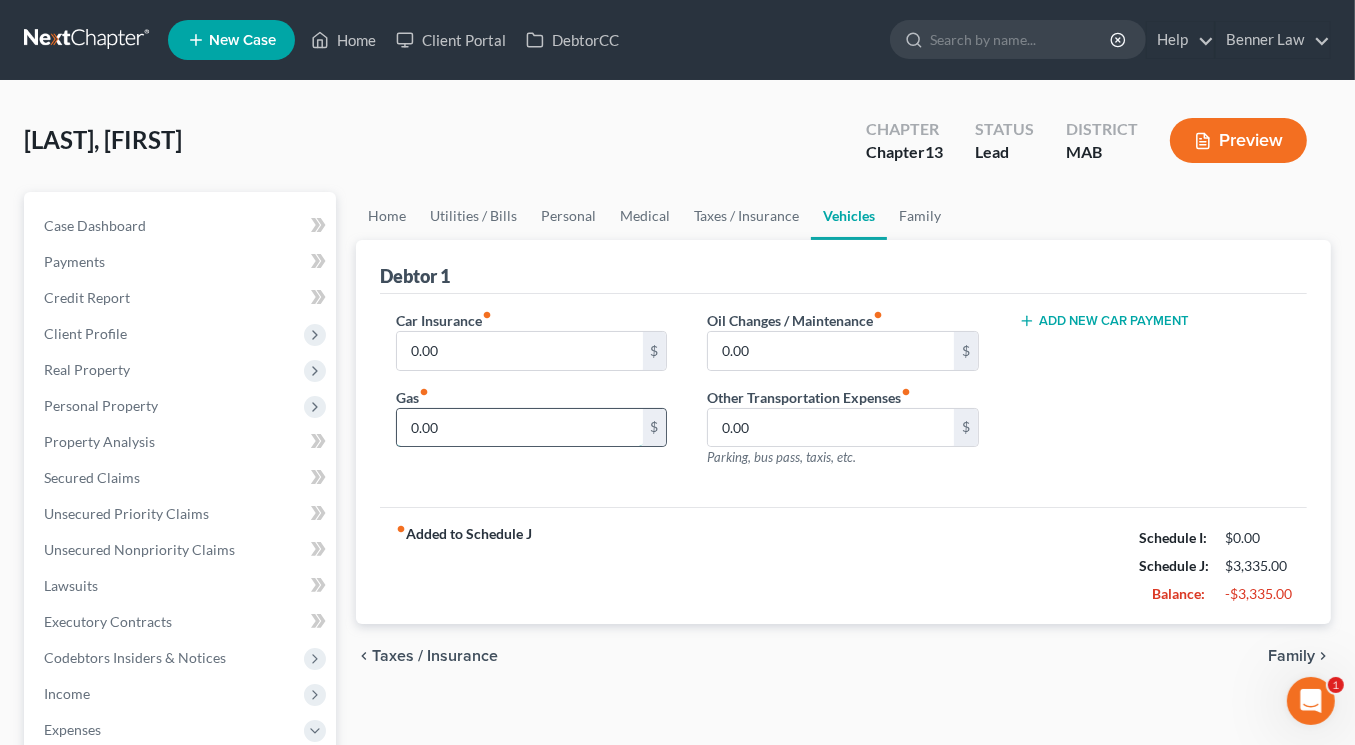 click on "0.00" at bounding box center (520, 428) 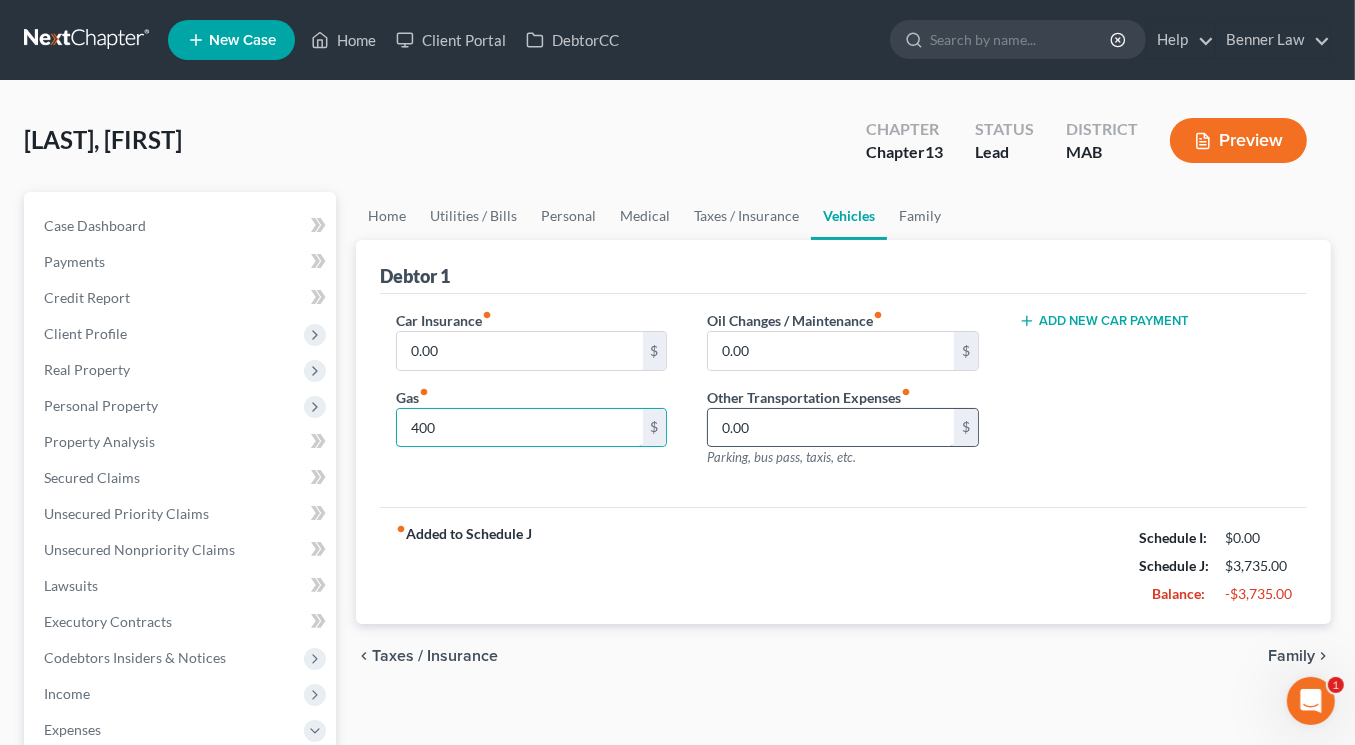 type on "400" 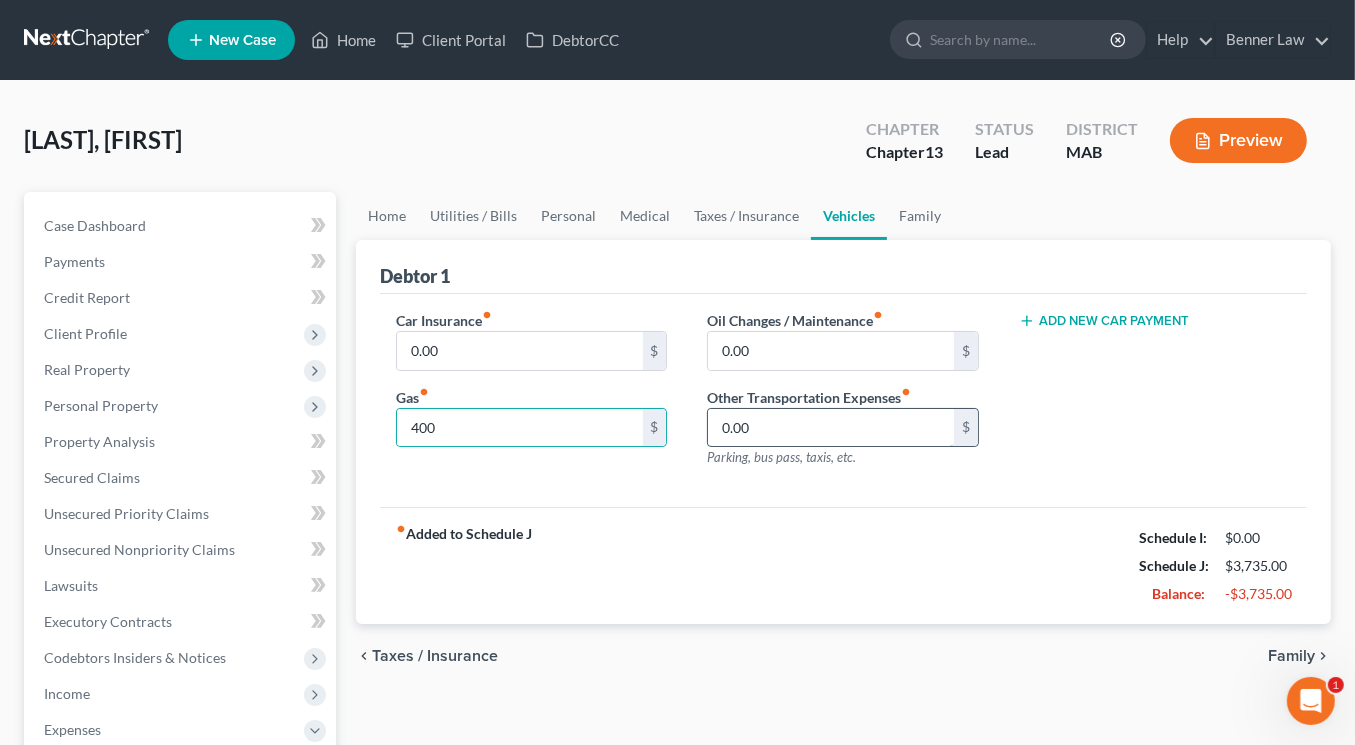 click on "0.00" at bounding box center [831, 428] 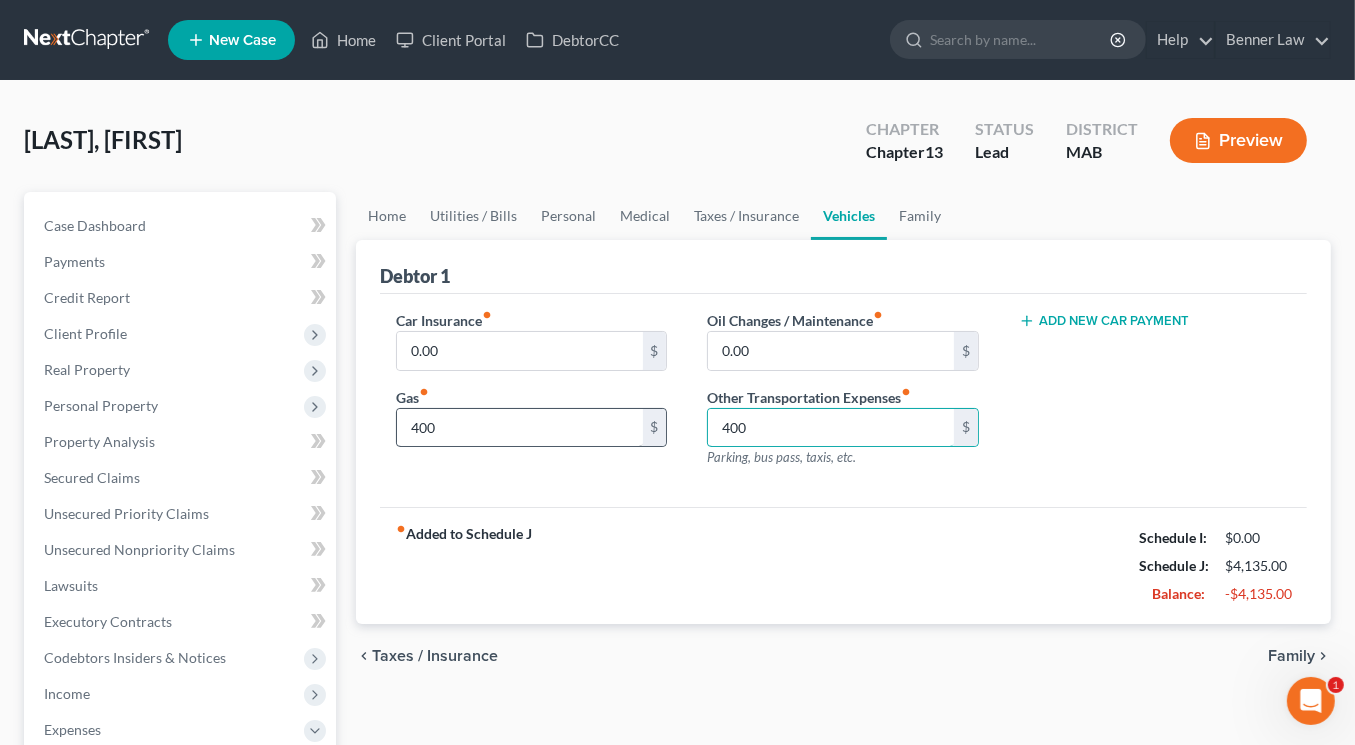 type on "400" 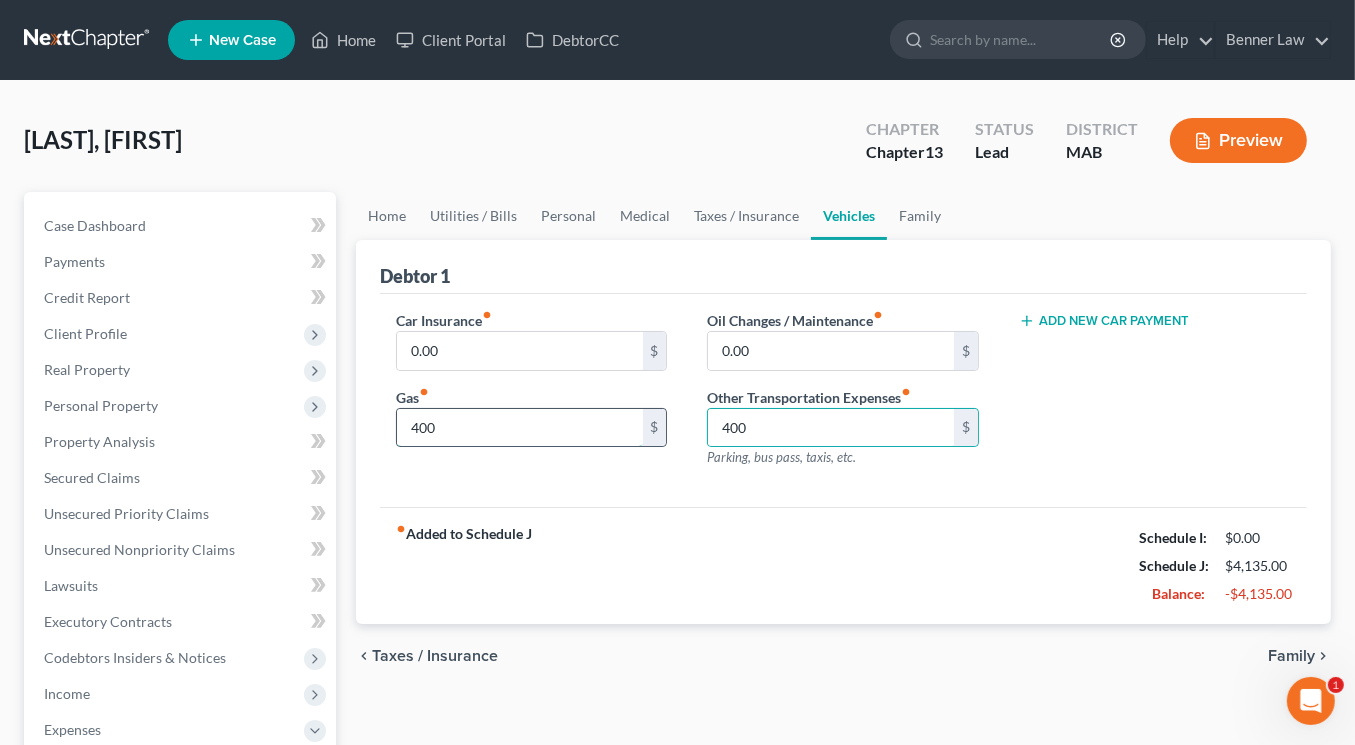 click on "400" at bounding box center [520, 428] 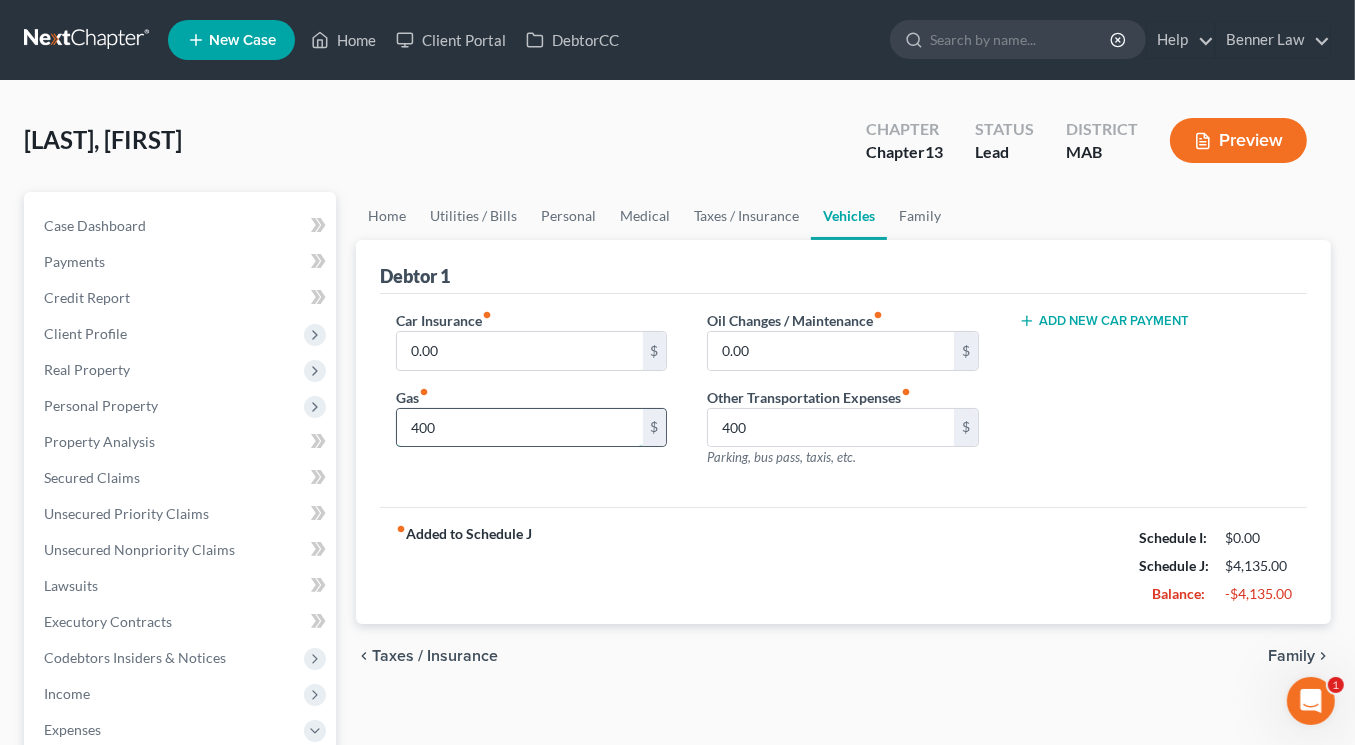 type 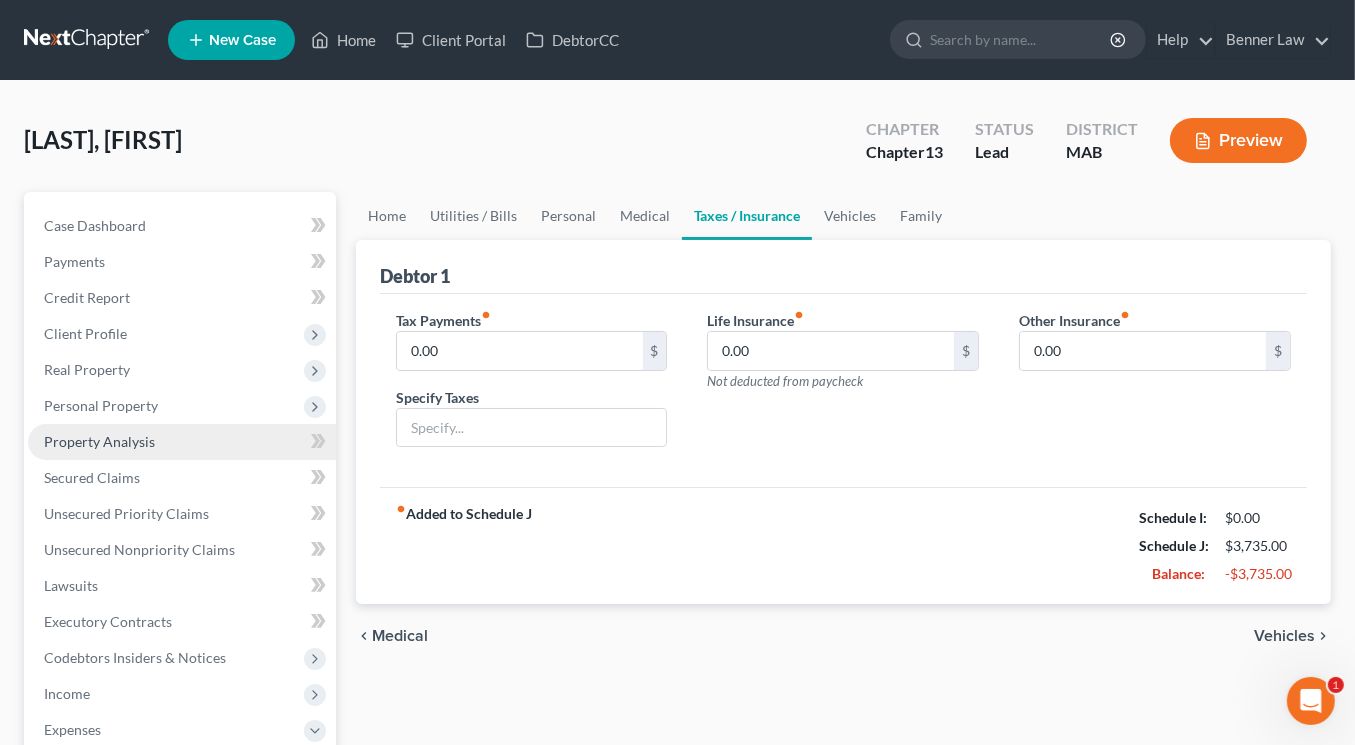 drag, startPoint x: 373, startPoint y: 527, endPoint x: 245, endPoint y: 527, distance: 128 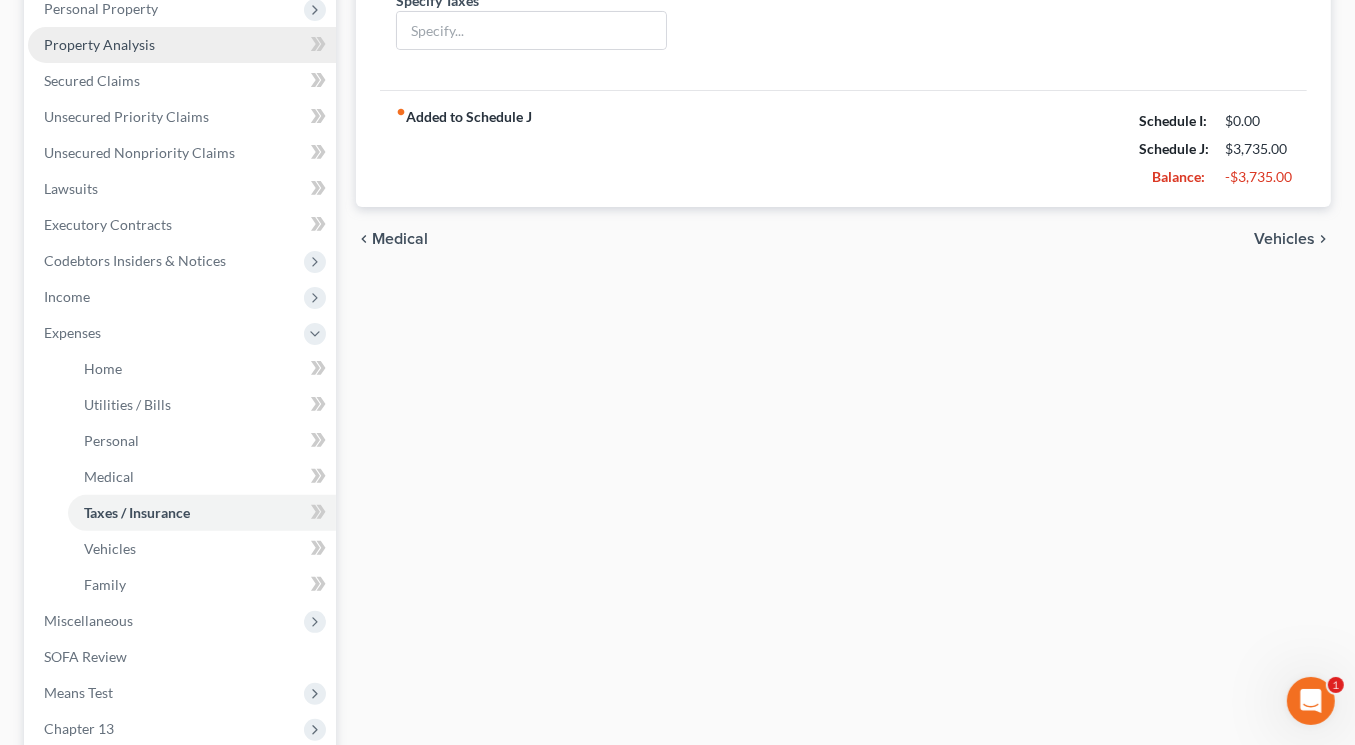 scroll, scrollTop: 412, scrollLeft: 0, axis: vertical 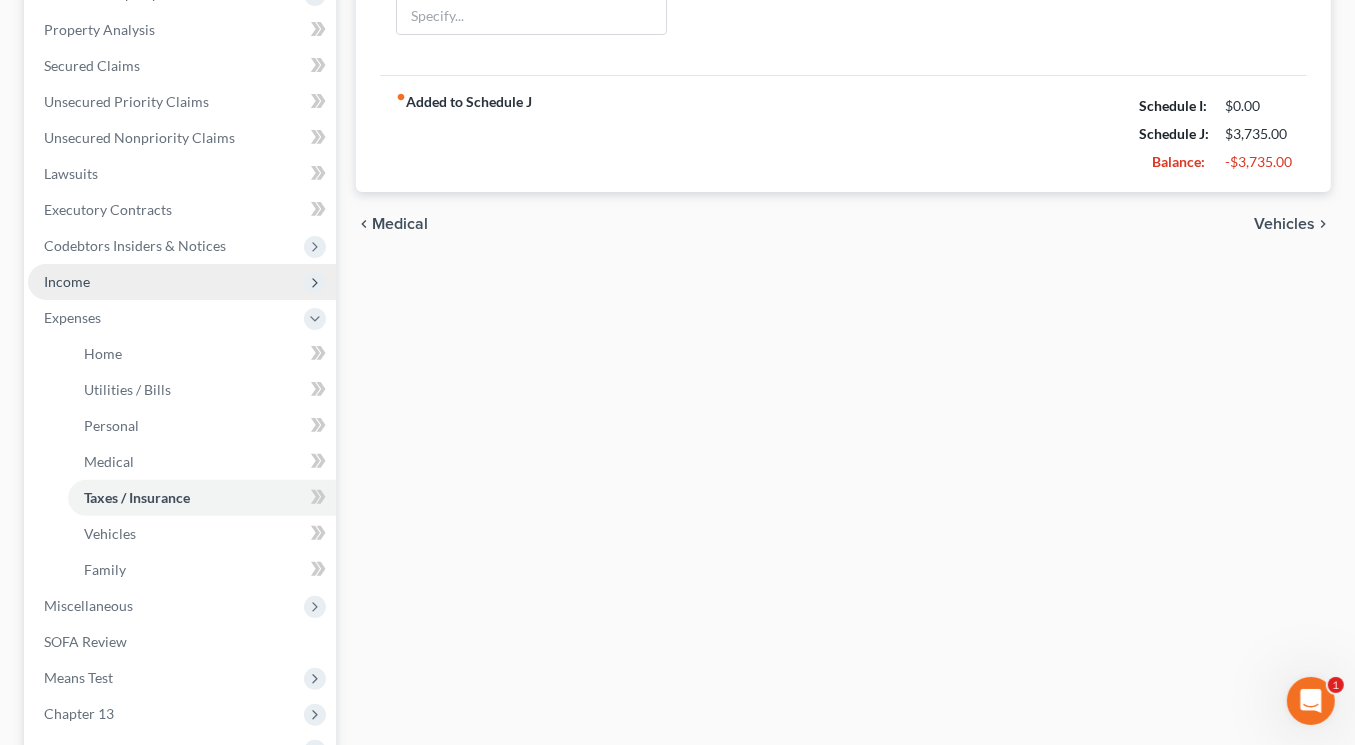 click on "Income" at bounding box center [67, 281] 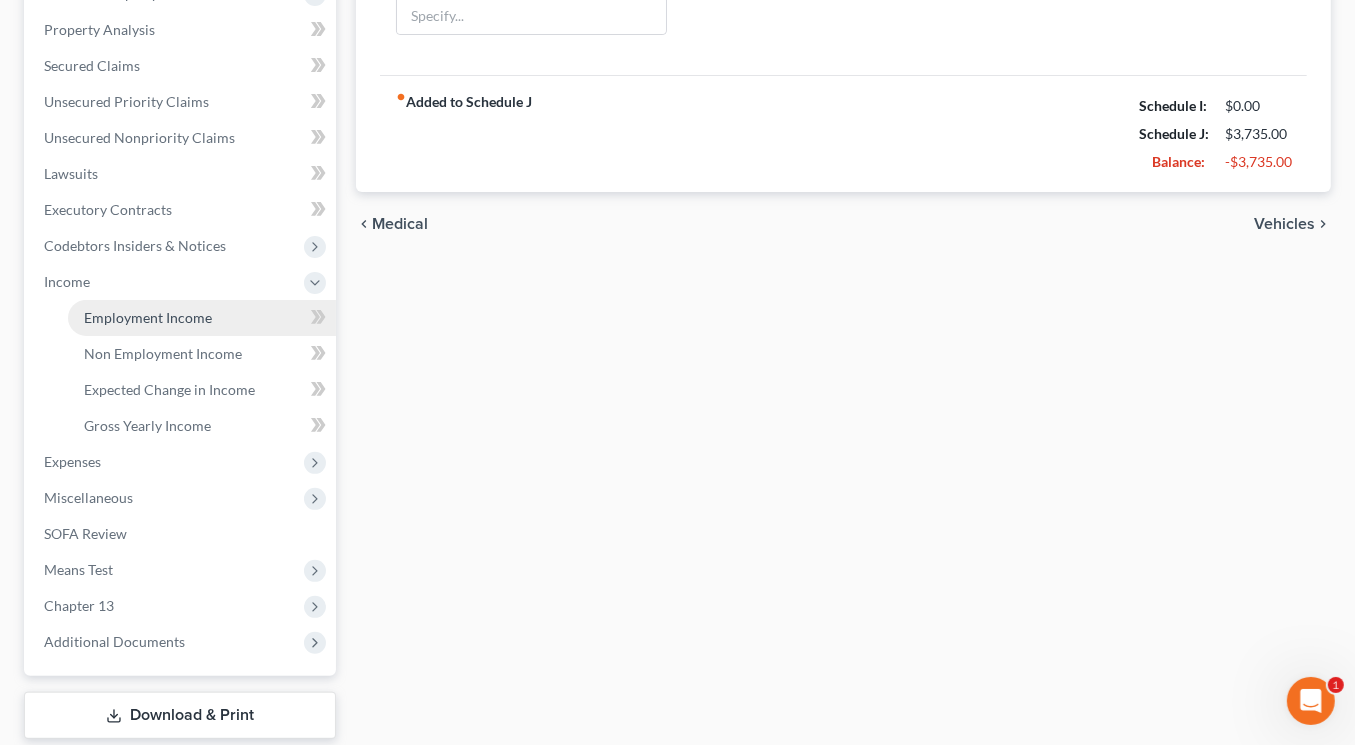click on "Employment Income" at bounding box center [148, 317] 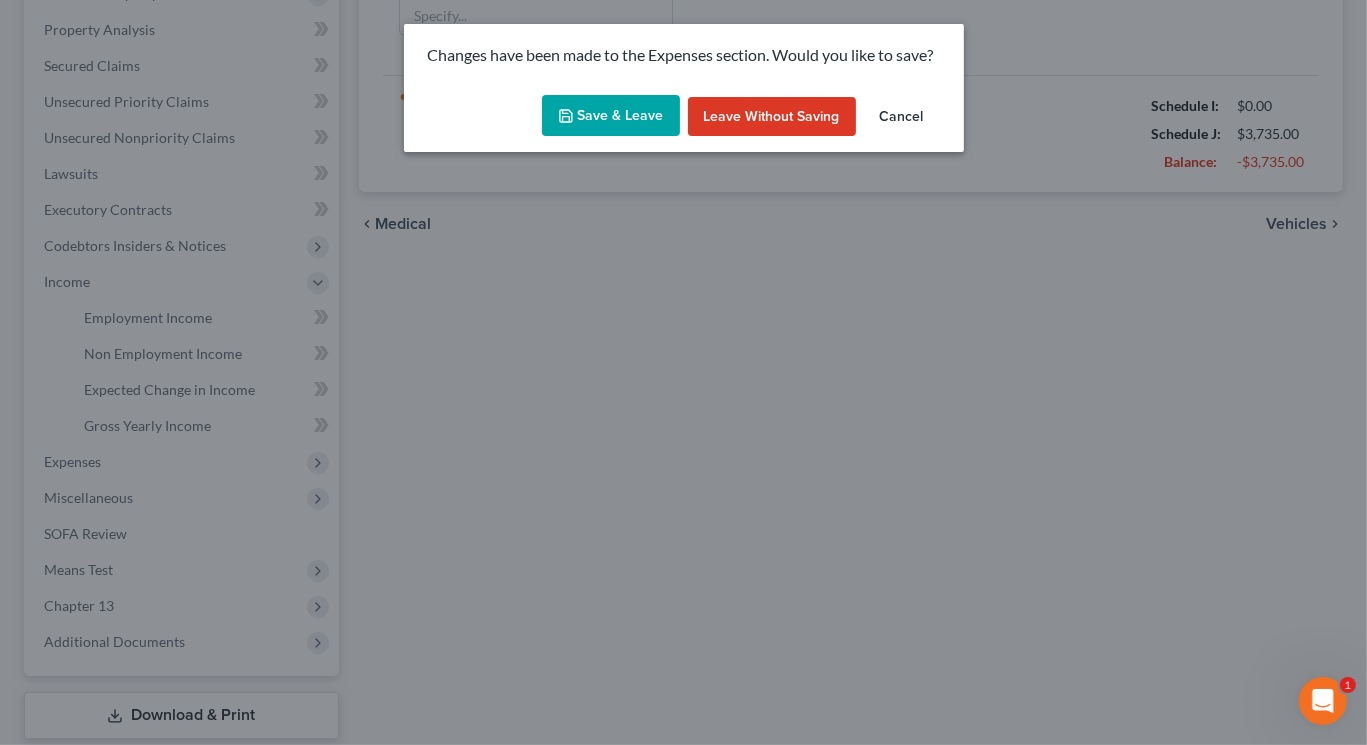 click on "Save & Leave" at bounding box center (611, 116) 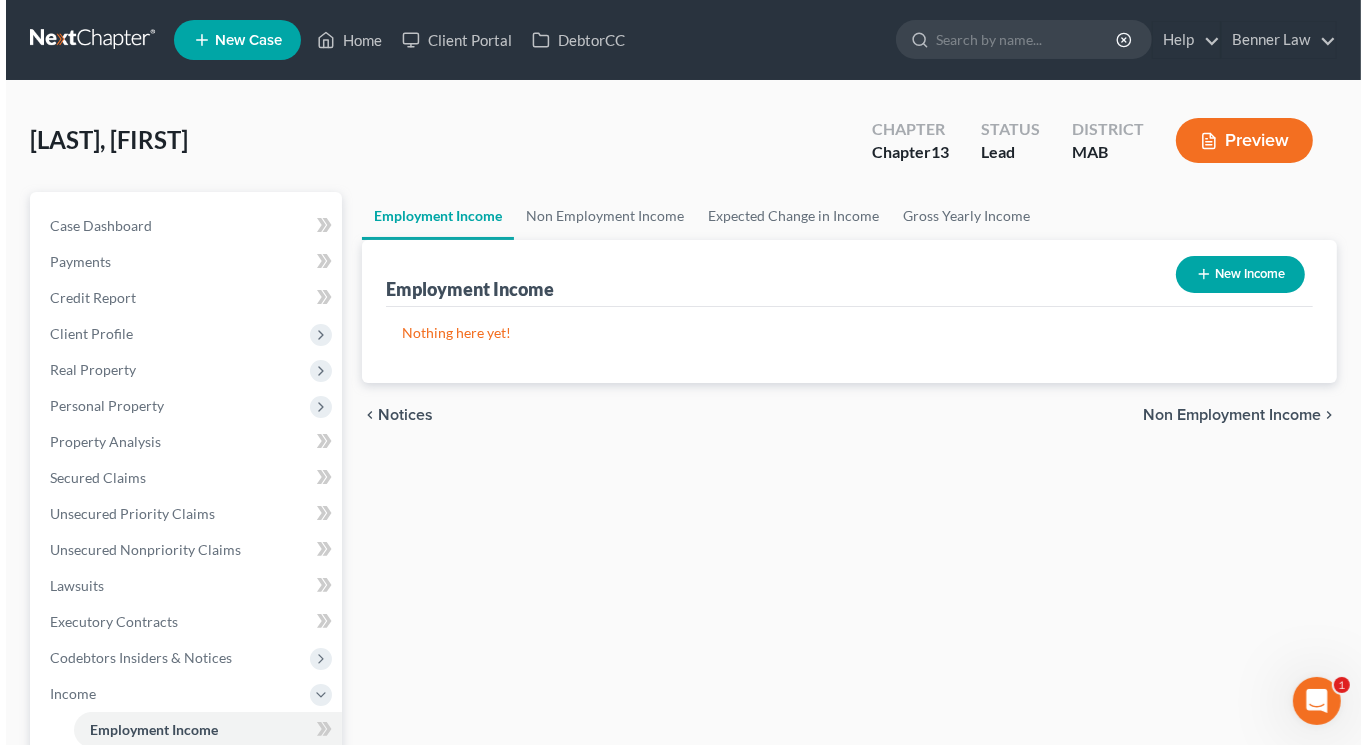 scroll, scrollTop: 0, scrollLeft: 0, axis: both 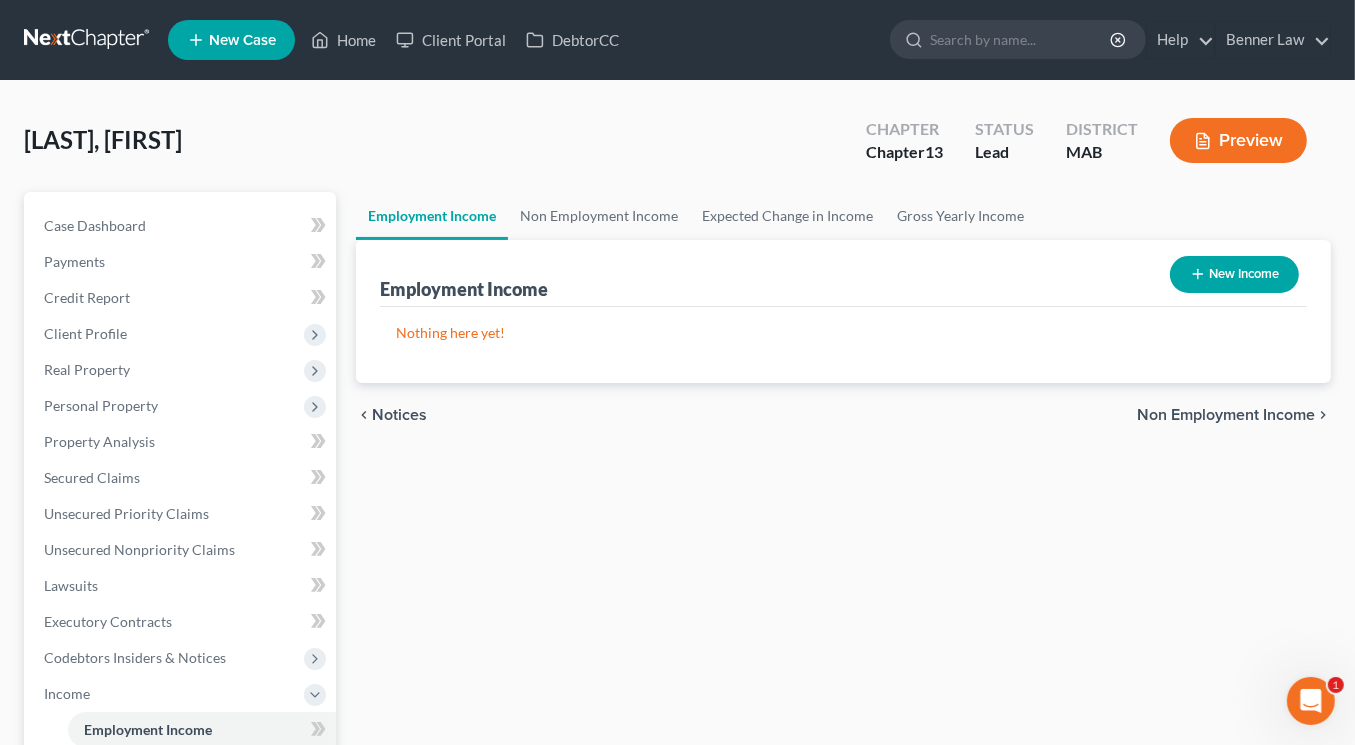 click on "New Income" at bounding box center (1234, 274) 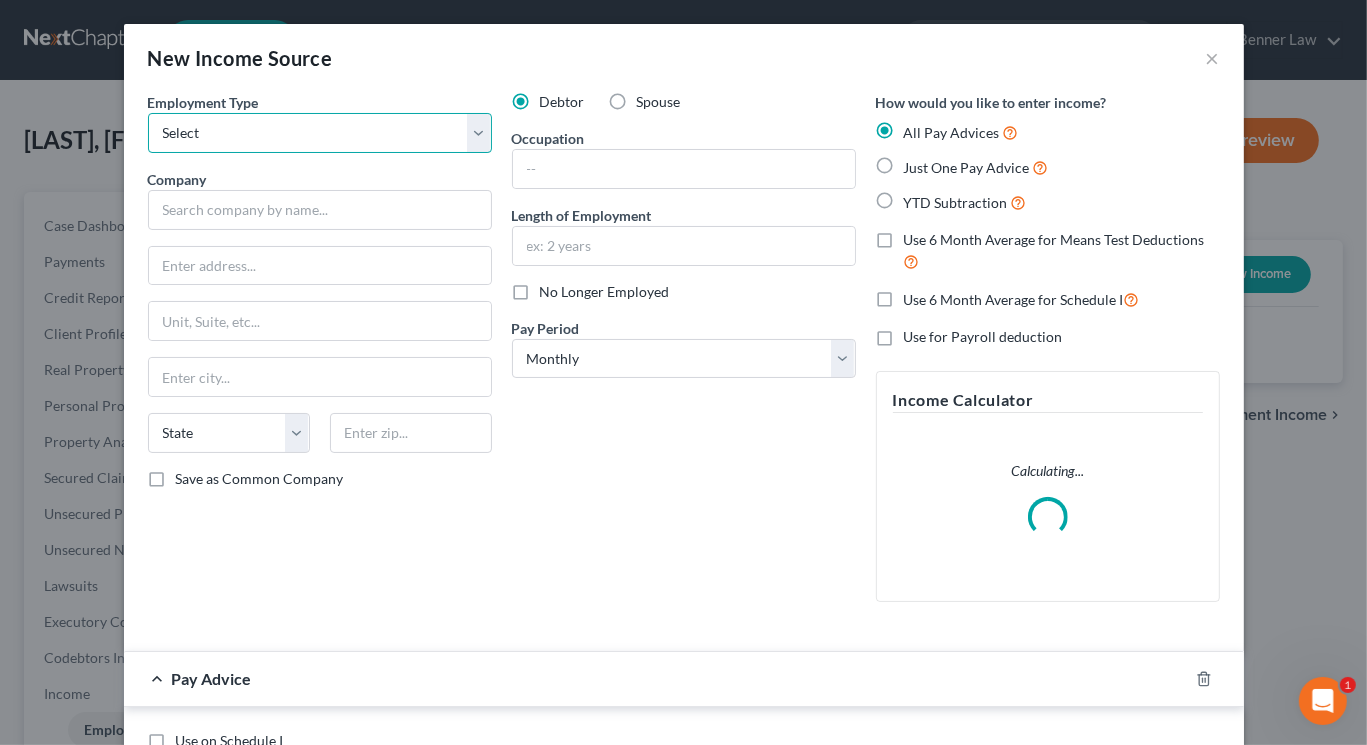 click on "Select Full or Part Time Employment Self Employment" at bounding box center [320, 133] 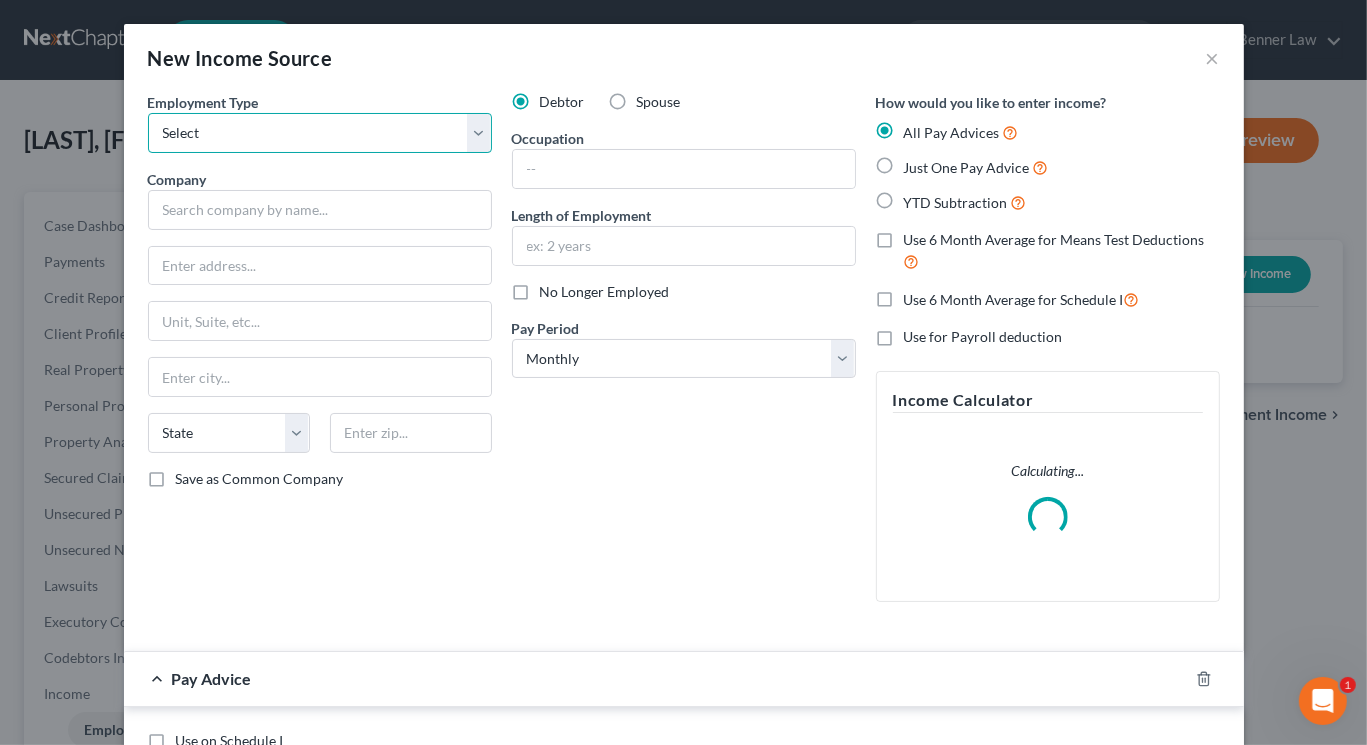 select on "0" 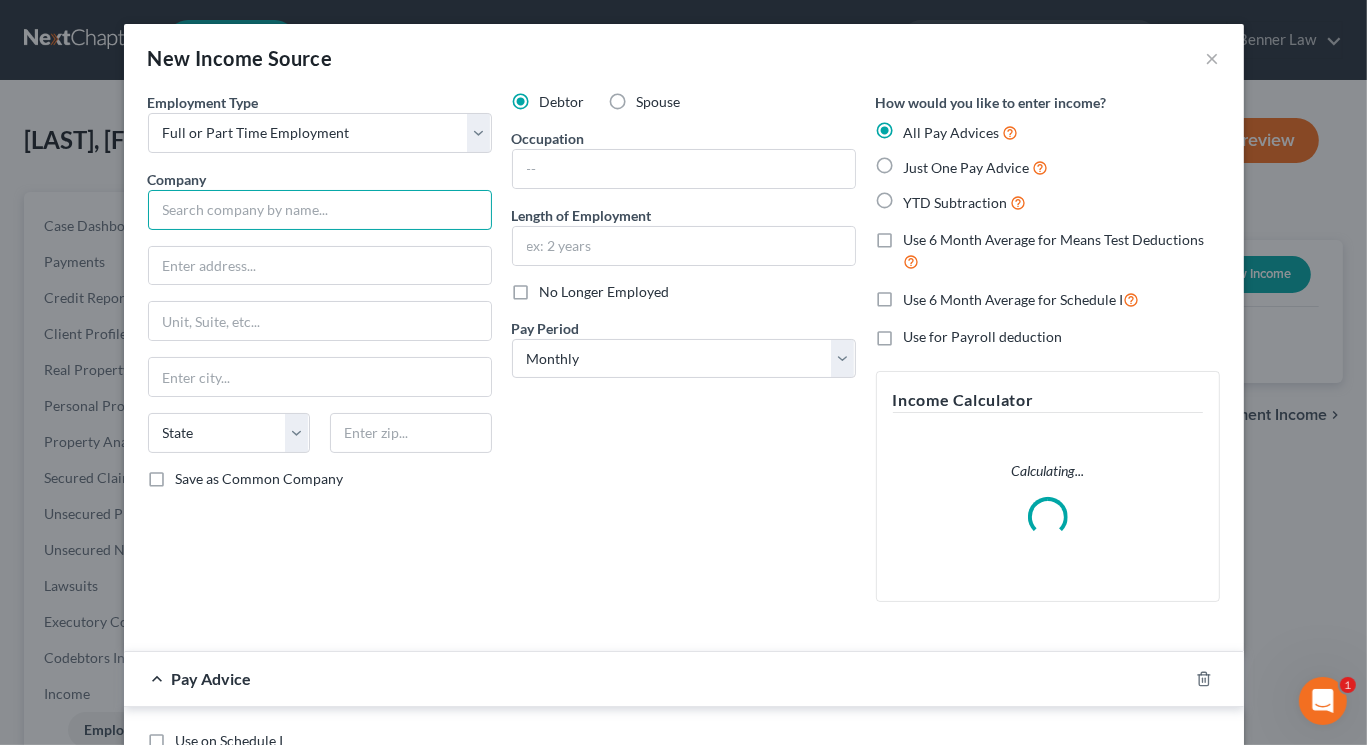 click at bounding box center [320, 210] 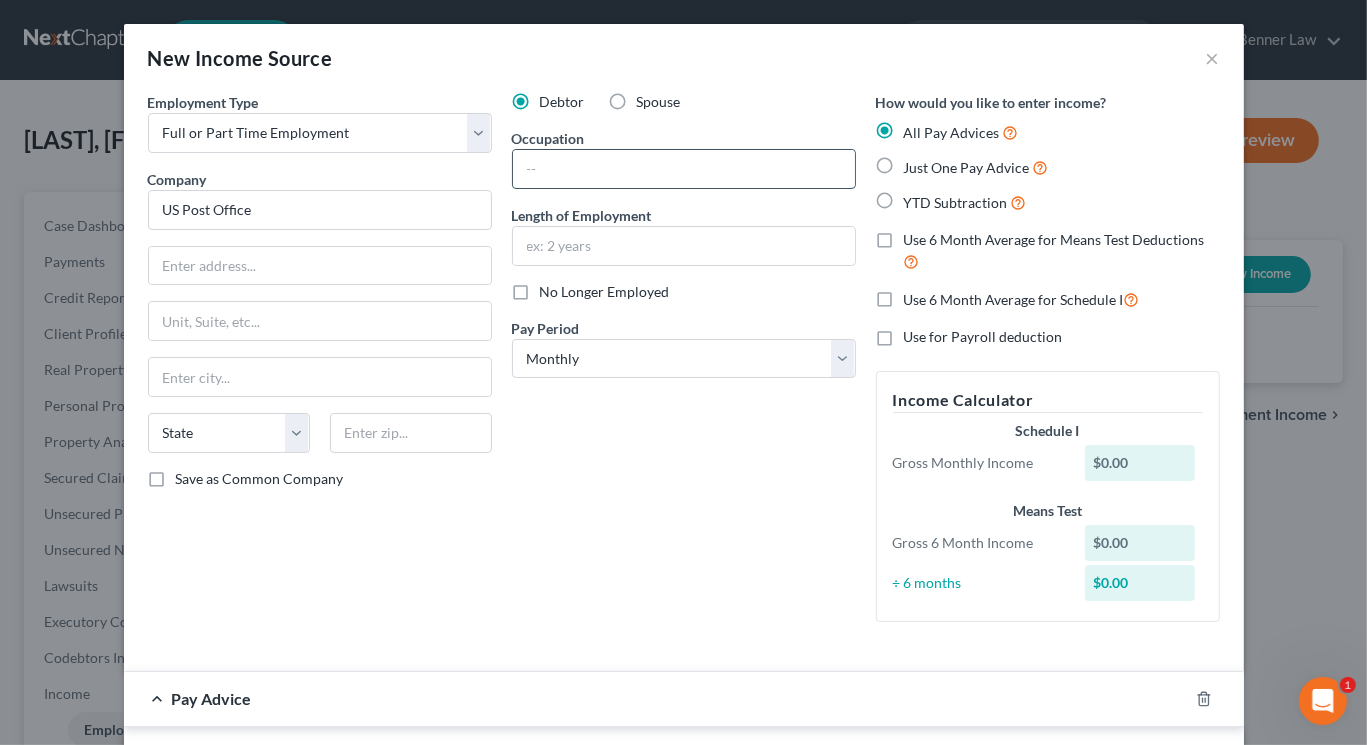 click at bounding box center (684, 169) 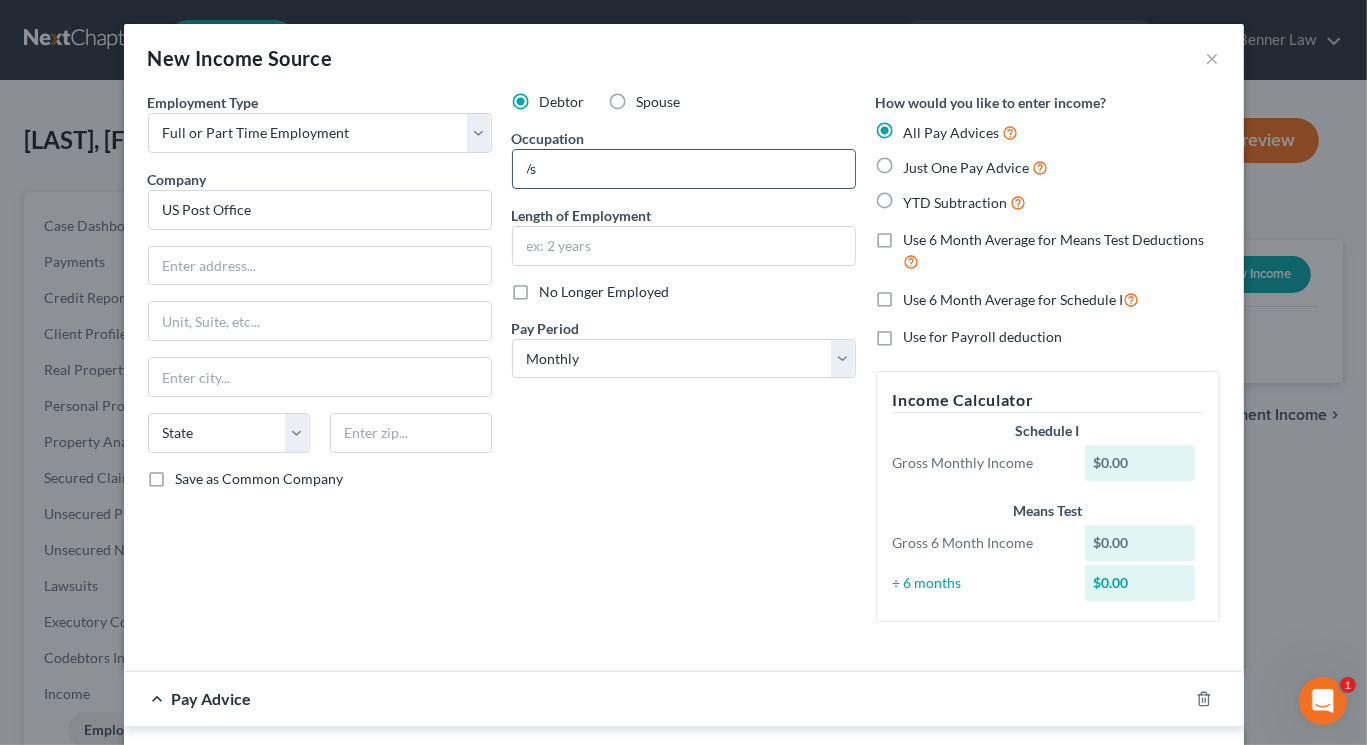 type on "/" 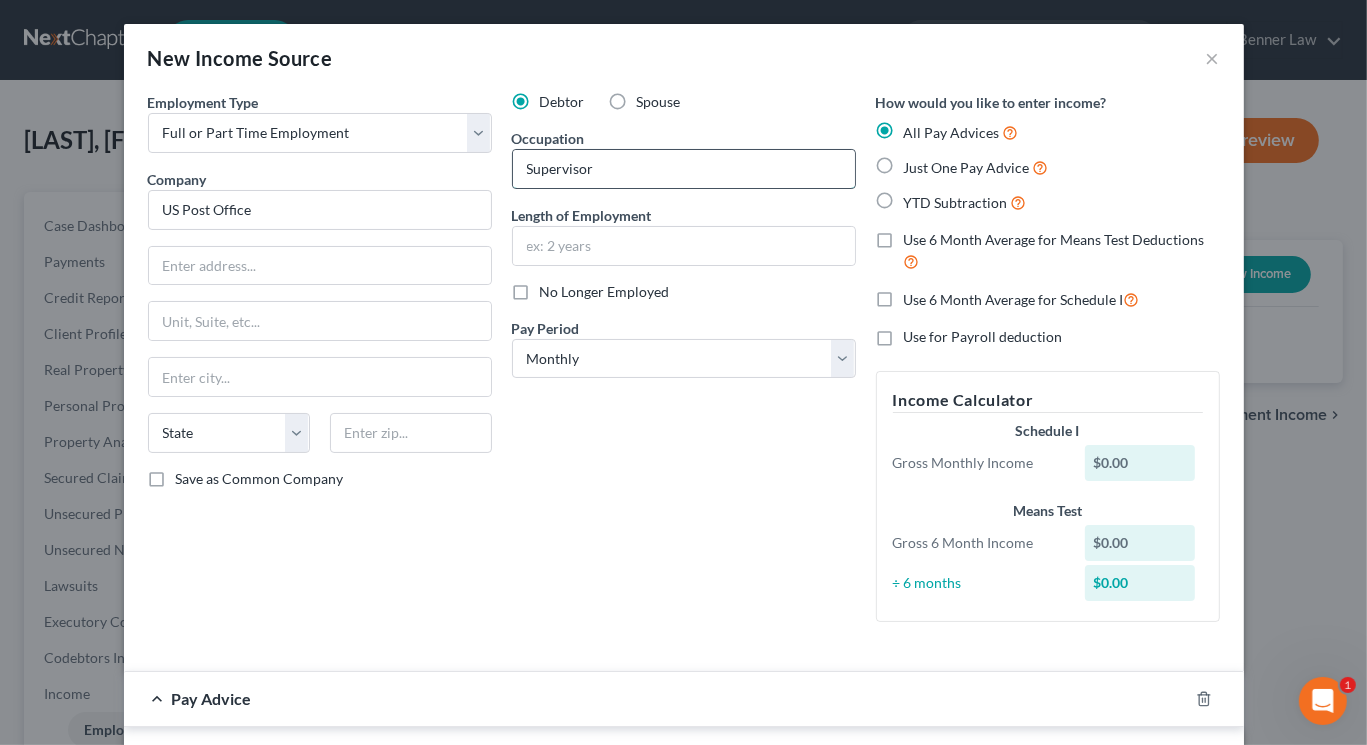type on "Supervisor" 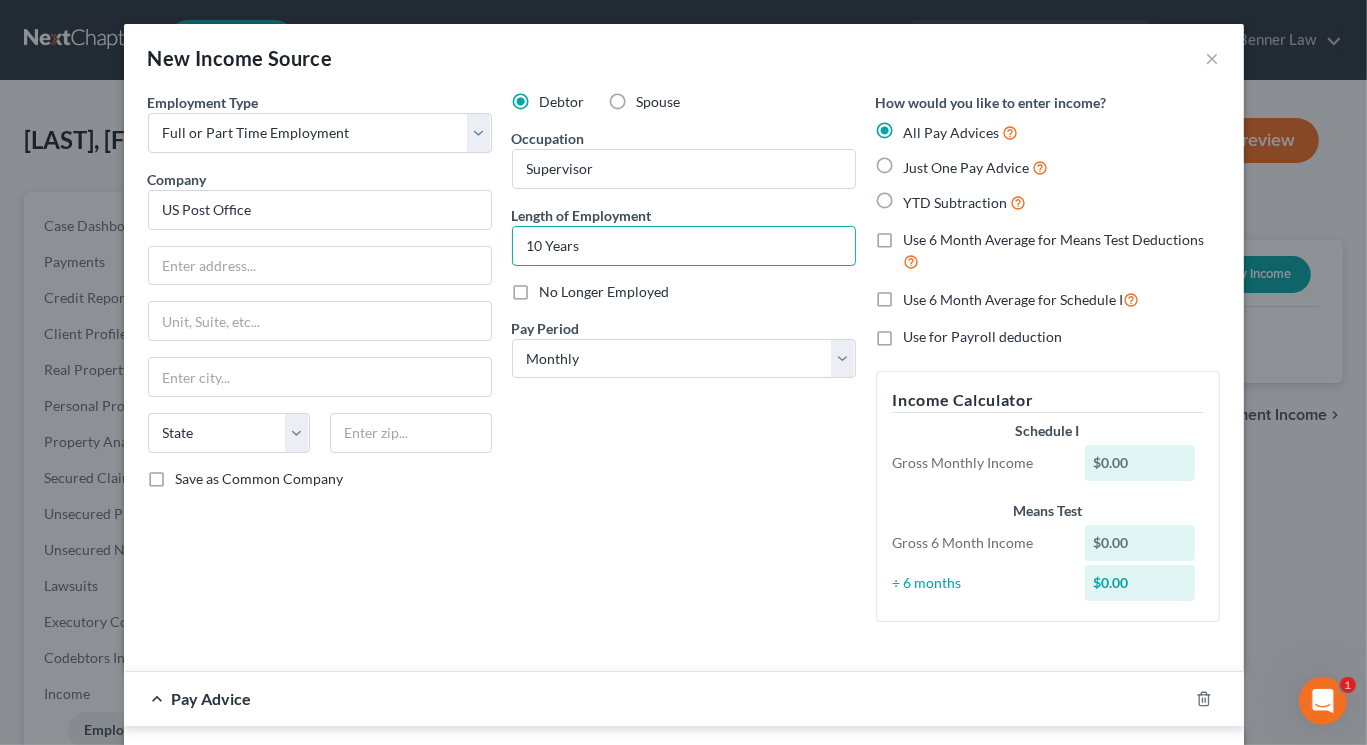 type on "10 Years" 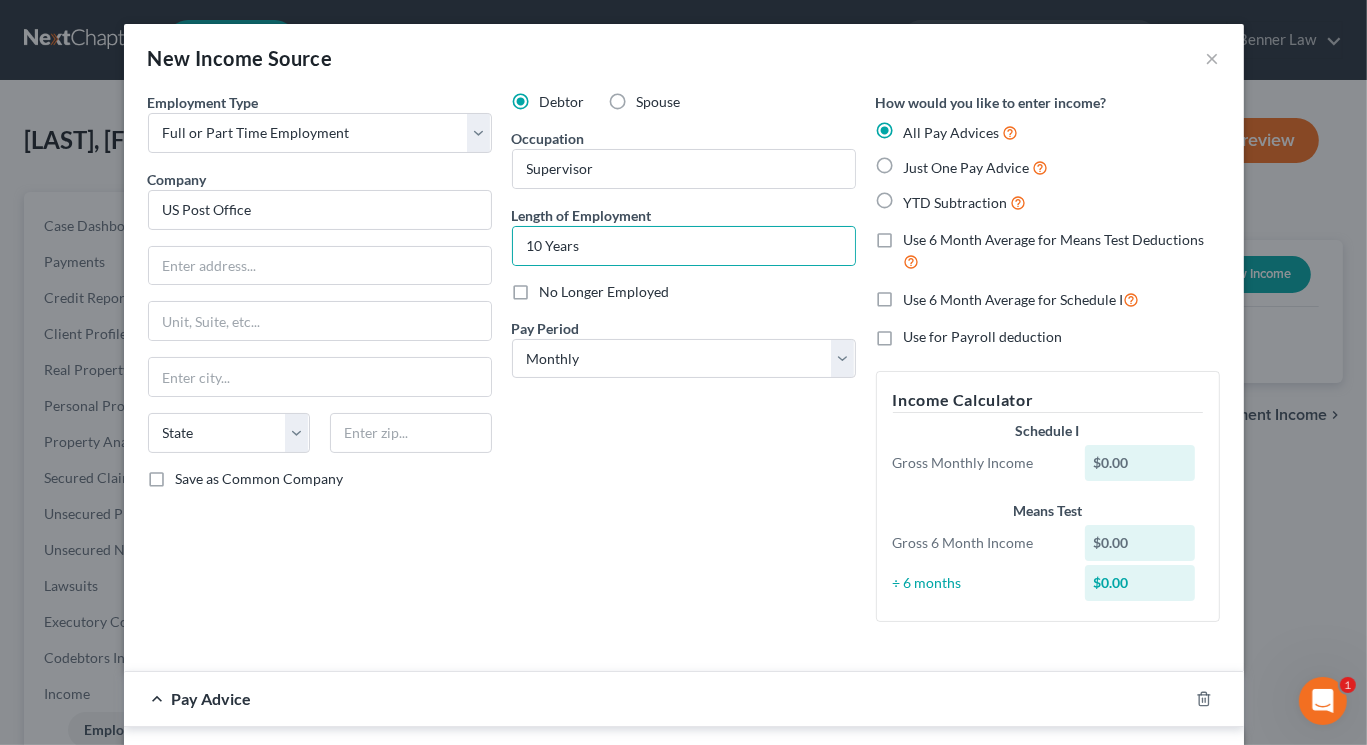click on "Just One Pay Advice" at bounding box center (976, 167) 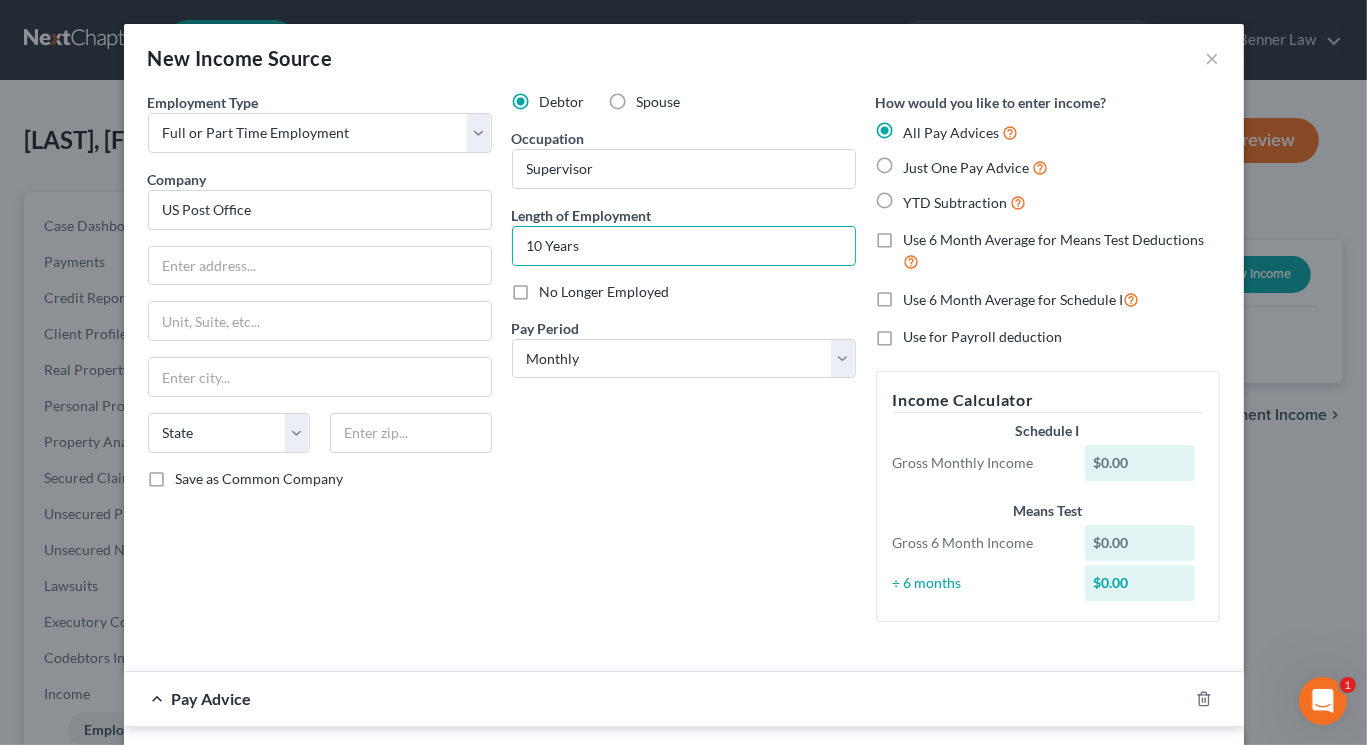 radio on "true" 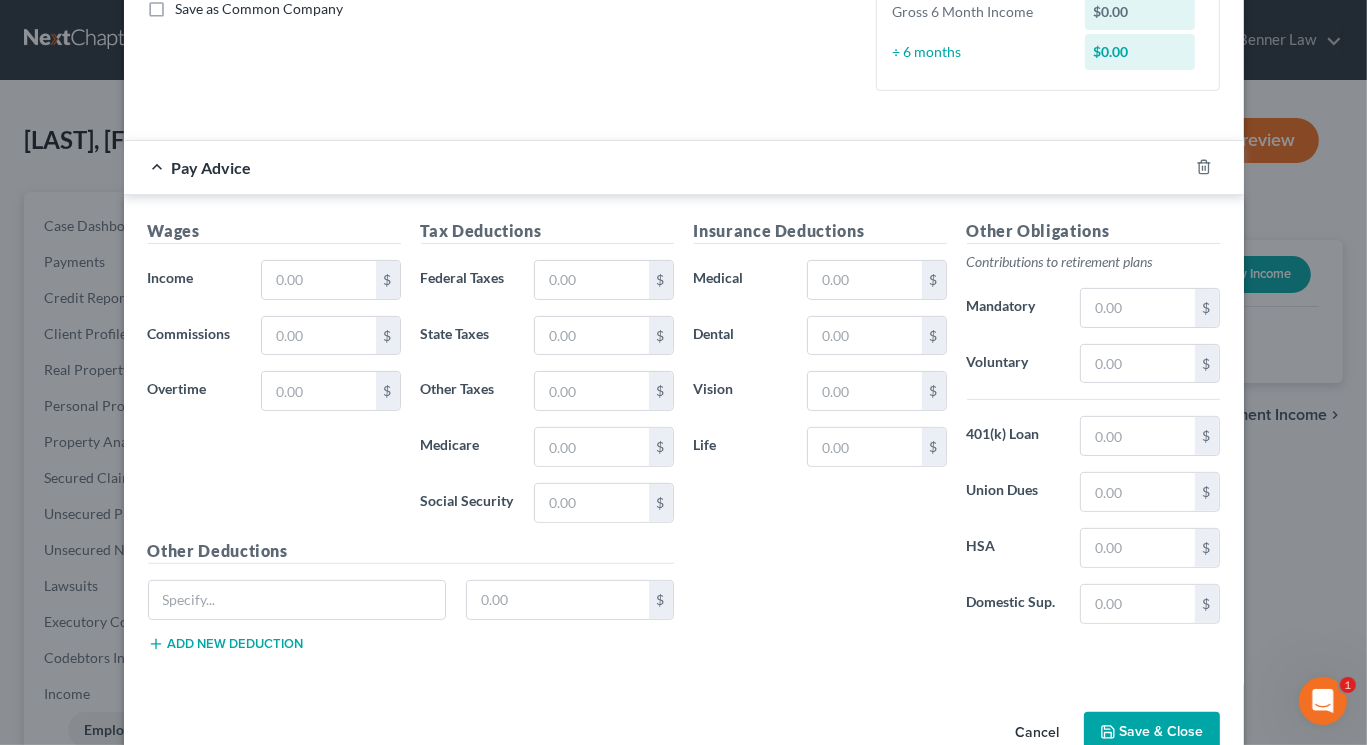 scroll, scrollTop: 496, scrollLeft: 0, axis: vertical 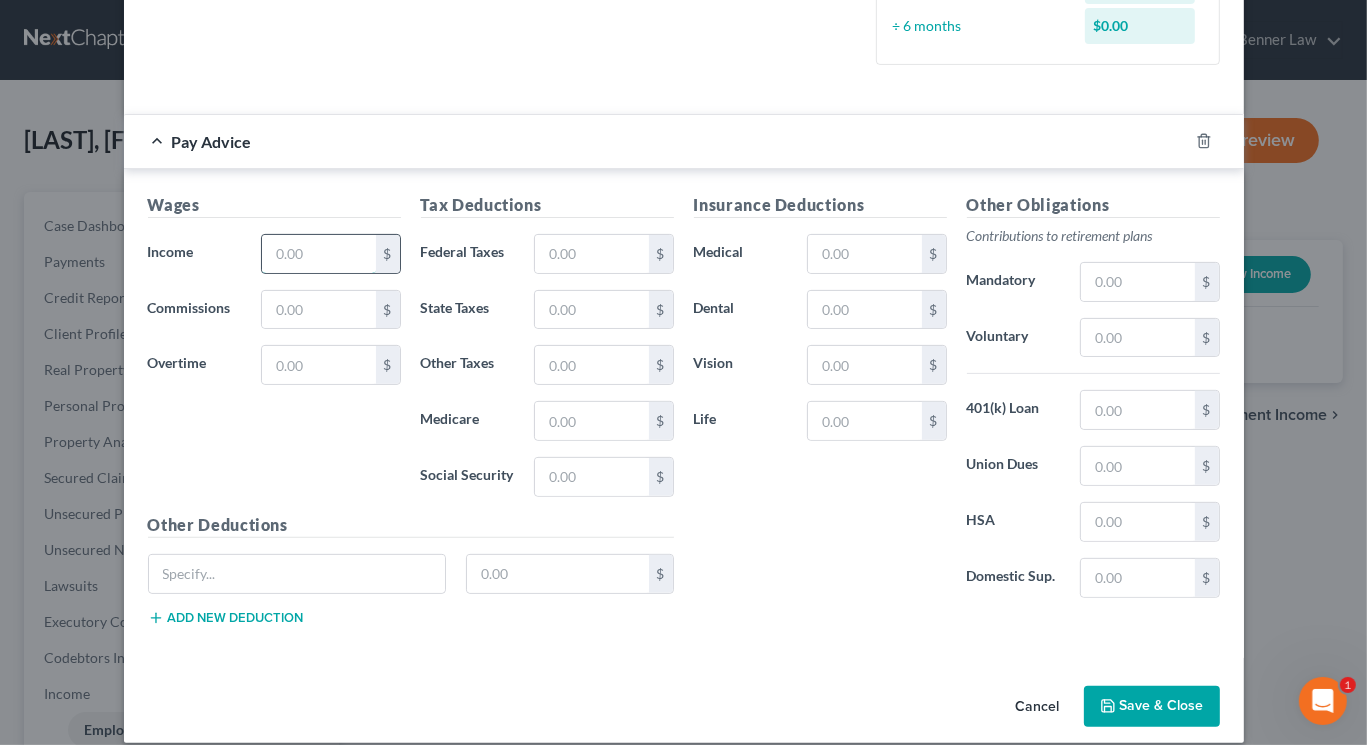 click at bounding box center [318, 254] 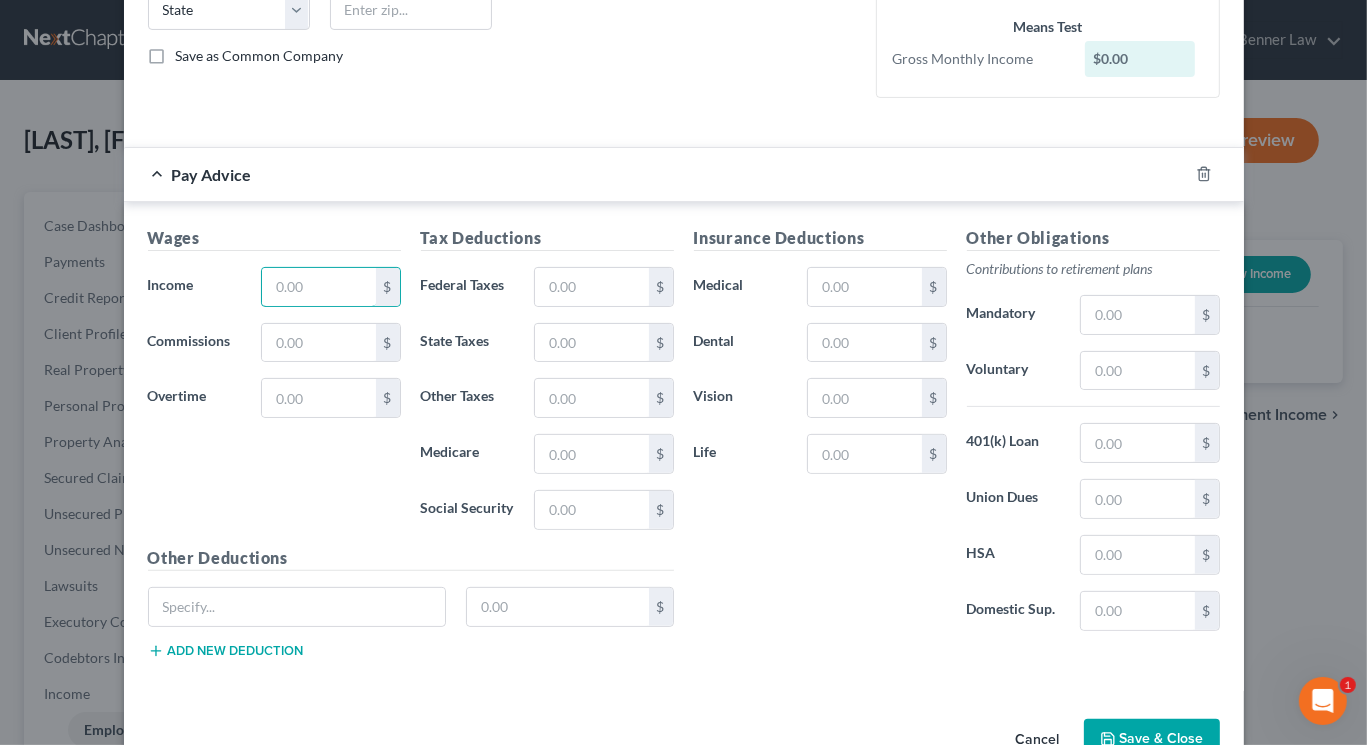 scroll, scrollTop: 435, scrollLeft: 0, axis: vertical 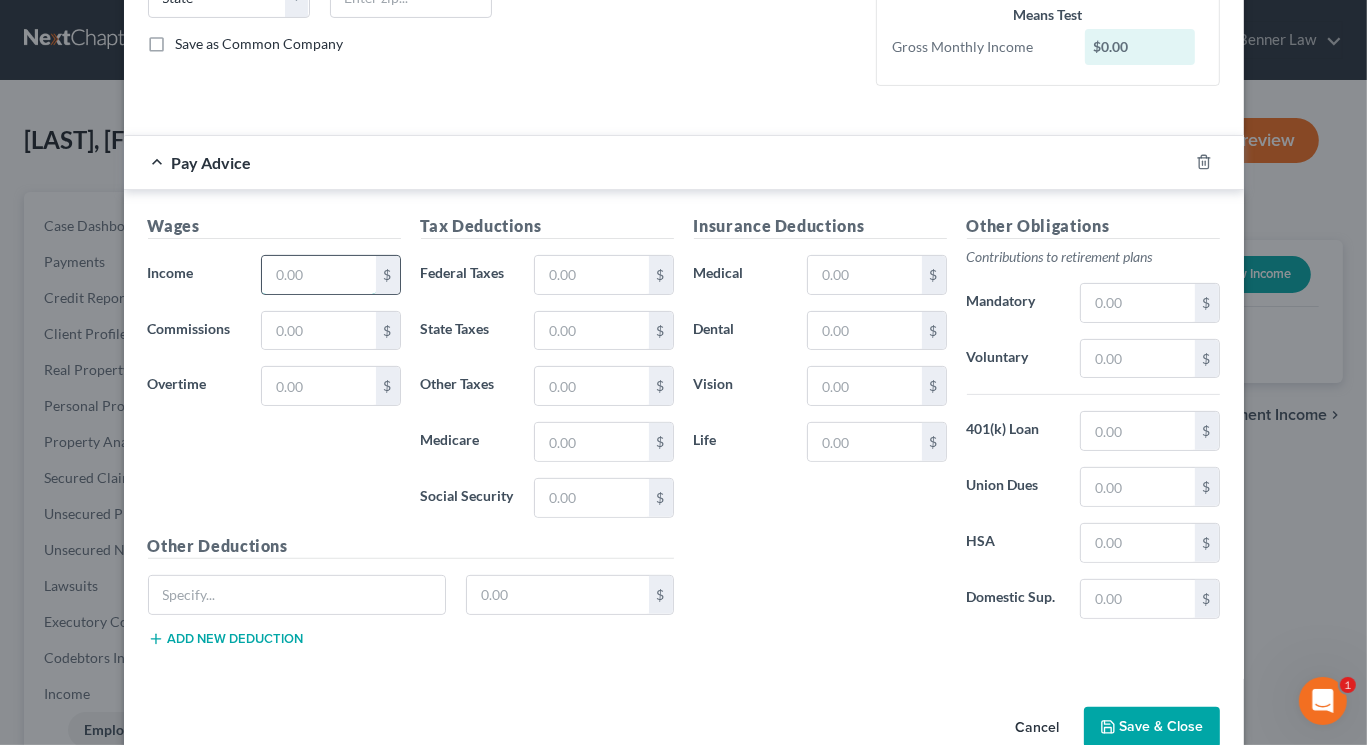 click at bounding box center [318, 275] 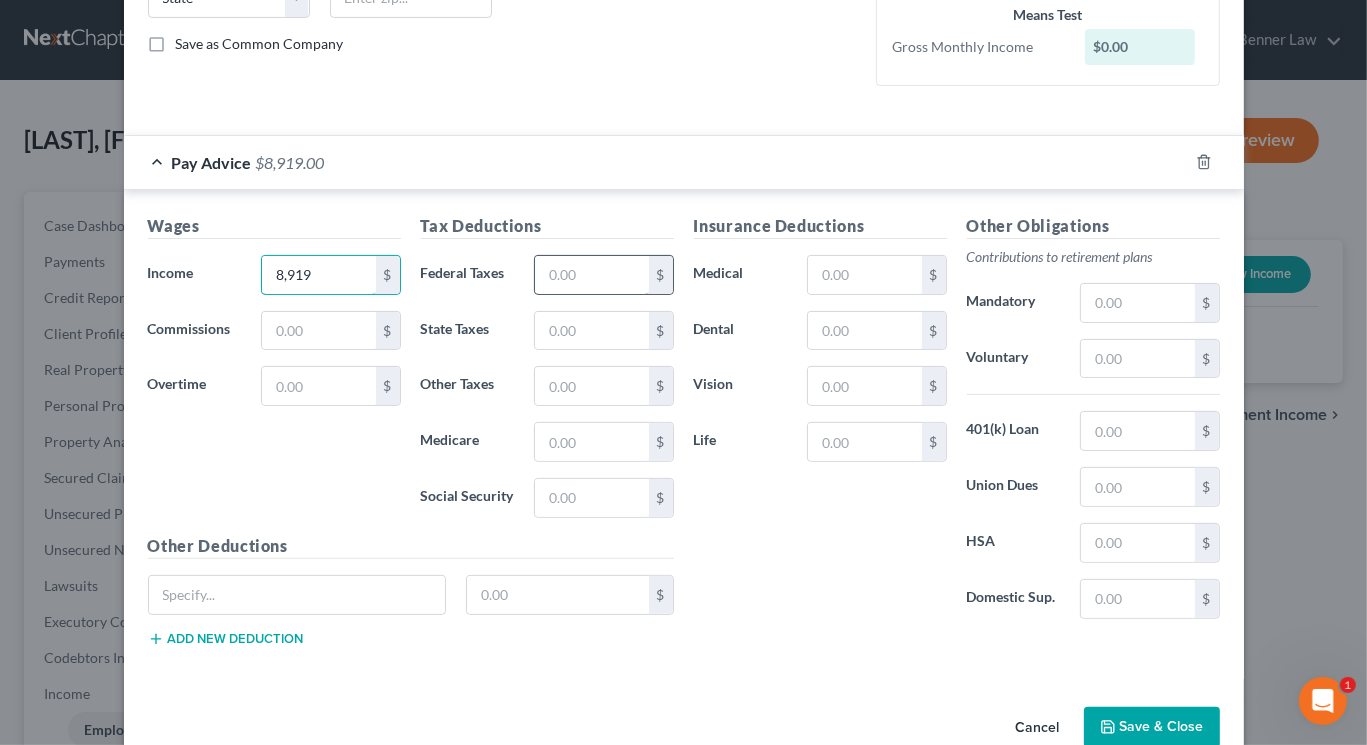 type on "8,919" 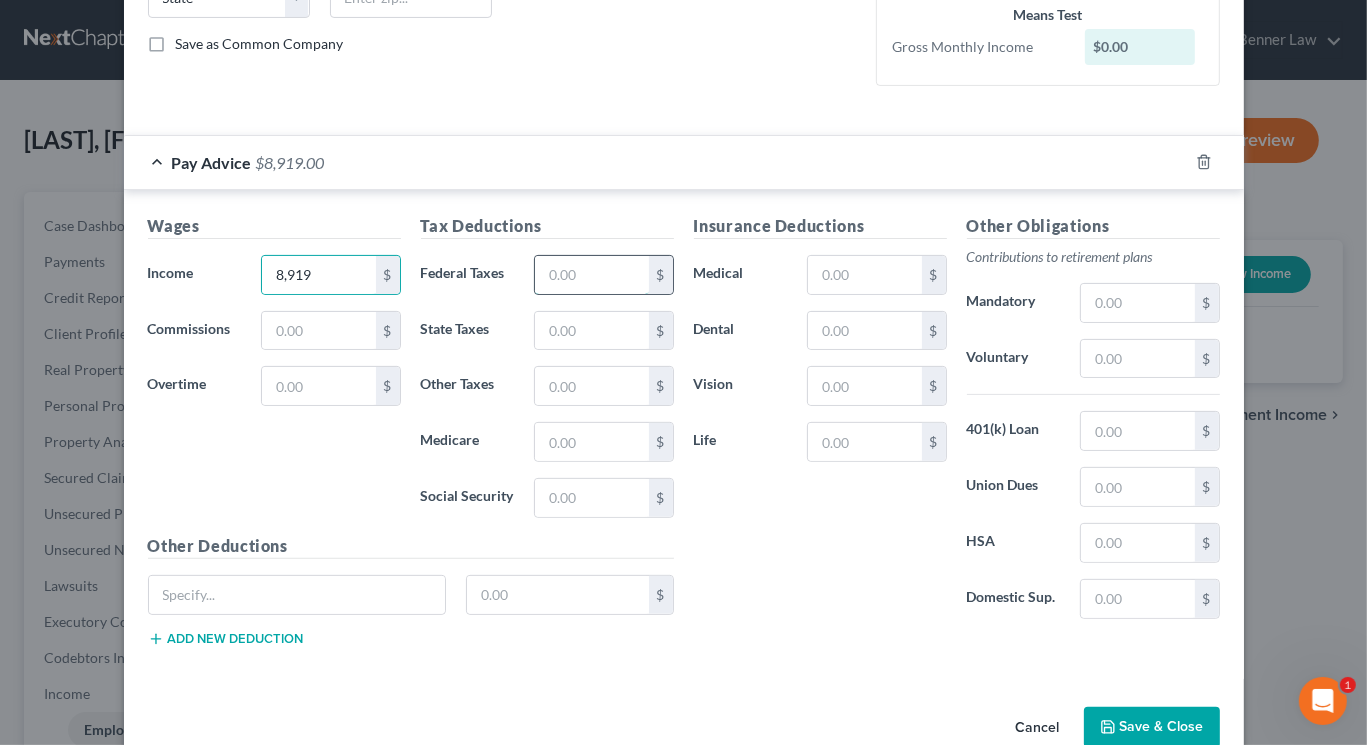click at bounding box center [591, 275] 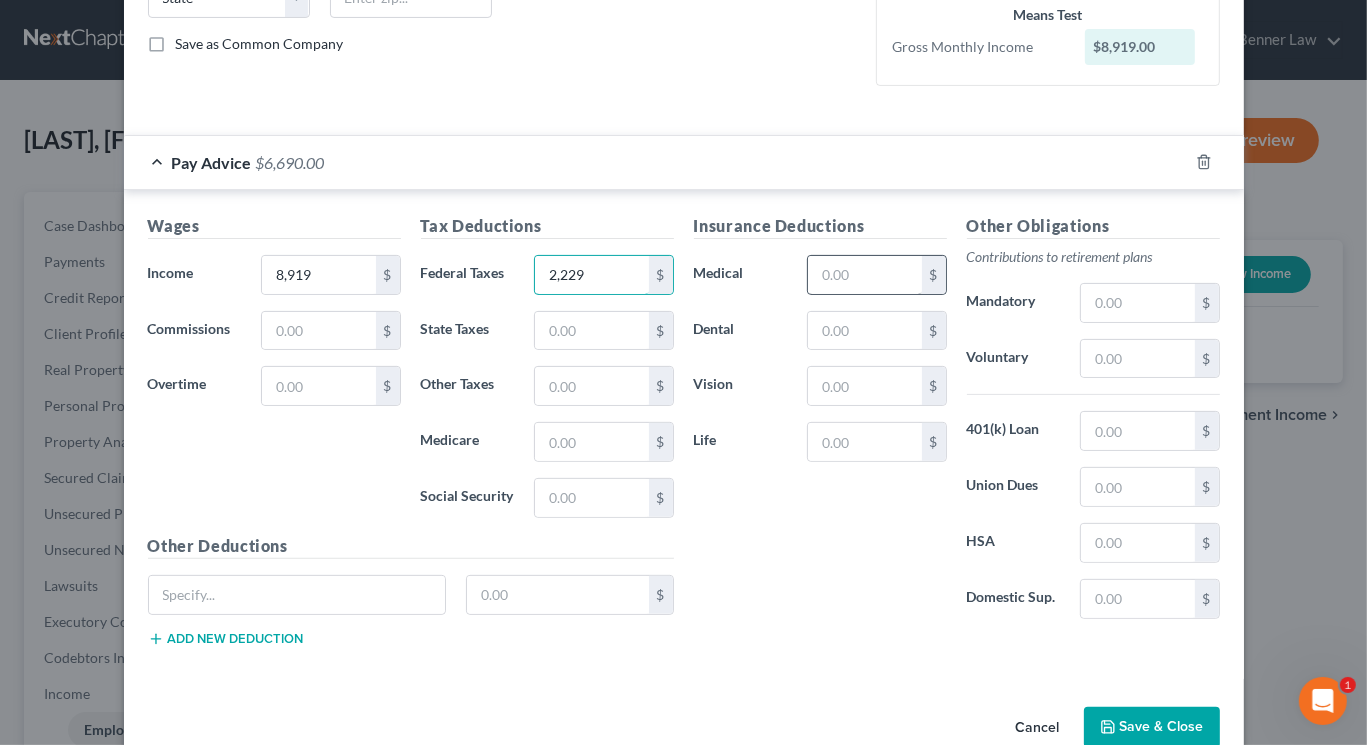 type on "2,229" 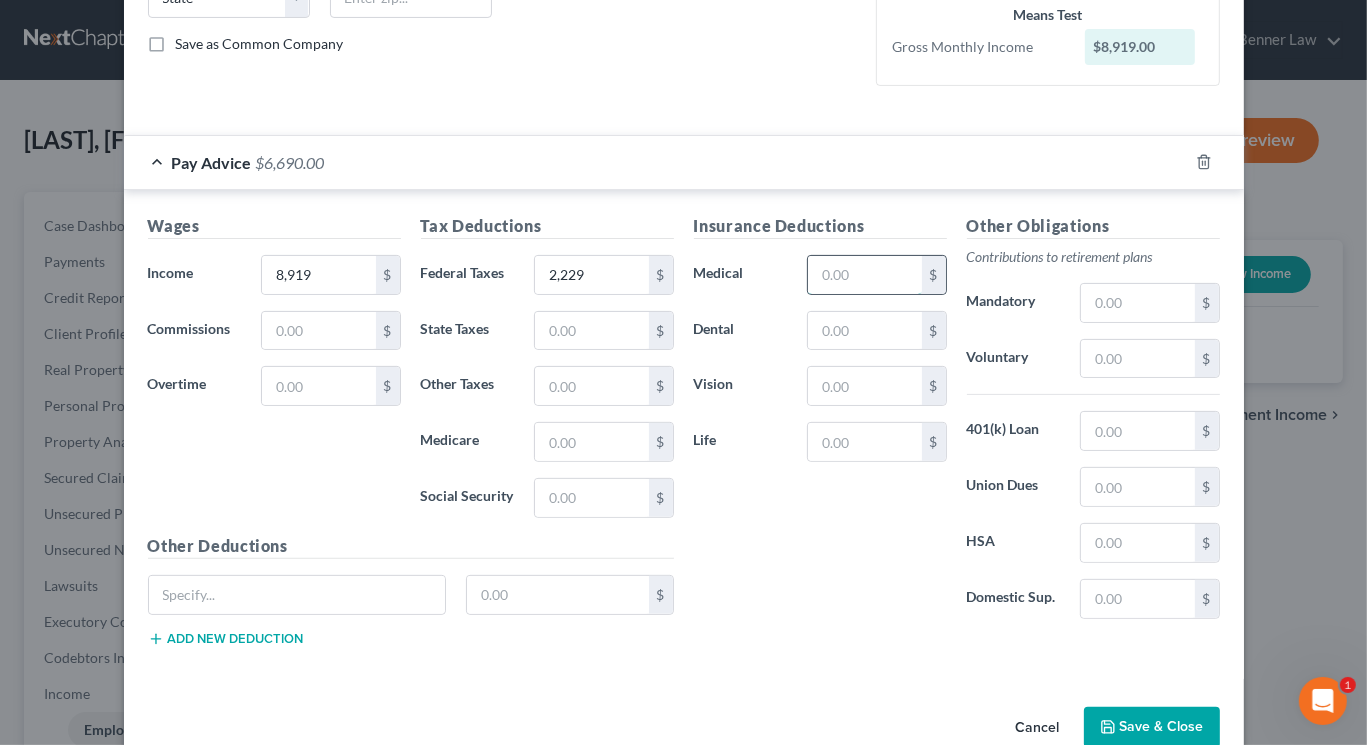 click at bounding box center (864, 275) 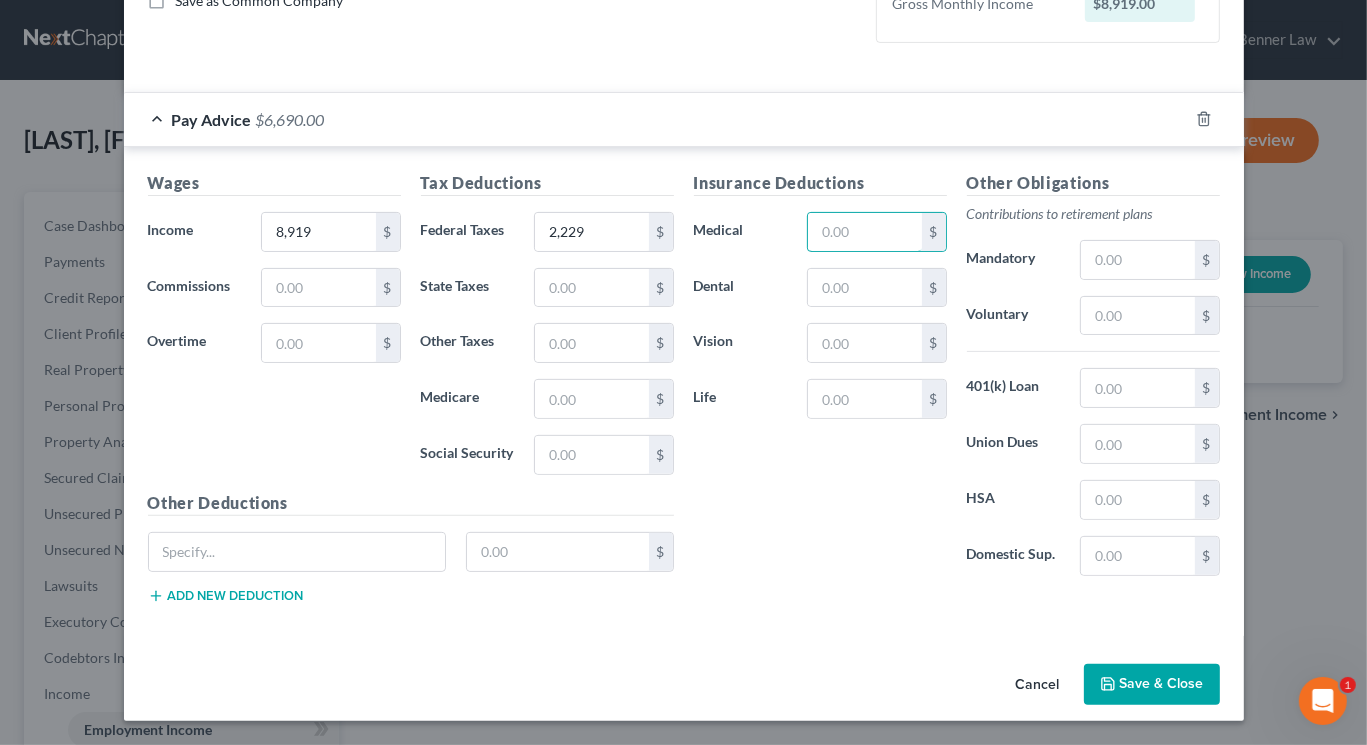 scroll, scrollTop: 760, scrollLeft: 0, axis: vertical 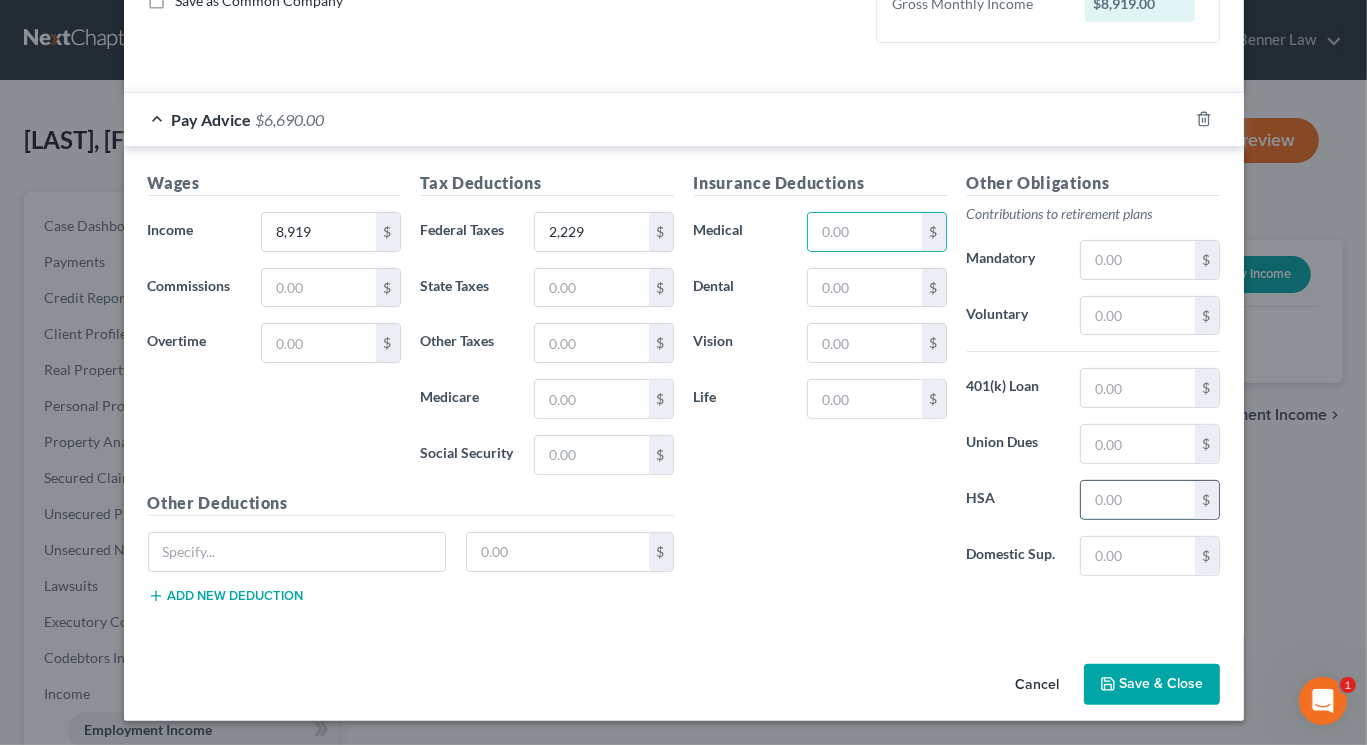 click at bounding box center (1137, 500) 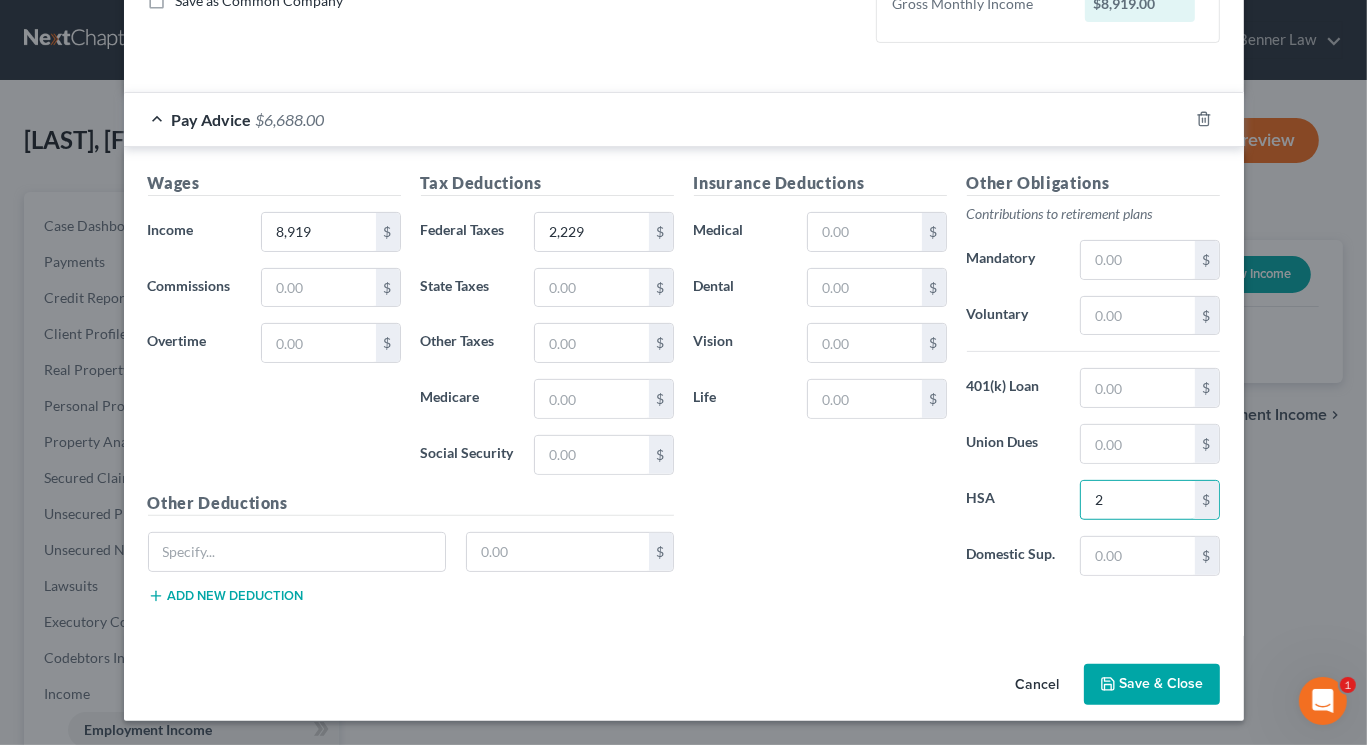 scroll, scrollTop: 796, scrollLeft: 0, axis: vertical 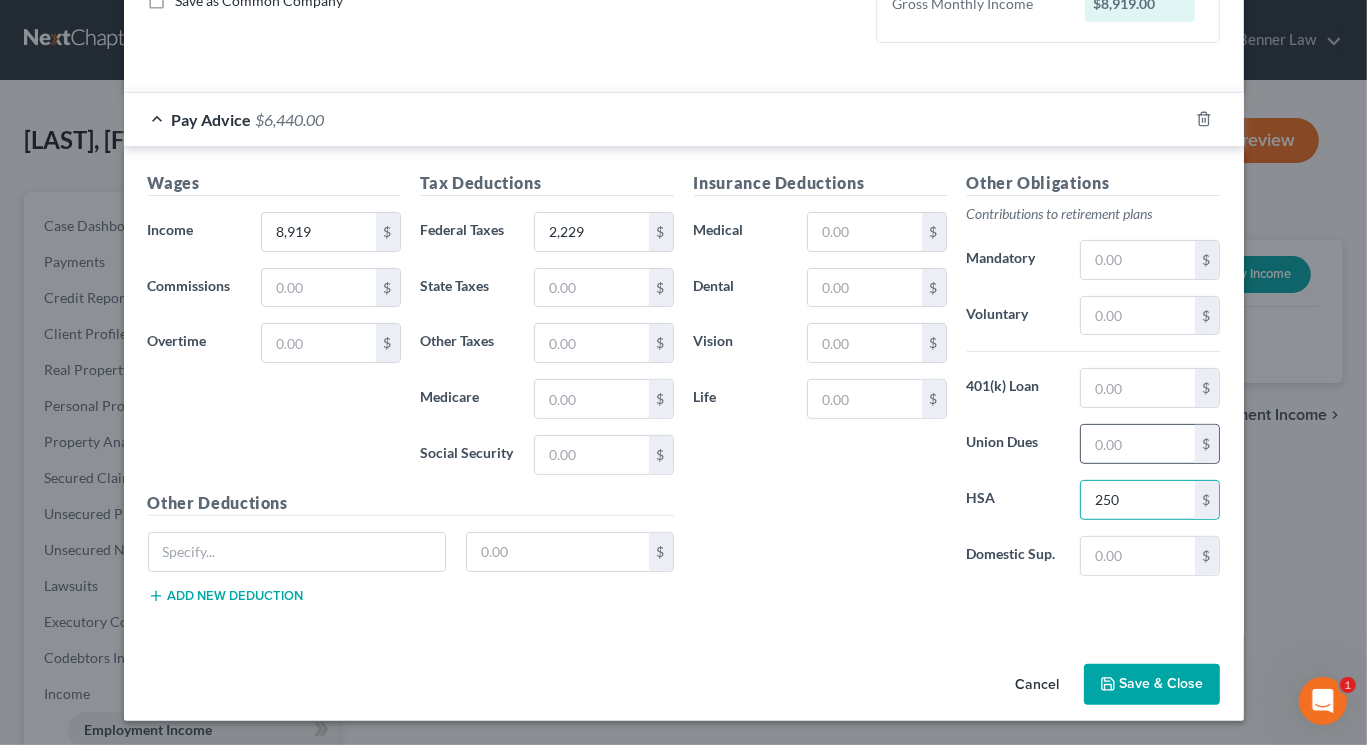 type on "250" 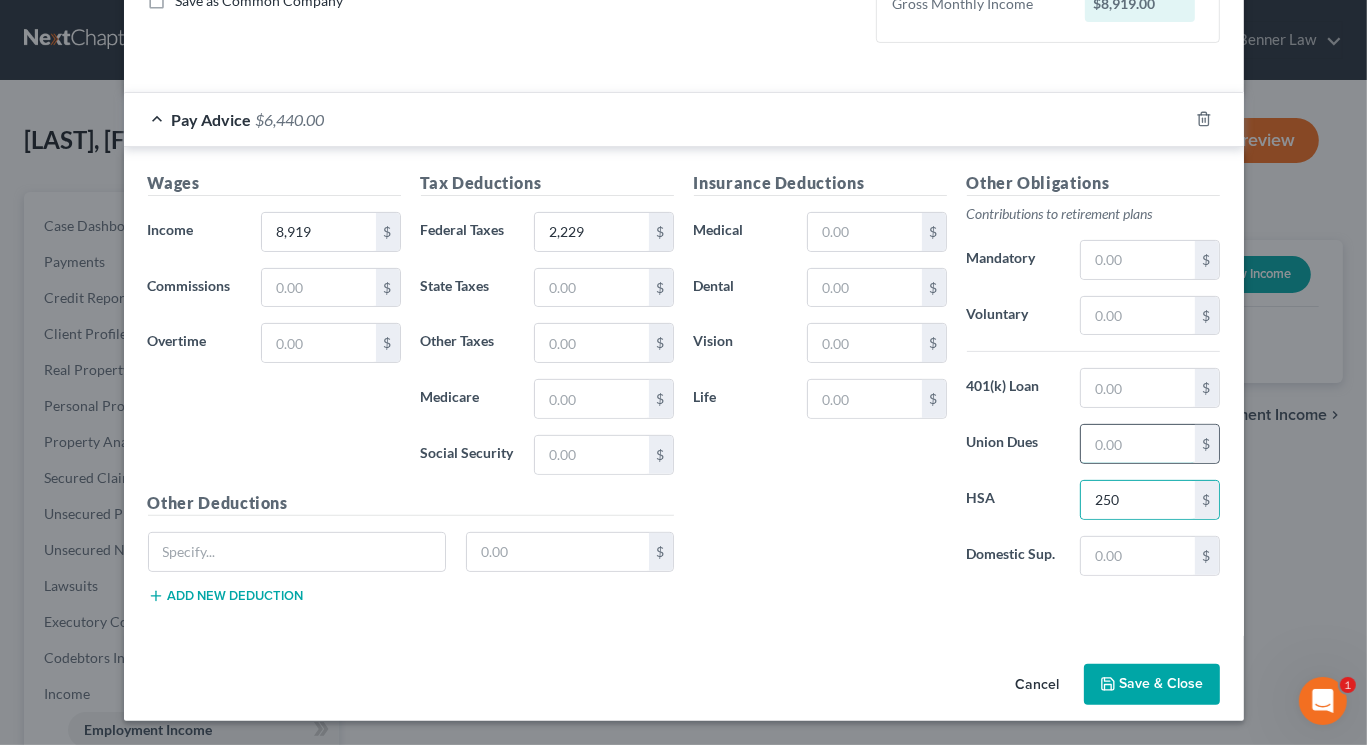 click at bounding box center (1137, 444) 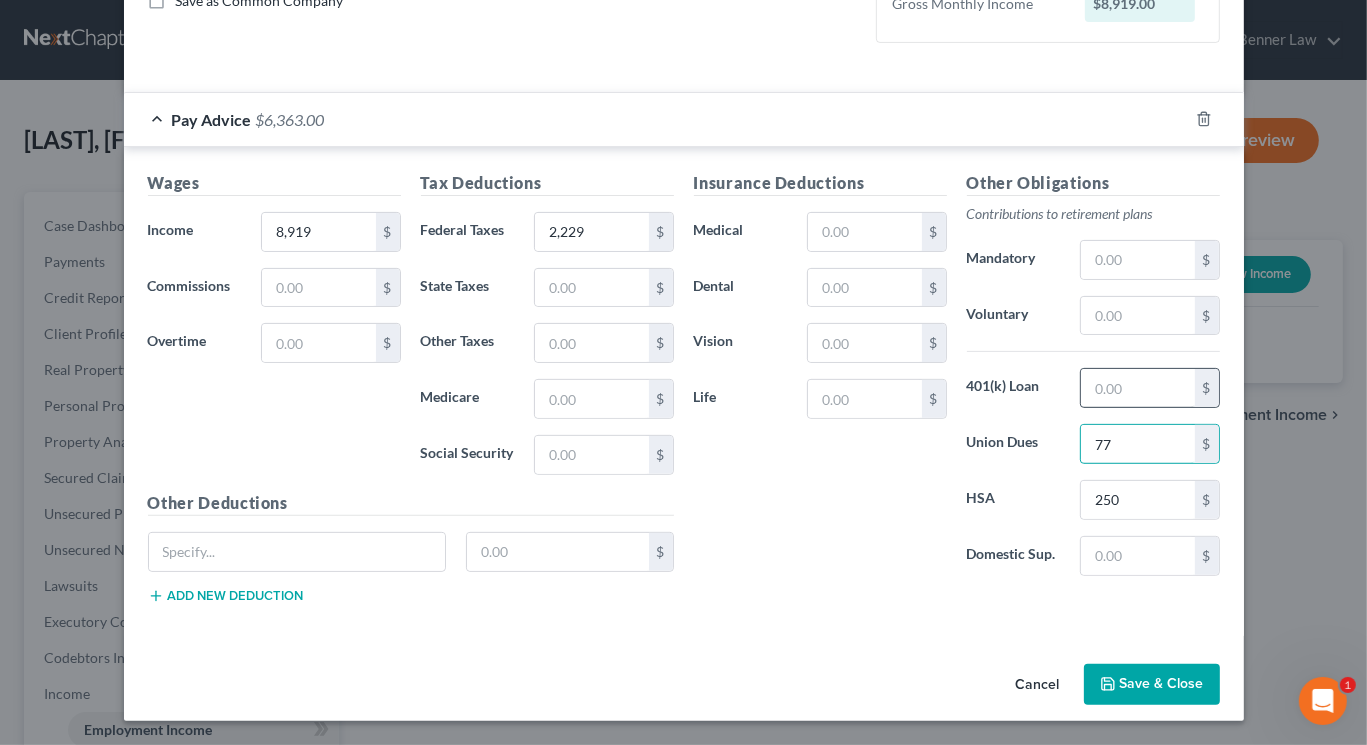 type on "77" 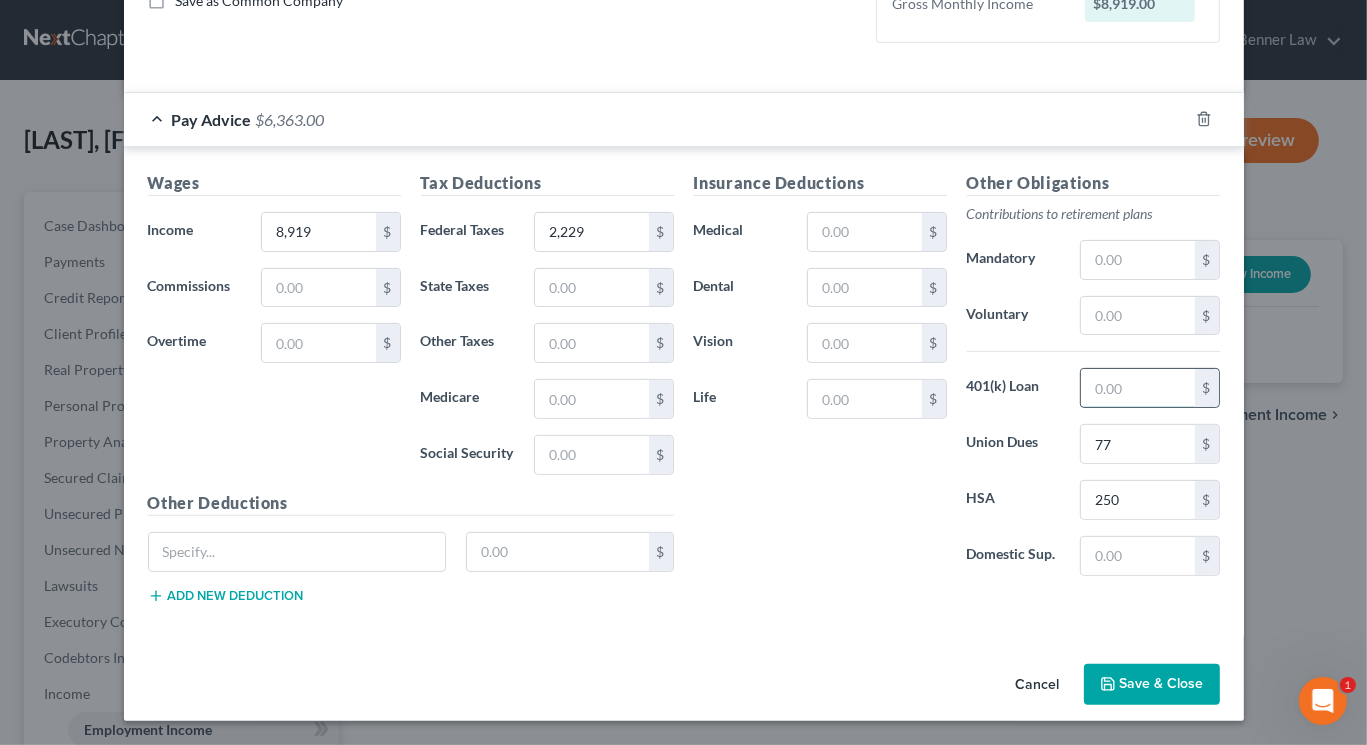 click at bounding box center [1137, 388] 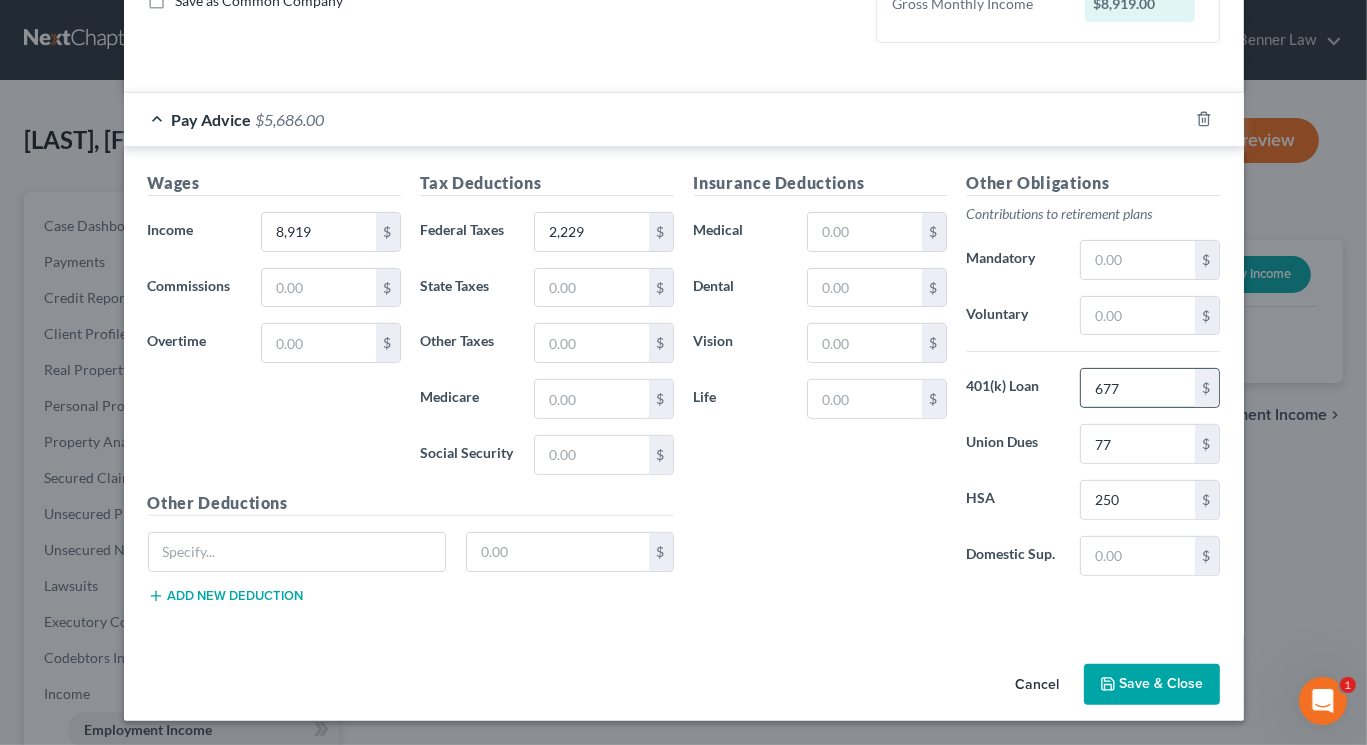 scroll, scrollTop: 764, scrollLeft: 0, axis: vertical 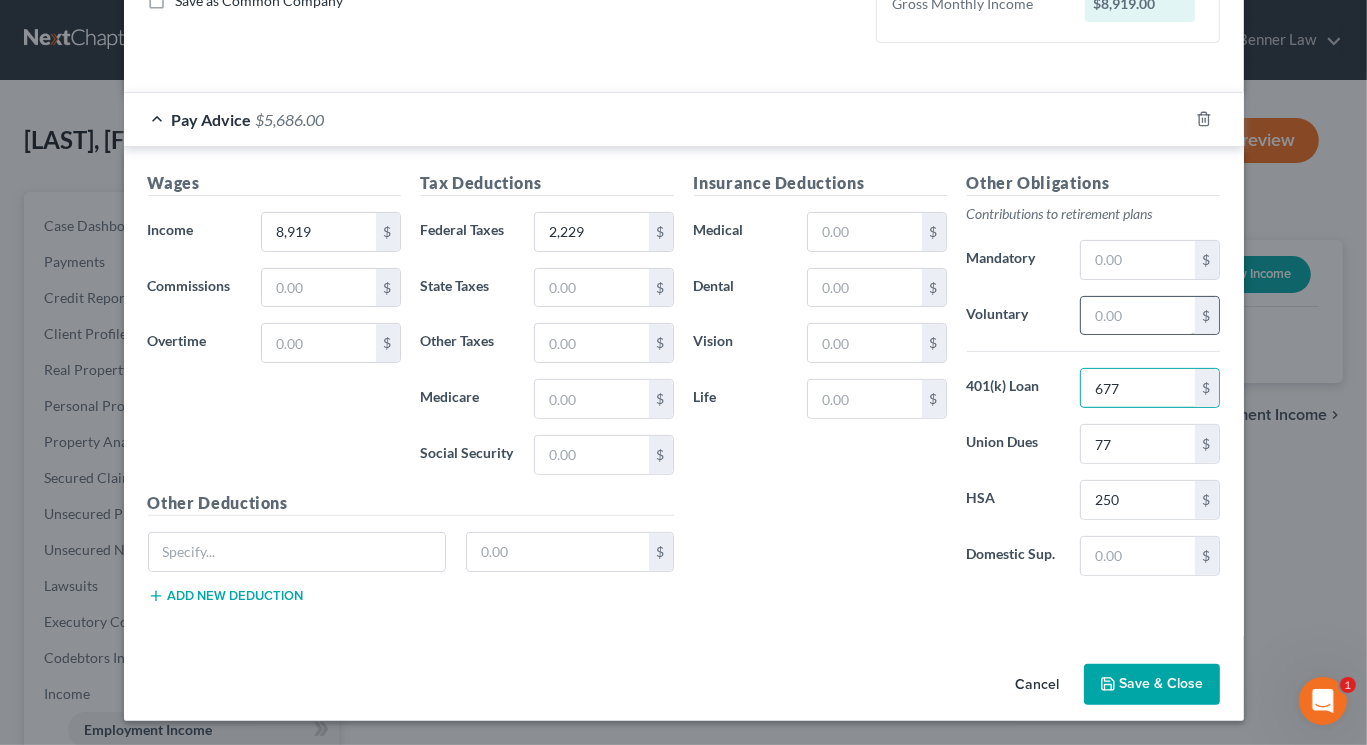 type on "677" 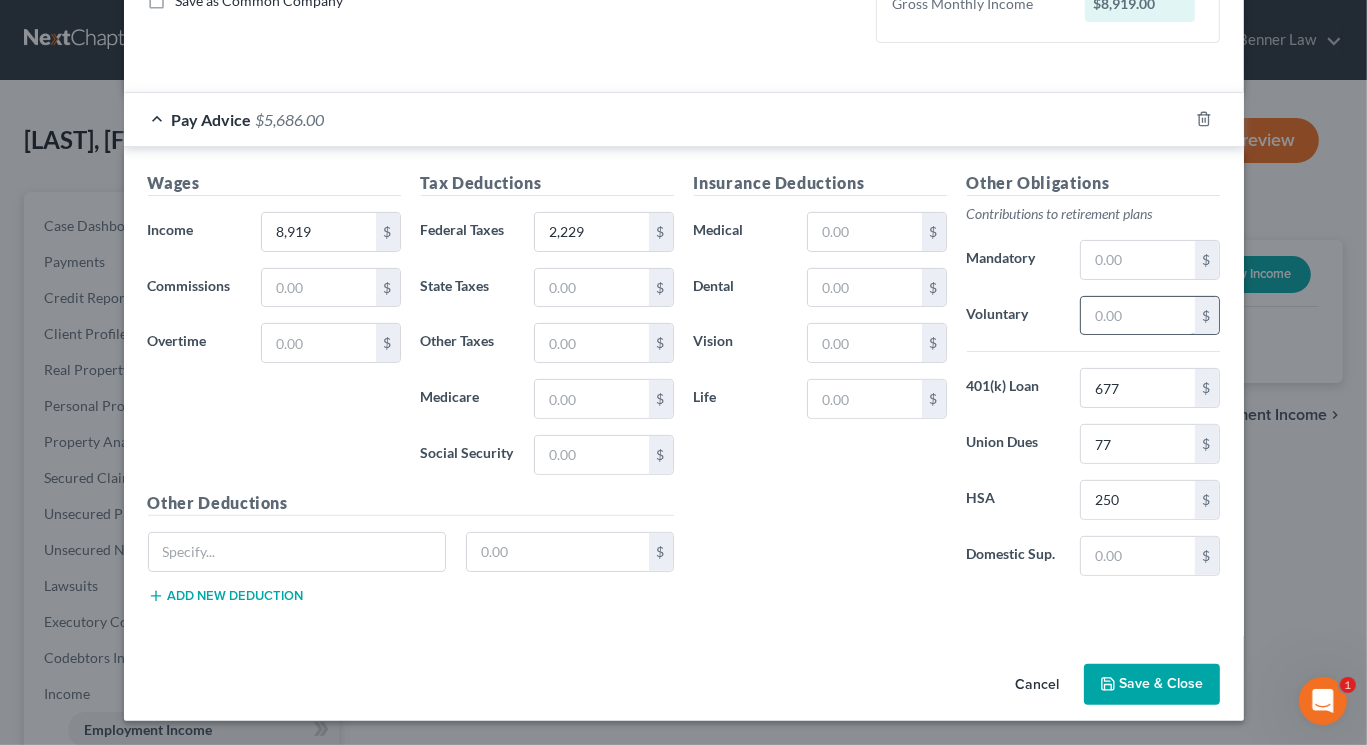 click at bounding box center [1137, 316] 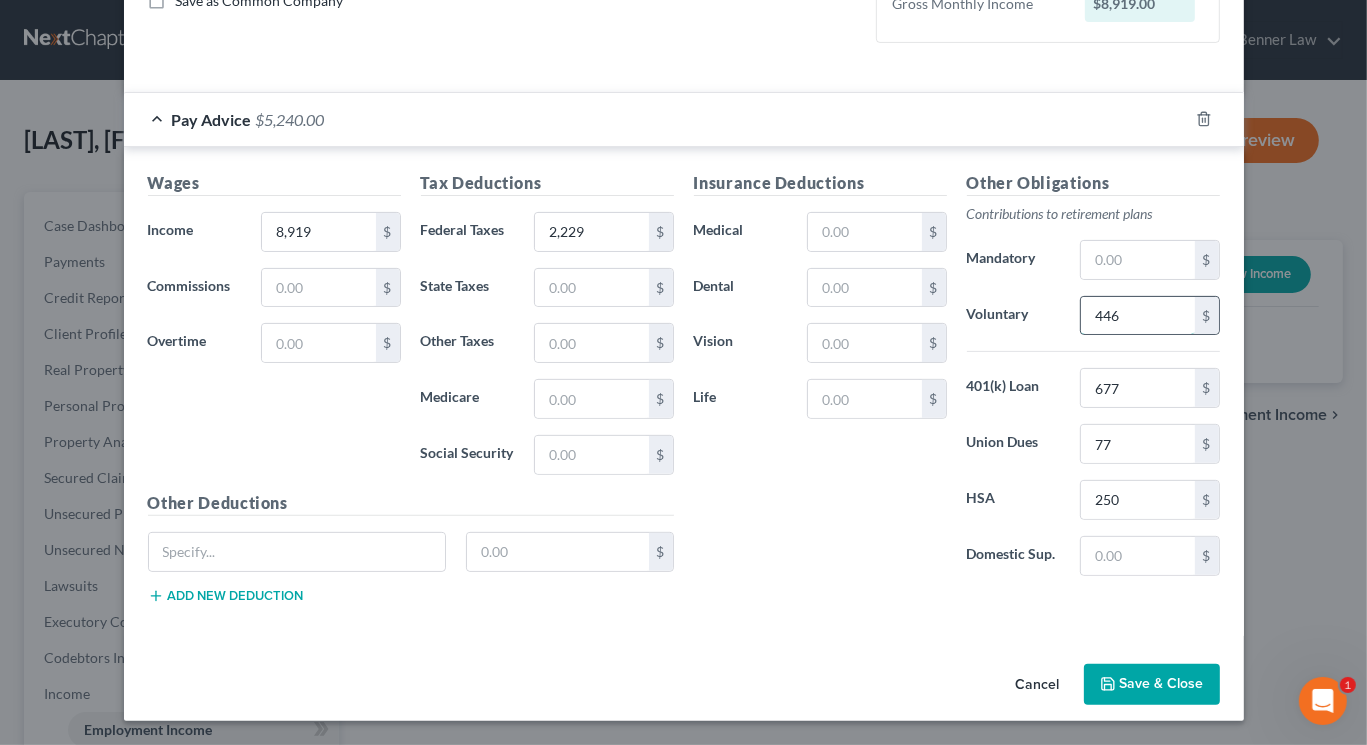 scroll, scrollTop: 712, scrollLeft: 0, axis: vertical 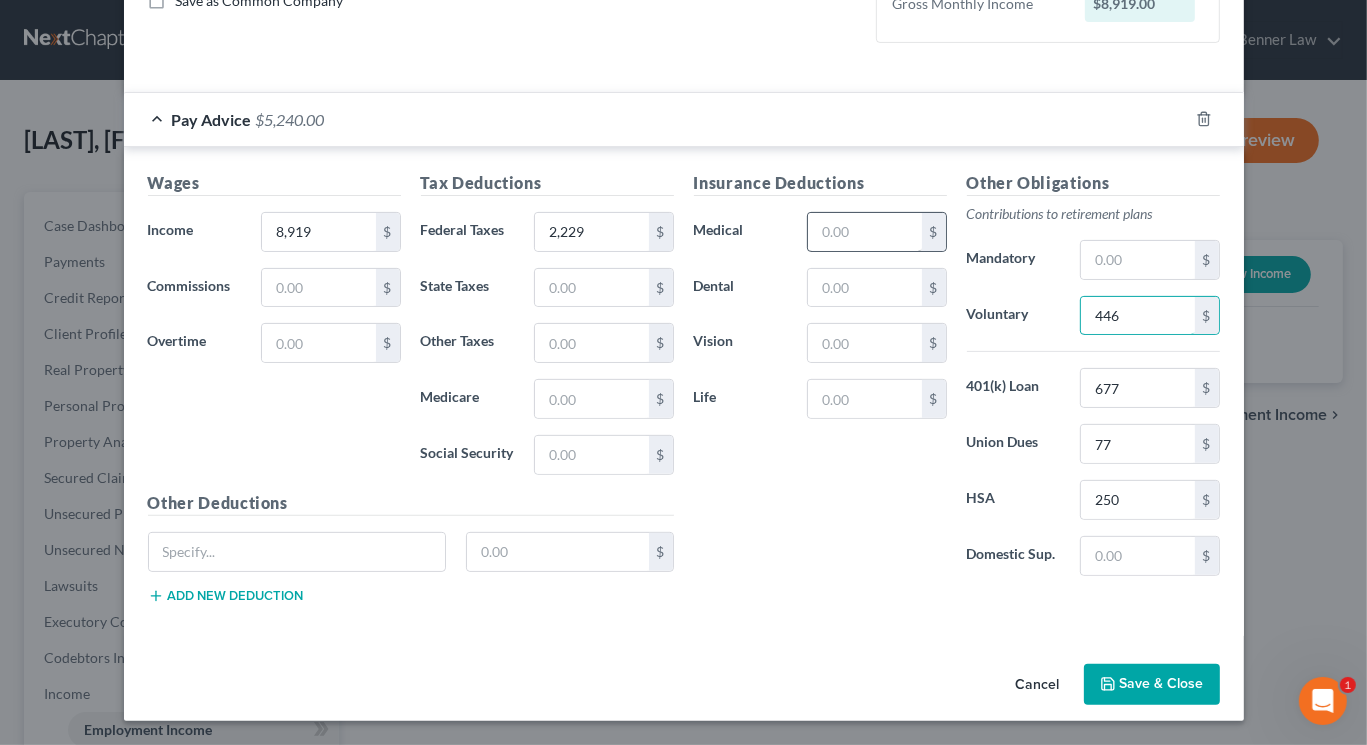 type on "446" 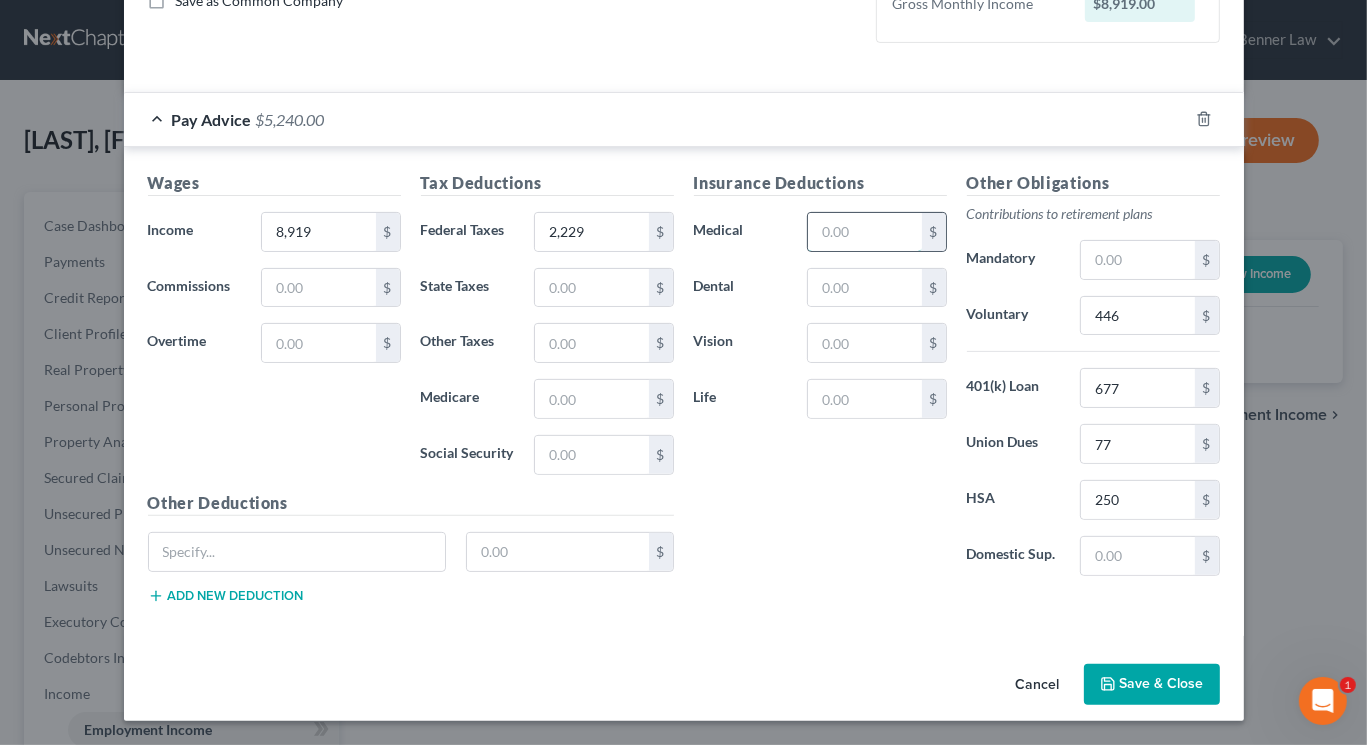 click at bounding box center [864, 232] 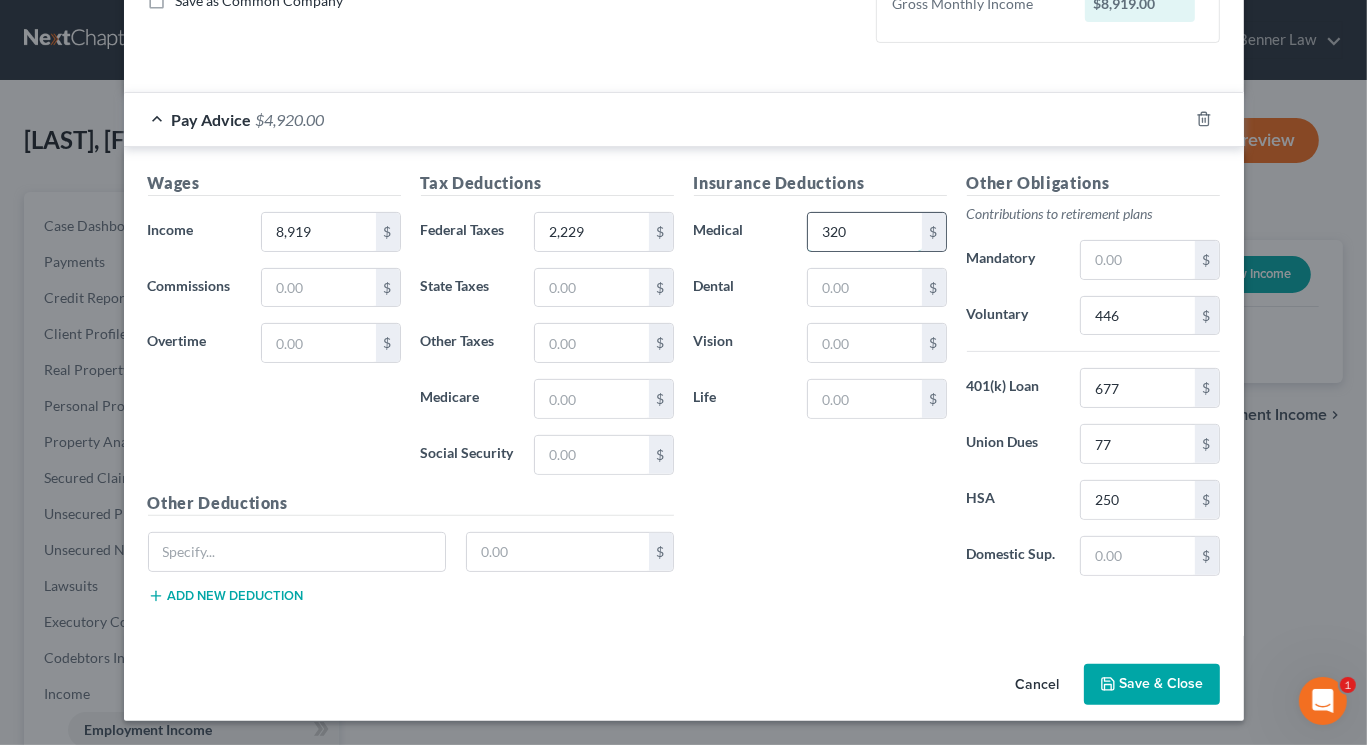 scroll, scrollTop: 796, scrollLeft: 0, axis: vertical 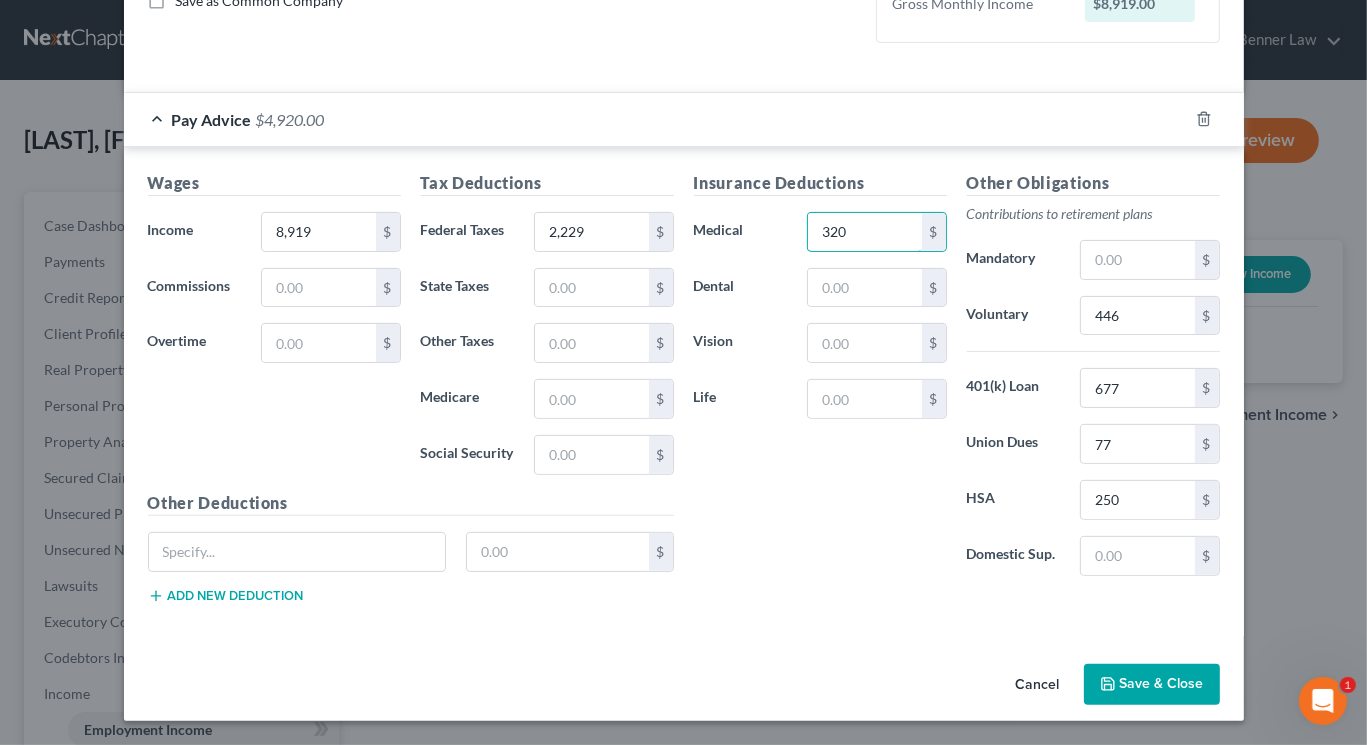 type on "320" 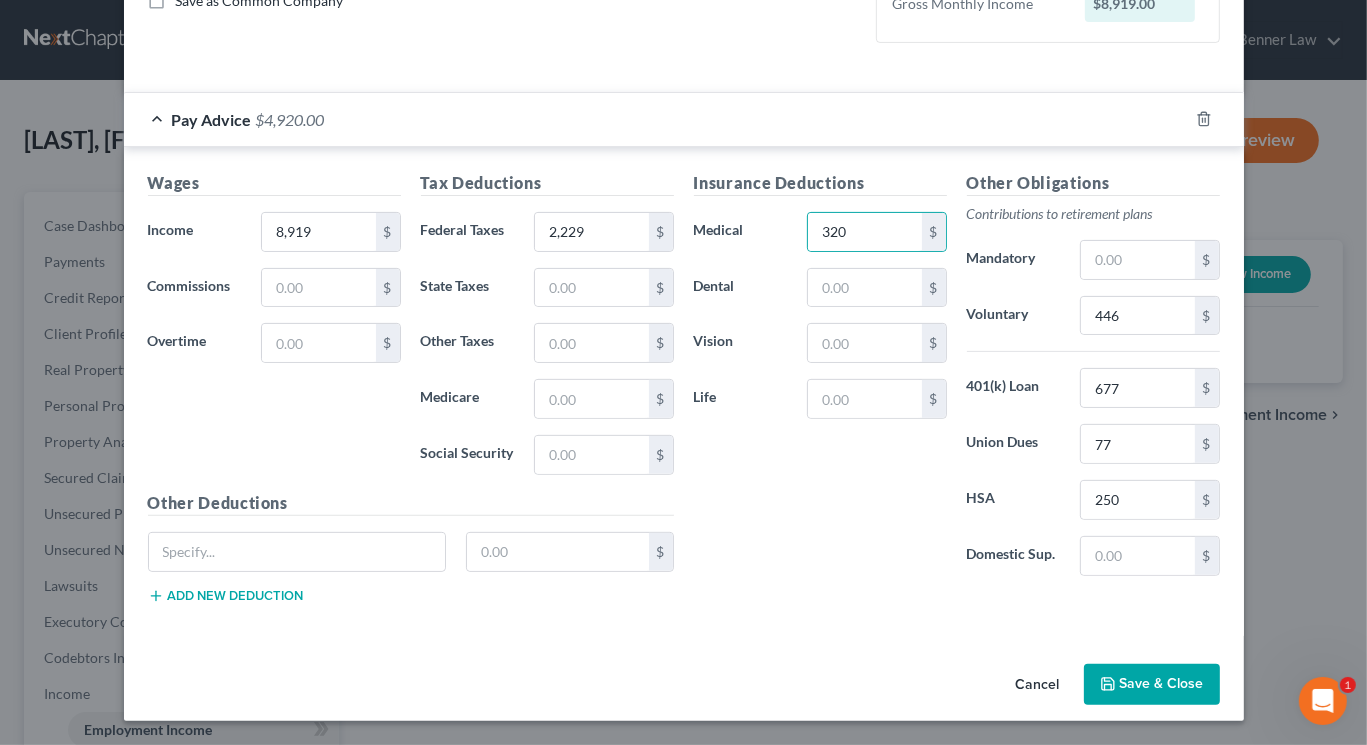 click on "Save & Close" at bounding box center (1152, 685) 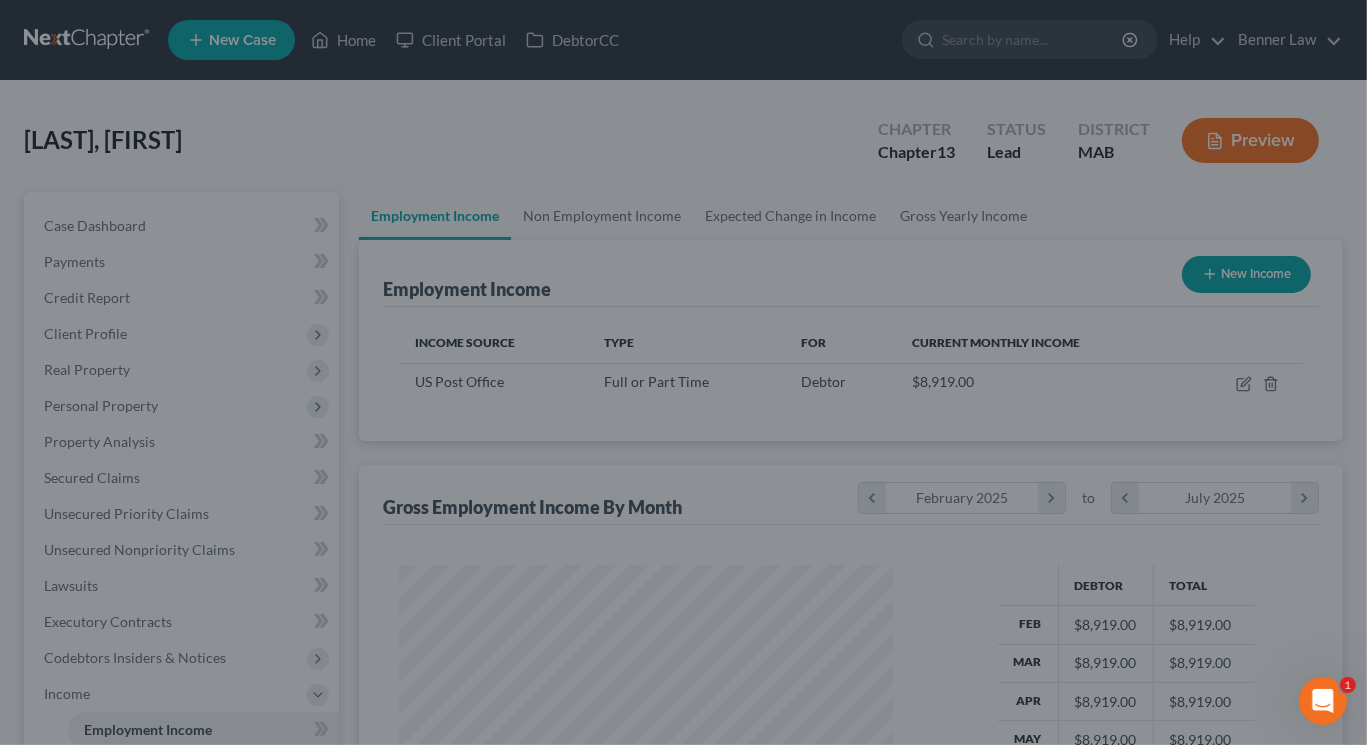 scroll, scrollTop: 999555, scrollLeft: 999466, axis: both 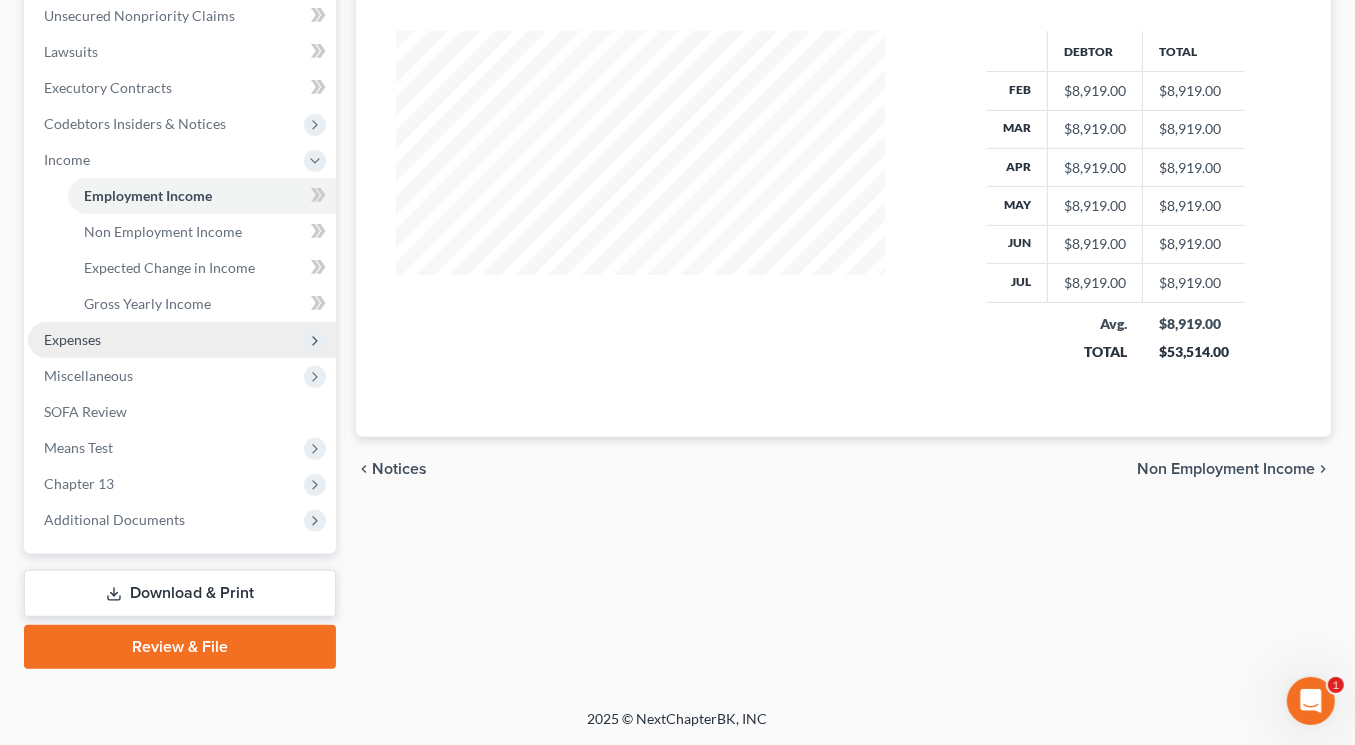 click on "Expenses" at bounding box center (182, 340) 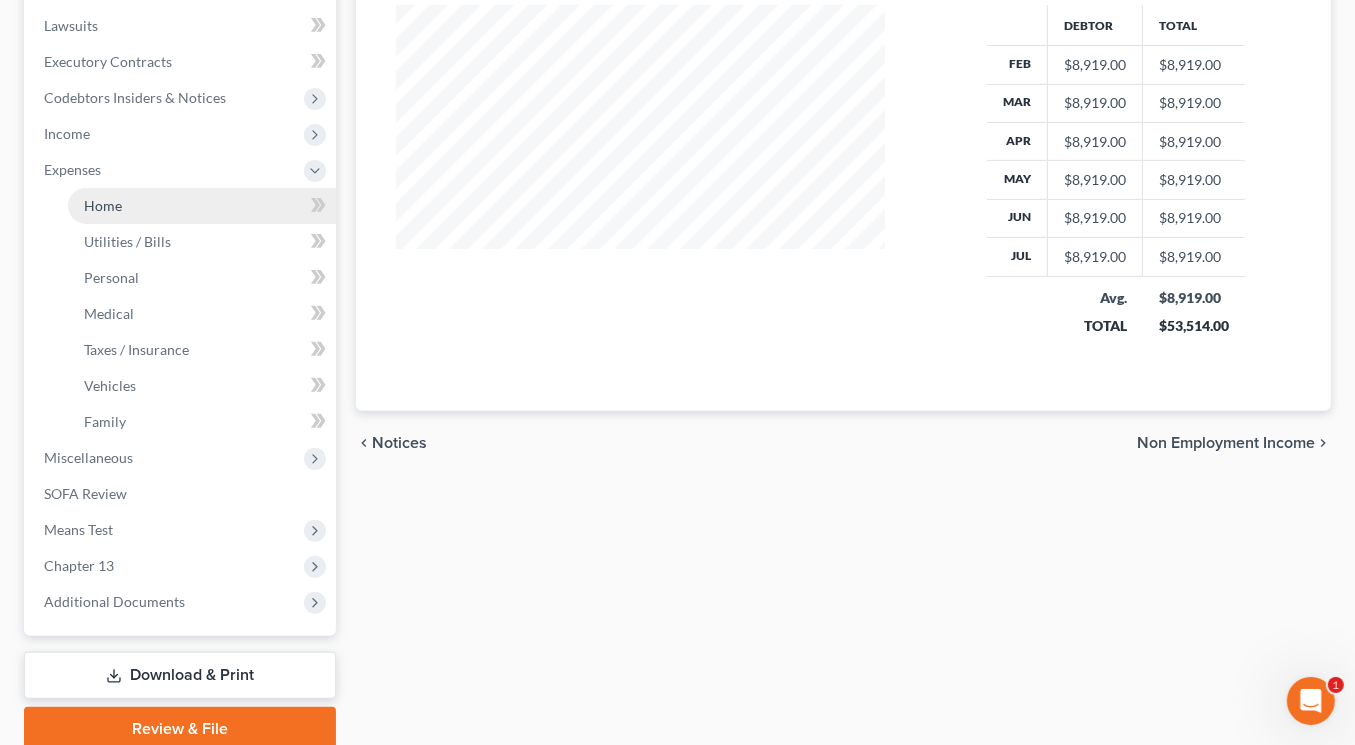 click on "Home" at bounding box center [202, 206] 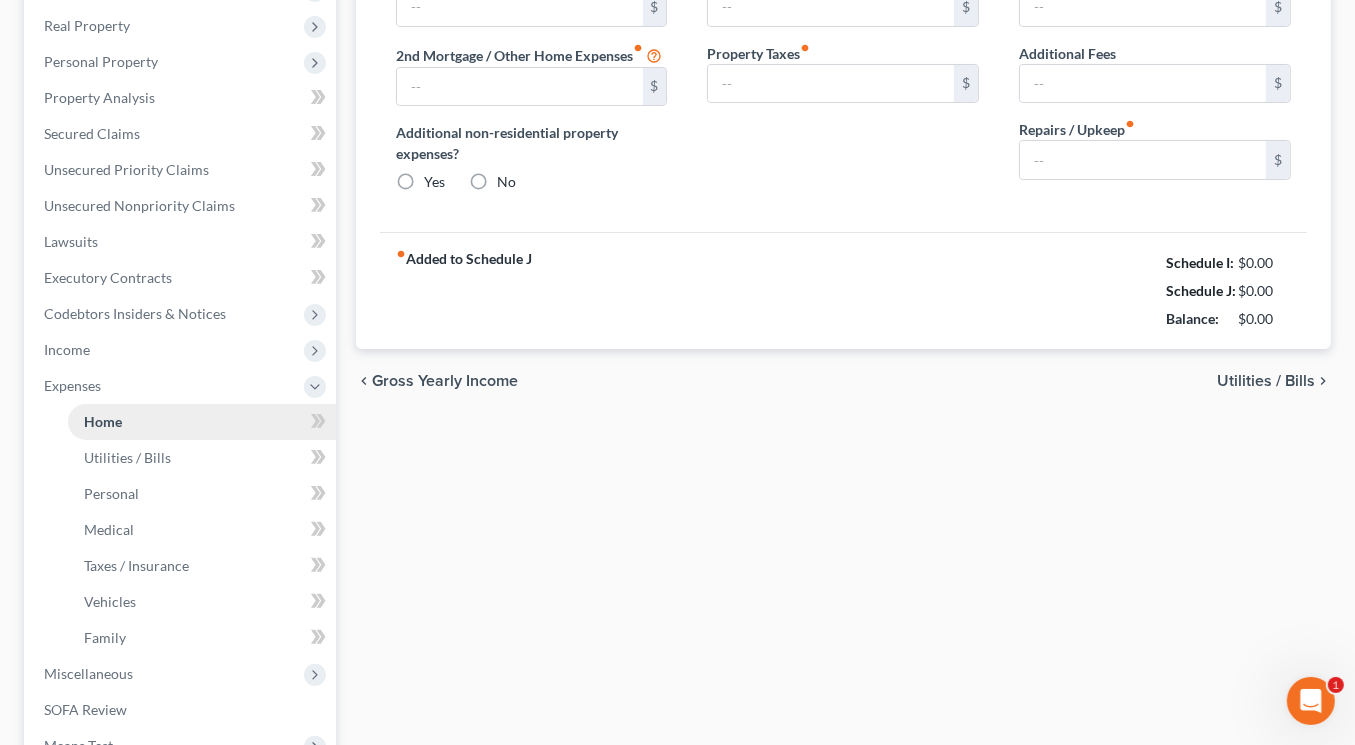 type on "1,890.00" 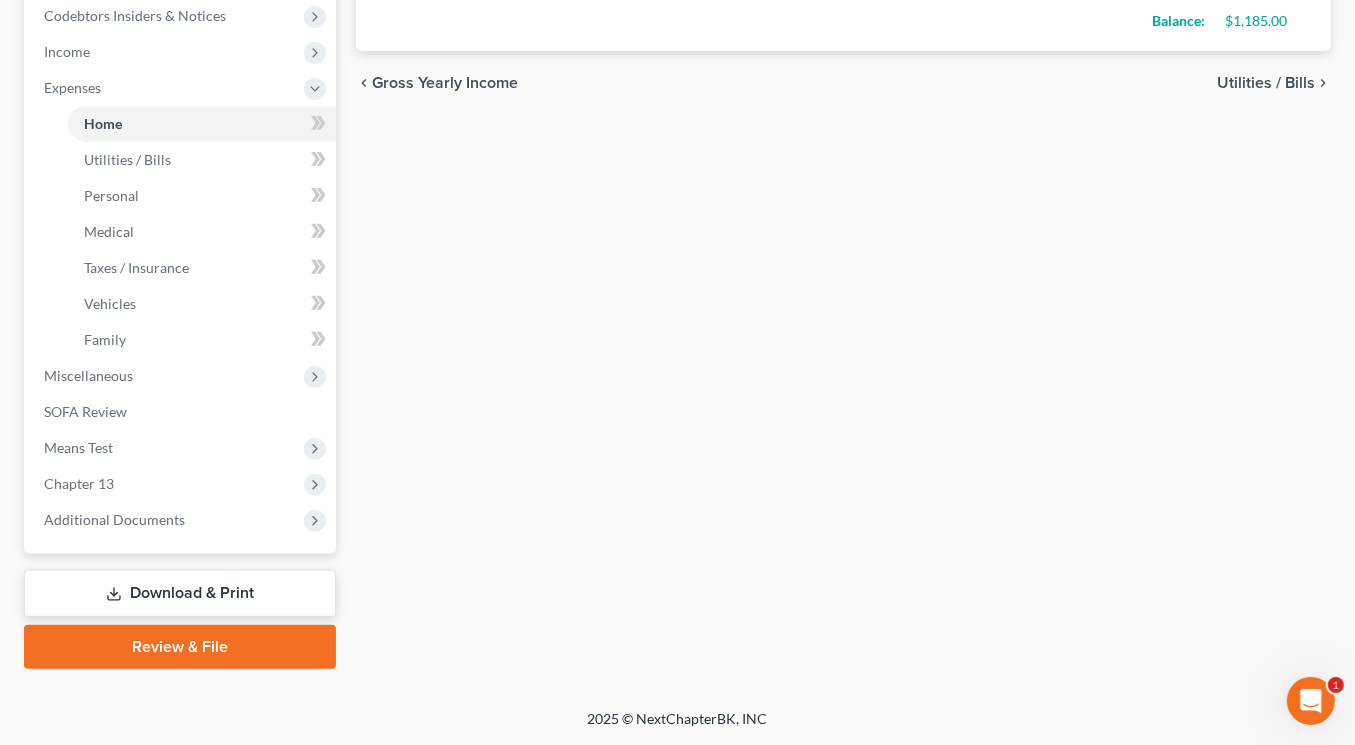 scroll, scrollTop: 983, scrollLeft: 0, axis: vertical 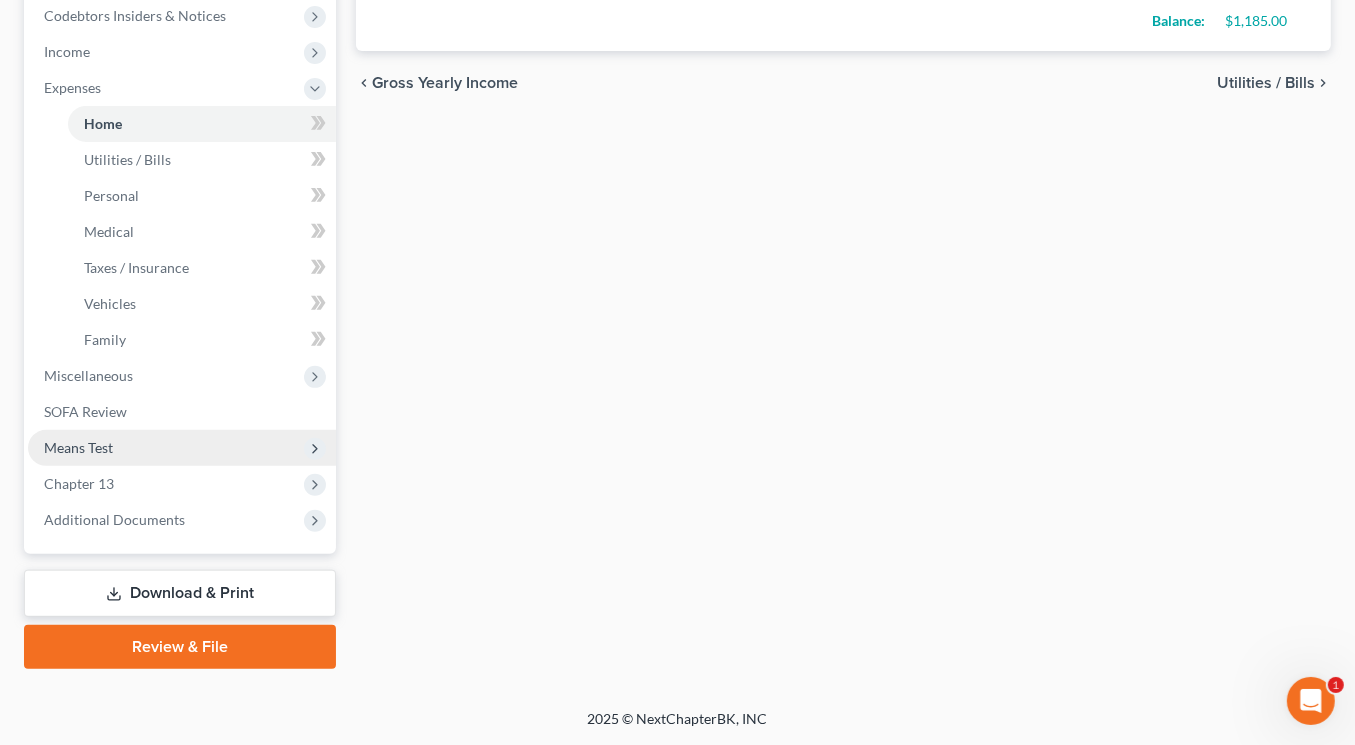click on "Means Test" at bounding box center [78, 447] 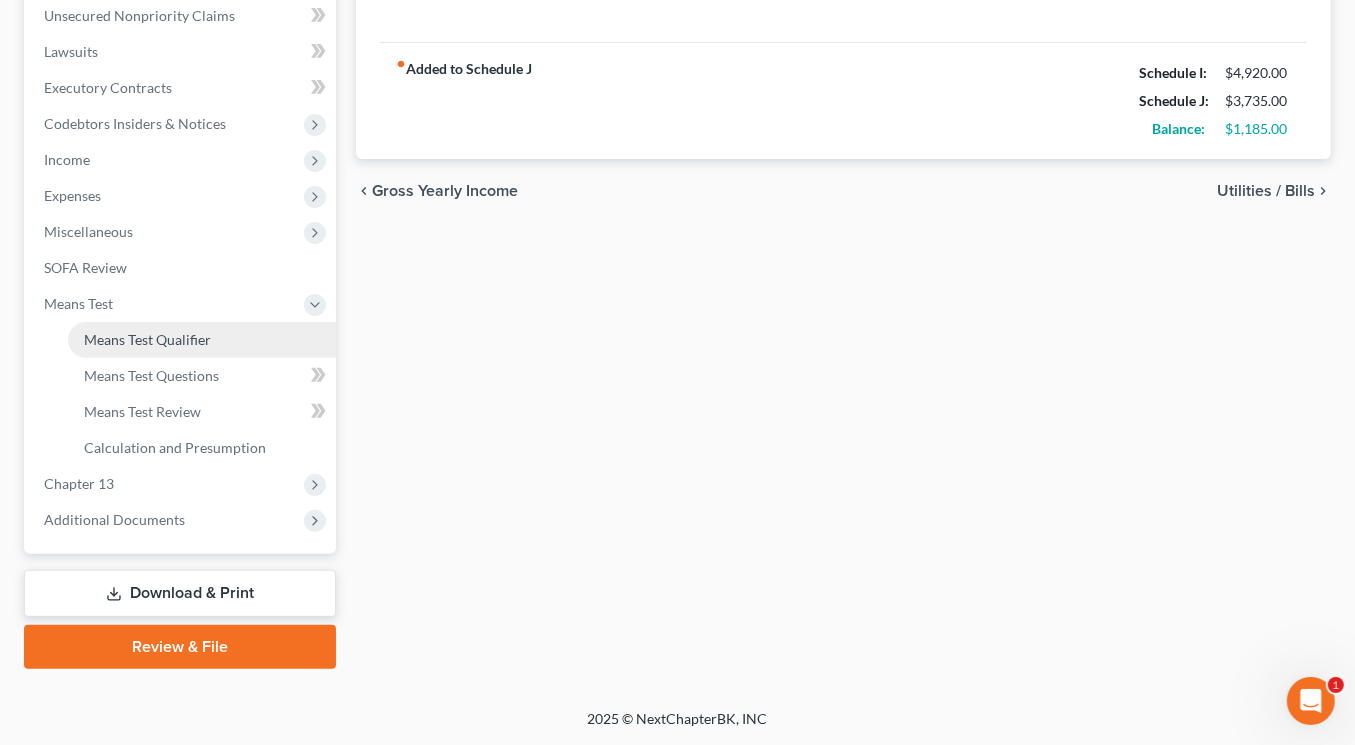 click on "Means Test Qualifier" at bounding box center [147, 339] 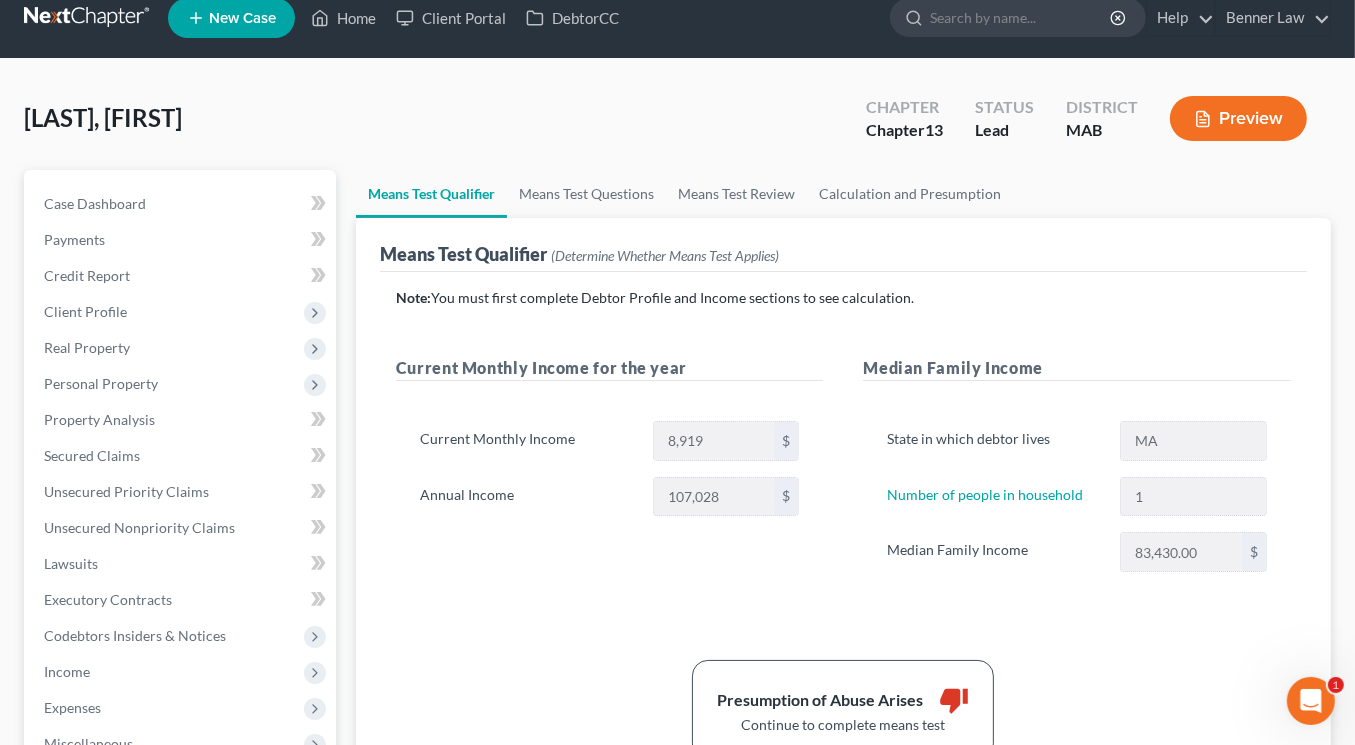 scroll, scrollTop: 0, scrollLeft: 0, axis: both 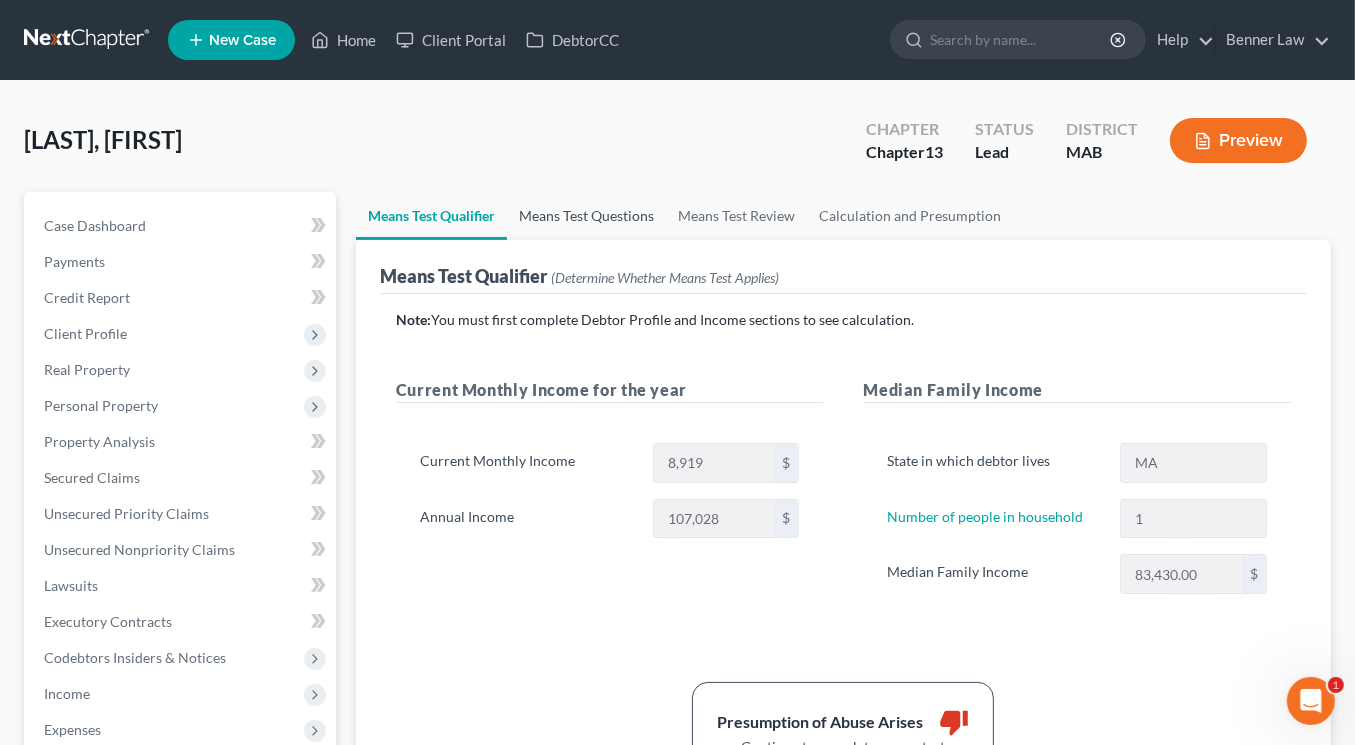 click on "Means Test Questions" at bounding box center (586, 216) 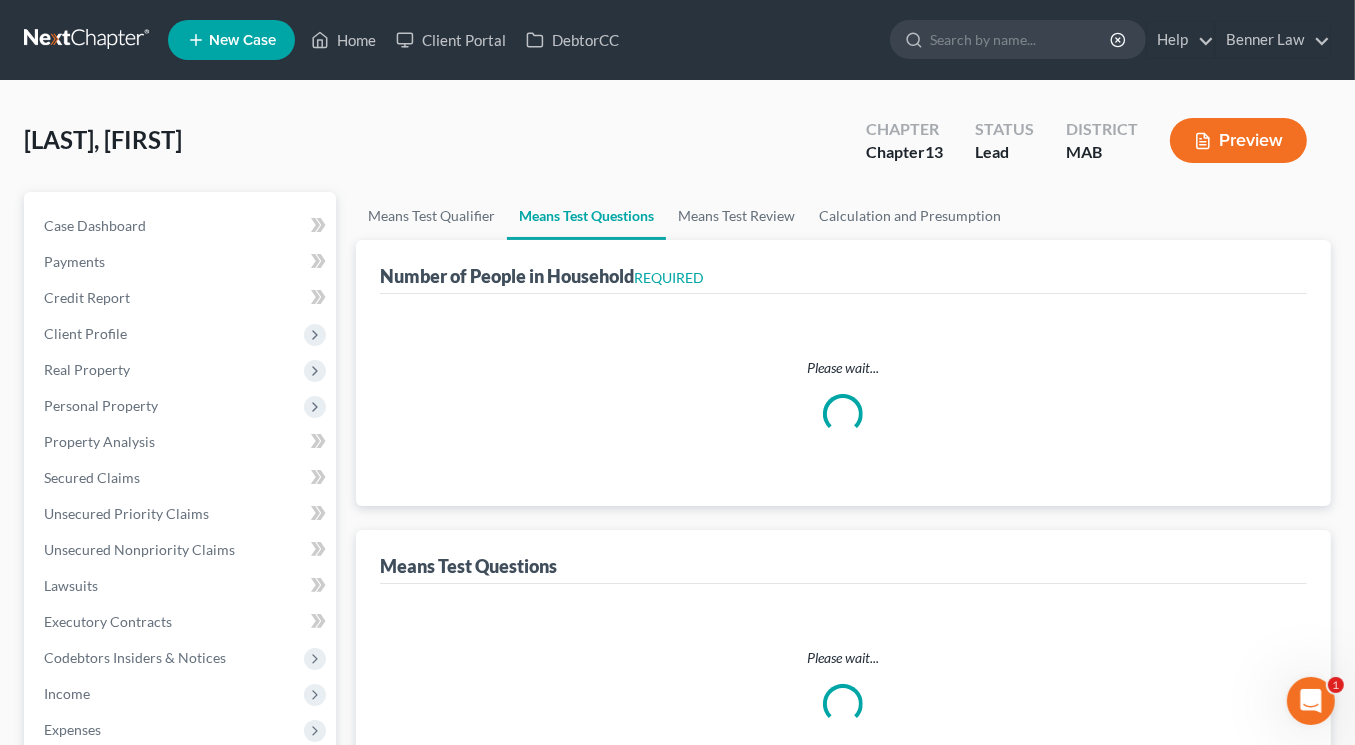 select on "0" 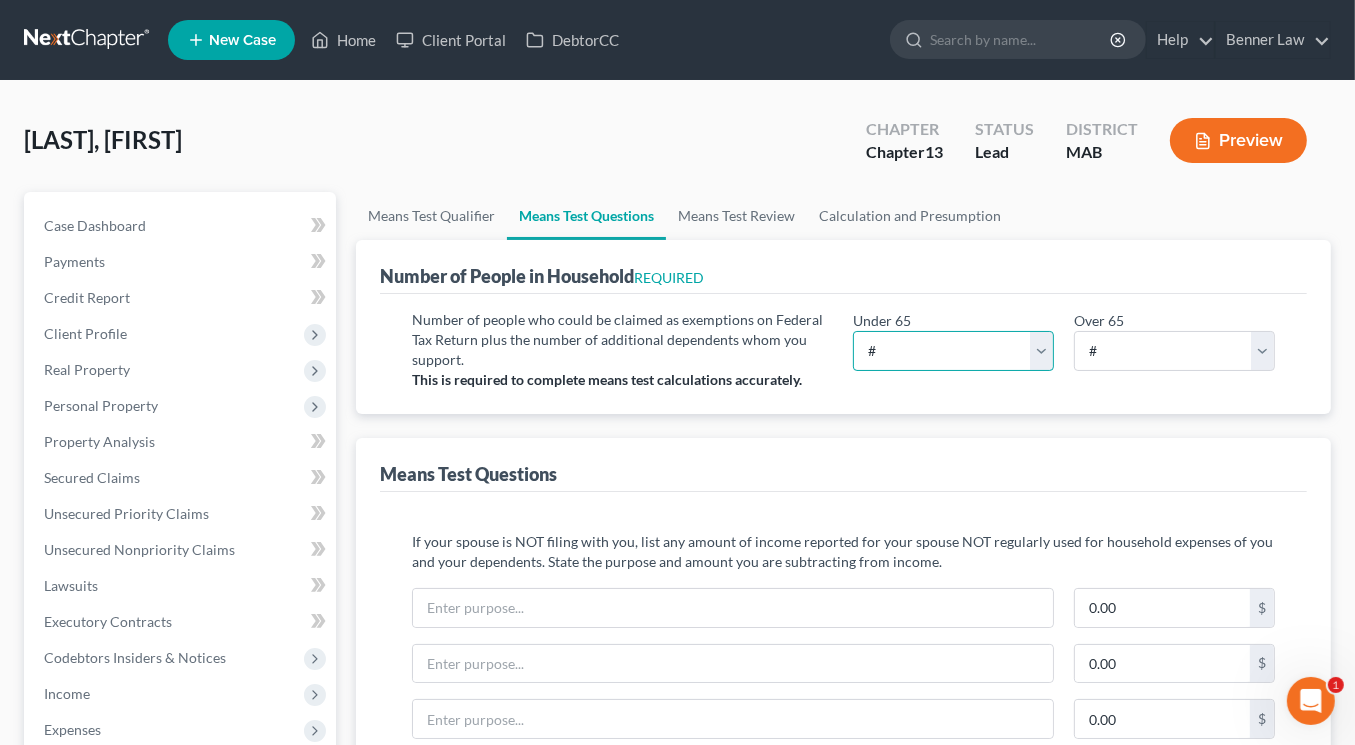 click on "# 0 1 2 3 4 5 6 7 8 9 10" at bounding box center (953, 351) 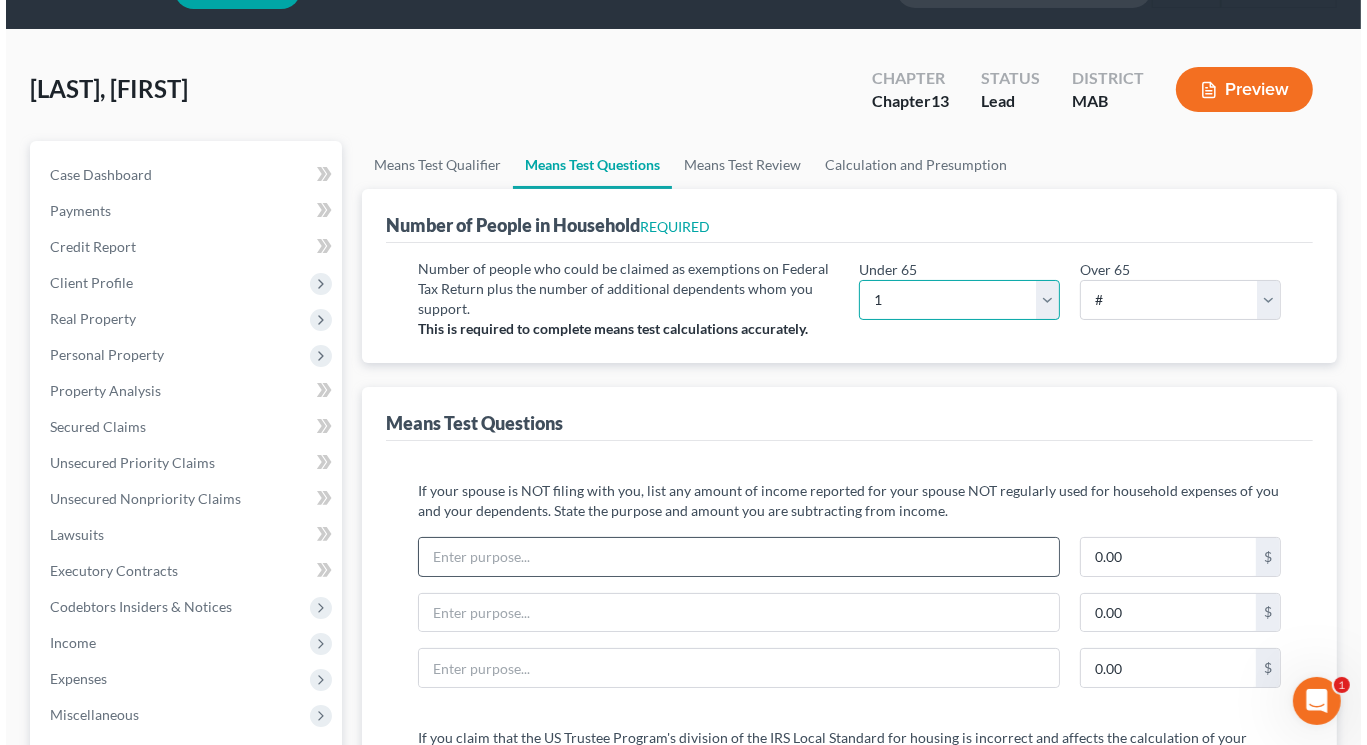 scroll, scrollTop: 0, scrollLeft: 0, axis: both 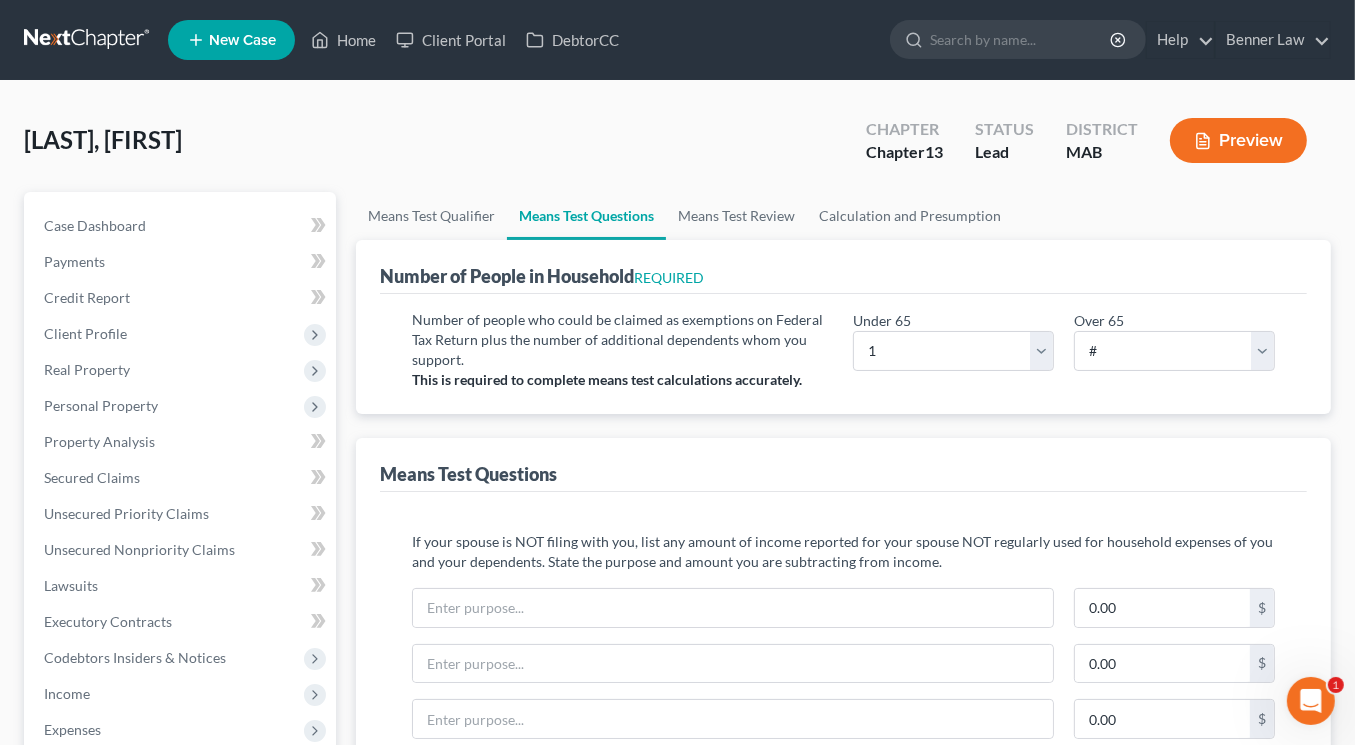 click on "Preview" at bounding box center (1238, 140) 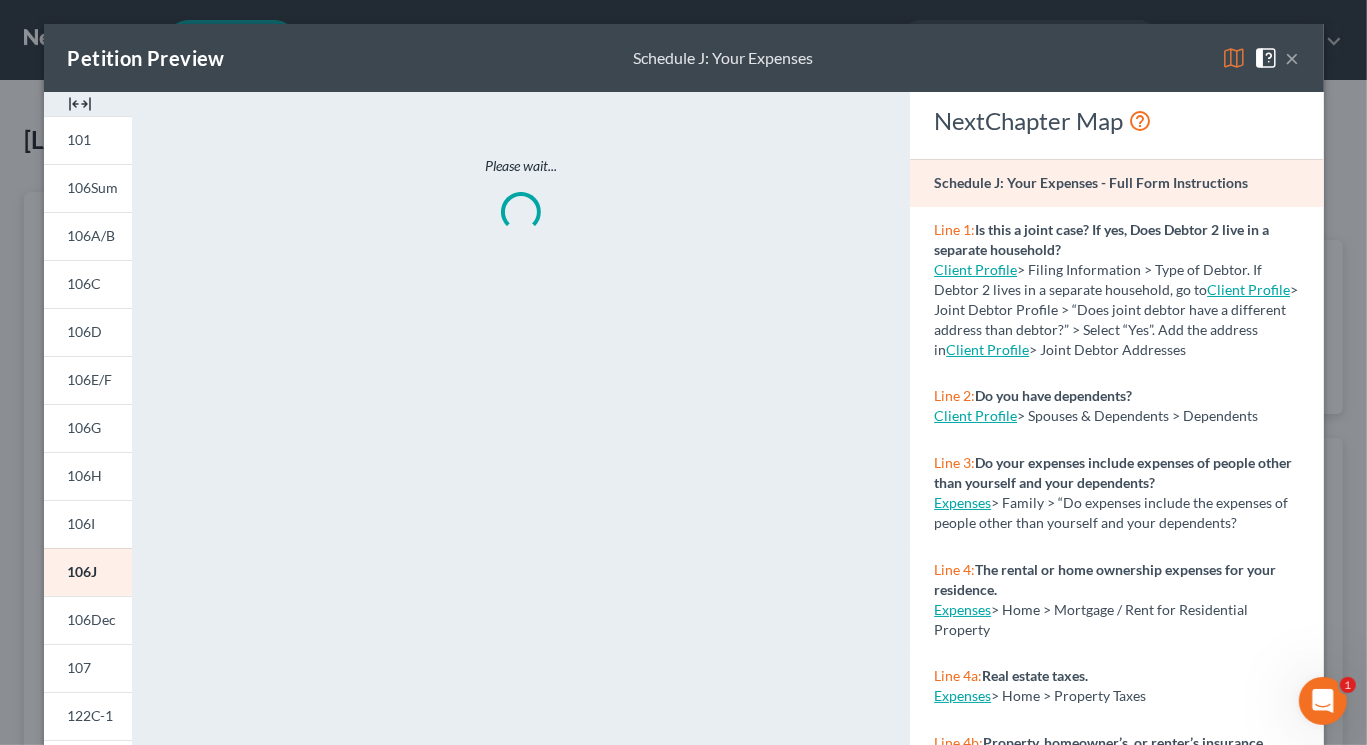 click at bounding box center [80, 104] 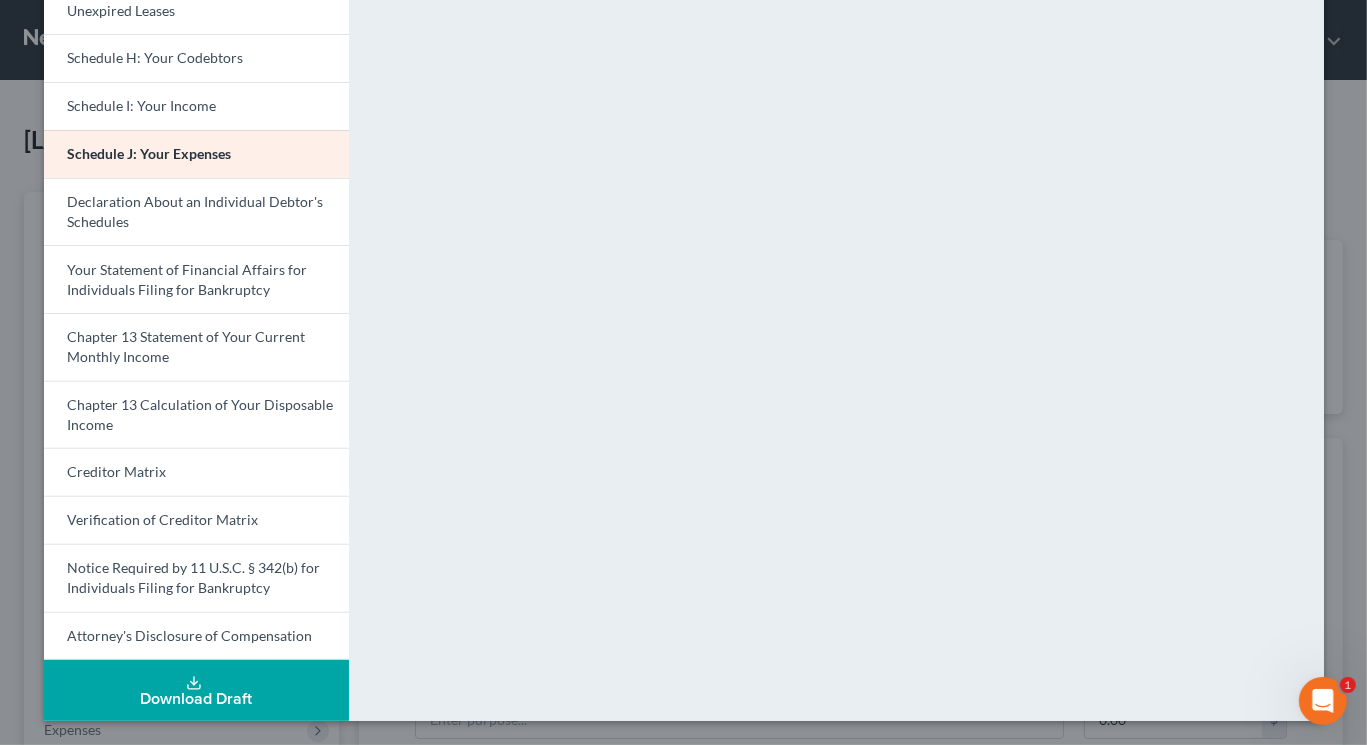 scroll, scrollTop: 896, scrollLeft: 0, axis: vertical 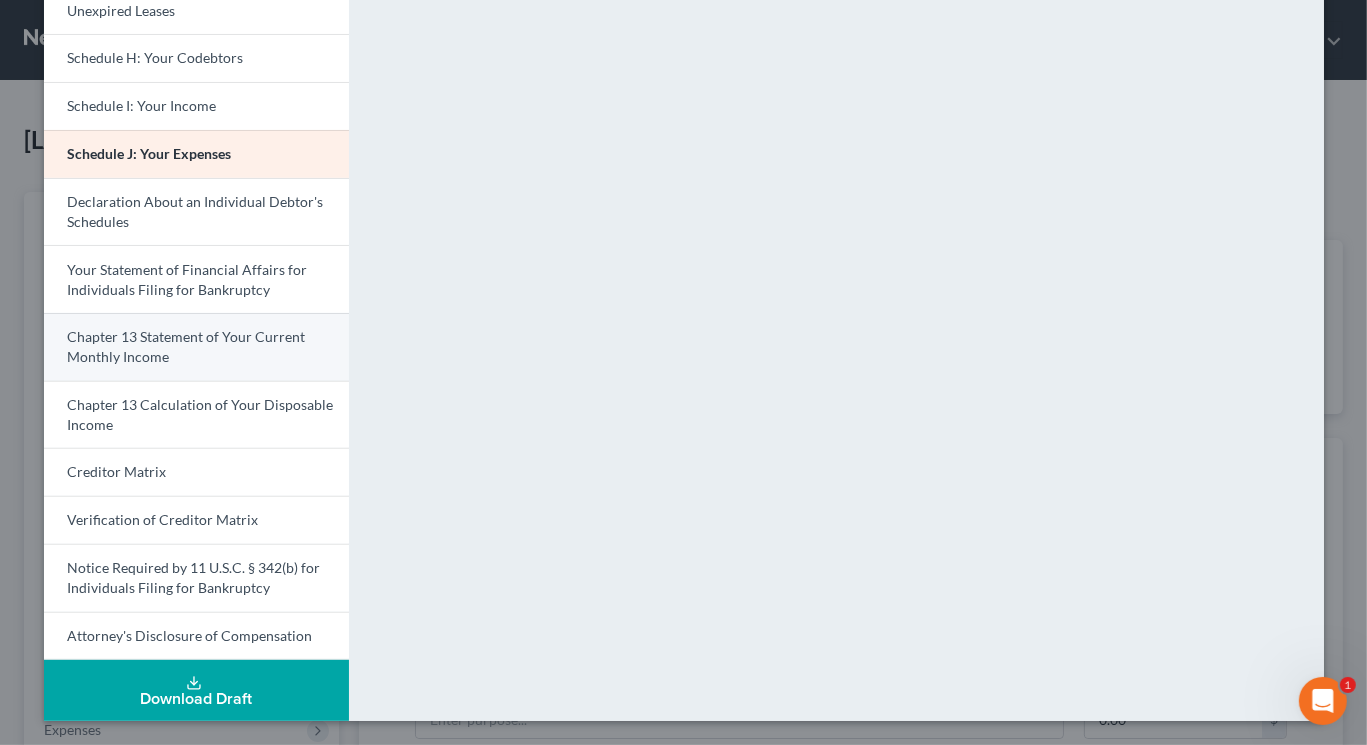 click on "Chapter 13 Statement of Your Current Monthly Income" at bounding box center [187, 346] 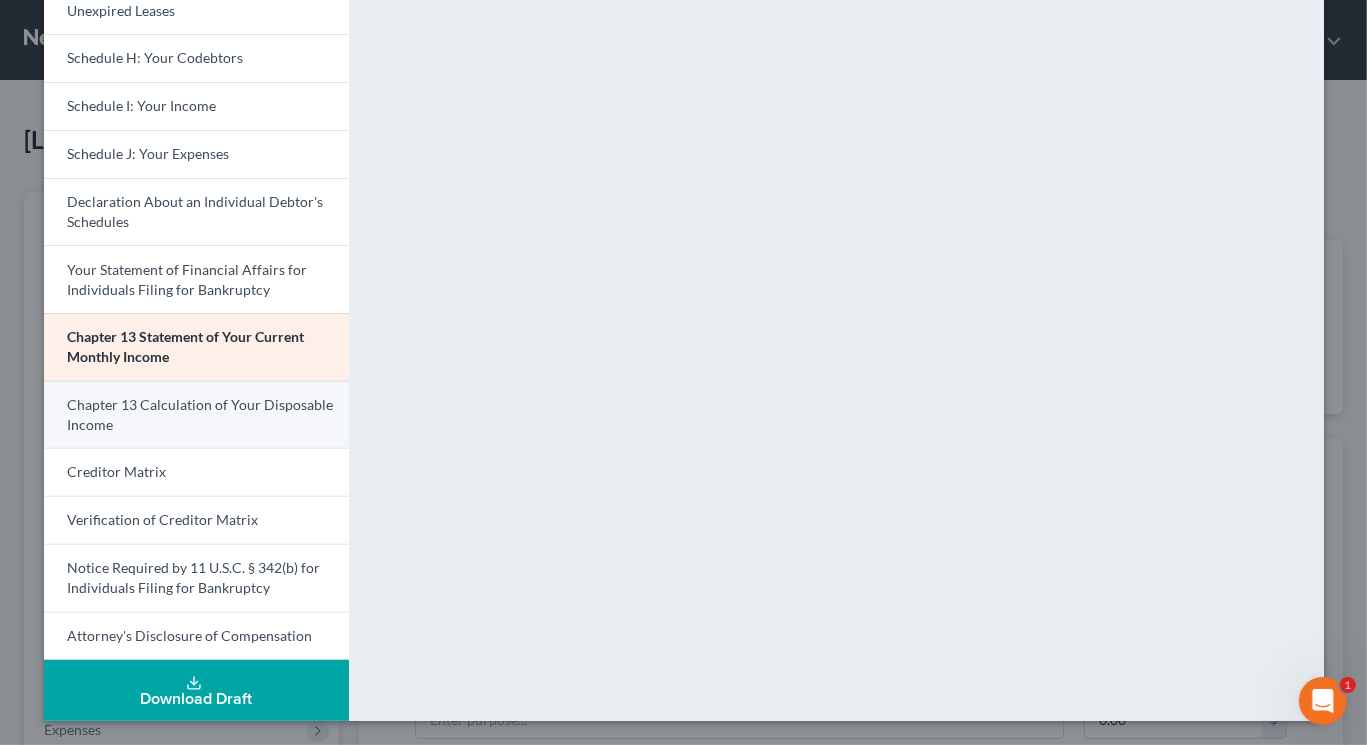 scroll, scrollTop: 653, scrollLeft: 0, axis: vertical 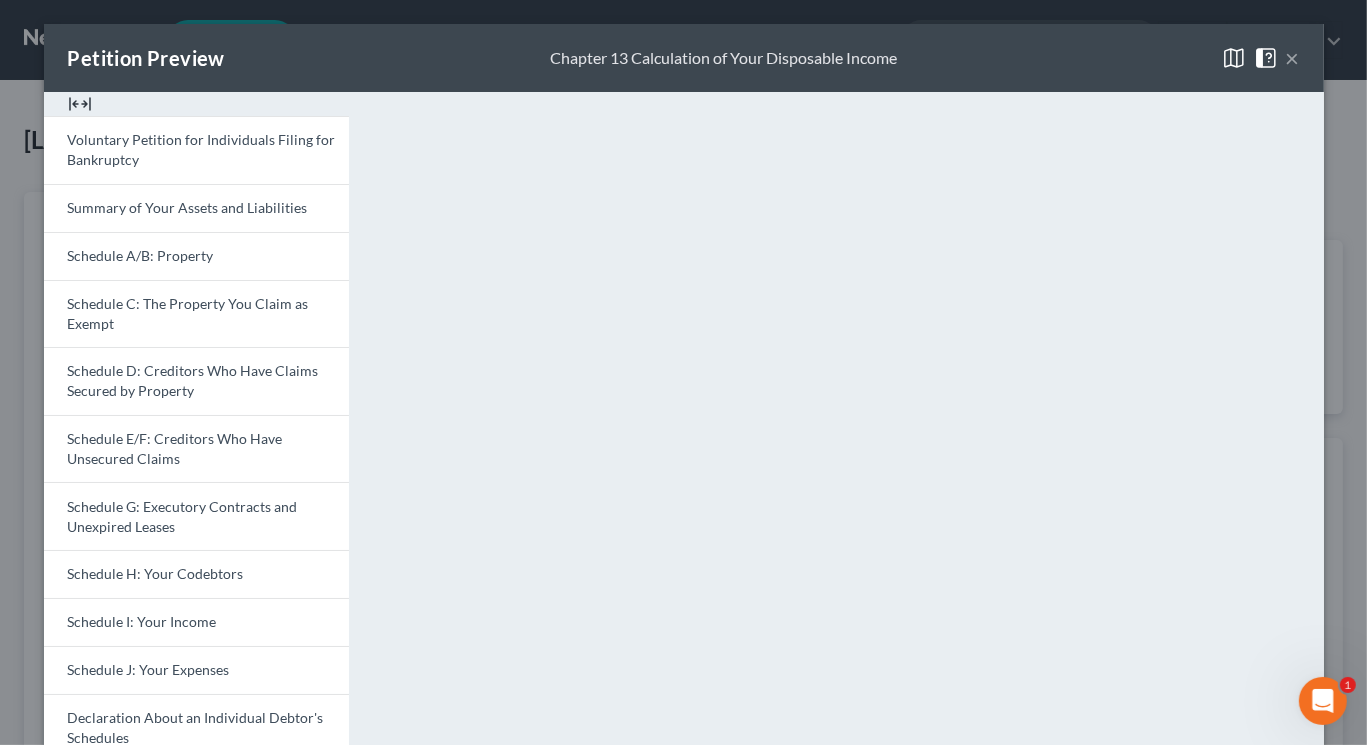 click on "×" at bounding box center [1293, 58] 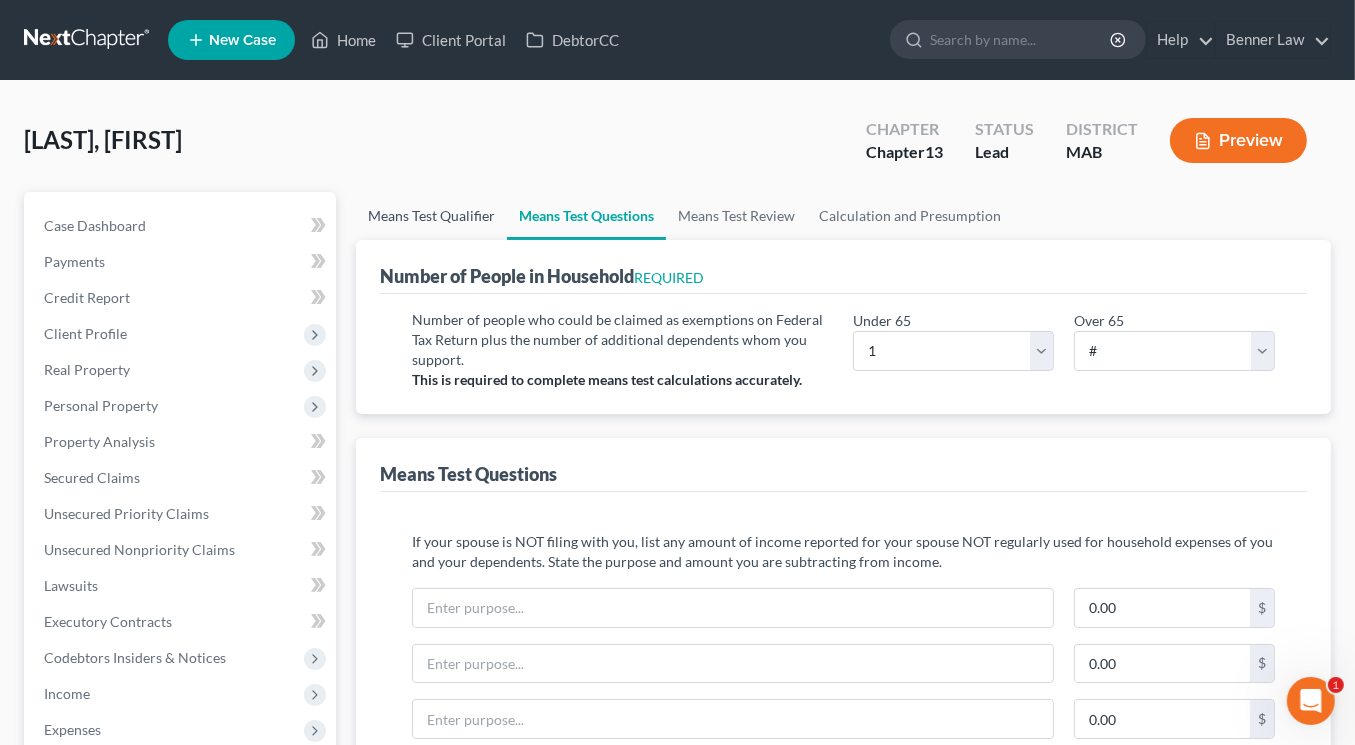 click on "Means Test Qualifier" at bounding box center [431, 216] 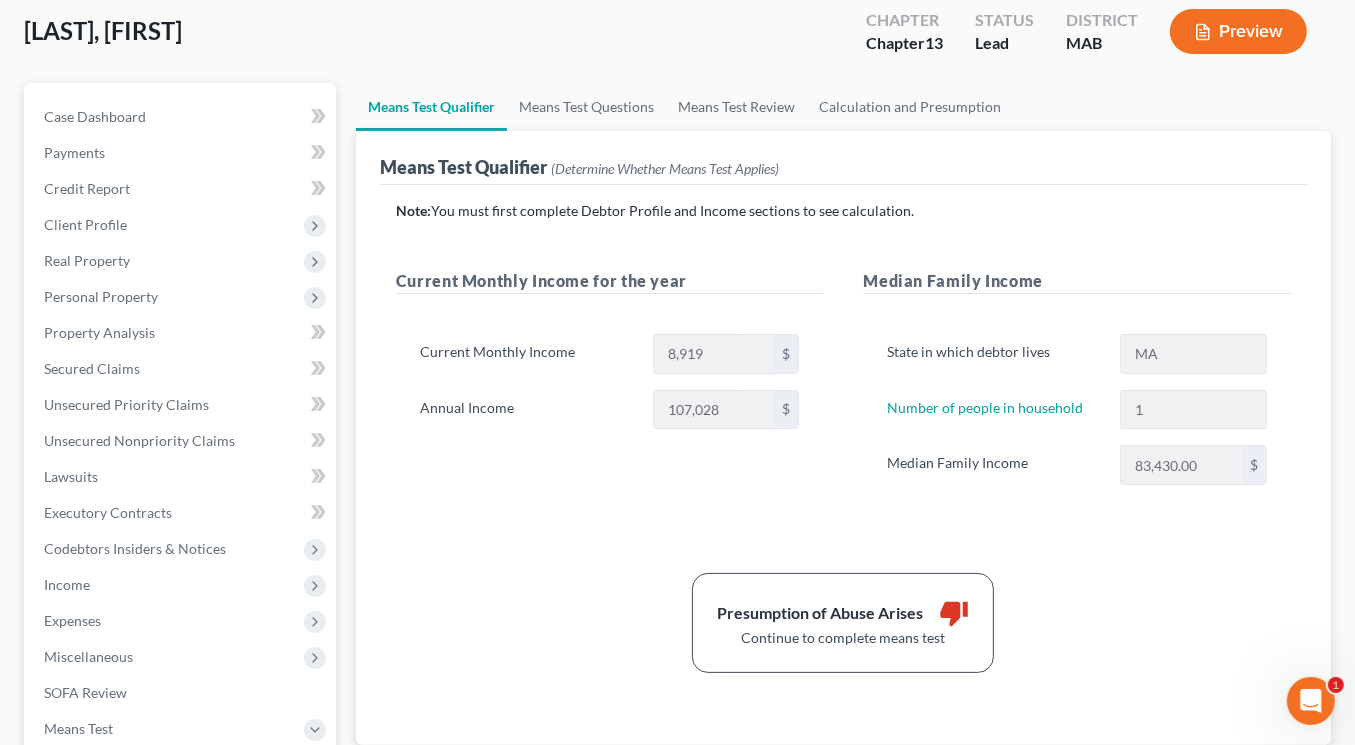 scroll, scrollTop: 0, scrollLeft: 0, axis: both 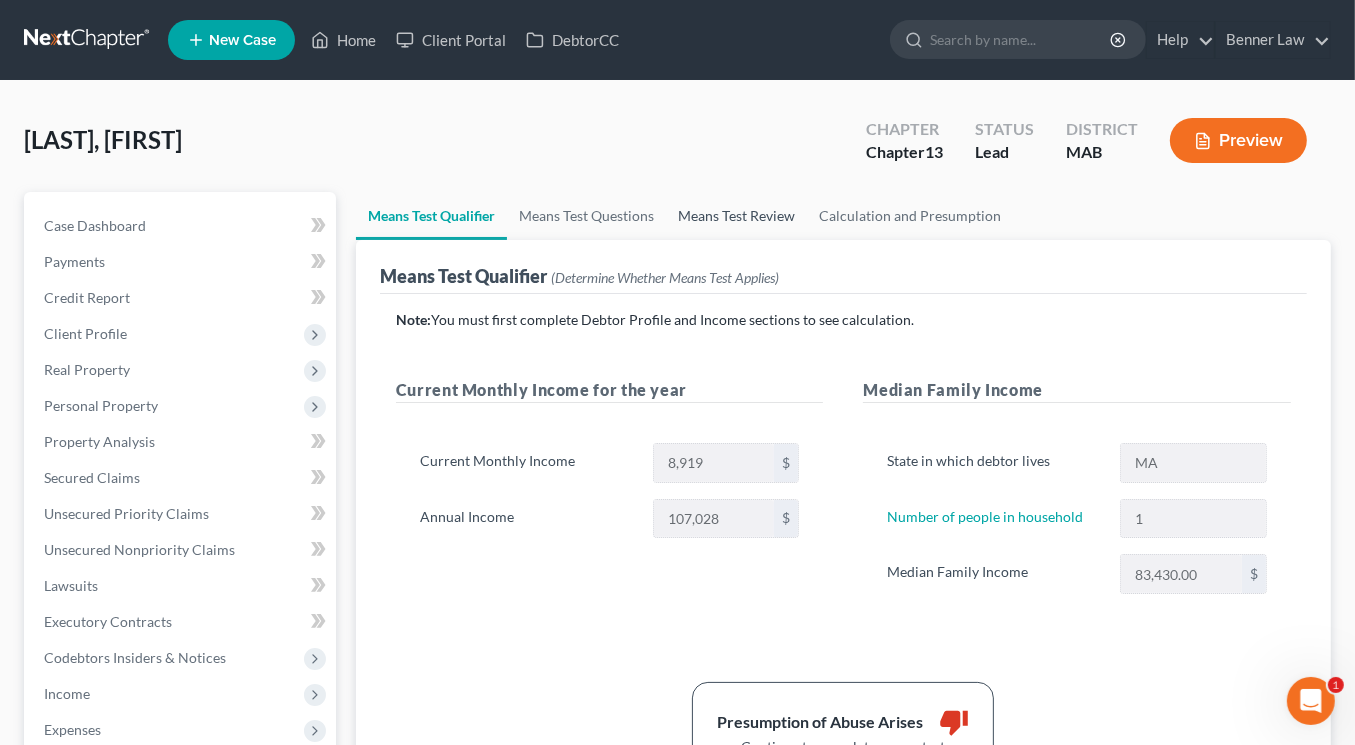 click on "Means Test Review" at bounding box center (736, 216) 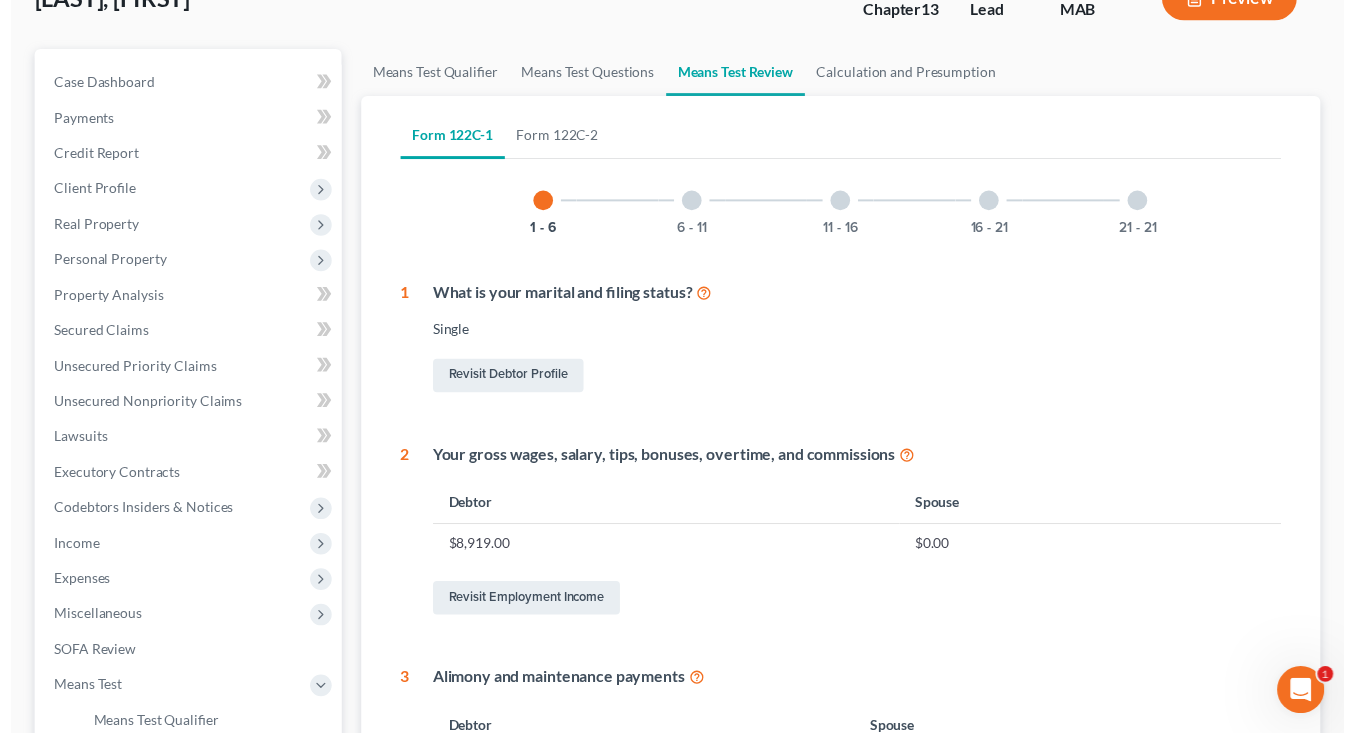scroll, scrollTop: 0, scrollLeft: 0, axis: both 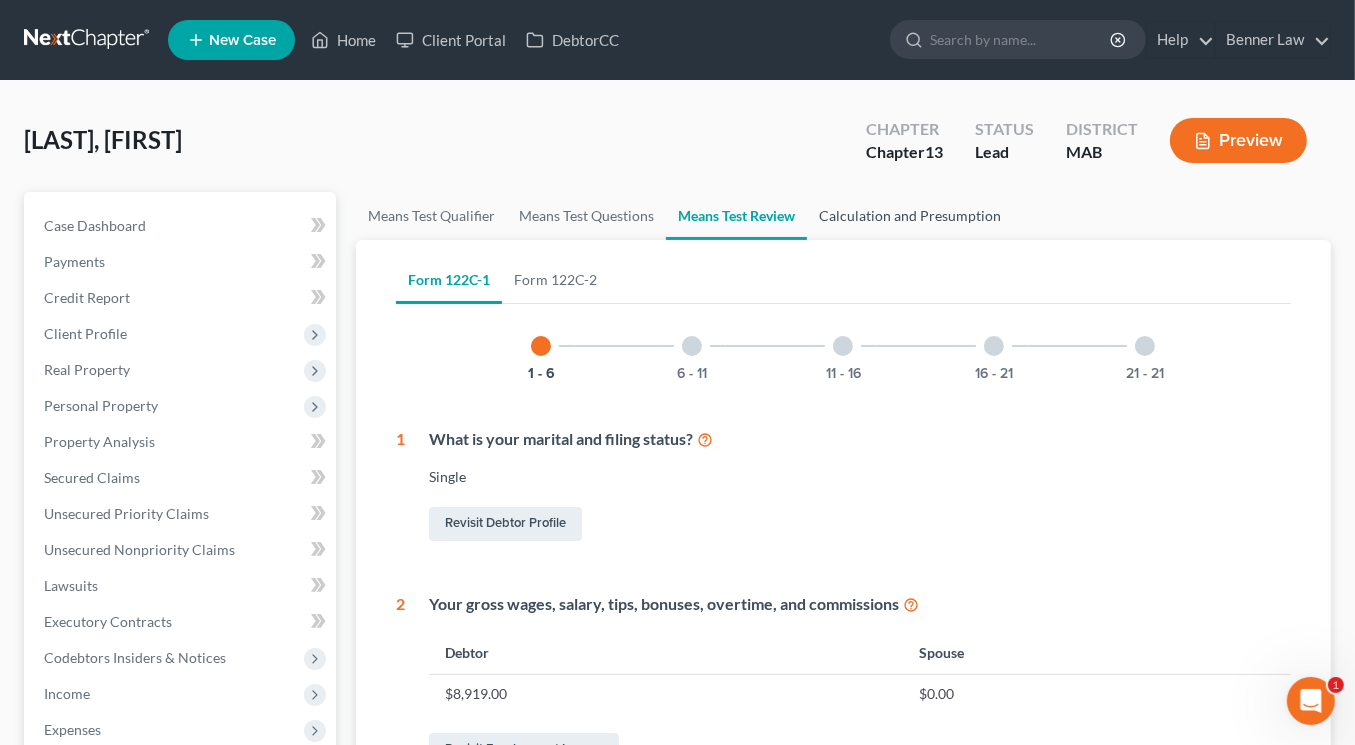 click on "Calculation and Presumption" at bounding box center [910, 216] 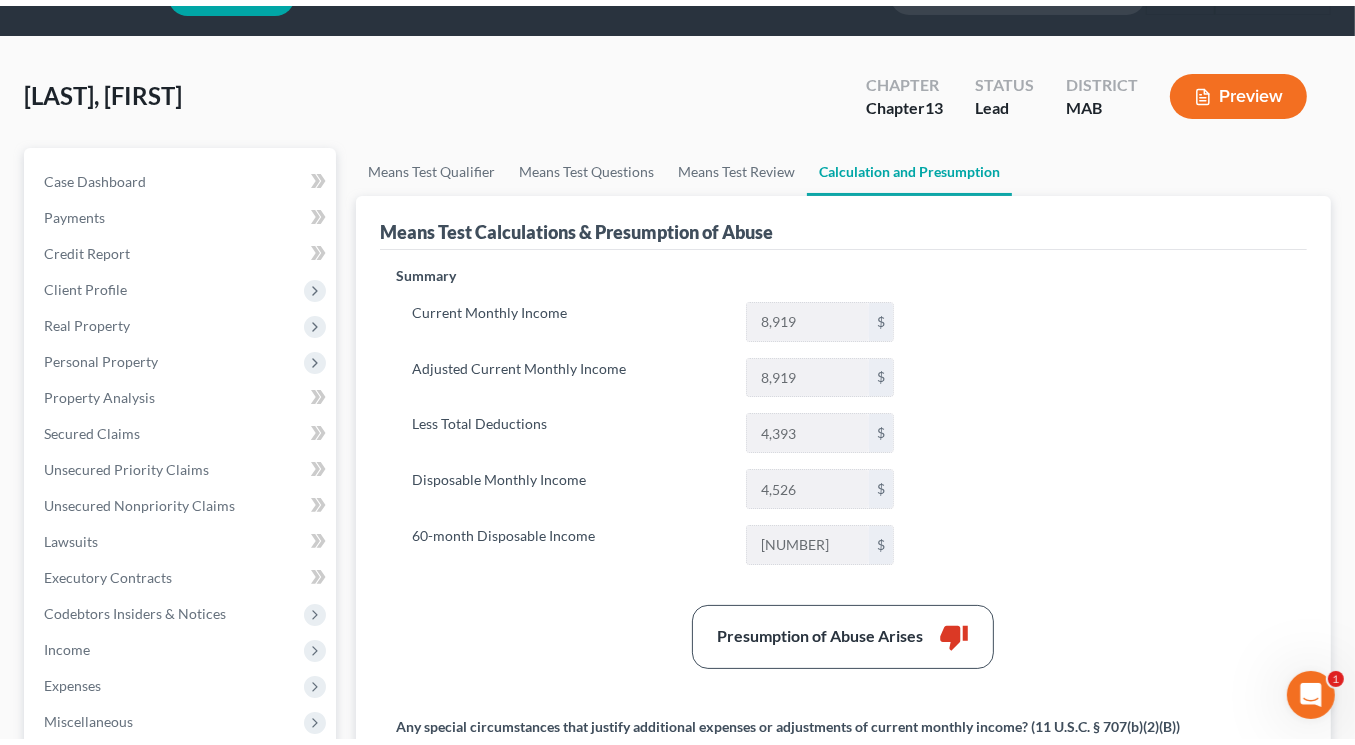scroll, scrollTop: 0, scrollLeft: 0, axis: both 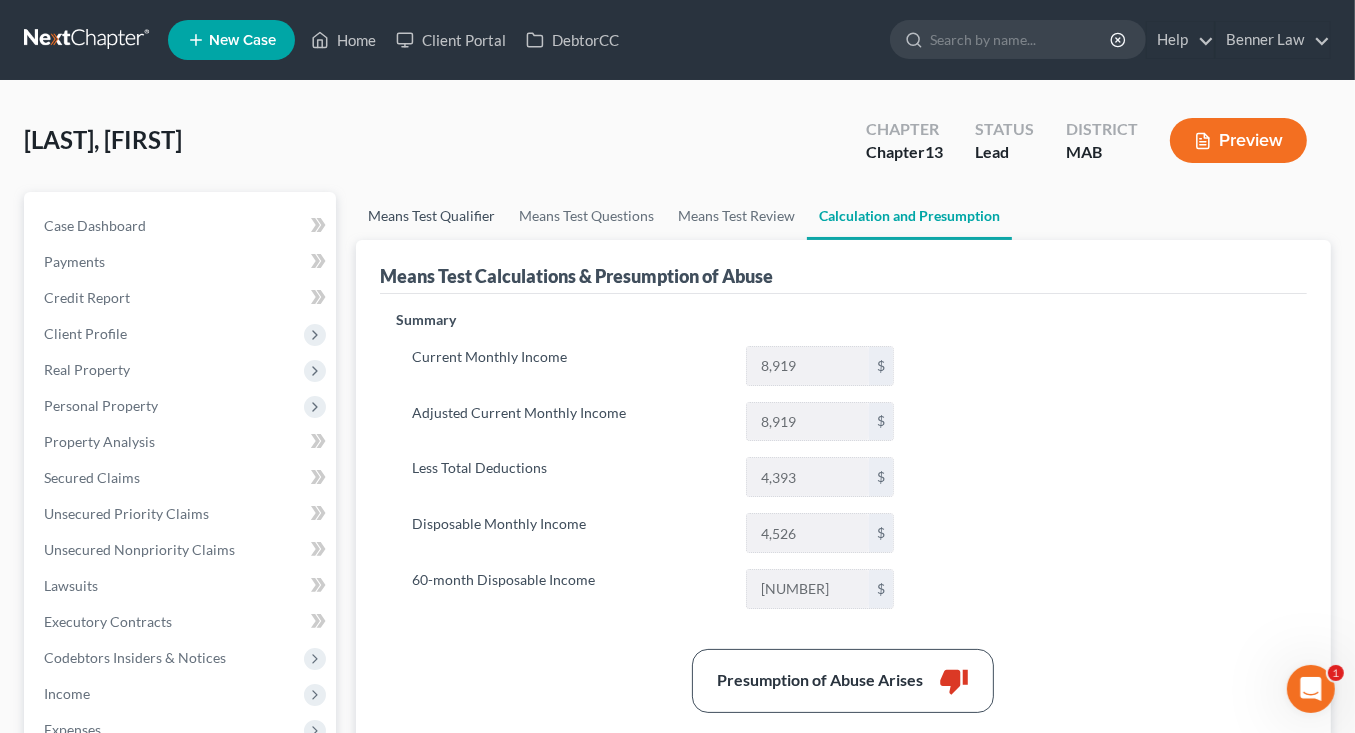 click on "Means Test Qualifier" at bounding box center [431, 216] 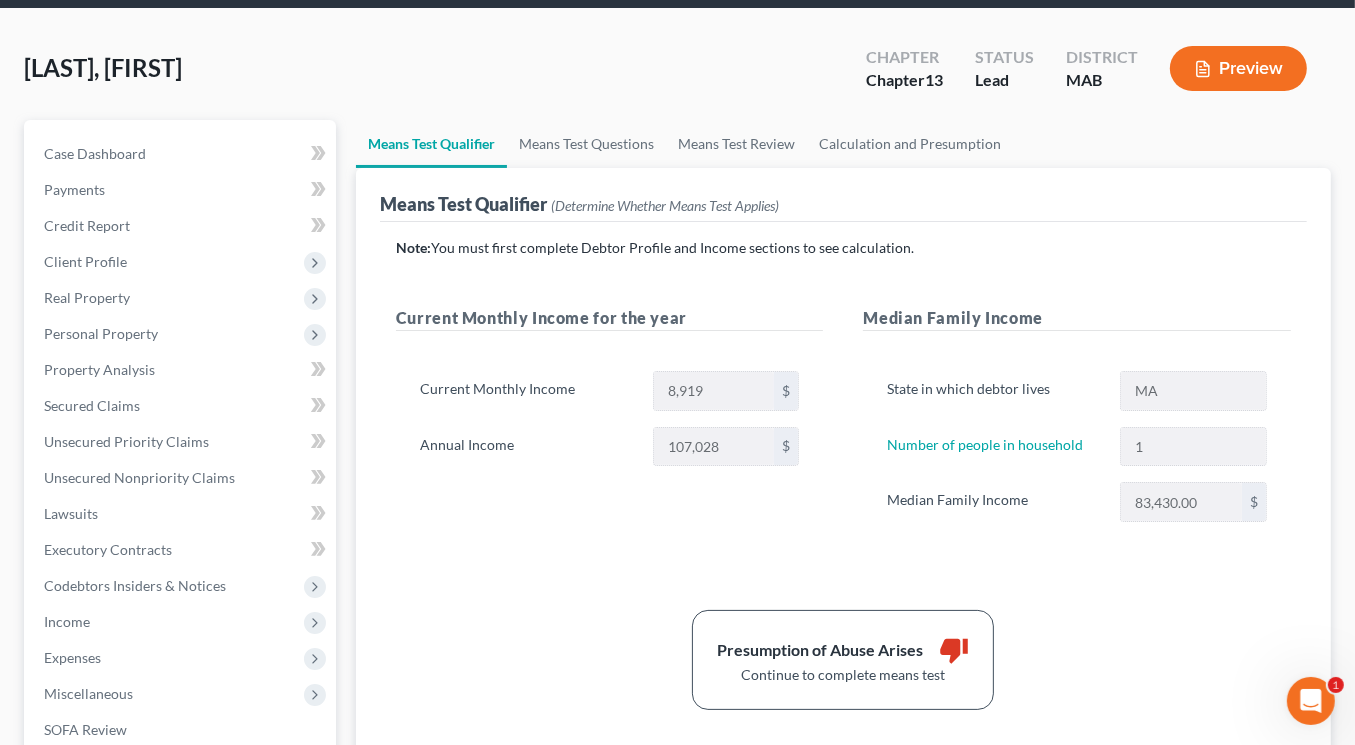 scroll, scrollTop: 0, scrollLeft: 0, axis: both 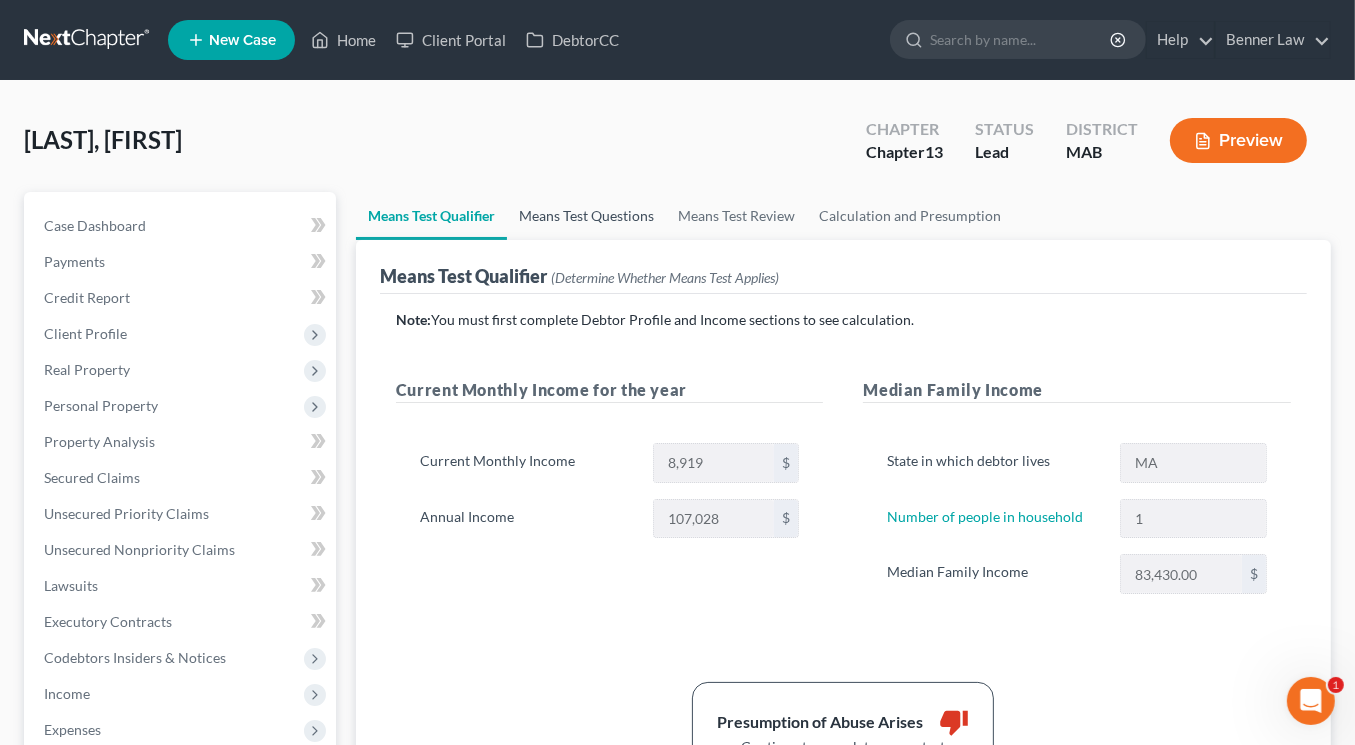 click on "Means Test Questions" at bounding box center [586, 216] 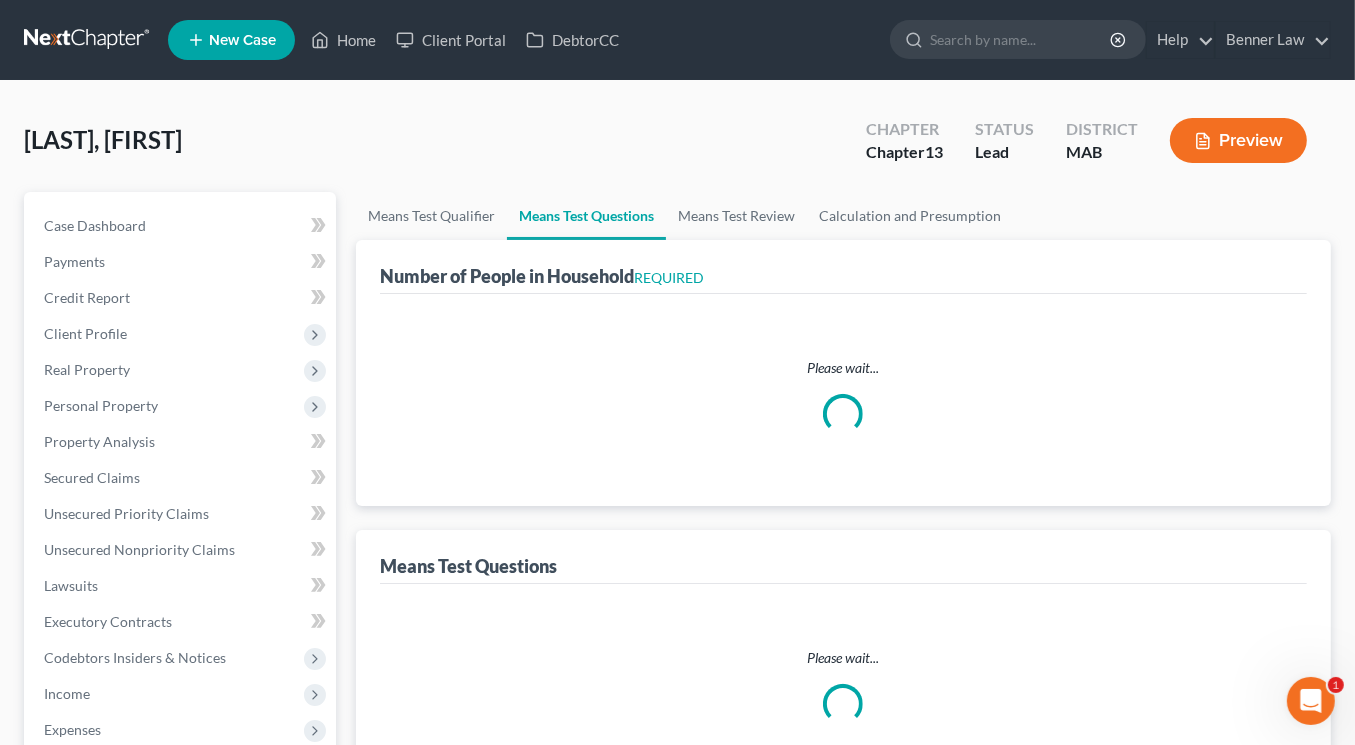 select on "1" 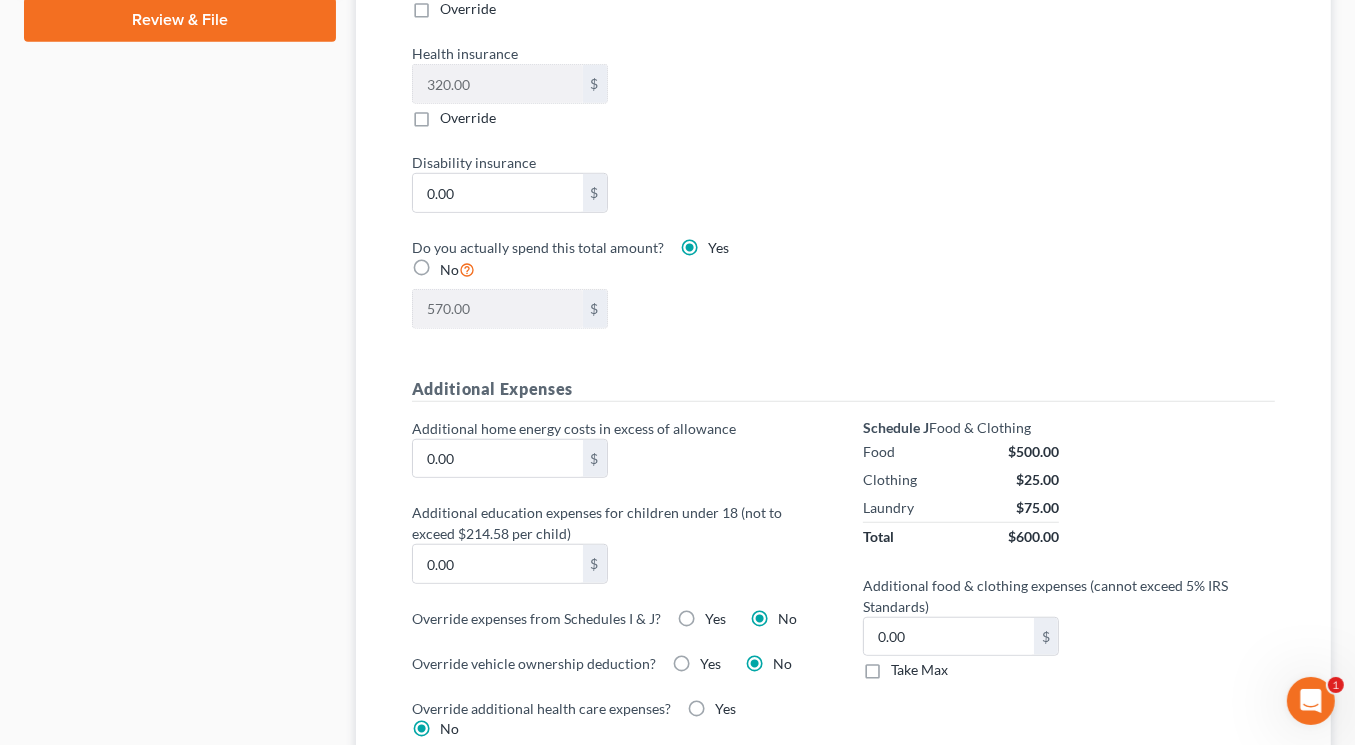 scroll, scrollTop: 1137, scrollLeft: 0, axis: vertical 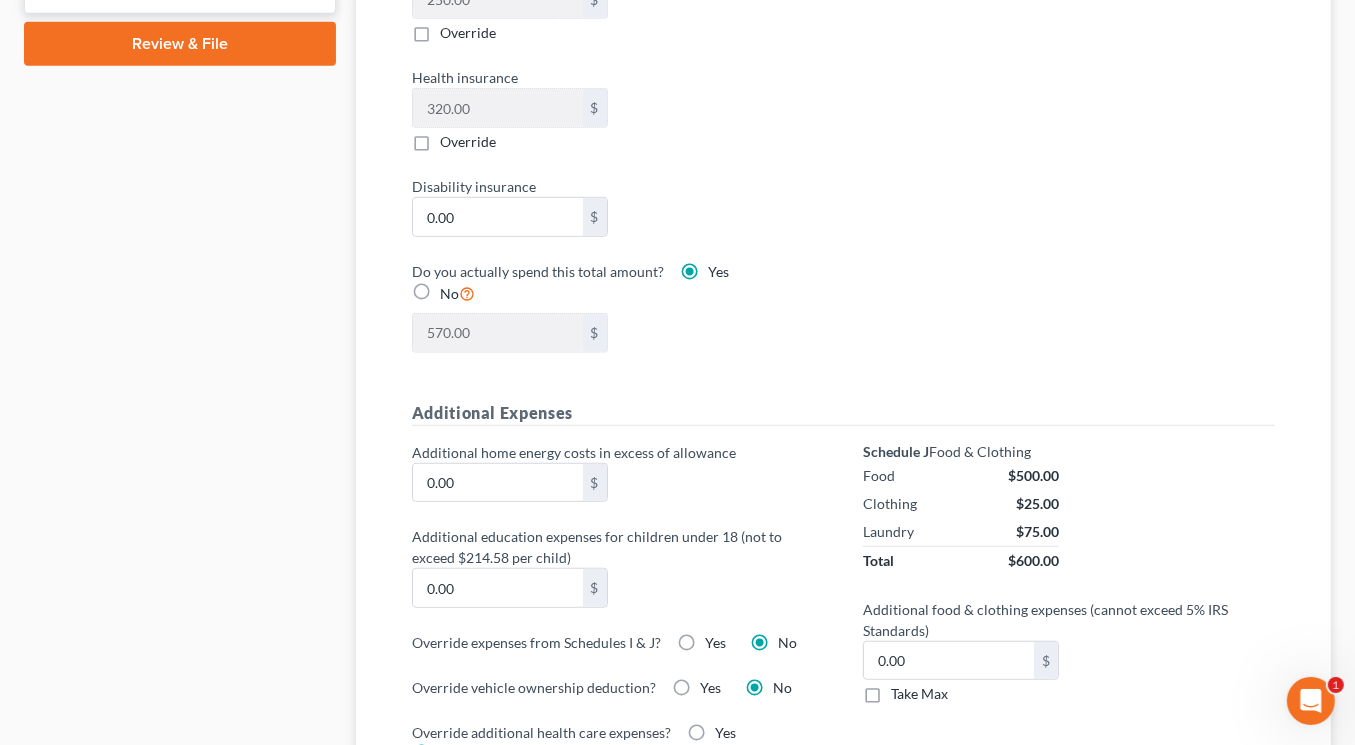 click on "Select 0 1 2 3 4 5" at bounding box center [510, -109] 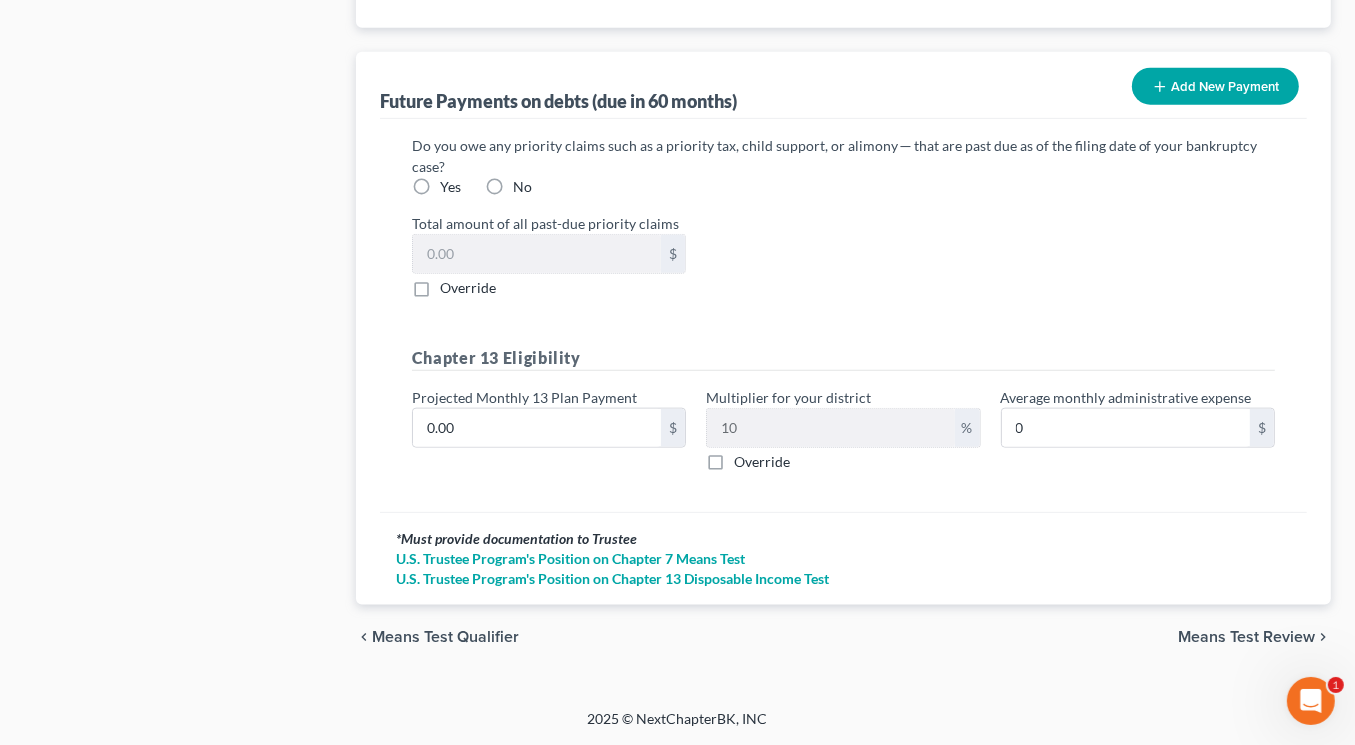 scroll, scrollTop: 2124, scrollLeft: 0, axis: vertical 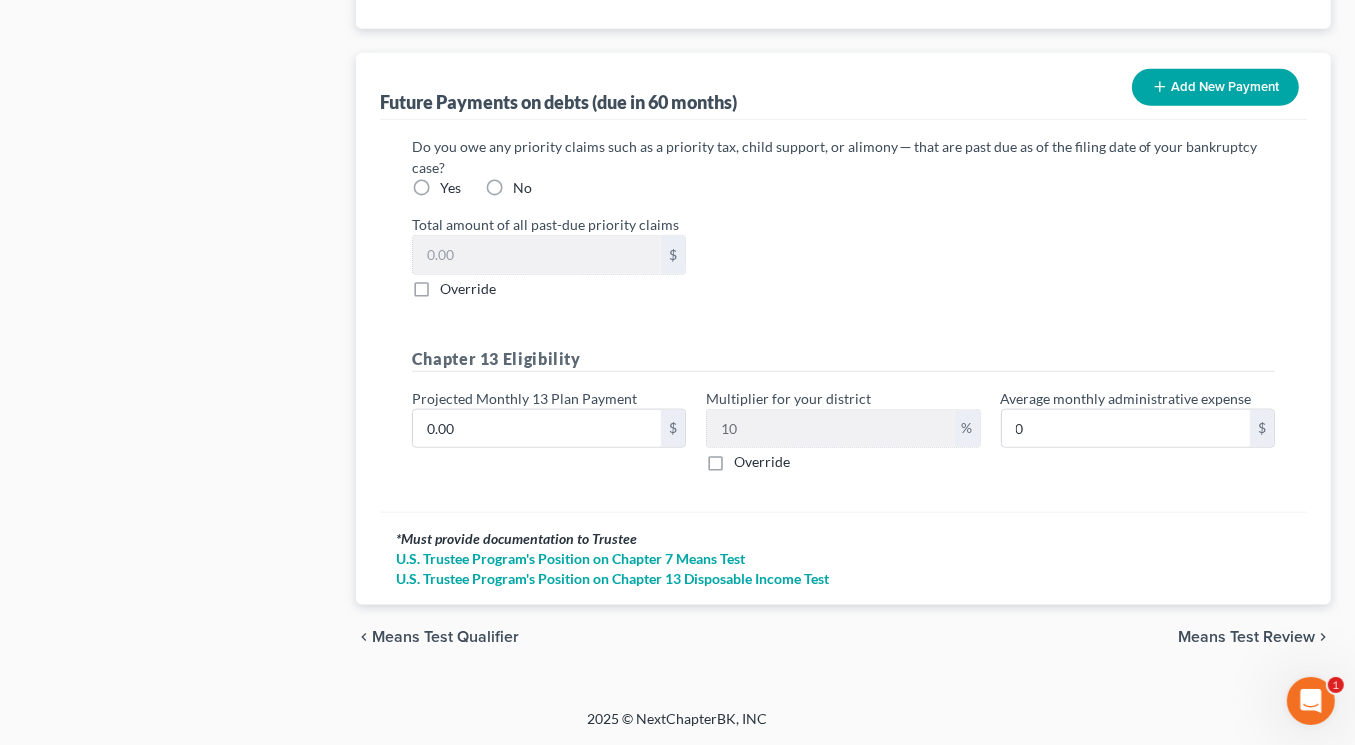 click at bounding box center (498, -208) 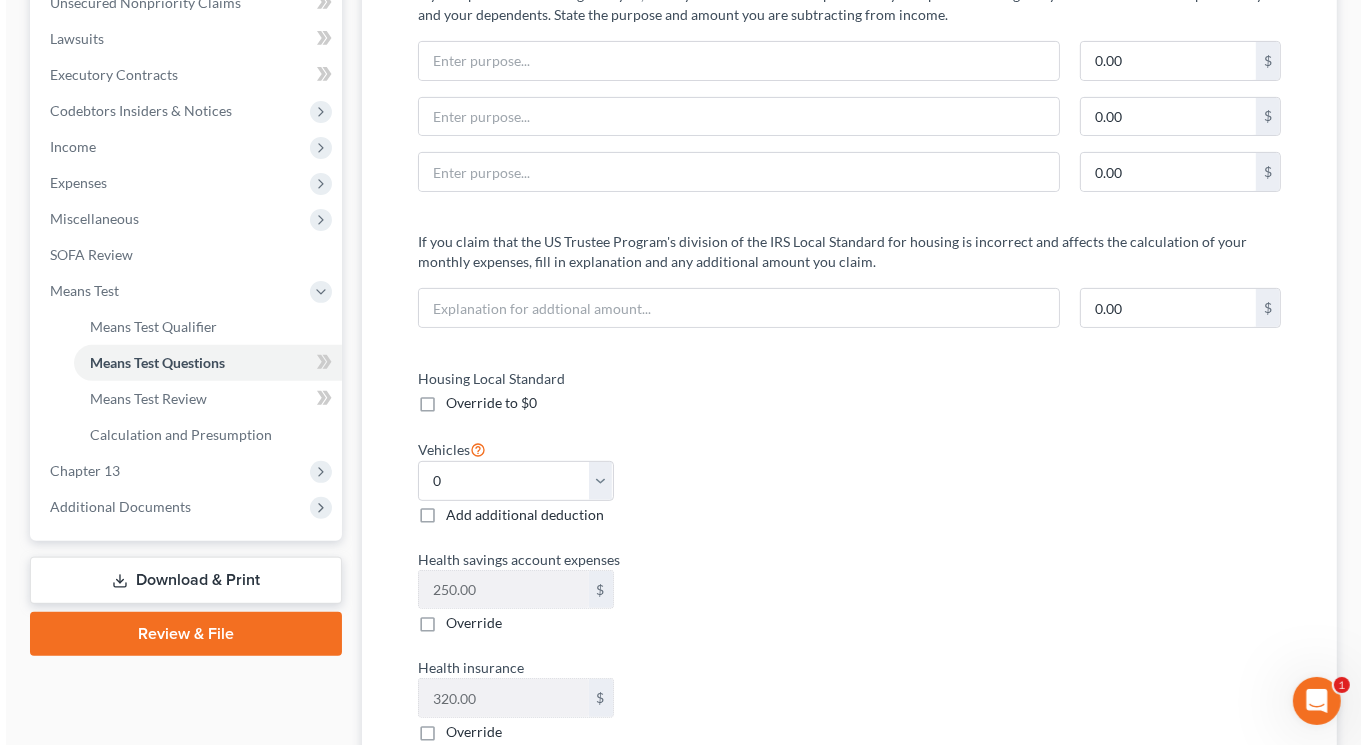 scroll, scrollTop: 80, scrollLeft: 0, axis: vertical 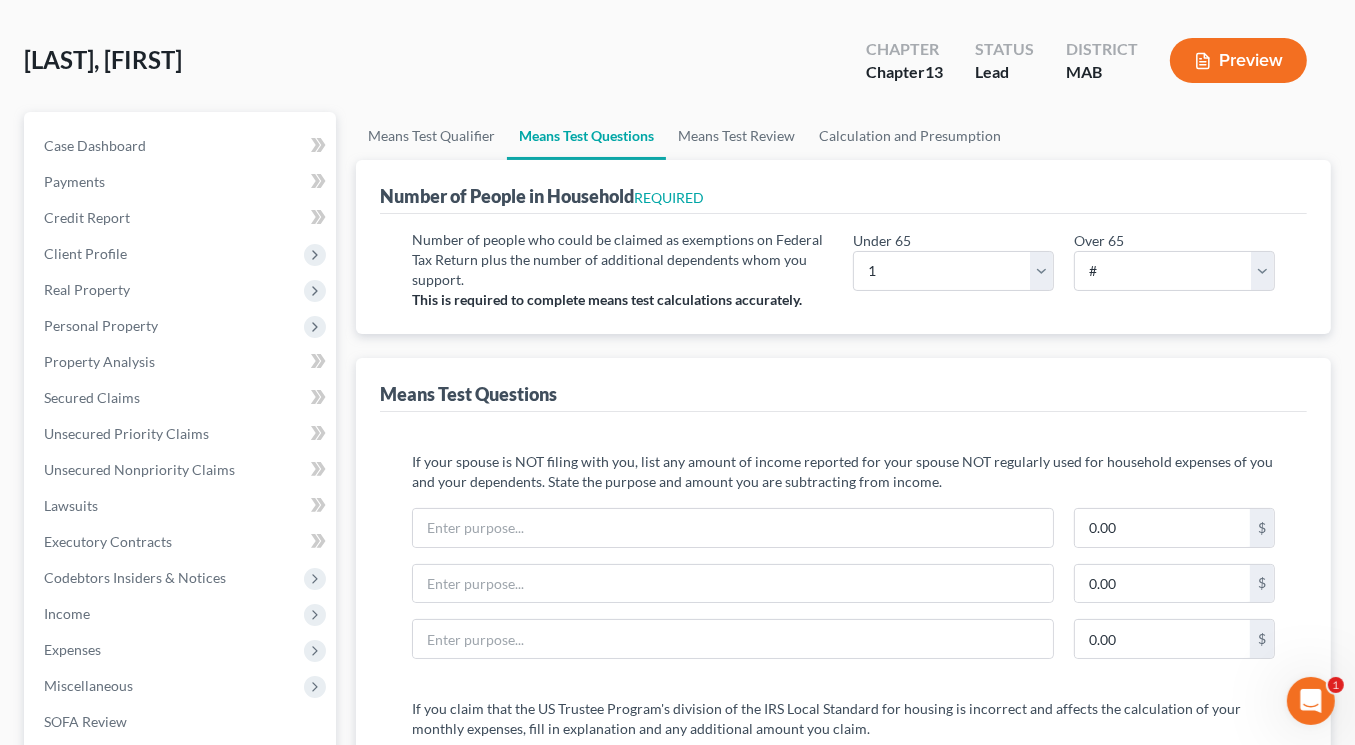 type on "0.00" 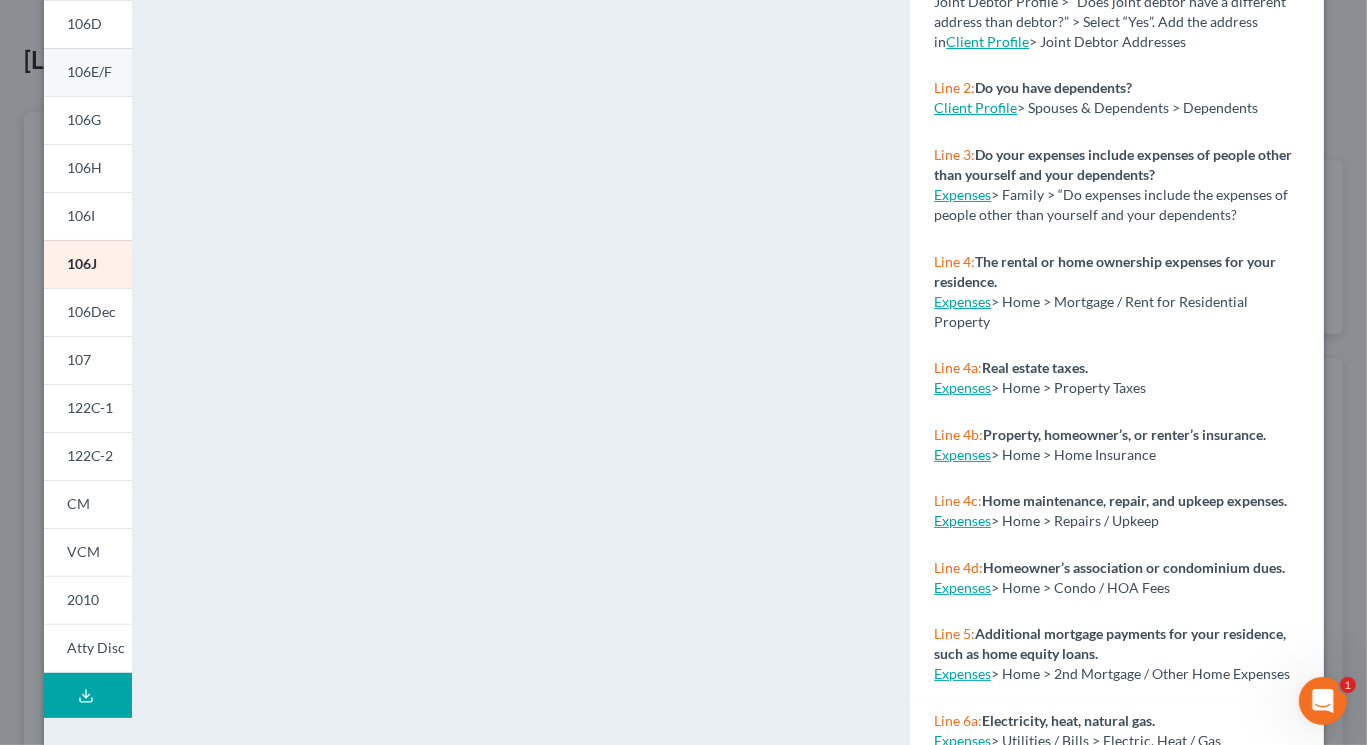 scroll, scrollTop: 635, scrollLeft: 0, axis: vertical 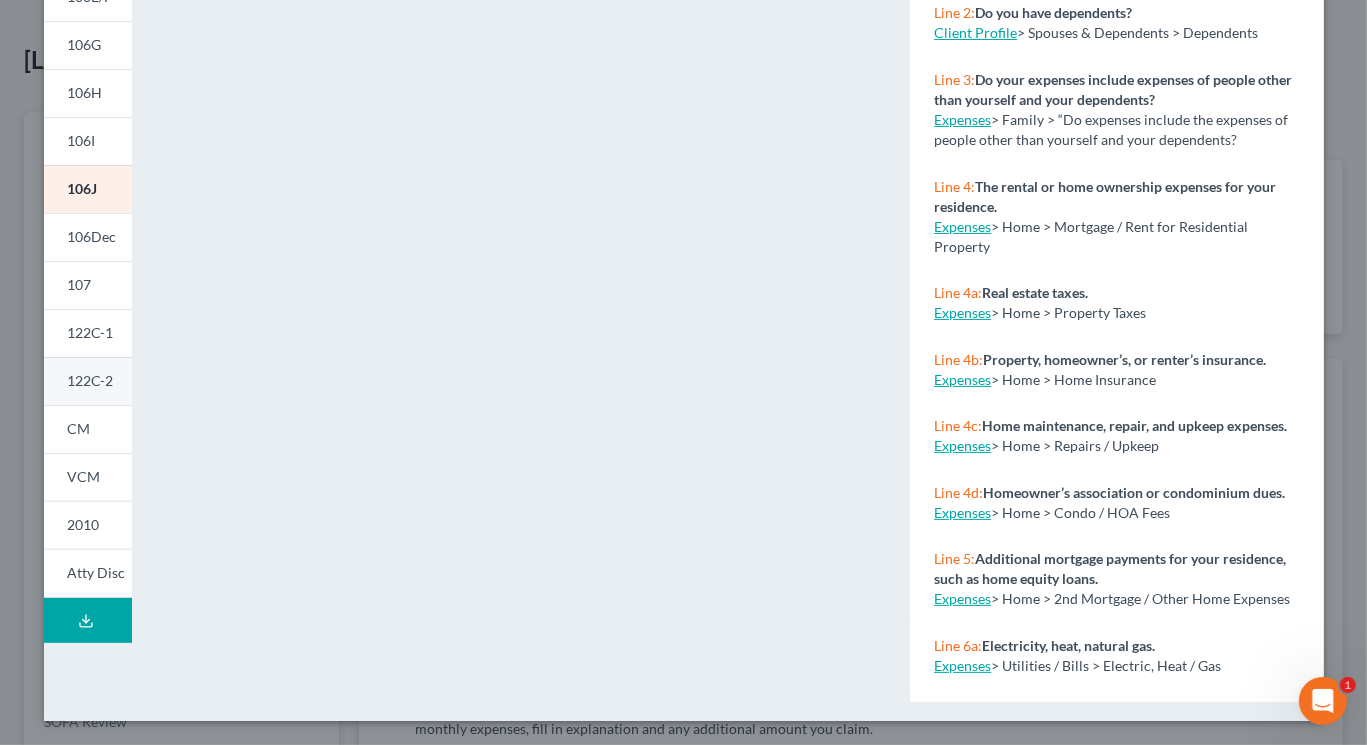 click on "122C-2" at bounding box center (88, 381) 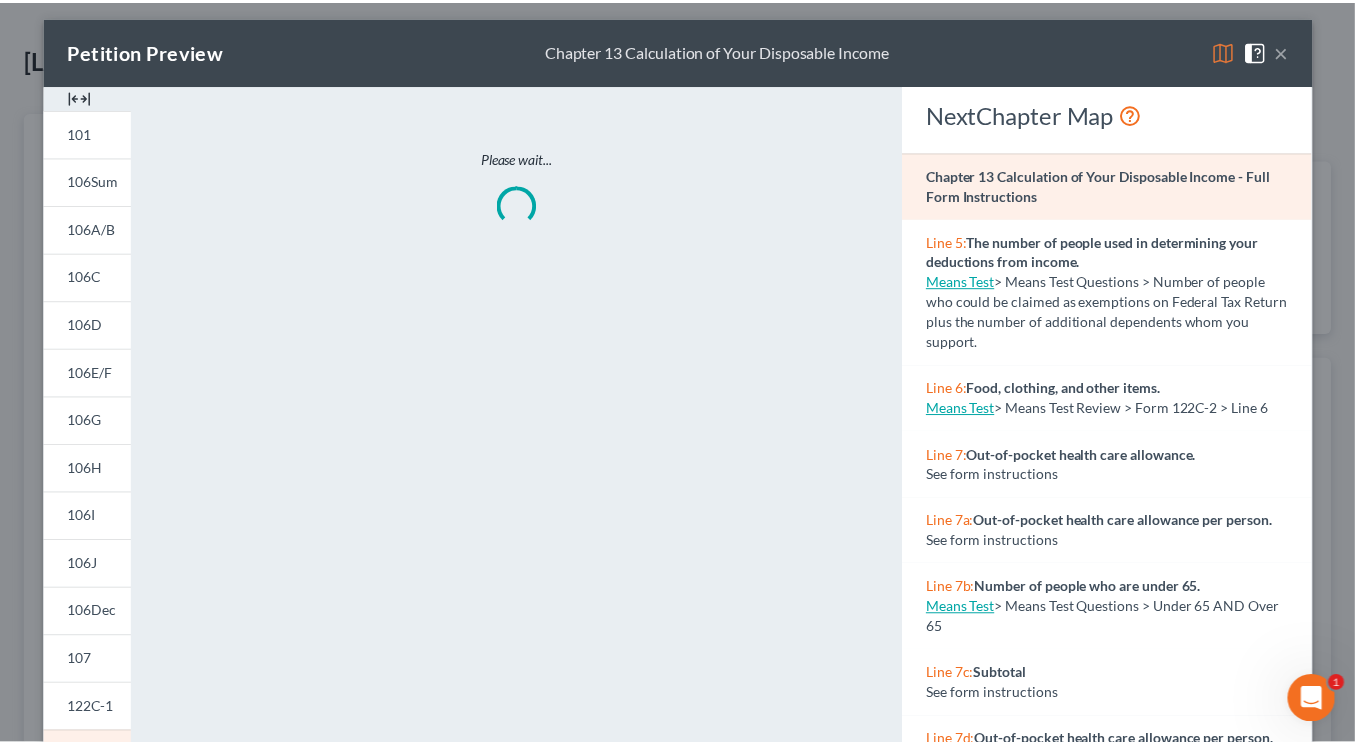 scroll, scrollTop: 0, scrollLeft: 0, axis: both 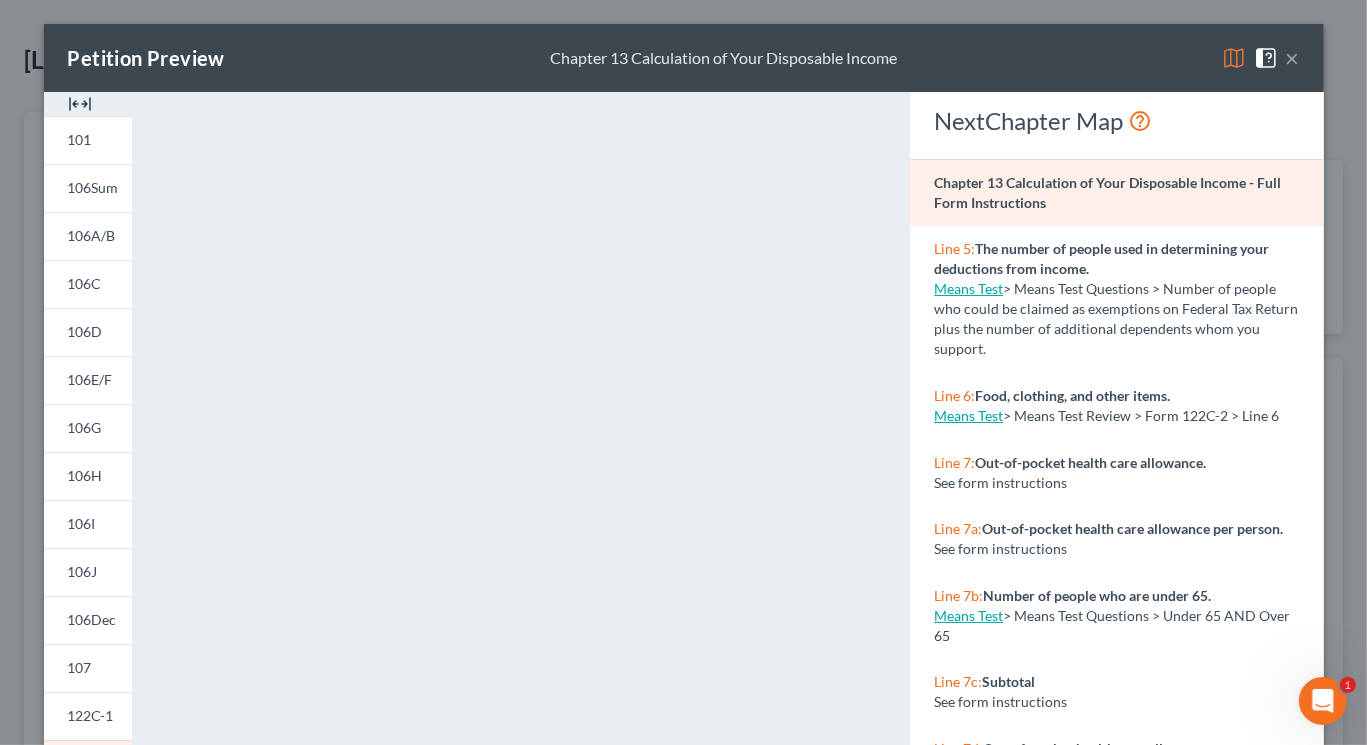 click at bounding box center (80, 104) 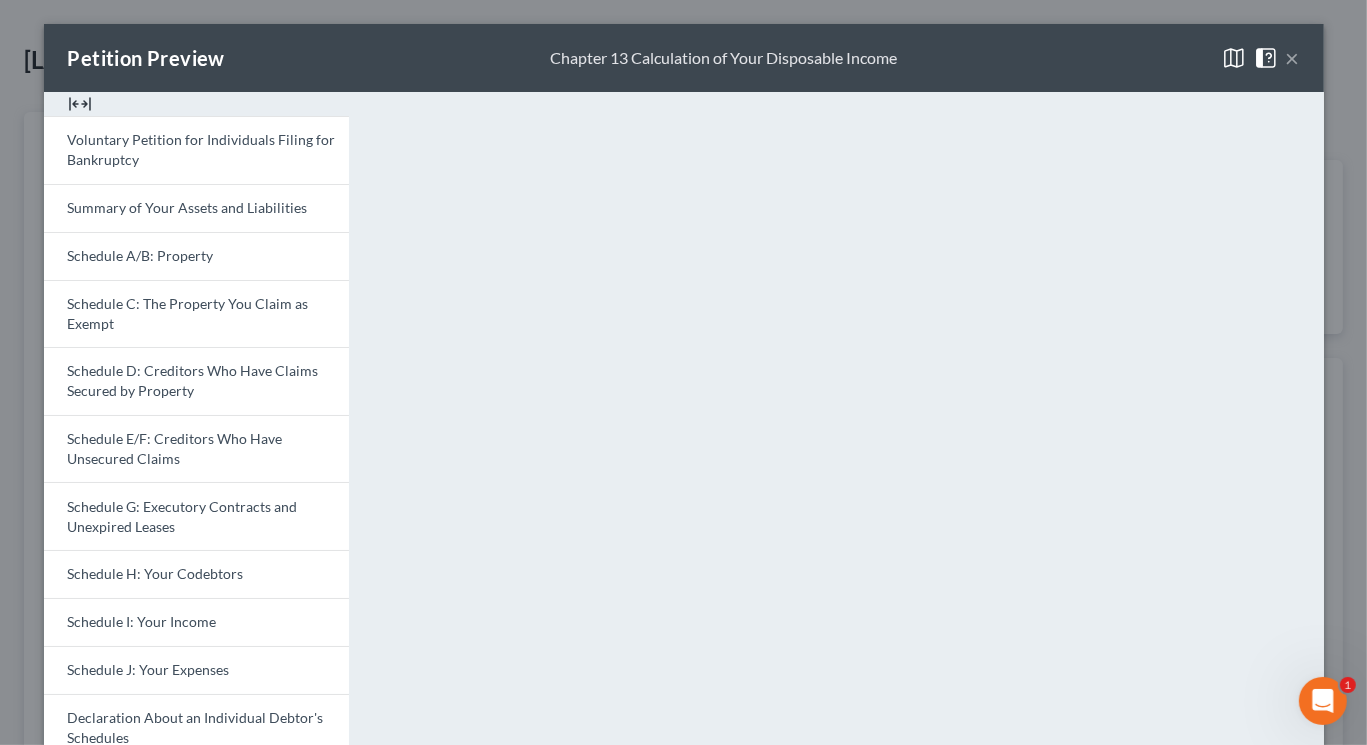click on "×" at bounding box center (1293, 58) 